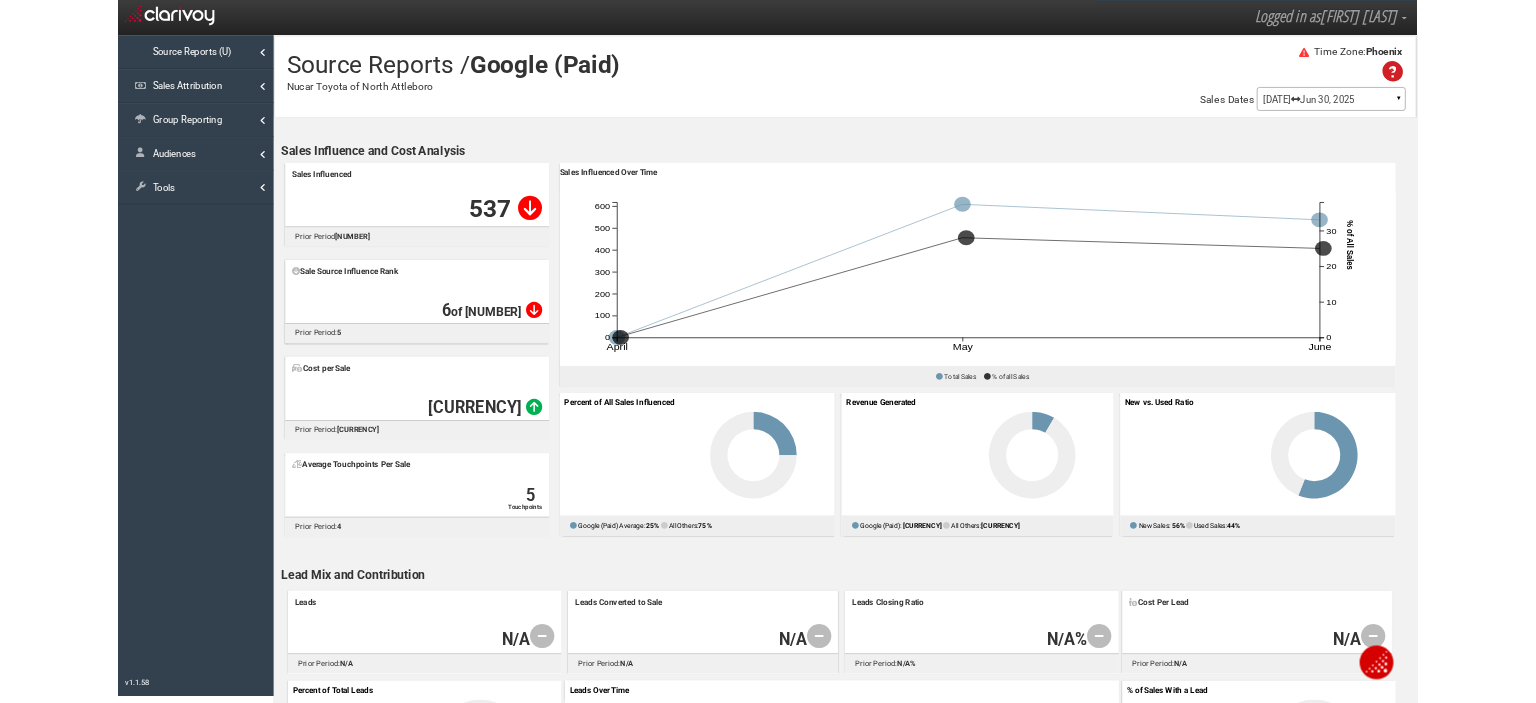scroll, scrollTop: 0, scrollLeft: 0, axis: both 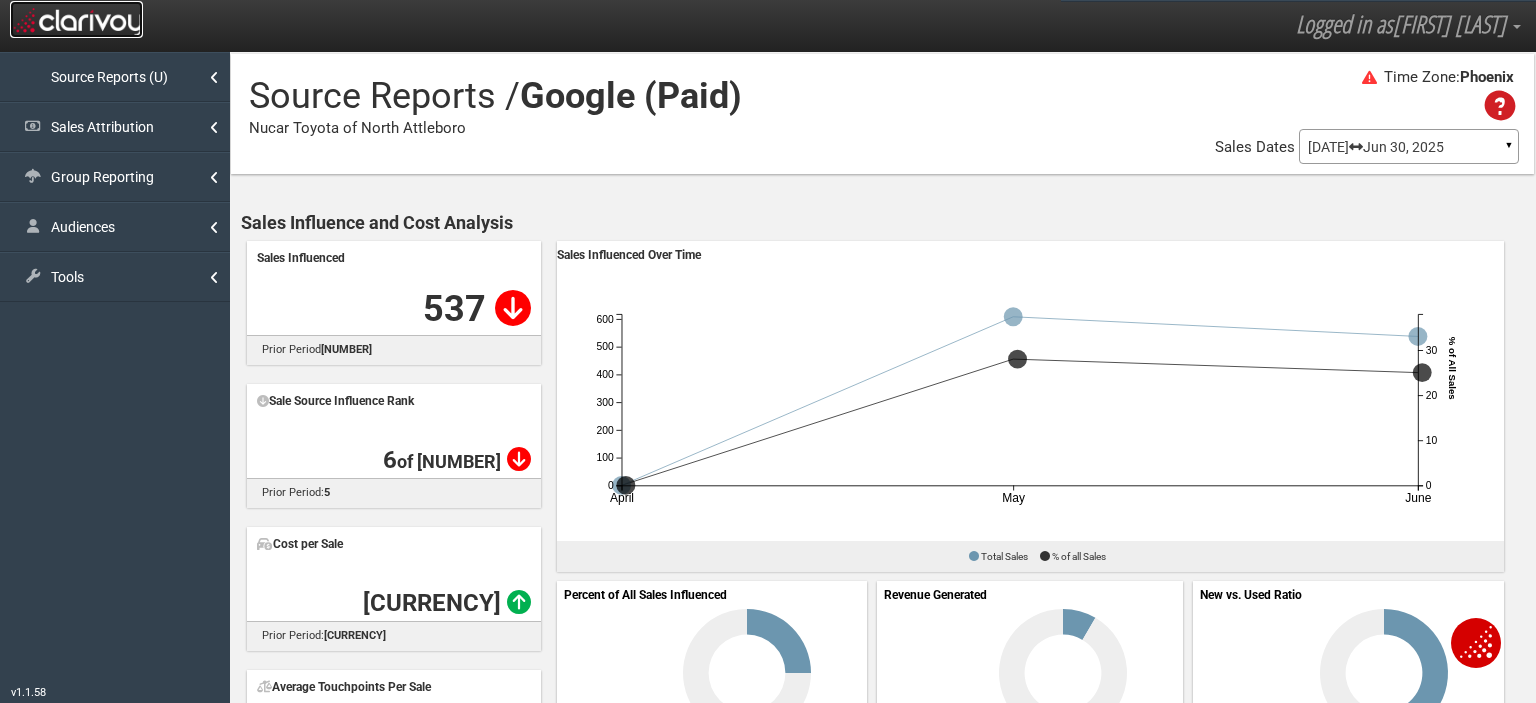 click at bounding box center [76, 20] 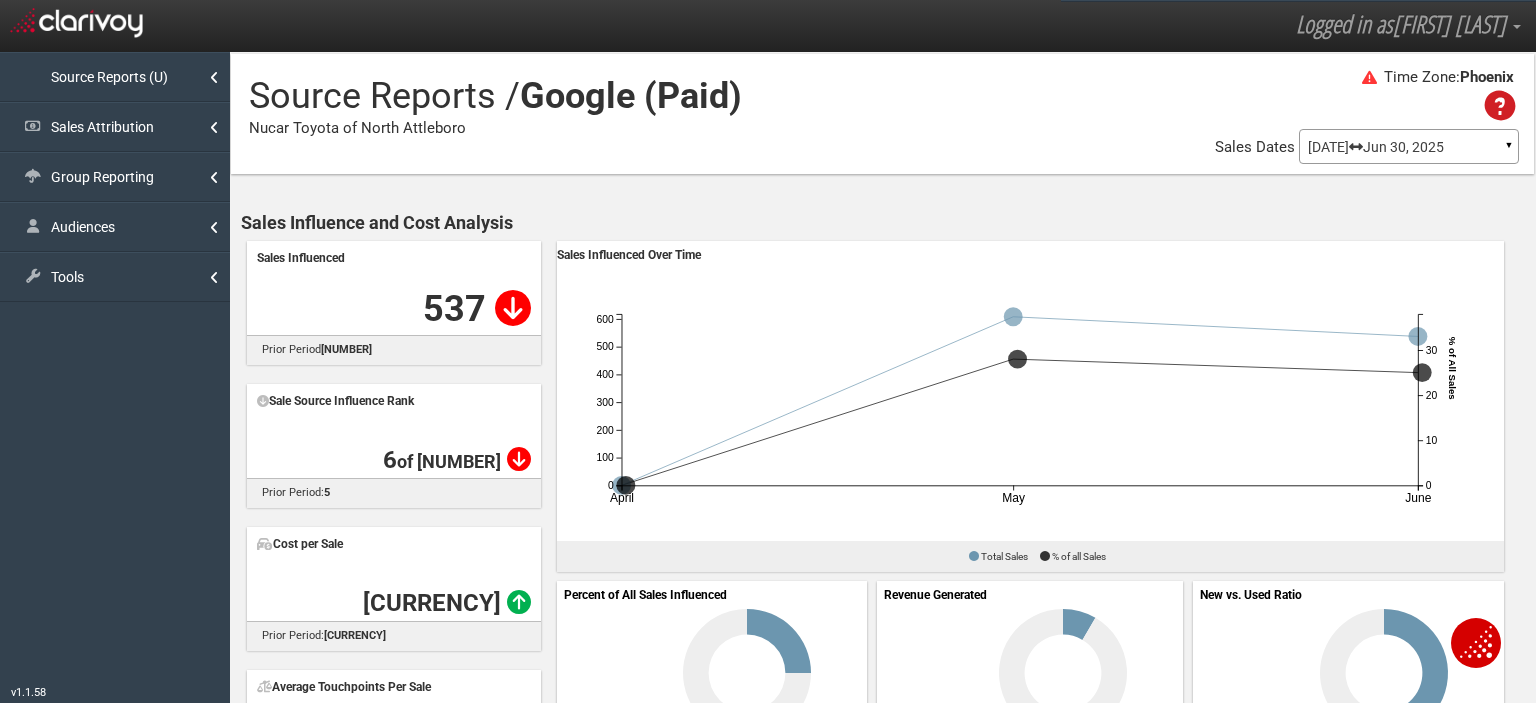 click on "Group Reporting" at bounding box center [115, 177] 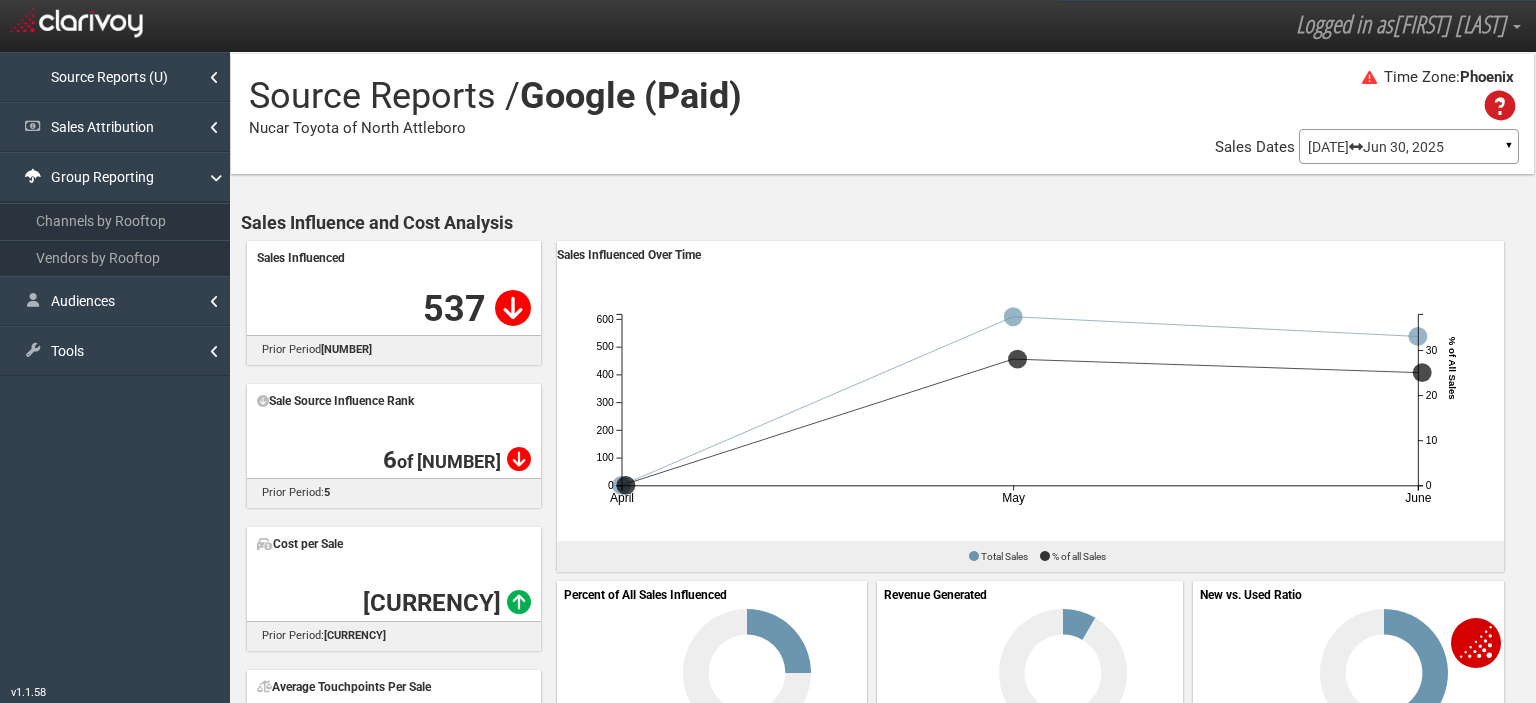click on "Channels by Rooftop" at bounding box center [115, 221] 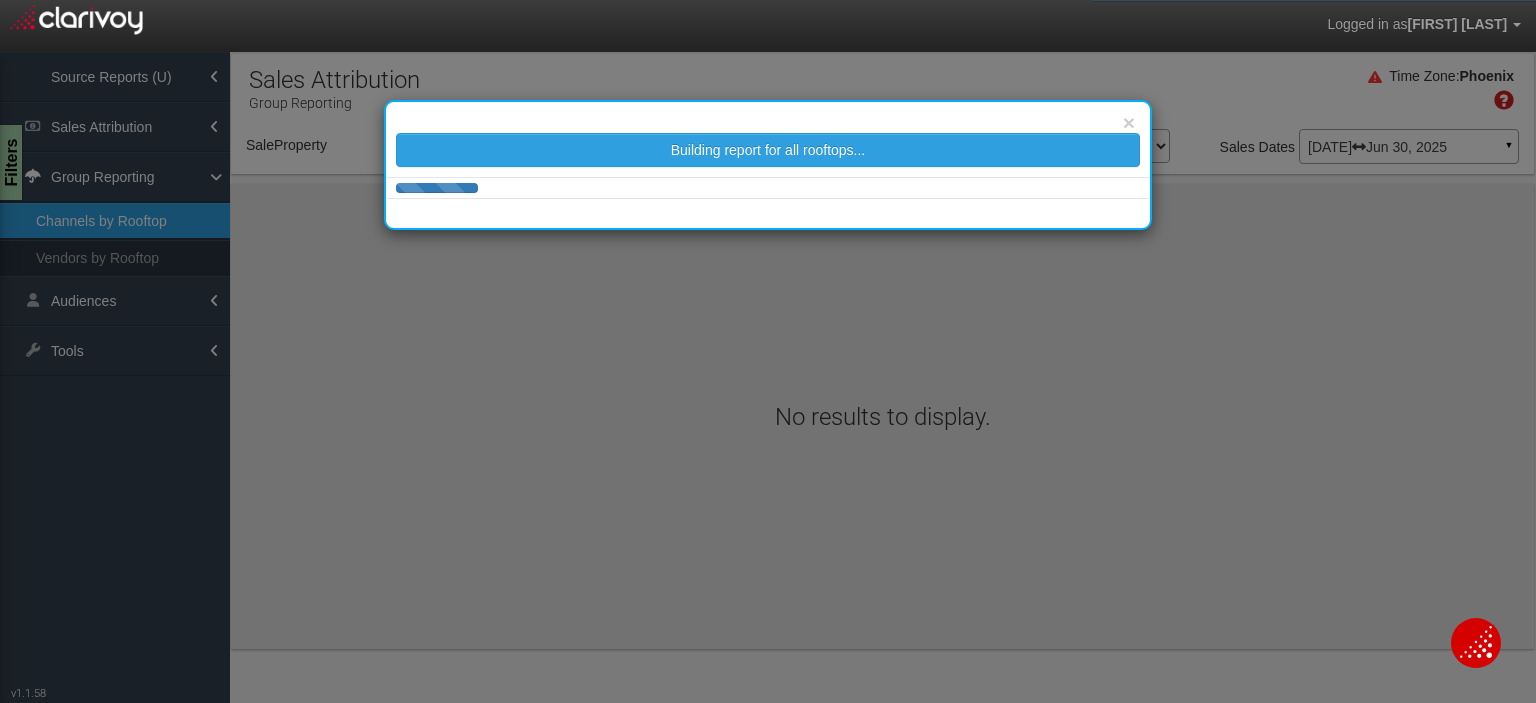 select on "object:252" 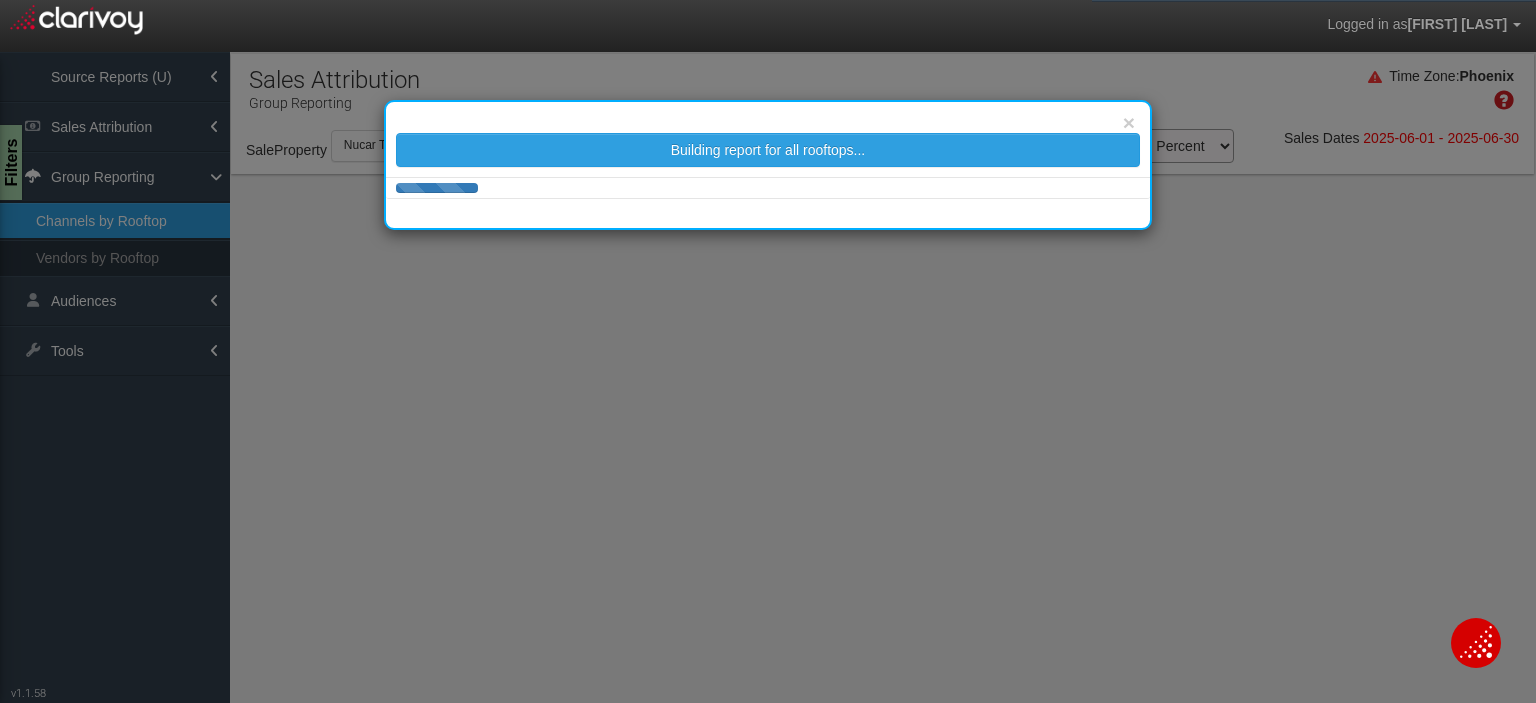 select on "25" 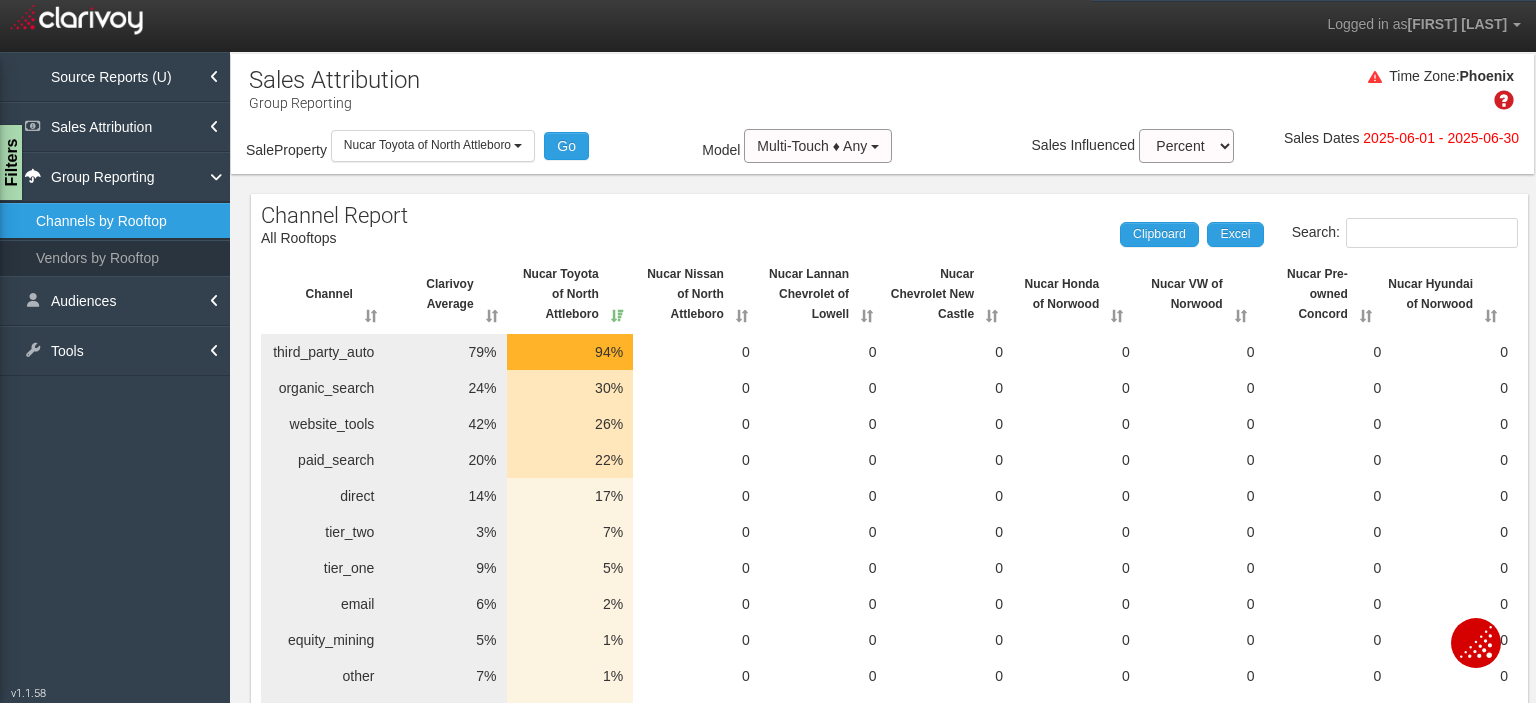 click on "2025-06-01 - 2025-06-30" at bounding box center [1441, 138] 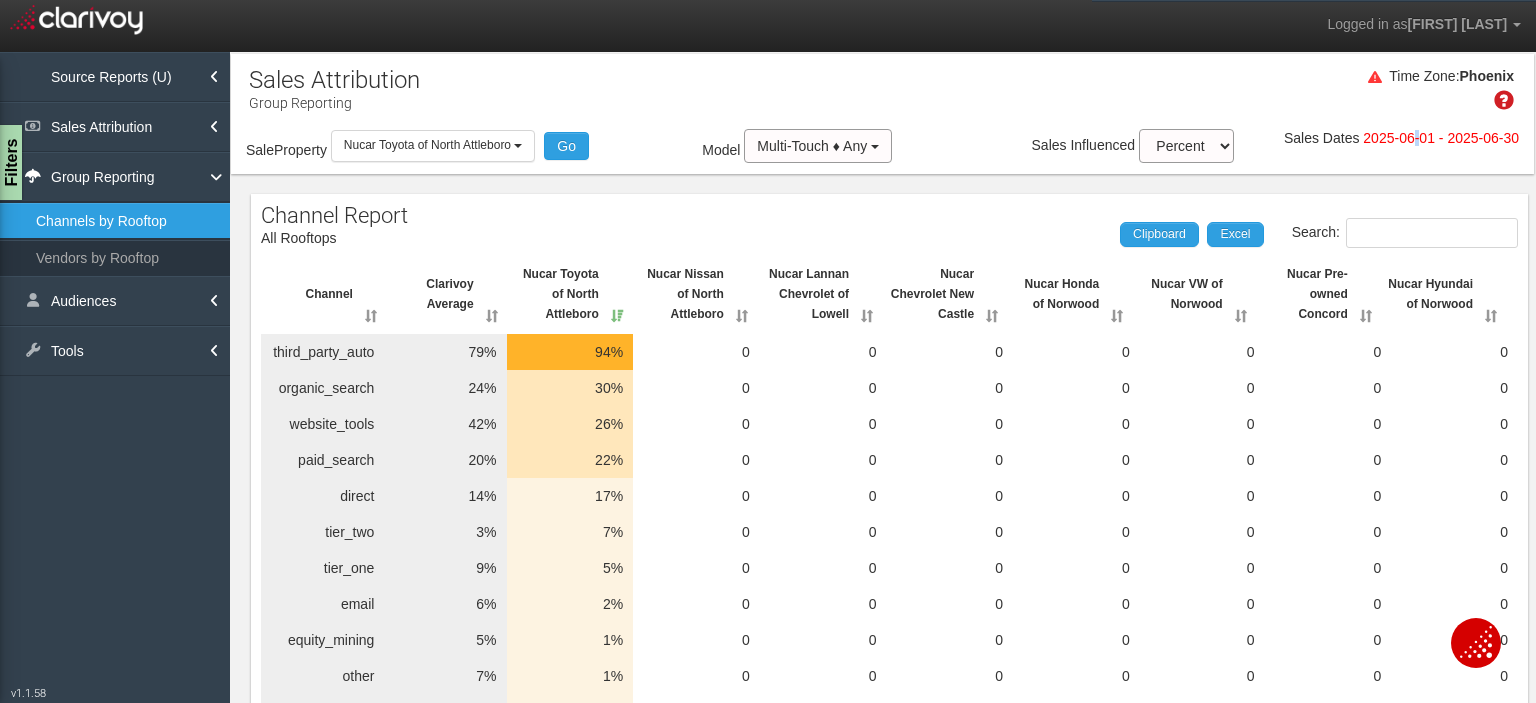 click on "2025-06-01 - 2025-06-30" at bounding box center [1441, 138] 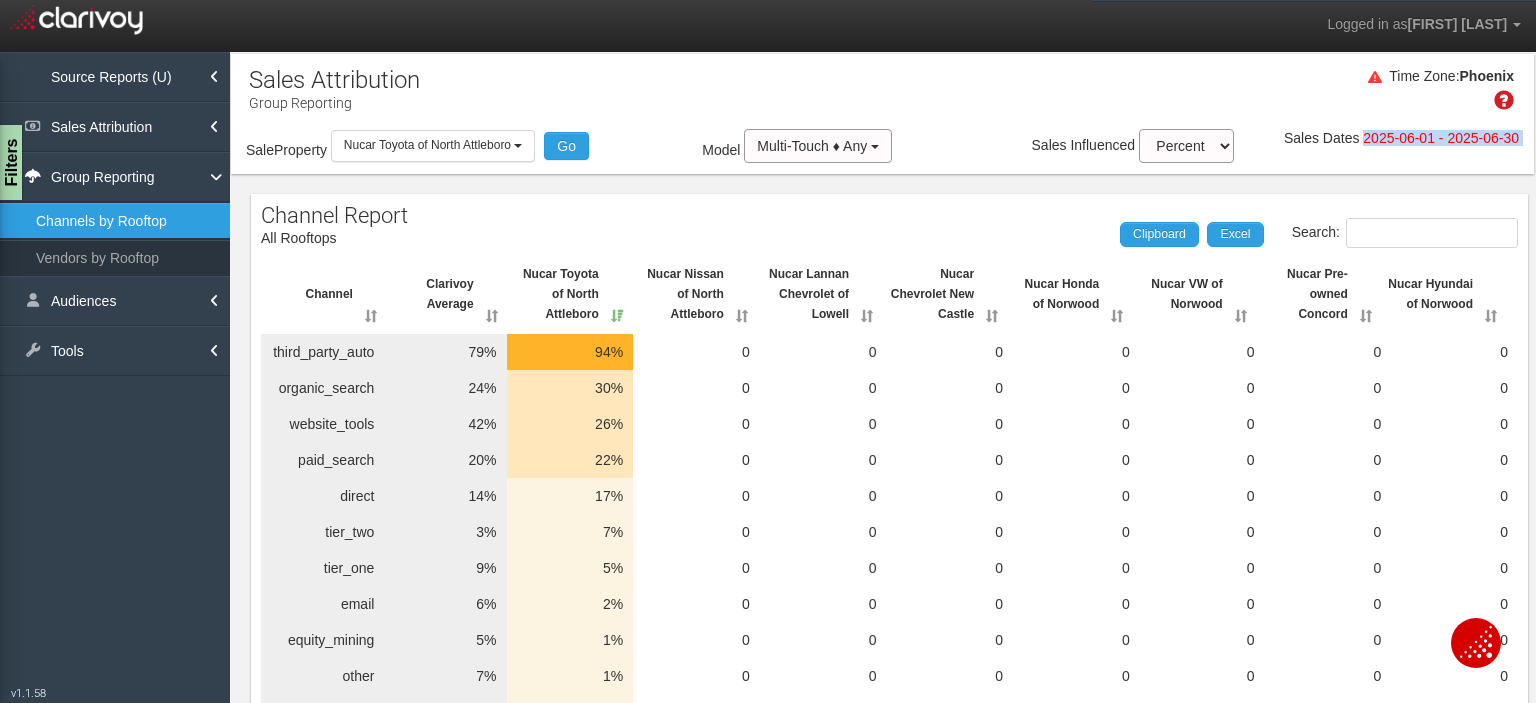 click on "2025-06-01 - 2025-06-30" at bounding box center (1441, 138) 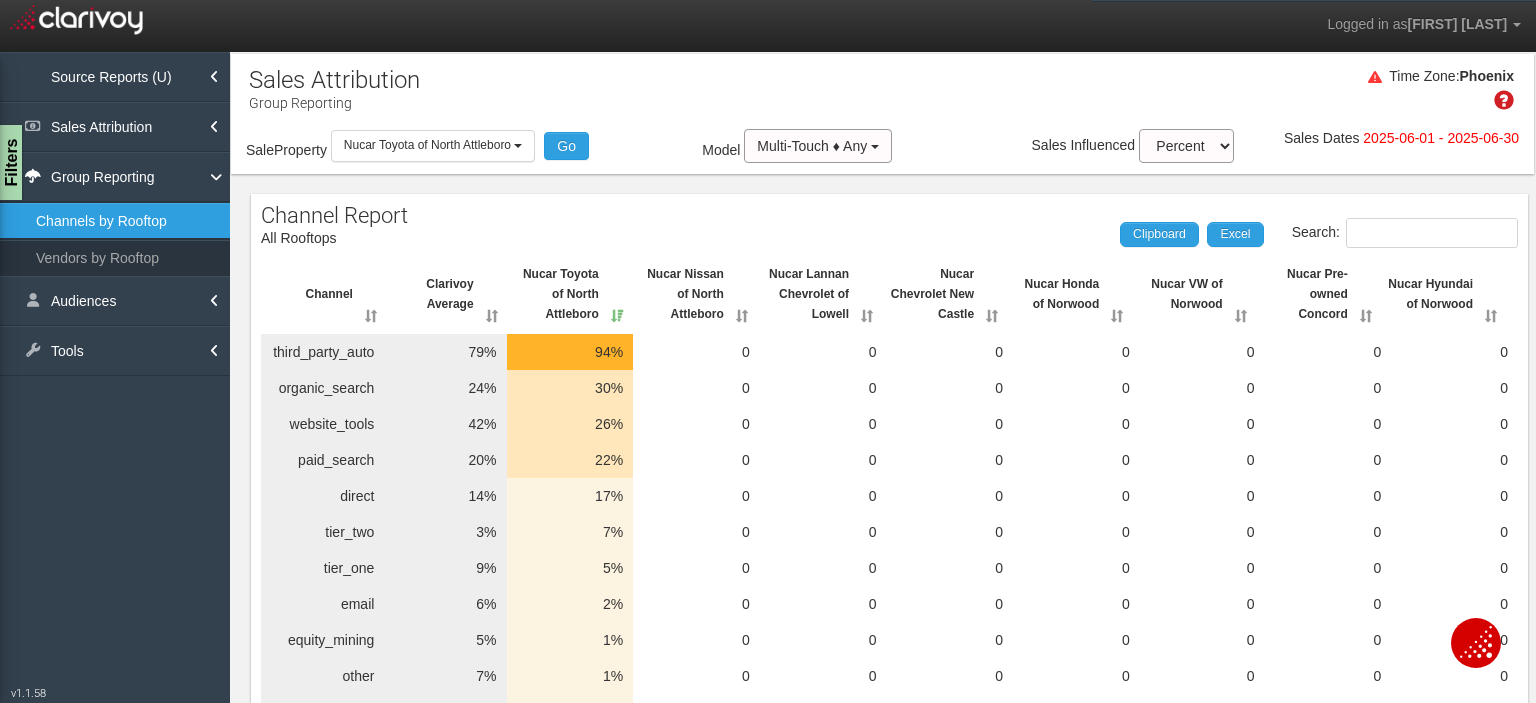click on "Tools" at bounding box center [115, 351] 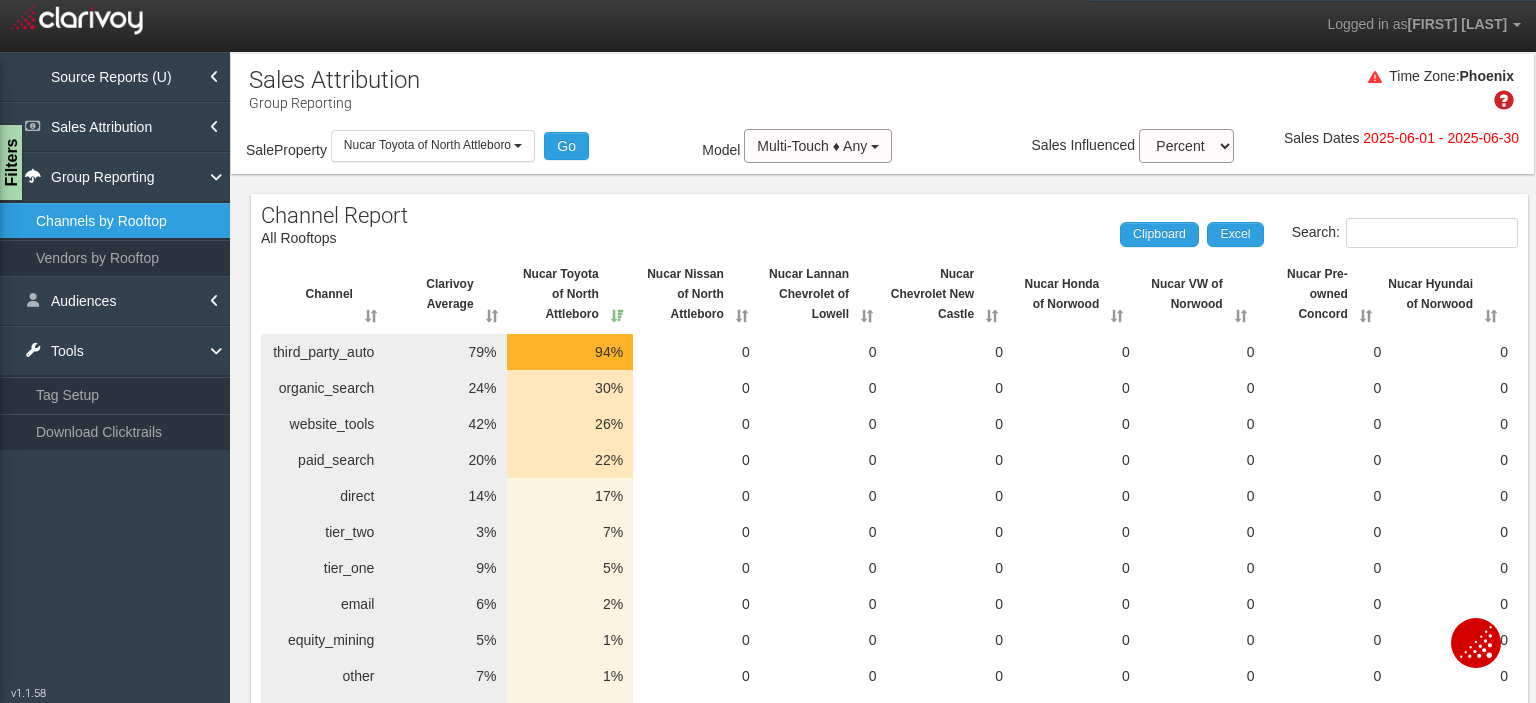 click on "Audiences" at bounding box center [115, 301] 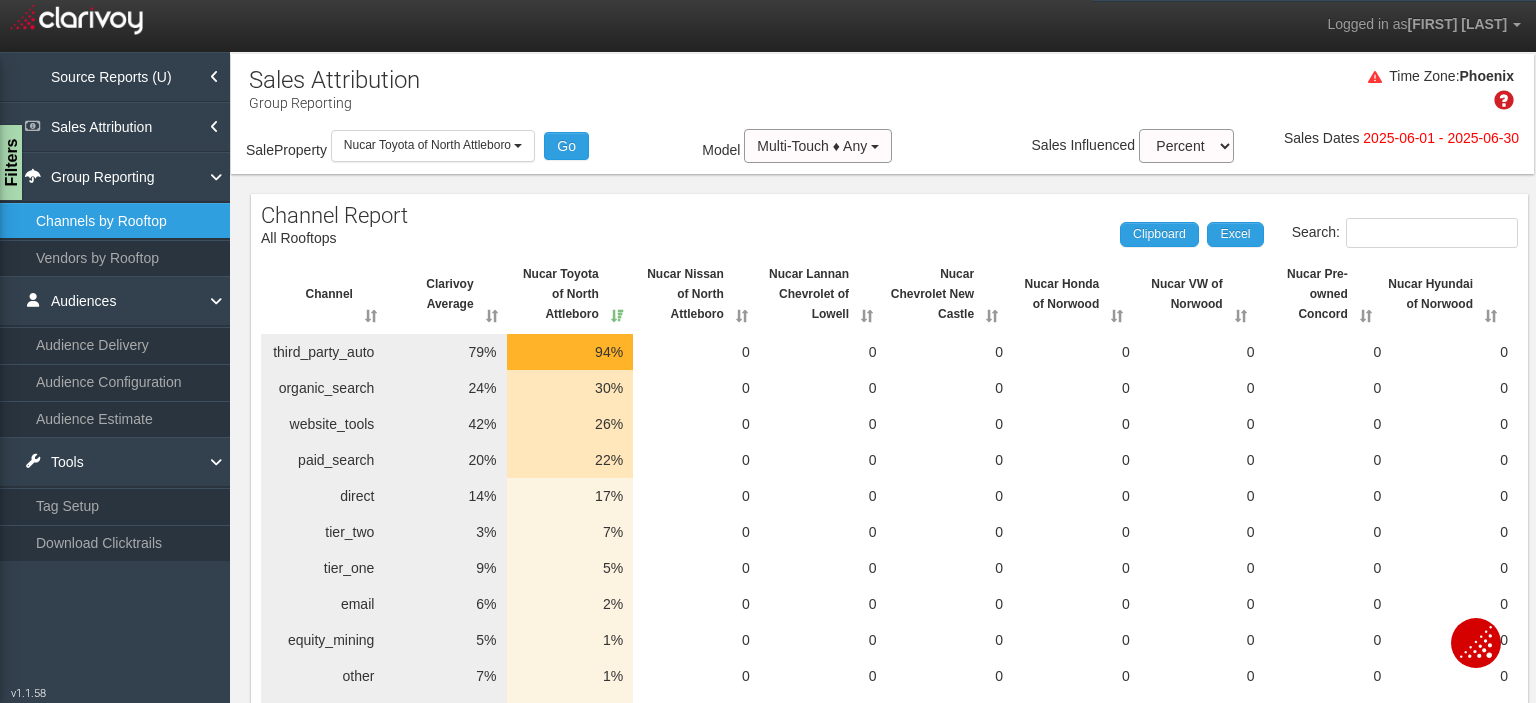 click on "Group Reporting" at bounding box center [115, 177] 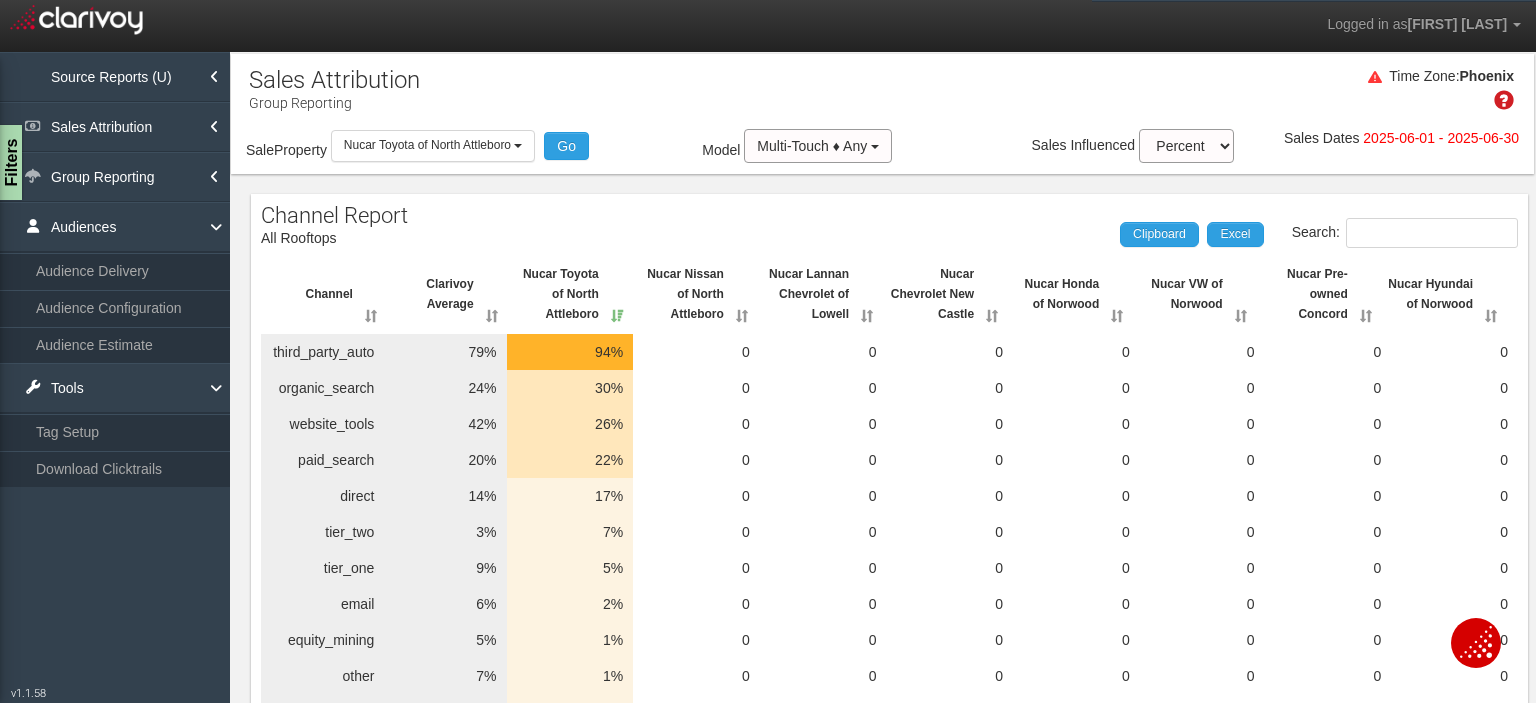 click on "Group Reporting" at bounding box center [115, 177] 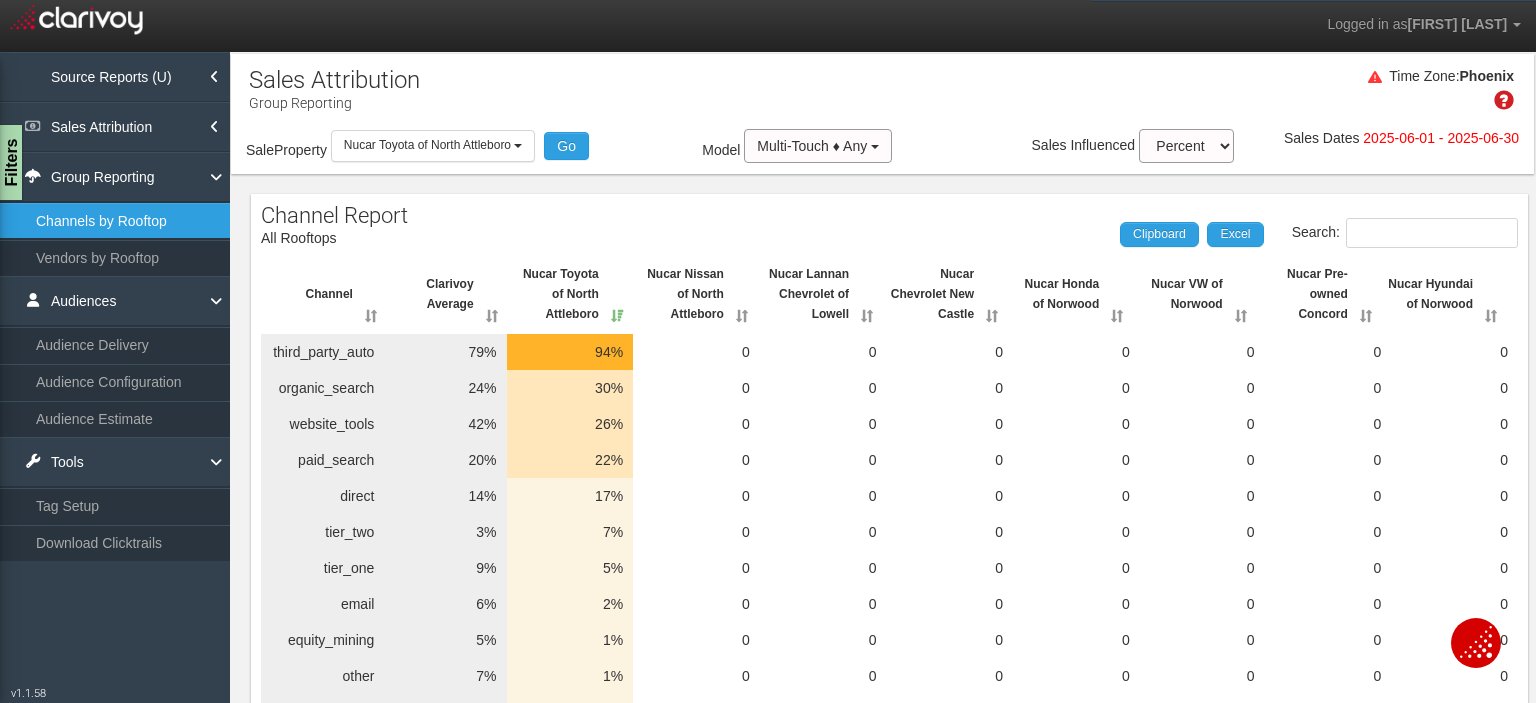 click on "Sales Attribution" at bounding box center (115, 127) 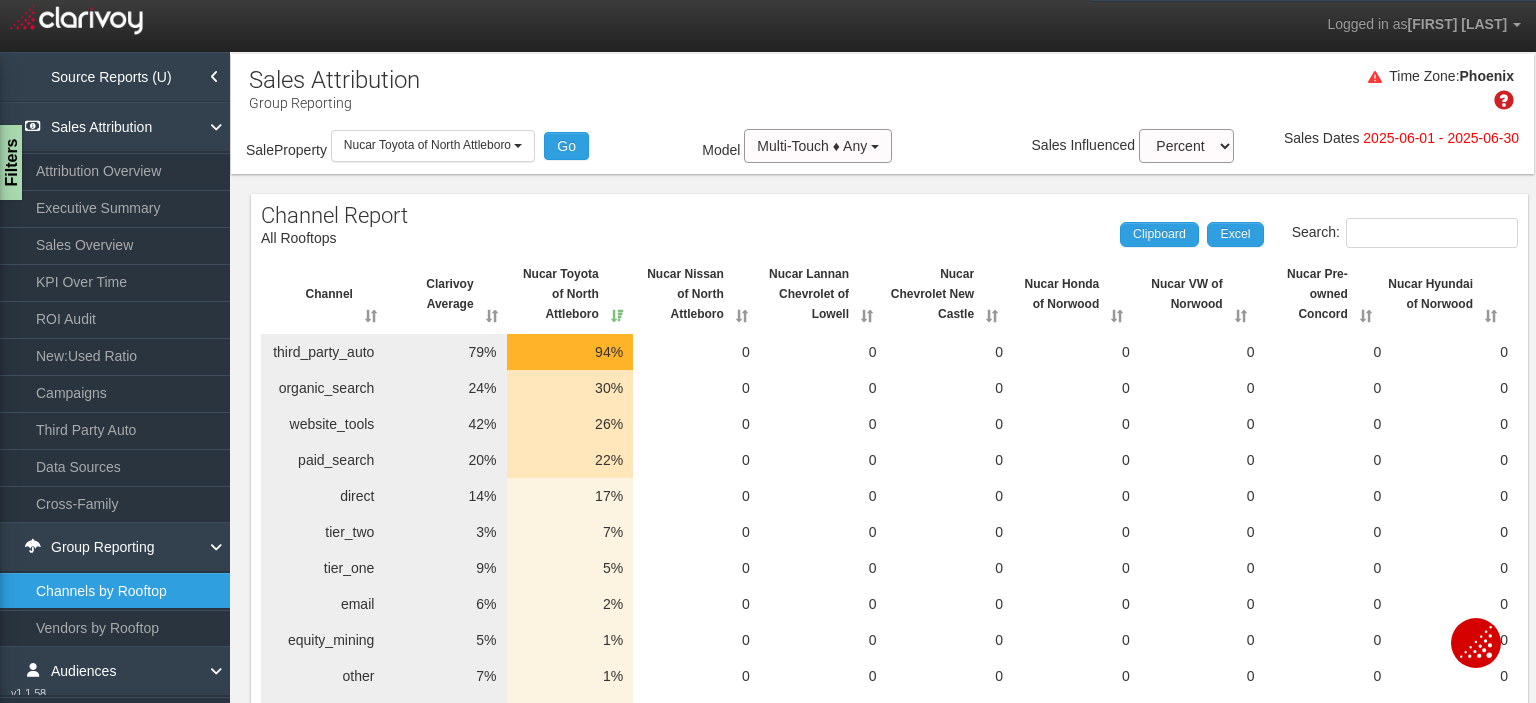 click on "Data Sources" at bounding box center [115, 467] 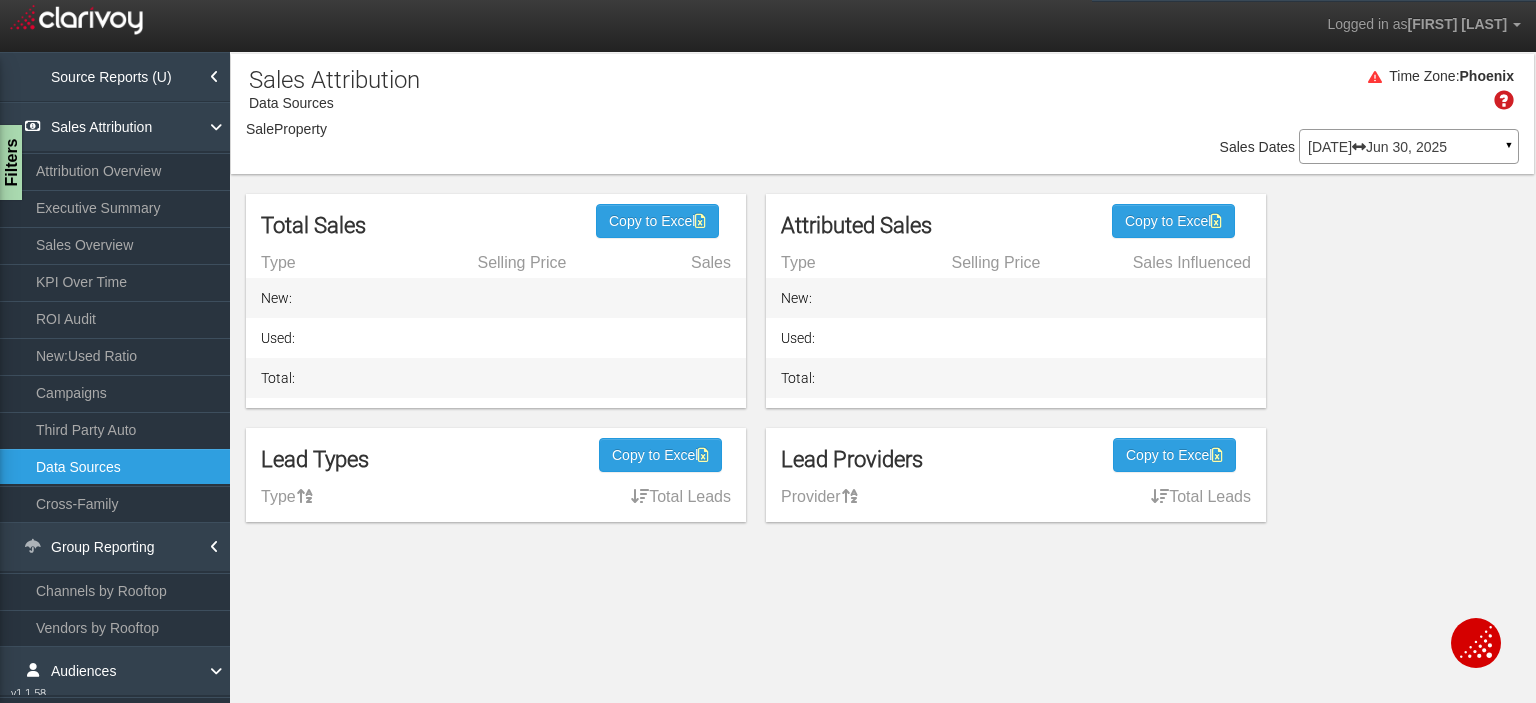 select on "object:299" 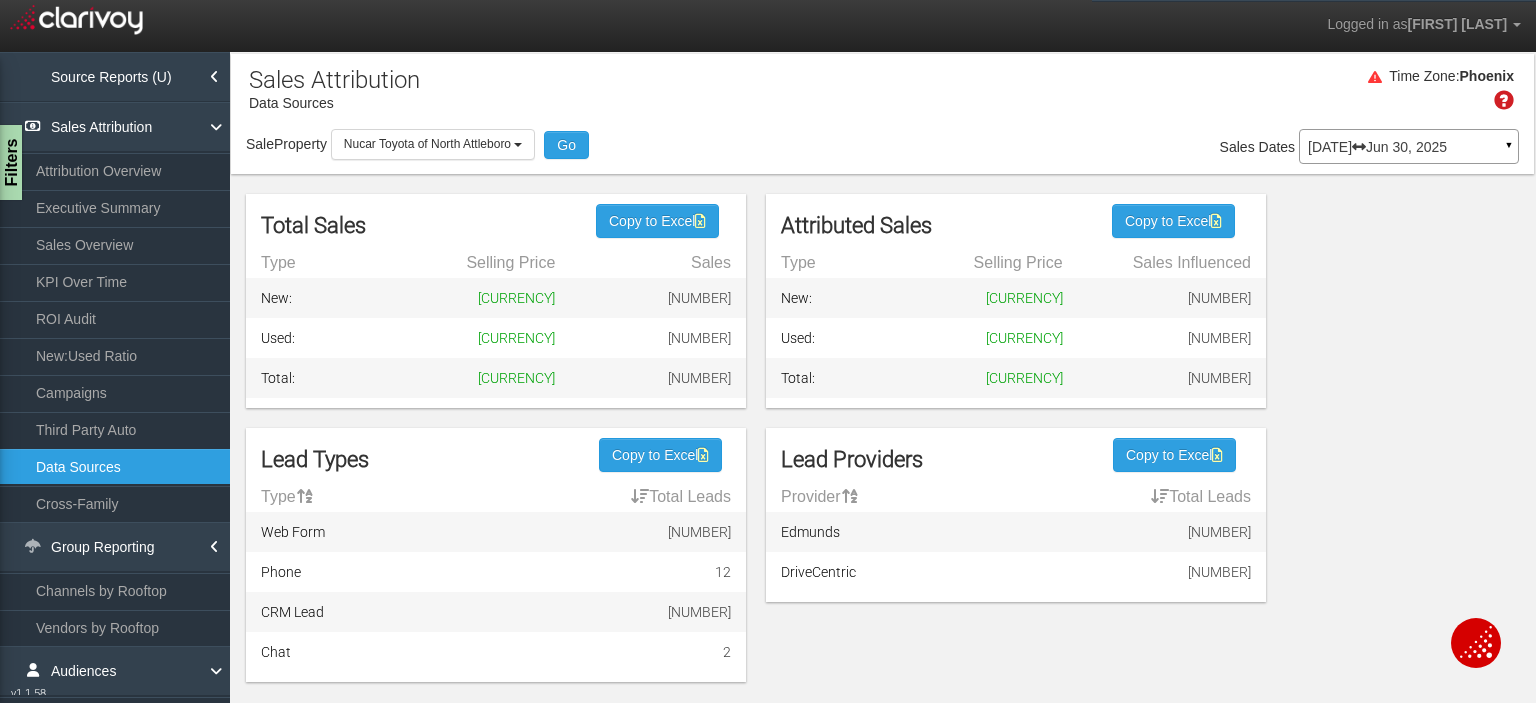 click on "Total Leads" at bounding box center [654, 497] 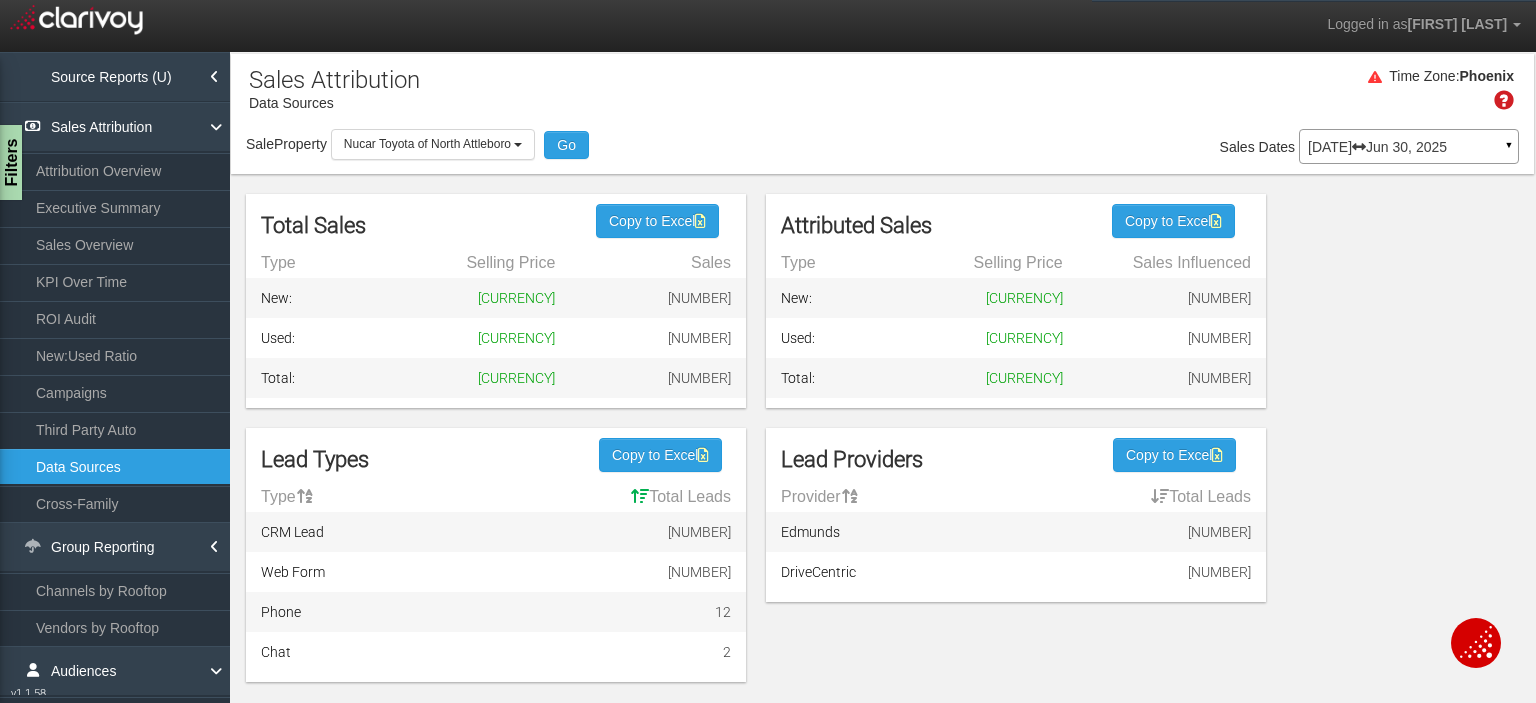 click on "Total Leads" at bounding box center (654, 497) 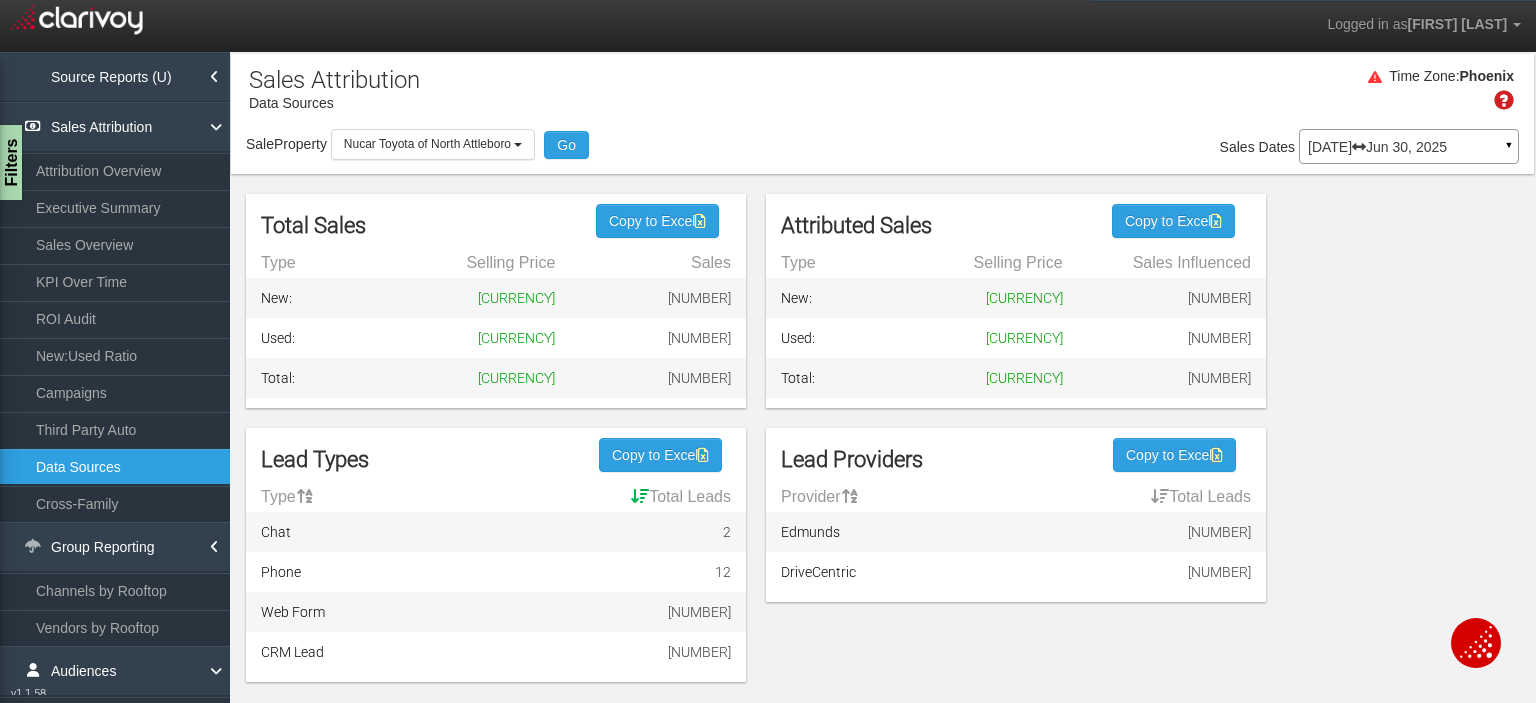 click on "Total Leads" at bounding box center (654, 497) 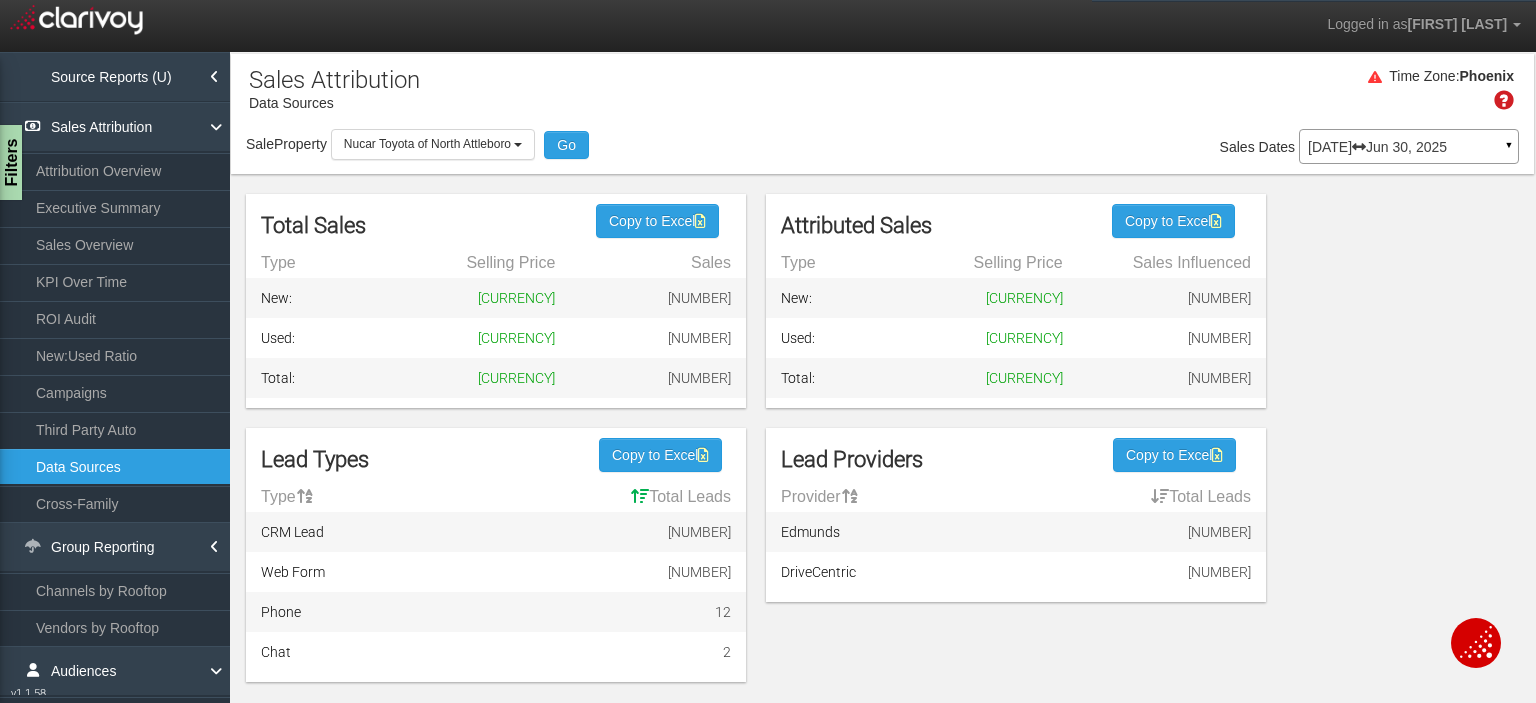 click at bounding box center (1160, 496) 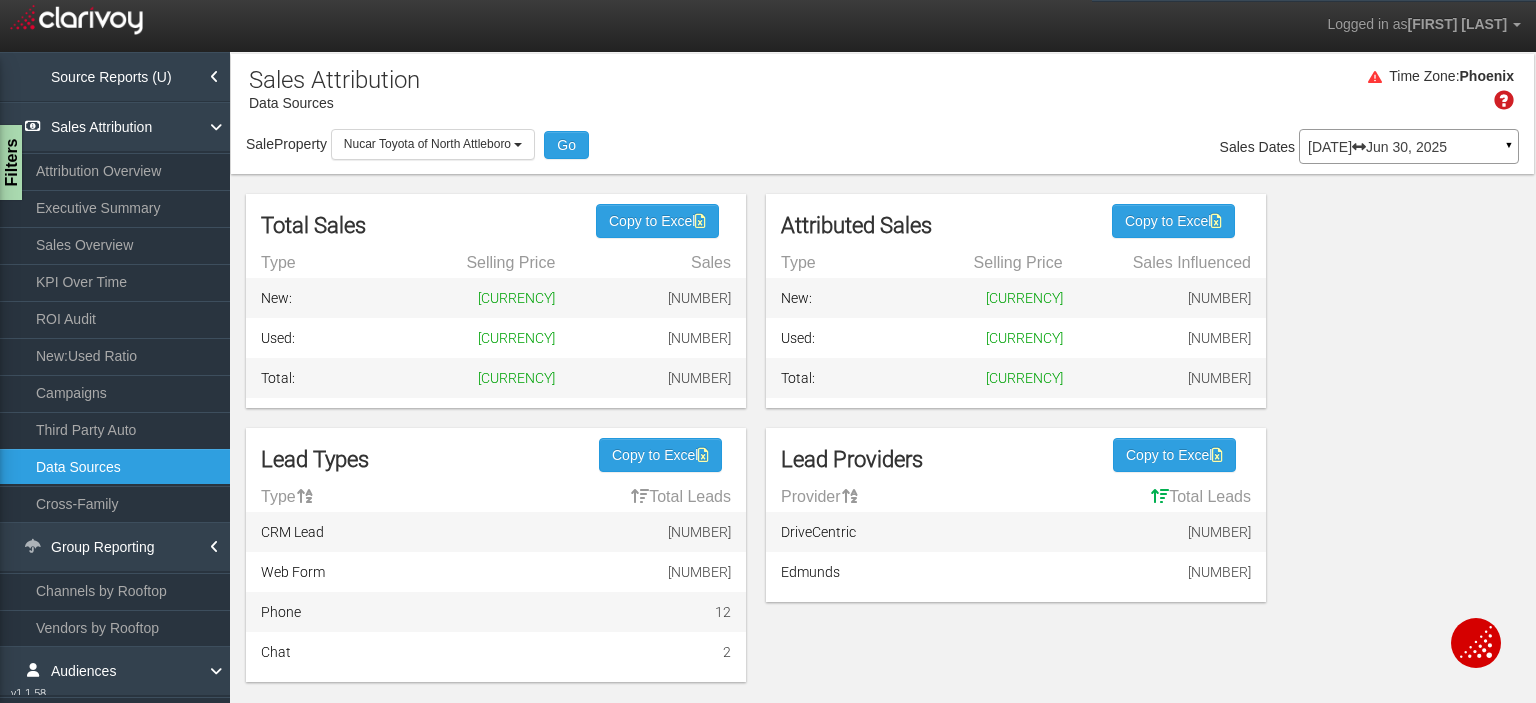 click at bounding box center (1160, 496) 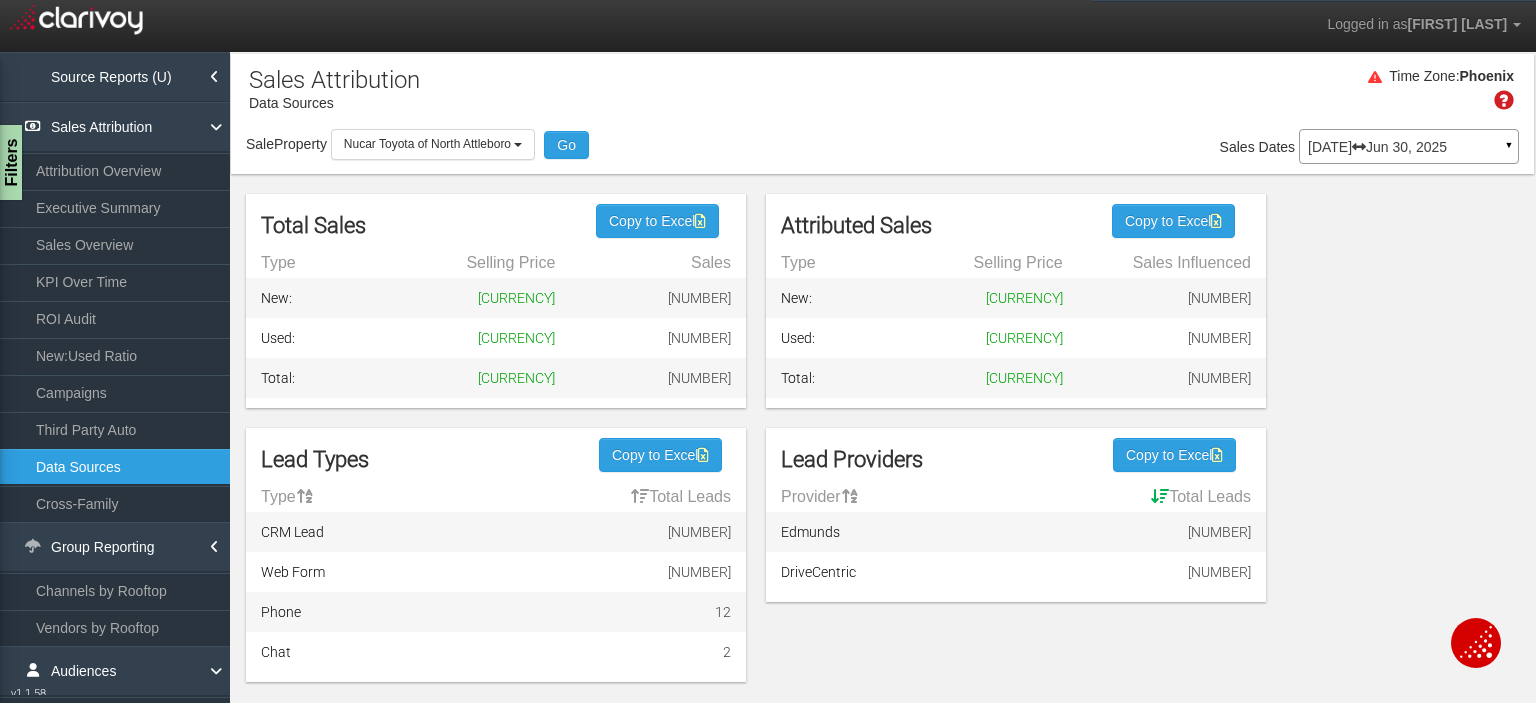 click at bounding box center (640, 496) 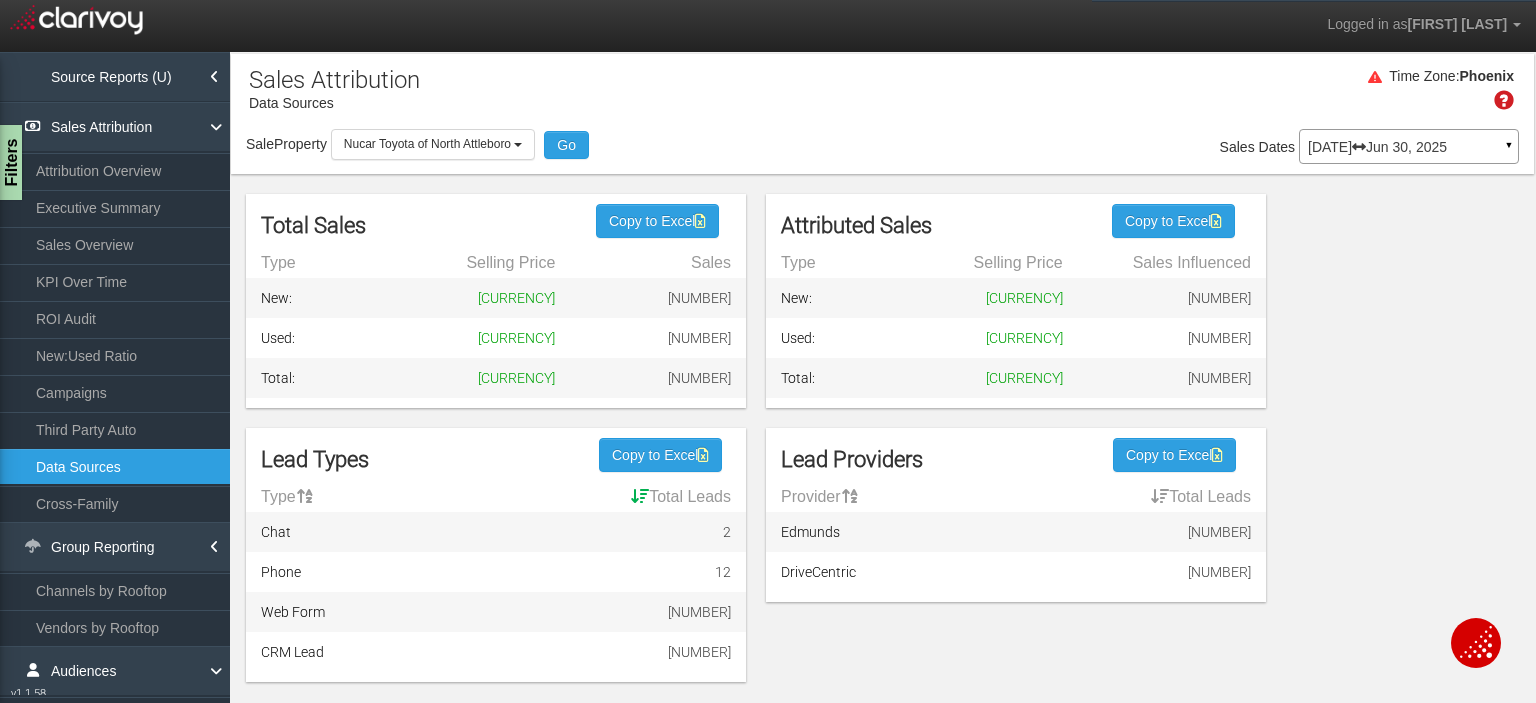 click at bounding box center [640, 496] 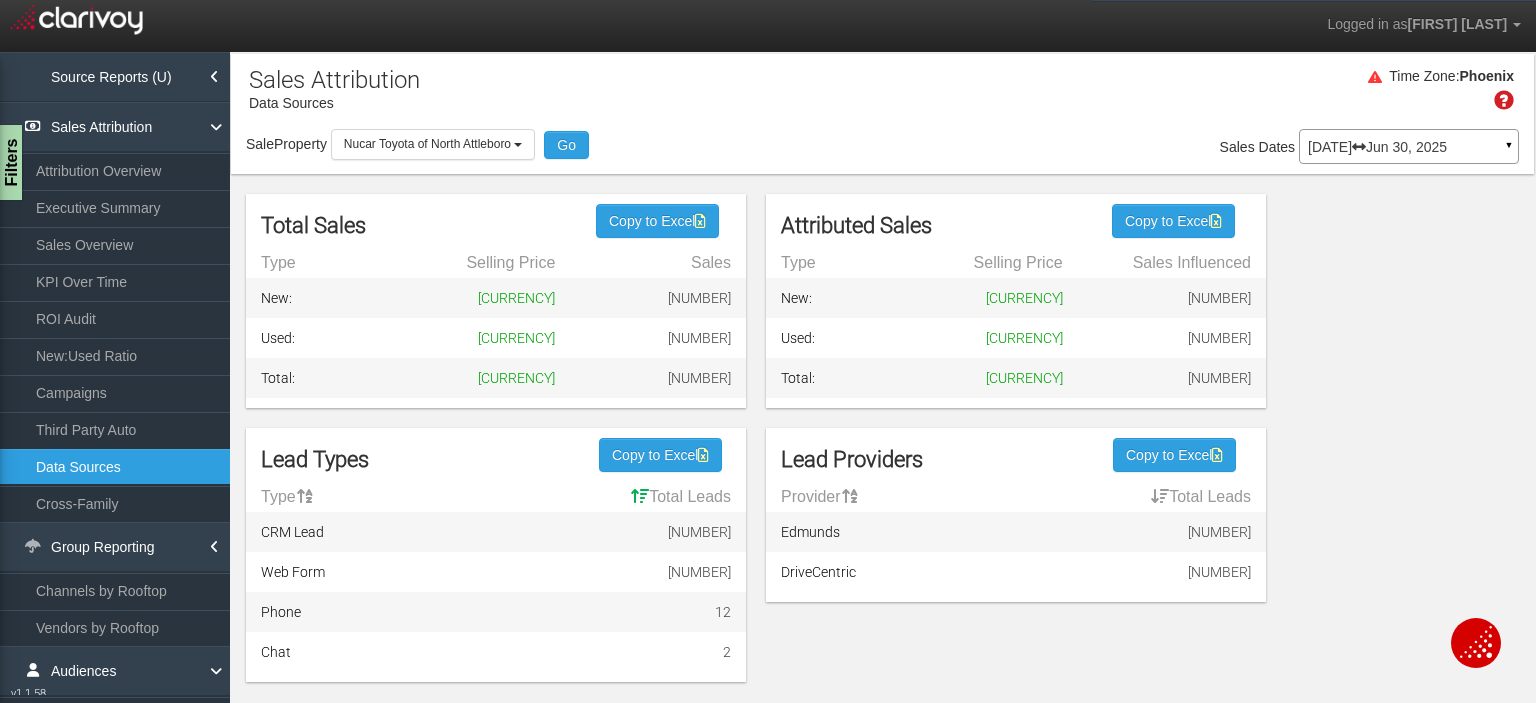click on "Sales Overview" at bounding box center (115, 245) 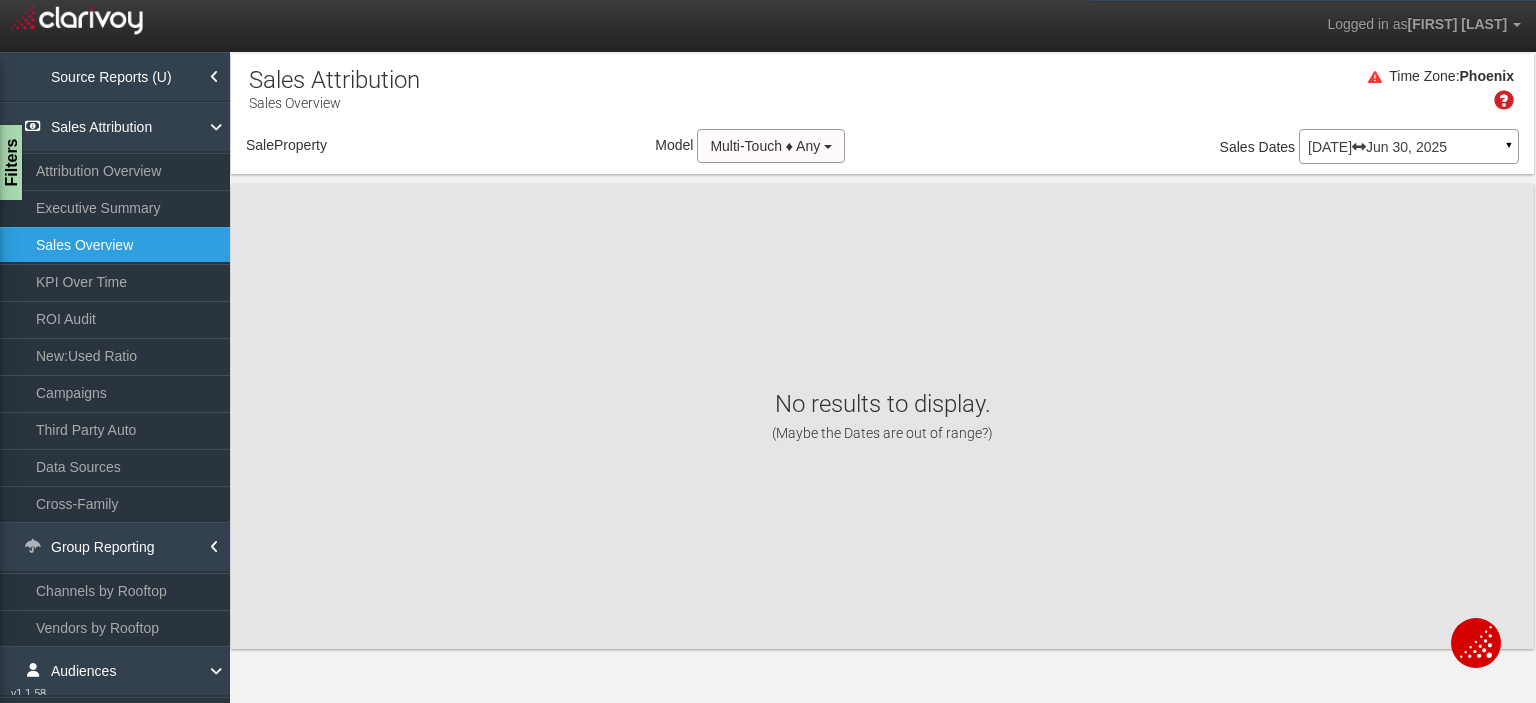 select on "object:357" 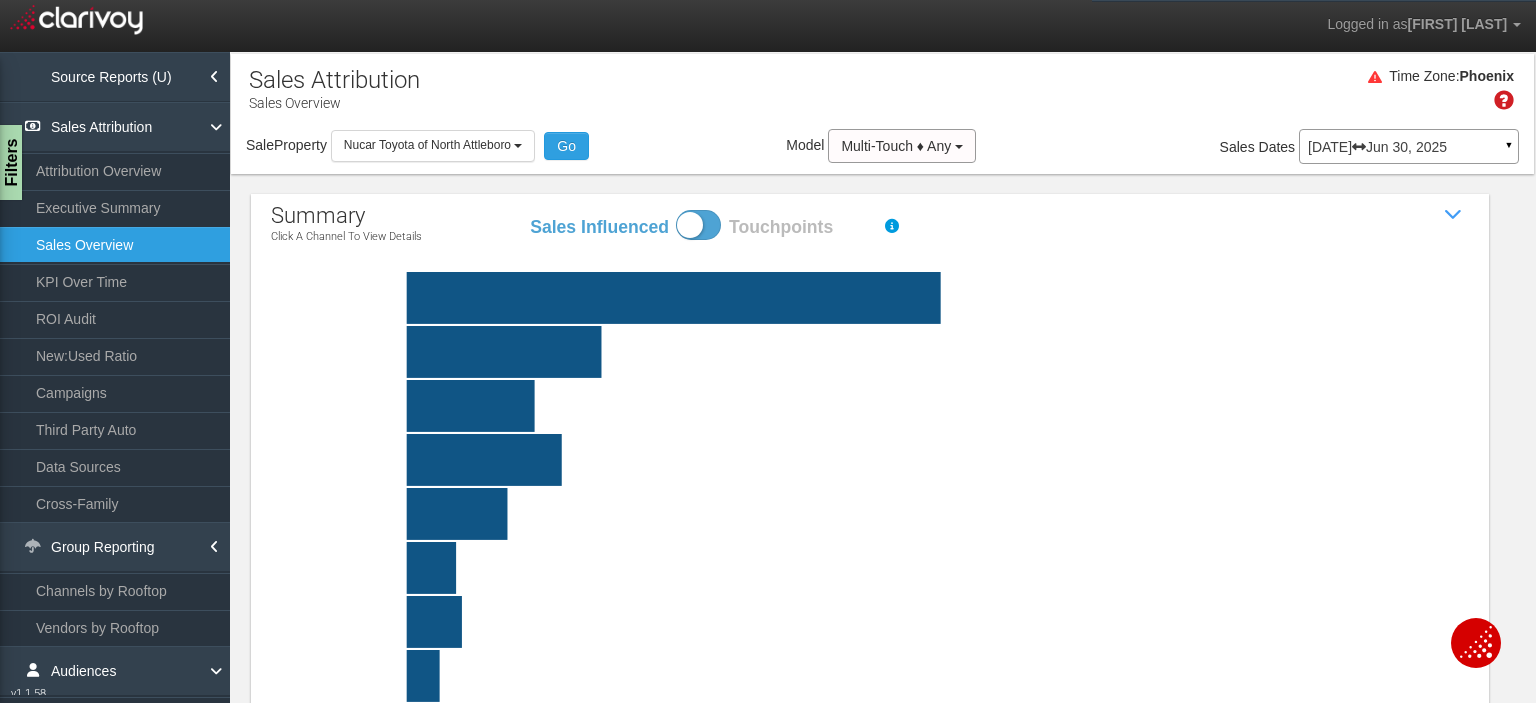 click 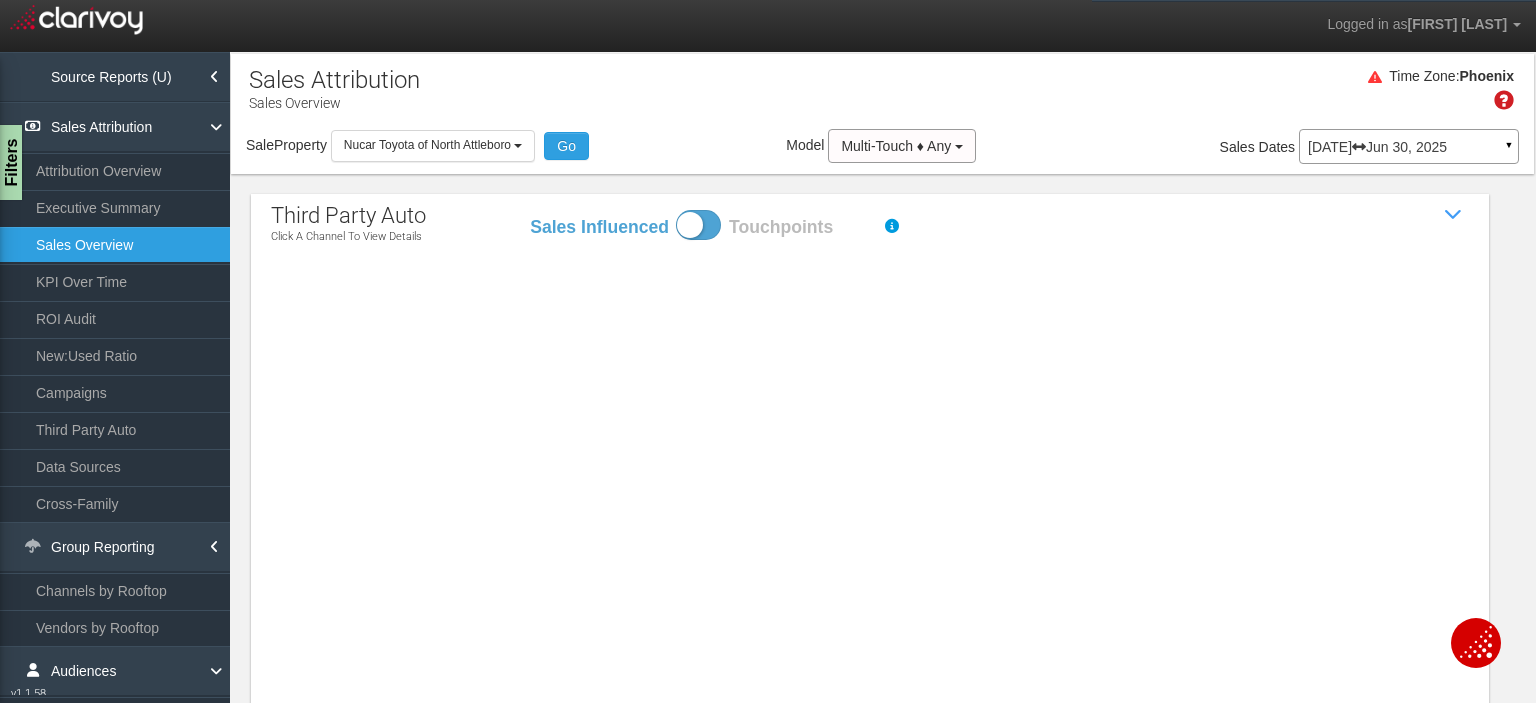 click 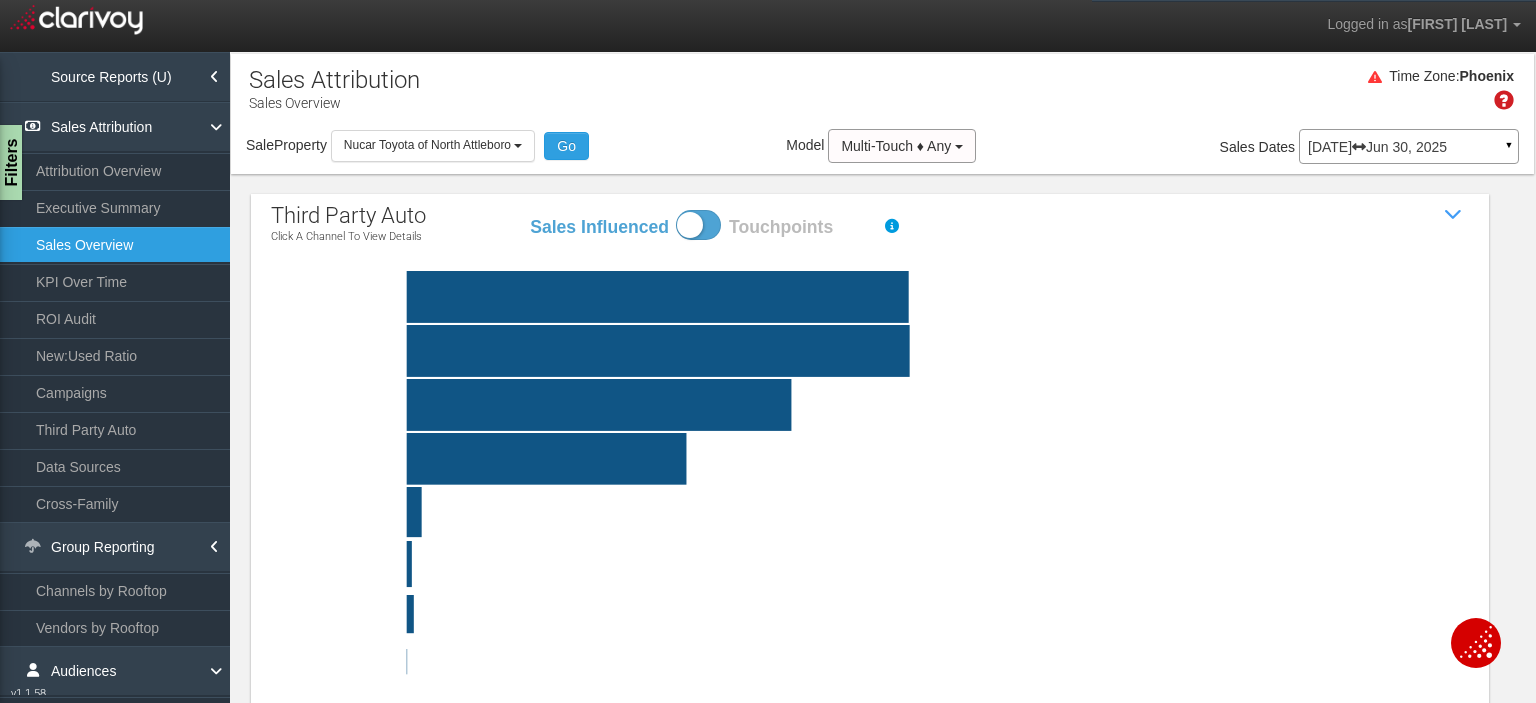 click at bounding box center [698, 225] 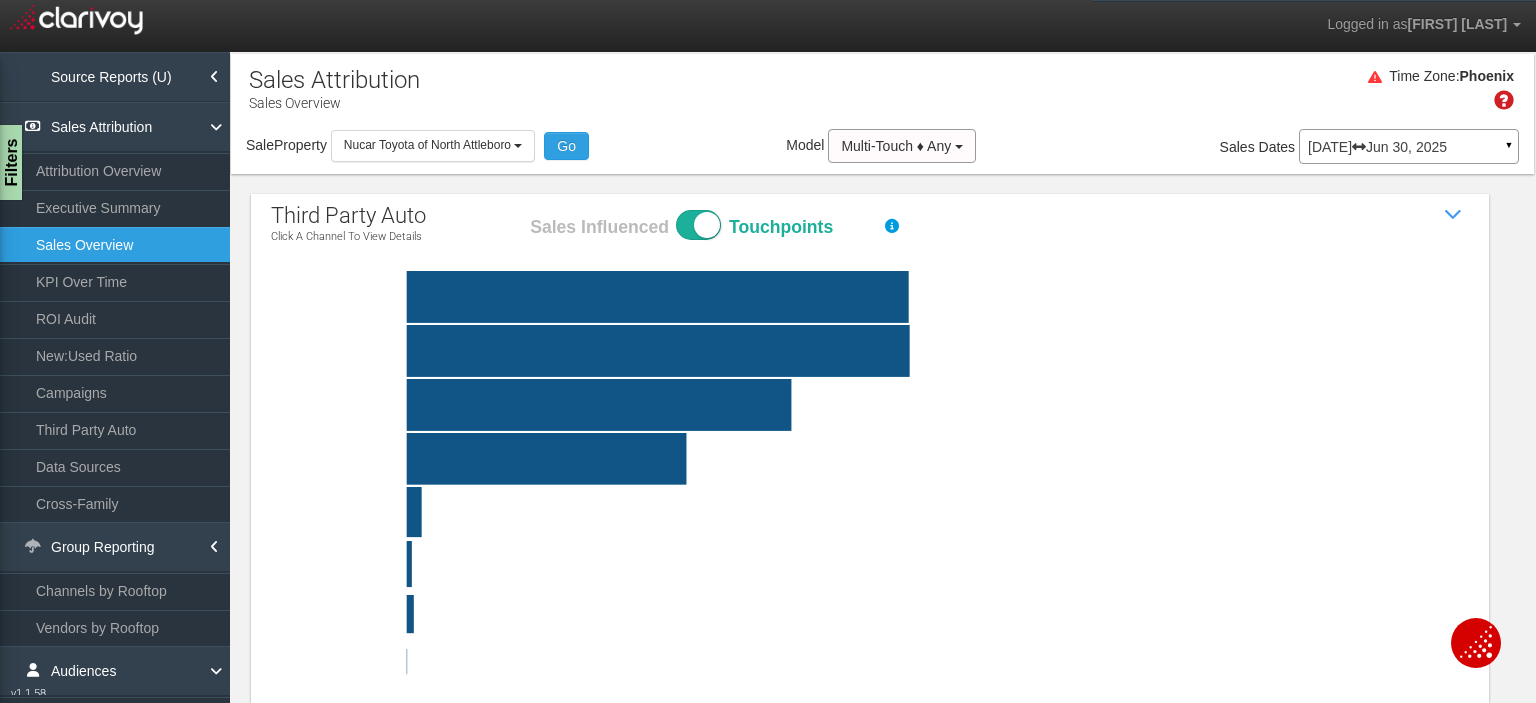 click on "Sales Influenced 			 Touchpoints" at bounding box center (528, 209) 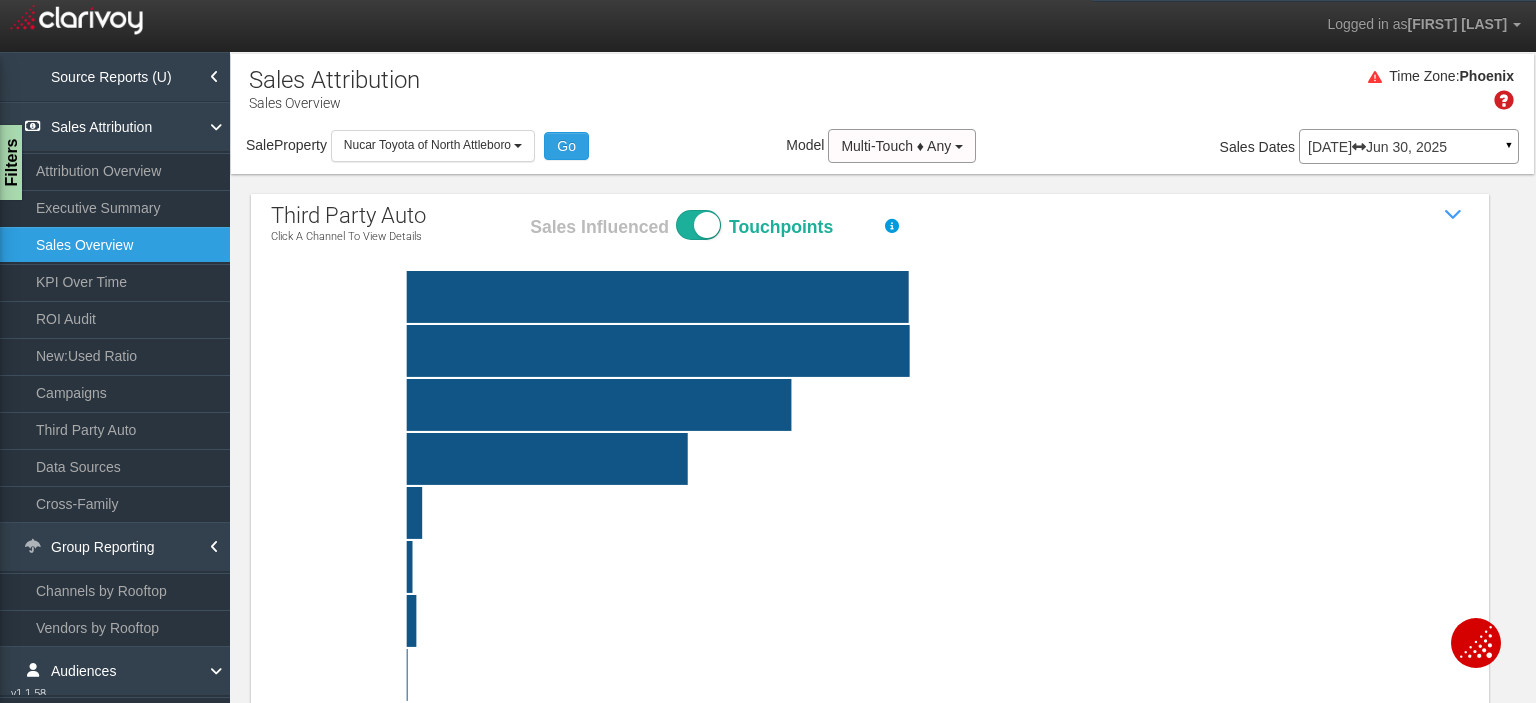 click at bounding box center (698, 225) 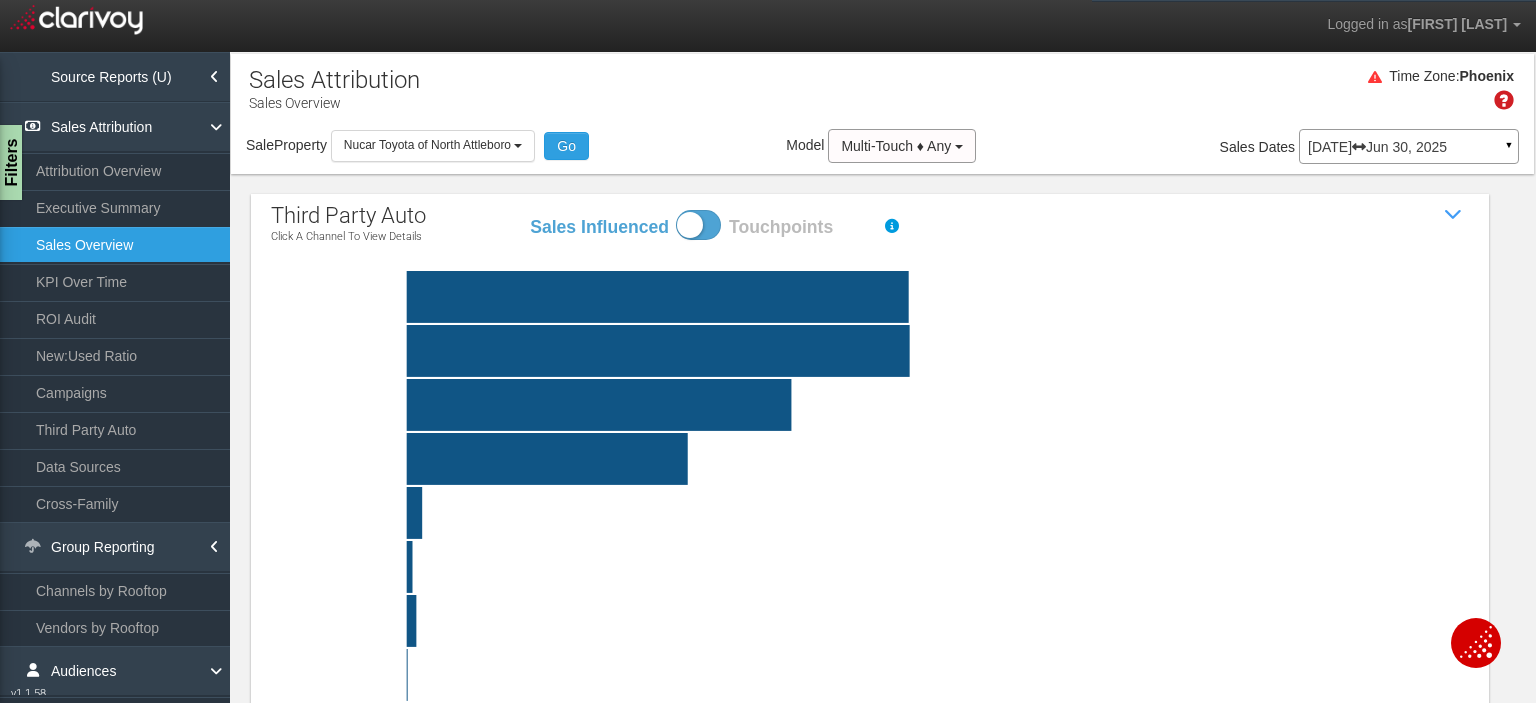 click on "Sales Influenced 			 Touchpoints" at bounding box center (528, 209) 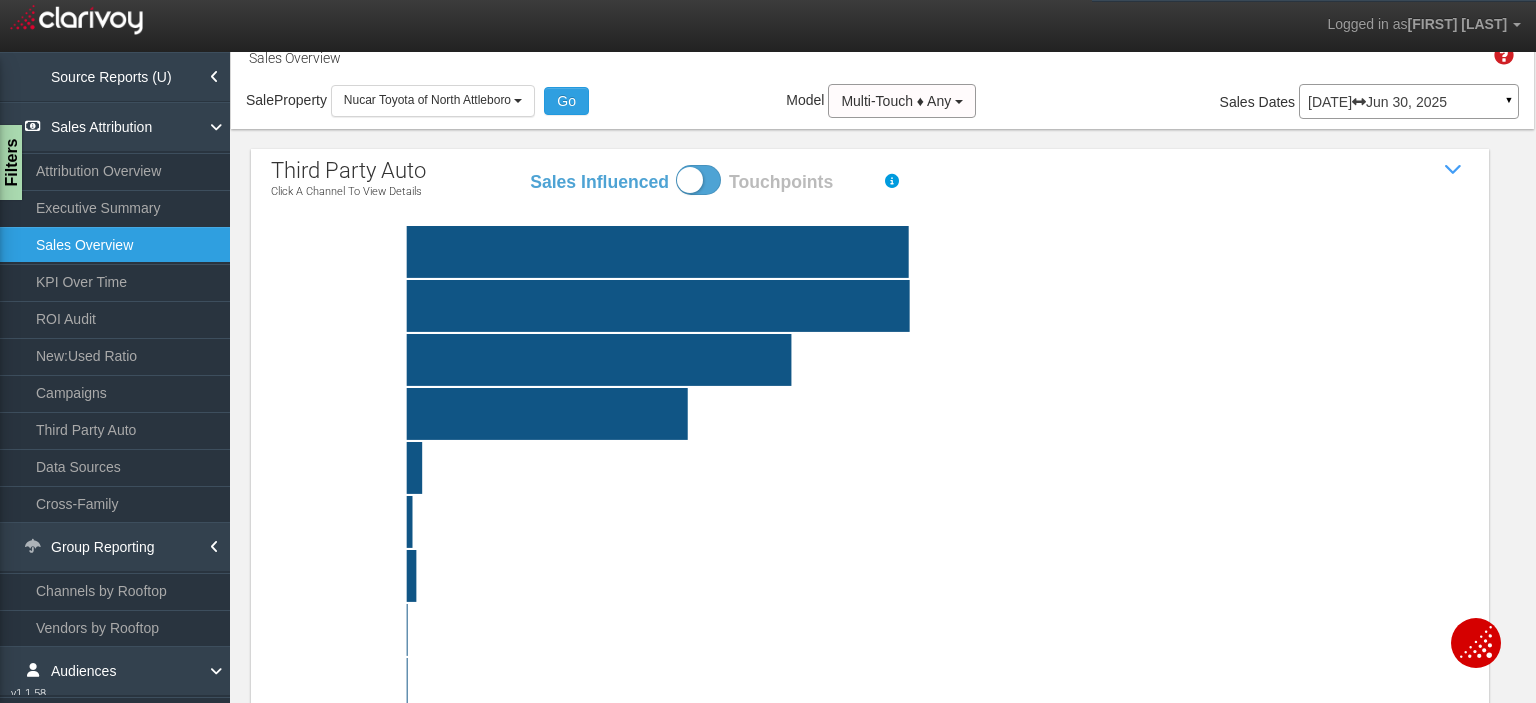 scroll, scrollTop: 0, scrollLeft: 0, axis: both 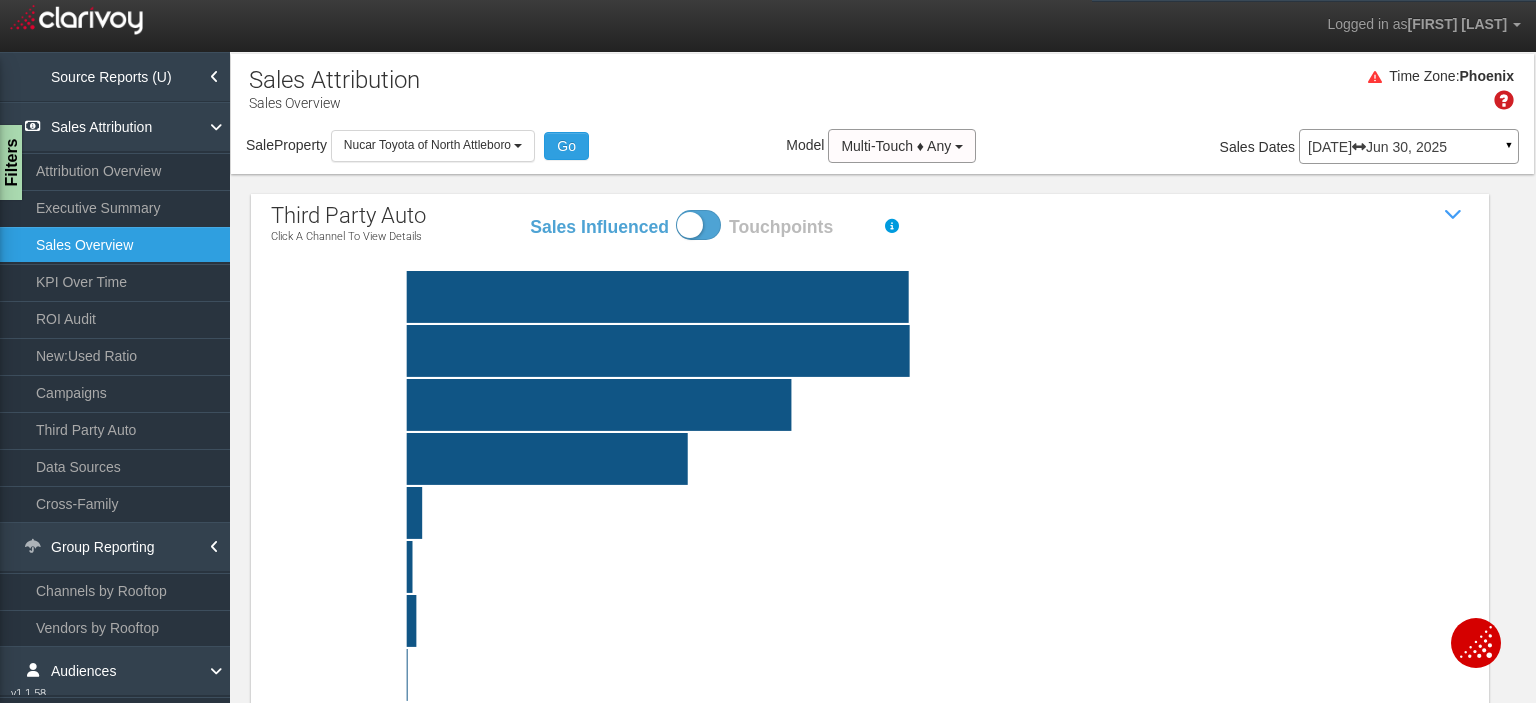 click on "Click a channel to view details" at bounding box center (348, 237) 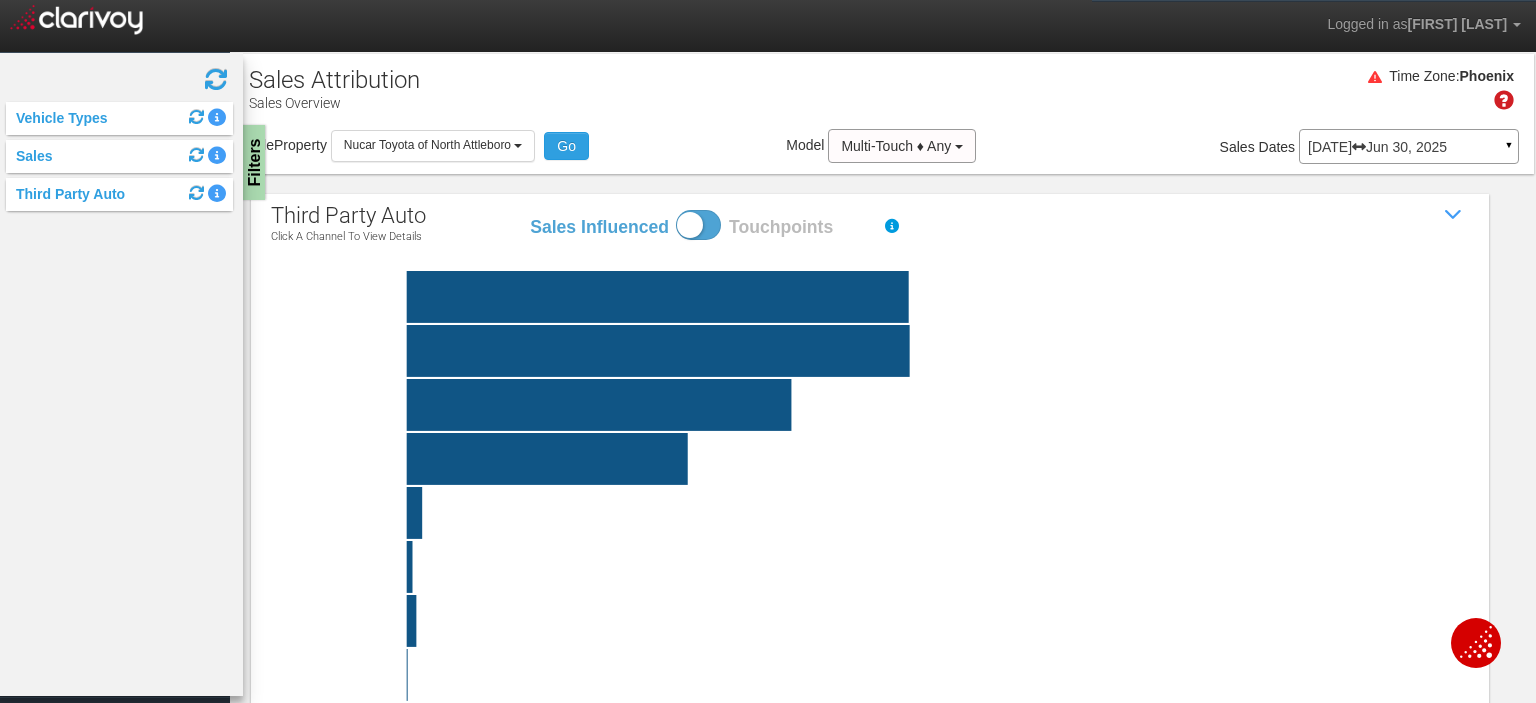 click on "Third Party Auto" at bounding box center (119, 194) 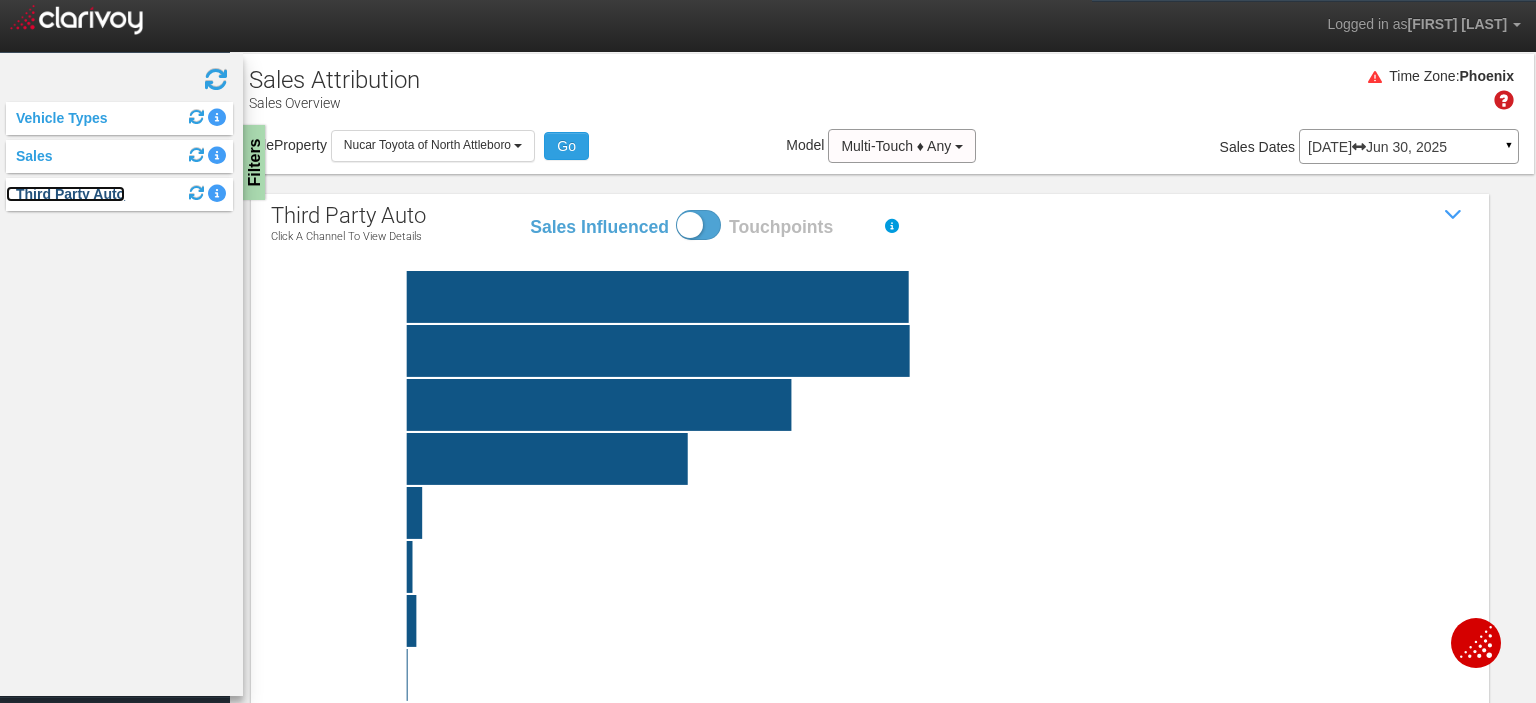 click on "Third Party Auto" at bounding box center [65, 194] 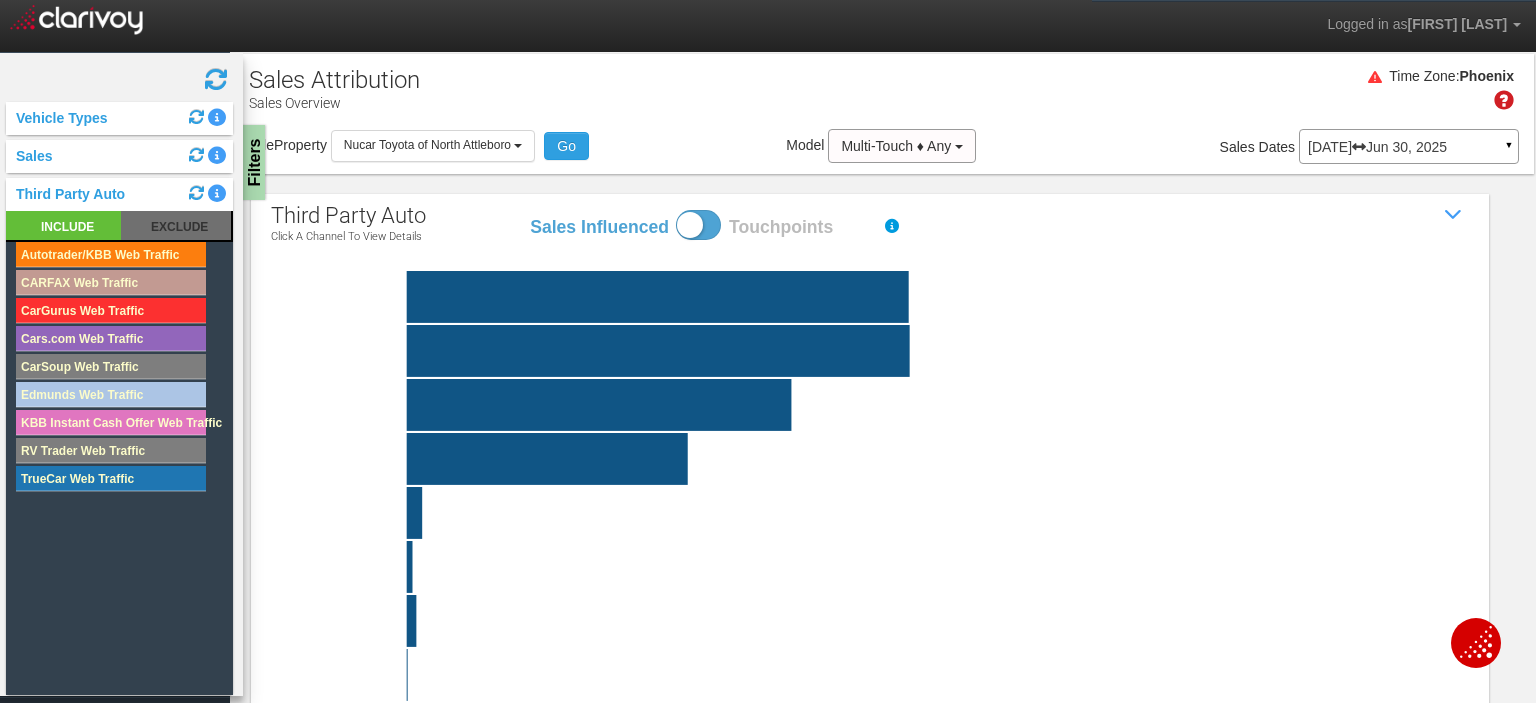 drag, startPoint x: 103, startPoint y: 150, endPoint x: 84, endPoint y: 153, distance: 19.235384 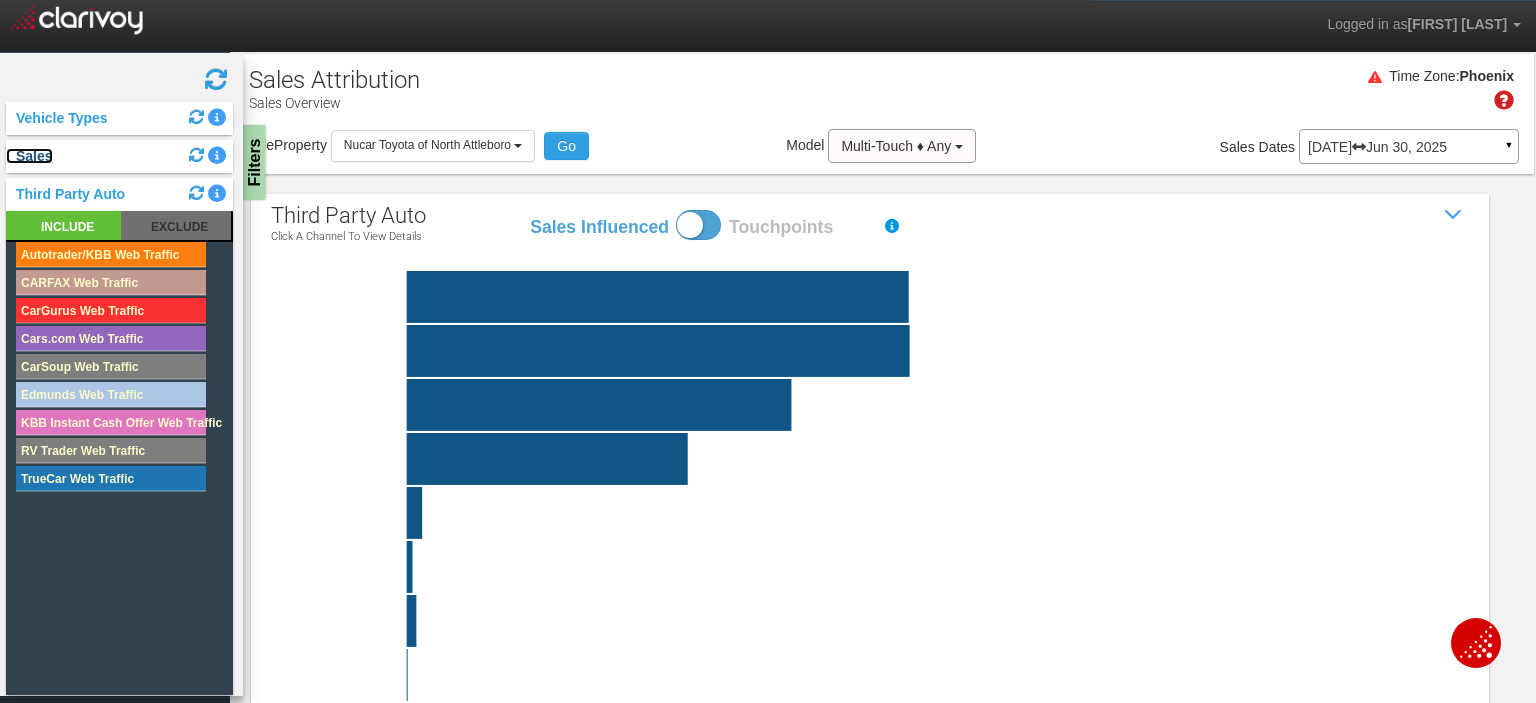 click on "Sales" at bounding box center (29, 156) 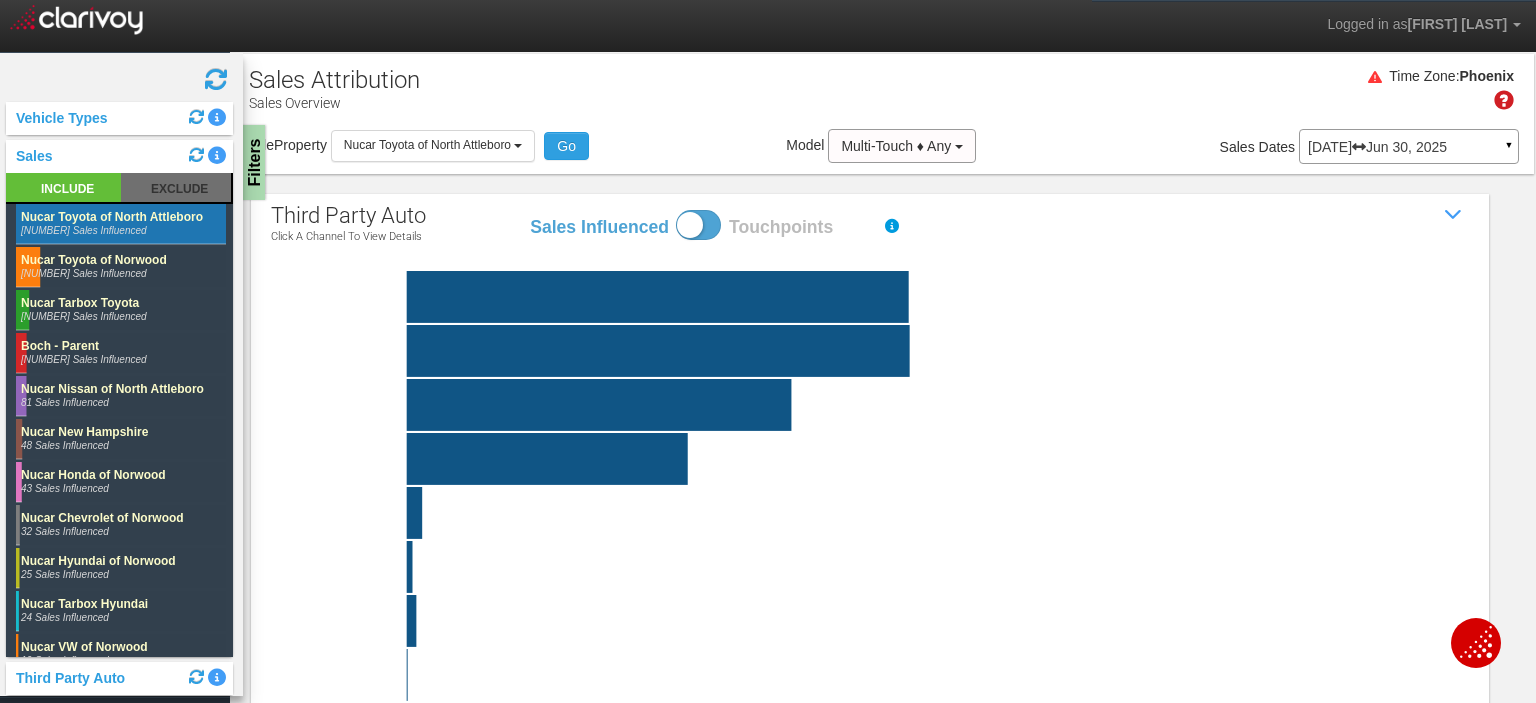 click 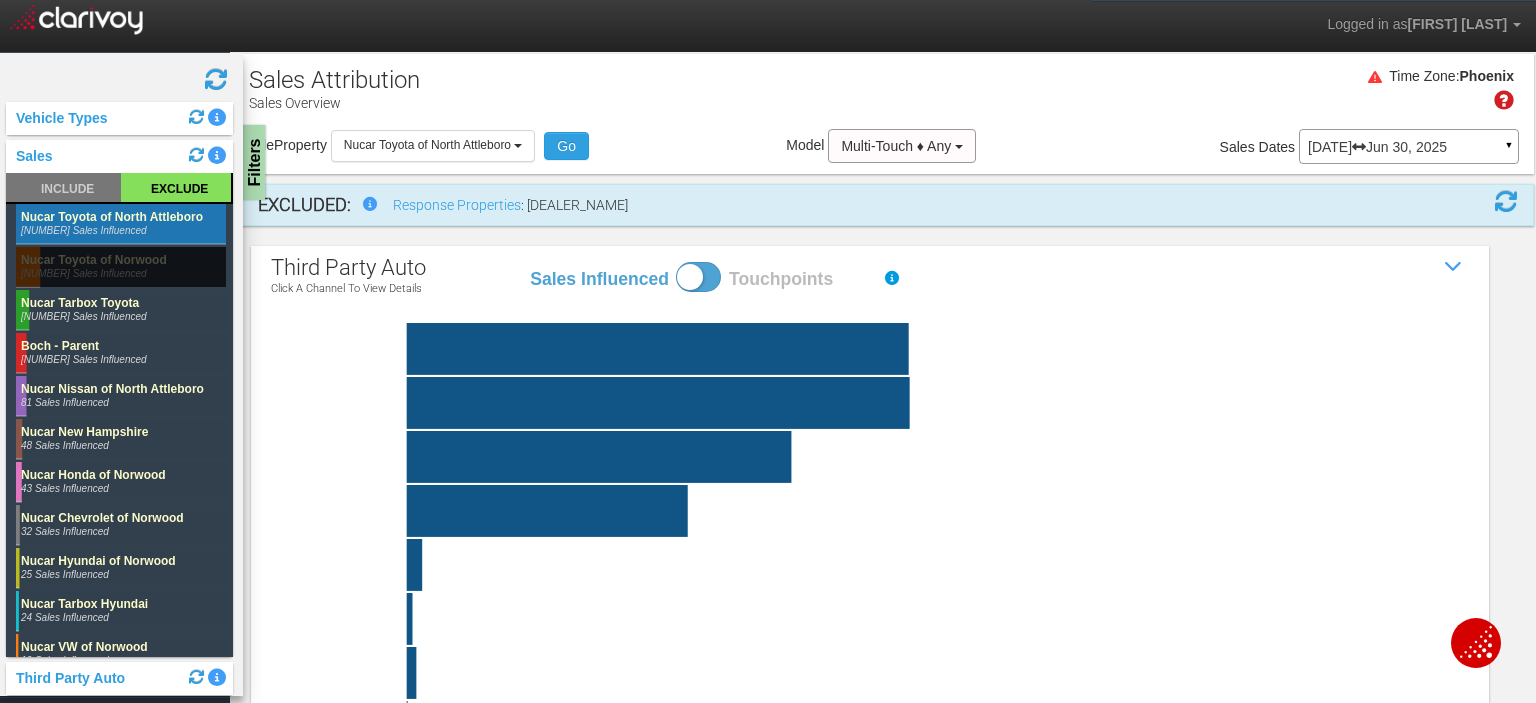 click on "Time Zone:
[CITY]" at bounding box center [882, 96] 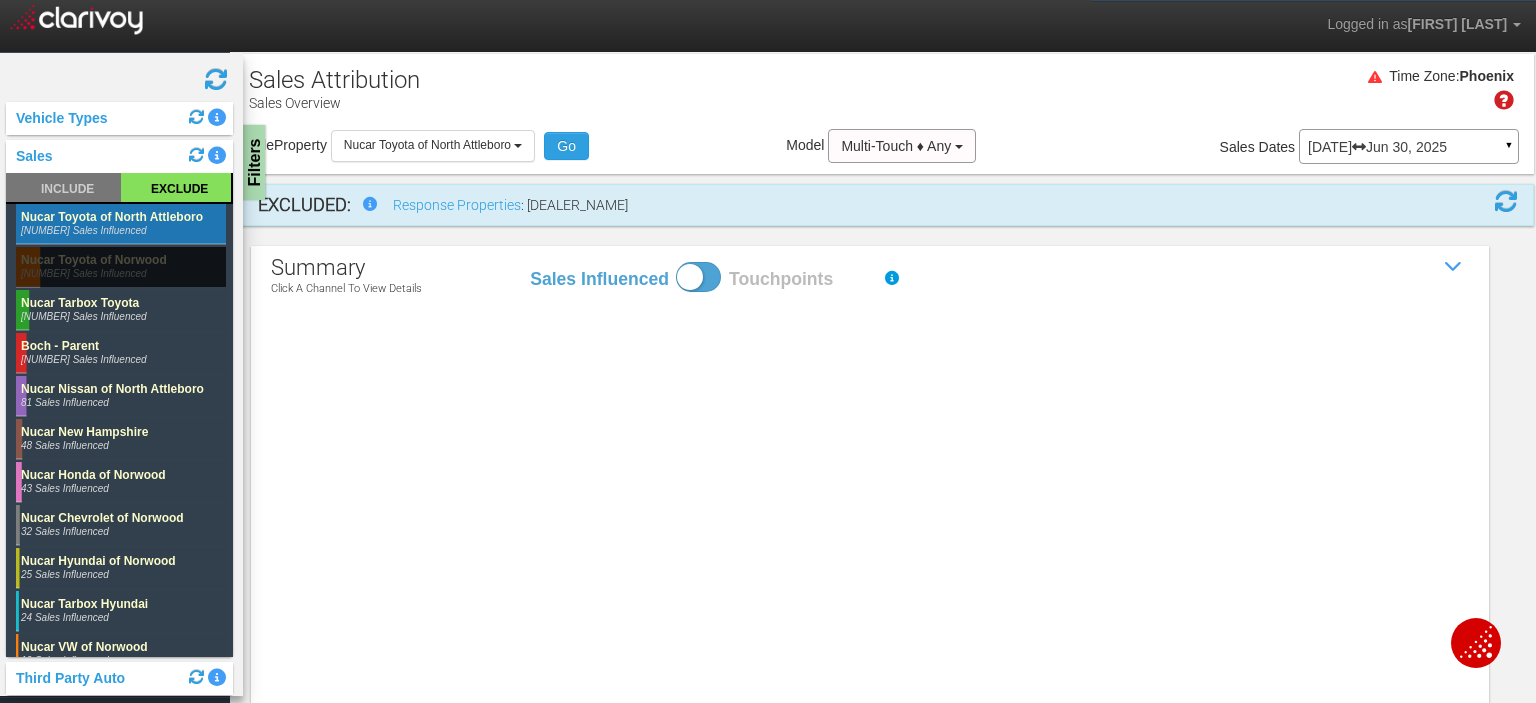 click 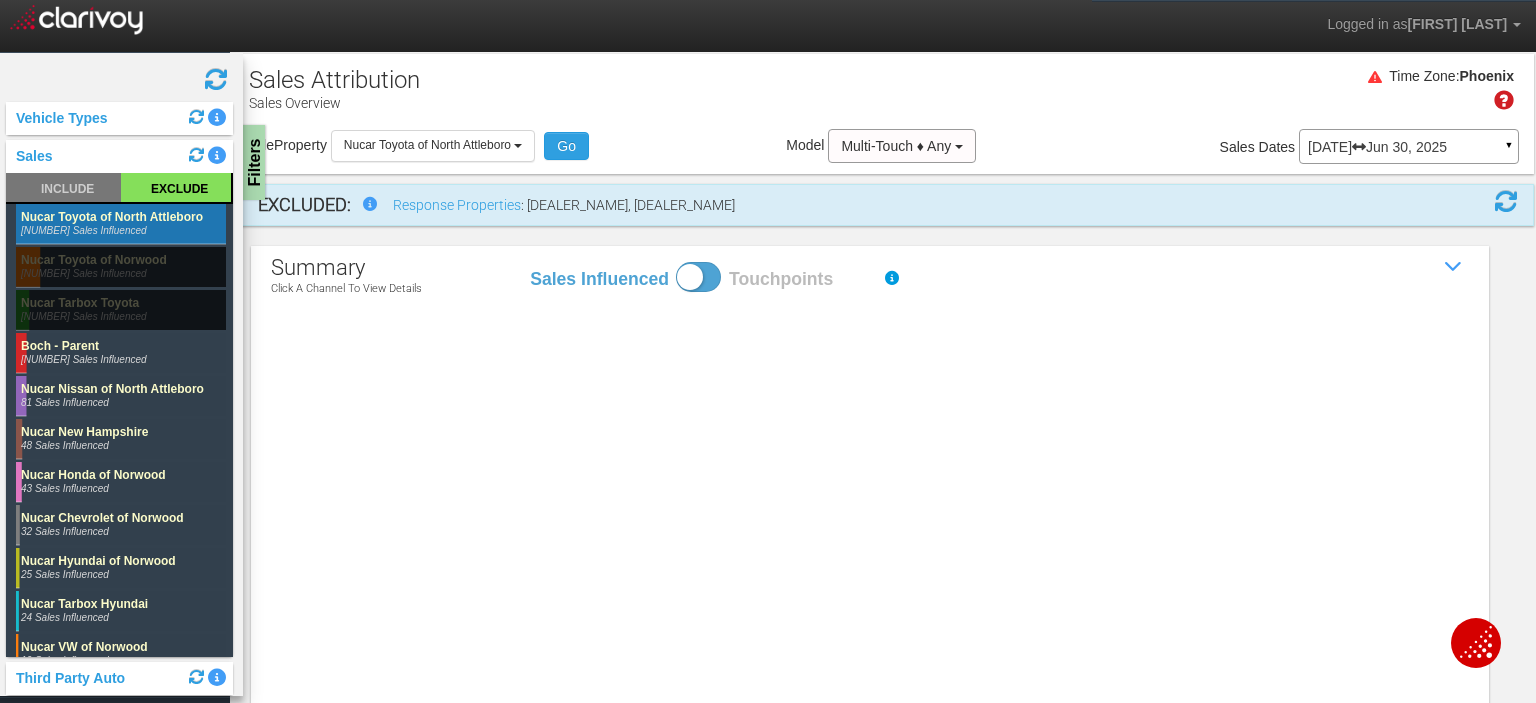 click on "Time Zone:
[CITY]" at bounding box center [882, 96] 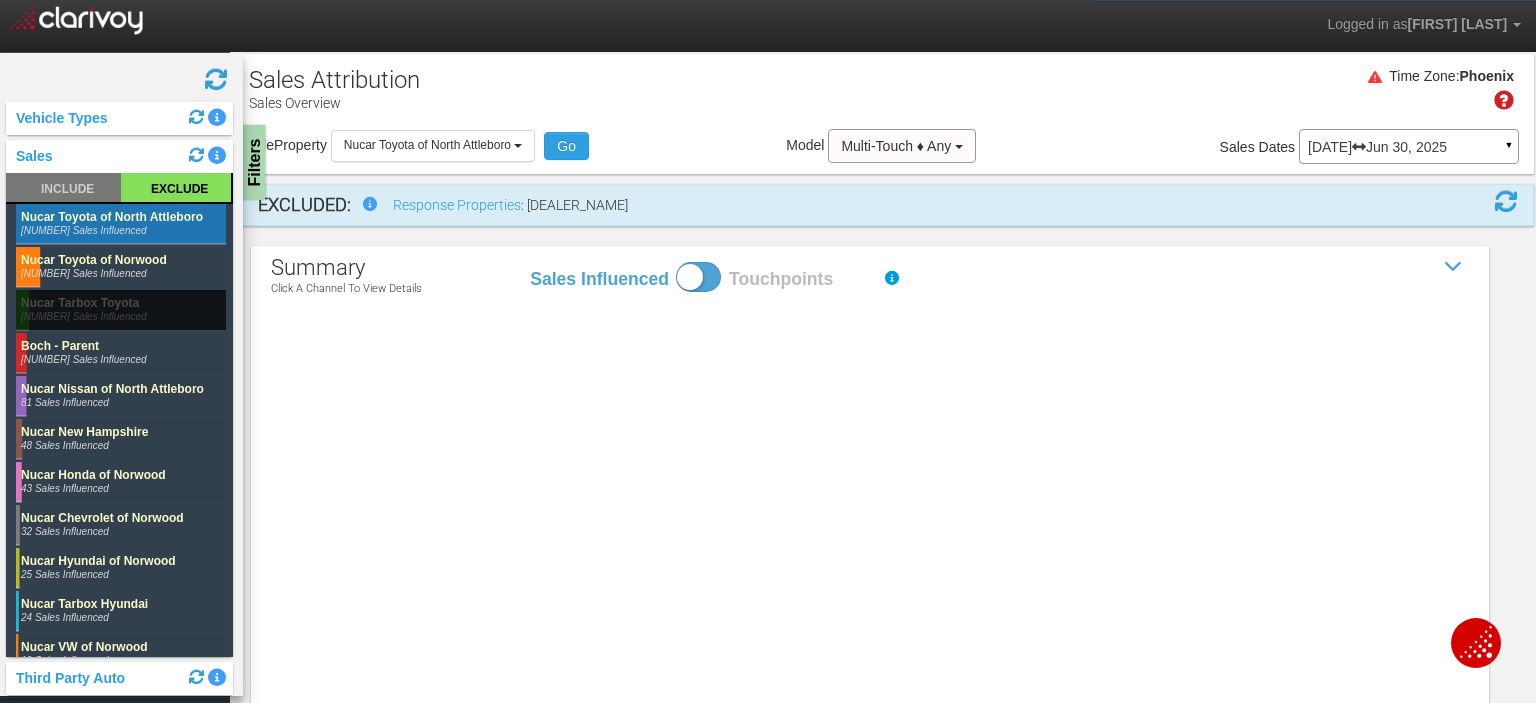 click 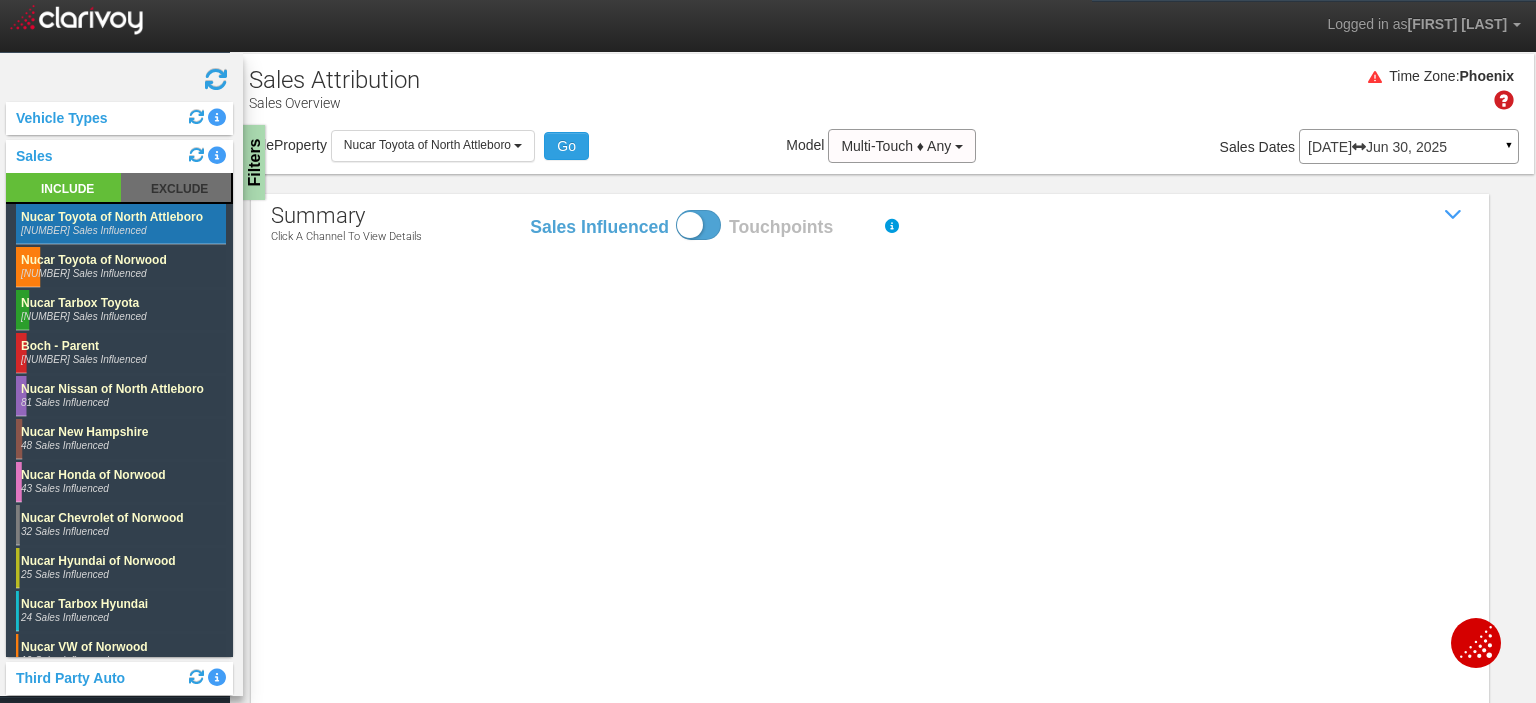 click 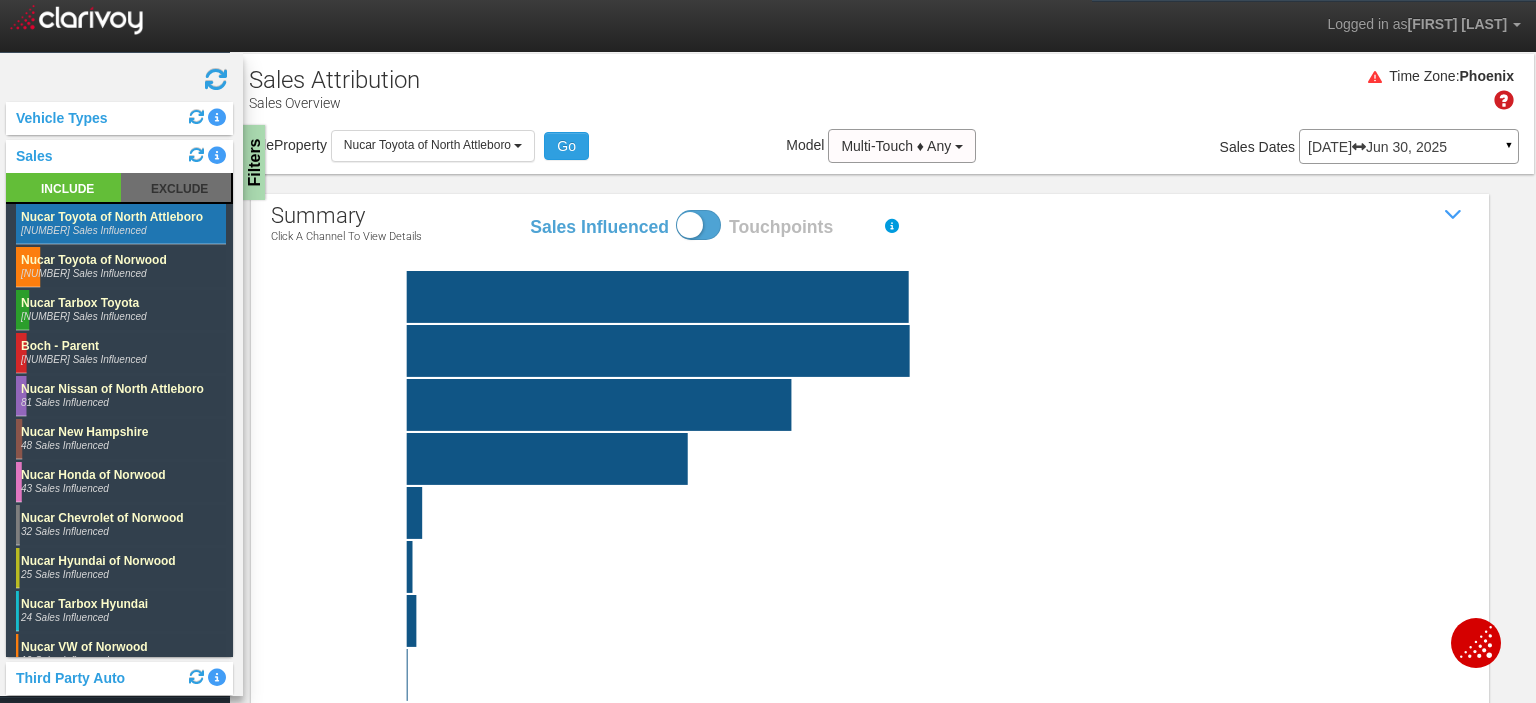 click on "Time Zone:
[CITY]
Sale  Property
Loading
[DEALER_NAME] [DEALER_NAME] [DEALER_NAME] [DEALER_NAME] [DEALER_NAME] [DEALER_NAME] [DEALER_NAME] [DEALER_NAME] [DEALER_NAME] [DEALER_NAME]     Select all  [BRAND] - [BRAND]  [DEALER_NAME]  [DEALER_NAME]  [DEALER_NAME]  [DEALER_NAME]  [DEALER_NAME]  [DEALER_NAME]  [DEALER_NAME]  [DEALER_NAME]  [DEALER_NAME]
Go
Model 			 				  Multi-Touch ♦ Any 			 			 				 				 				 				 				  Multi-Touch ♦ Any 				 				 				 				 				 				  Multi-Touch - Even 				 				 				 				 				 				  Multi-Touch - Parabolic 				 				 				 				 				 				  Multi-Touch - Binomial" at bounding box center [882, 114] 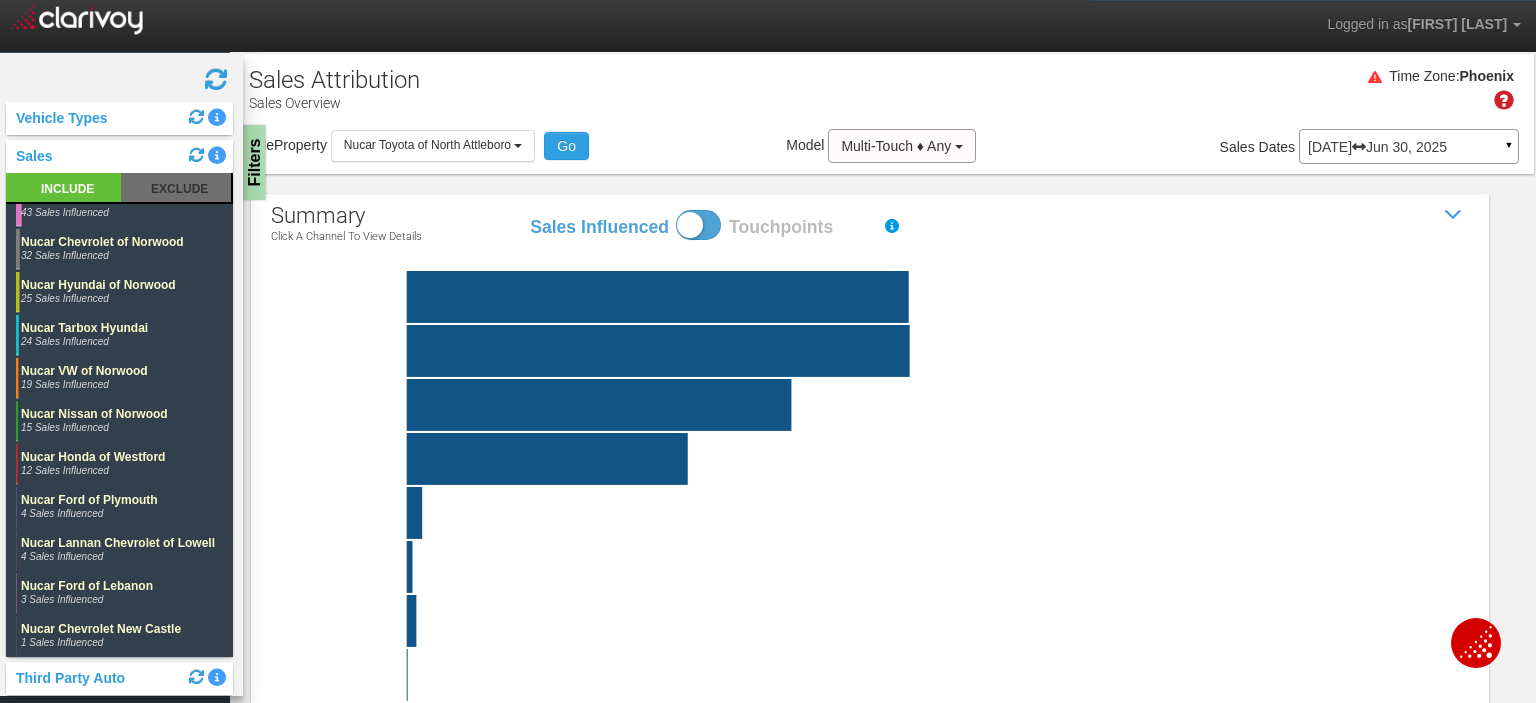 scroll, scrollTop: 394, scrollLeft: 0, axis: vertical 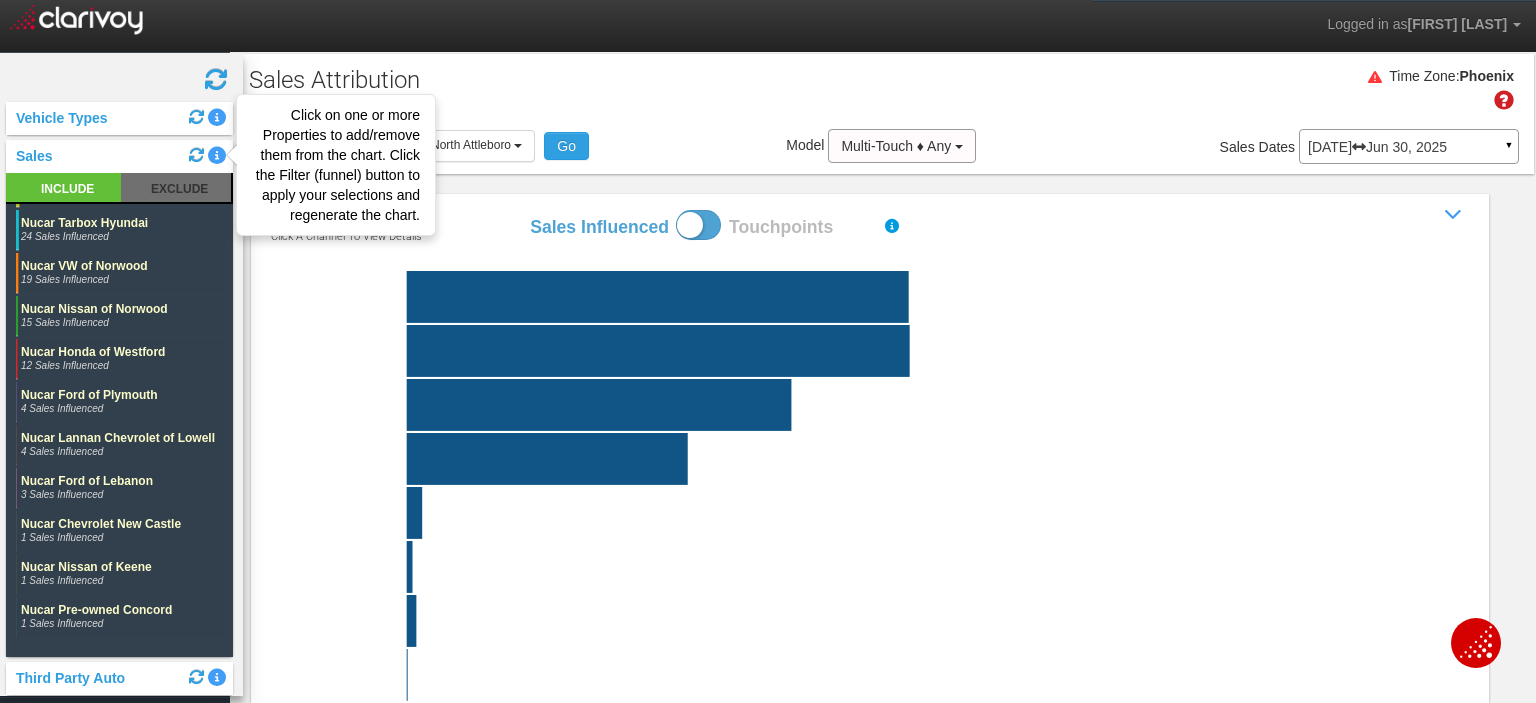 click at bounding box center (217, 155) 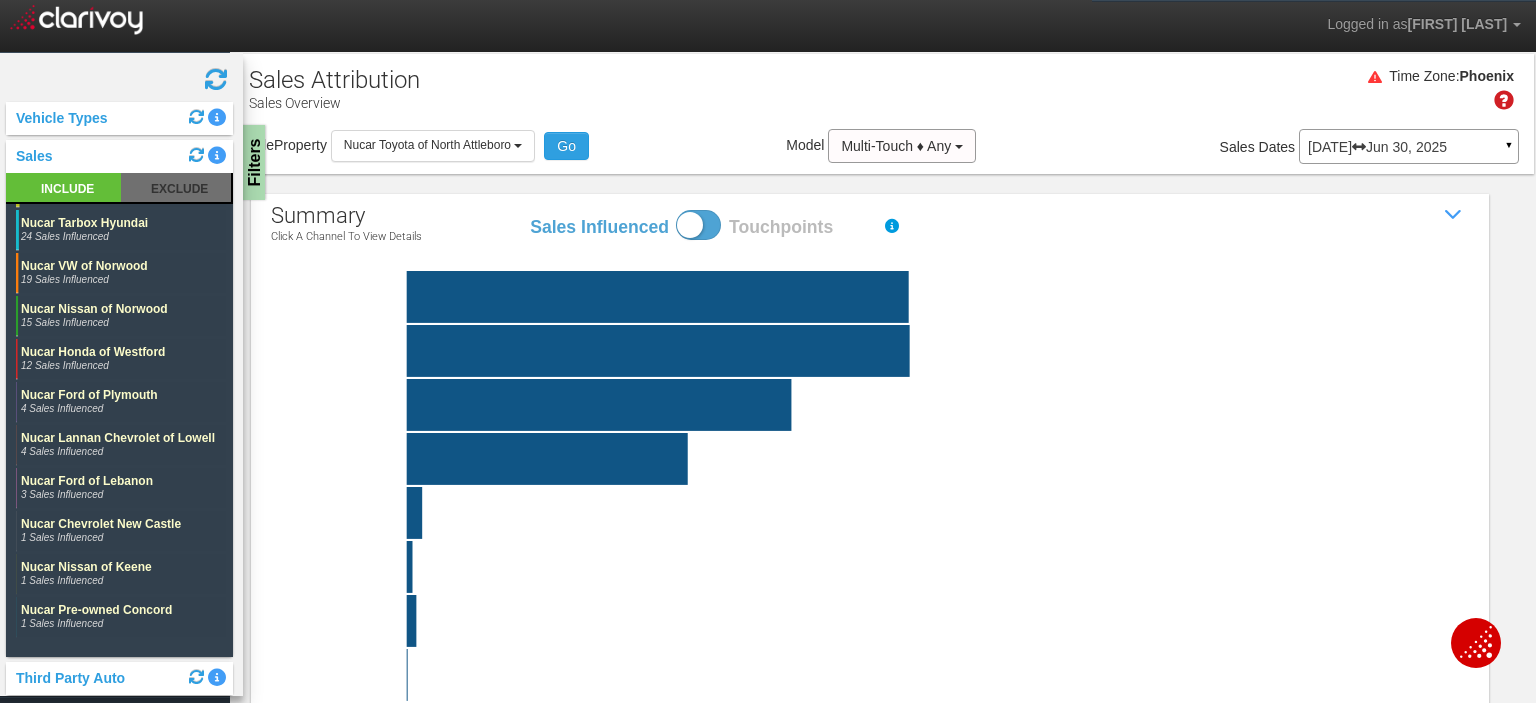 click on "Filters" at bounding box center (252, 162) 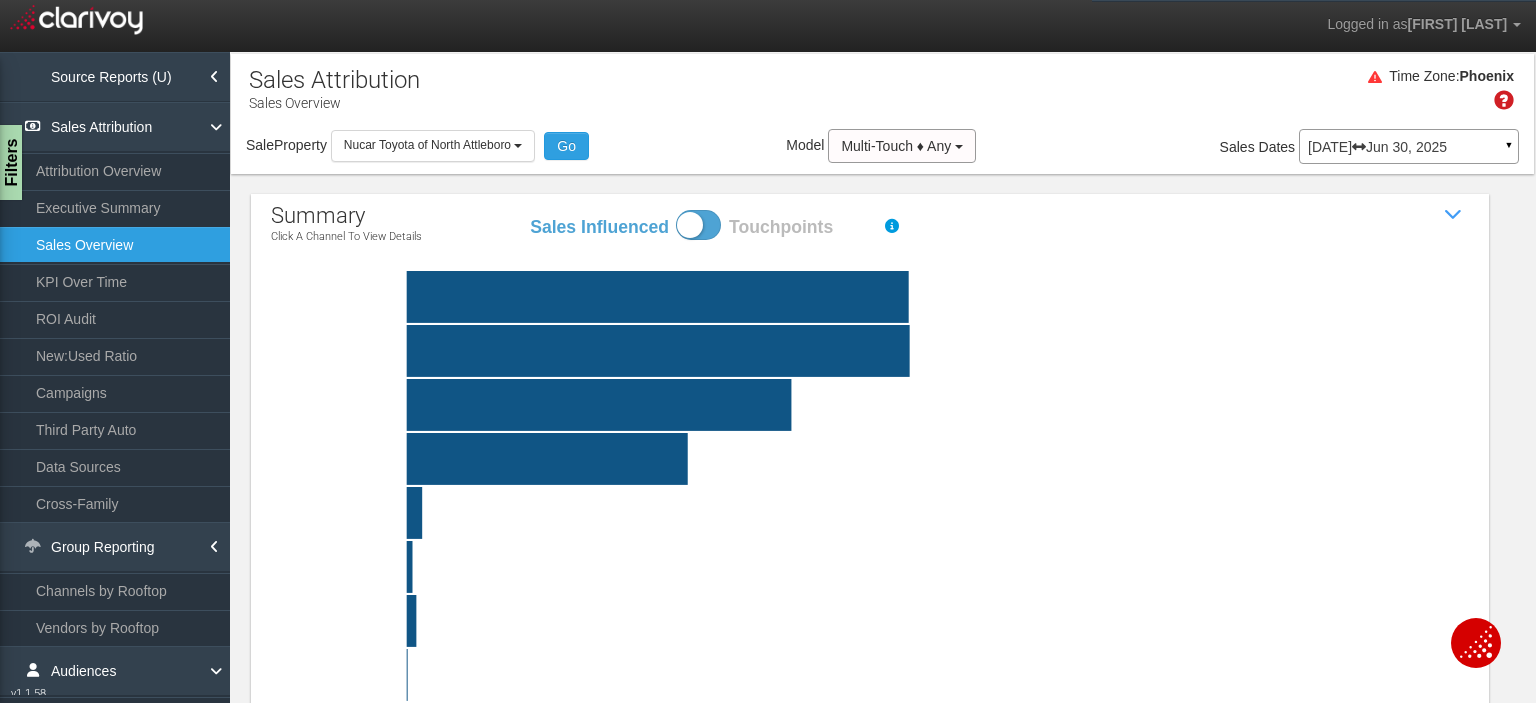 click on "Filters" at bounding box center [9, 162] 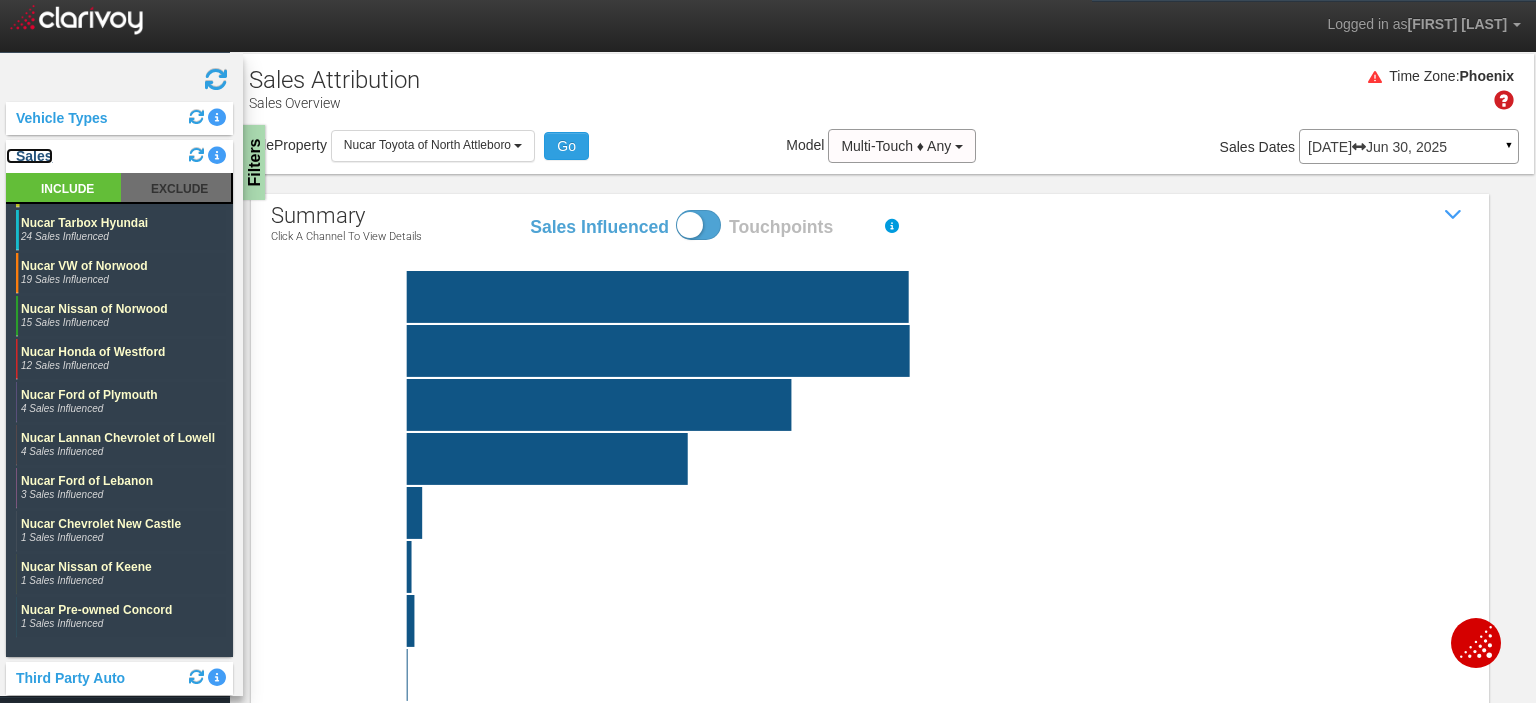 click on "Sales" at bounding box center [29, 156] 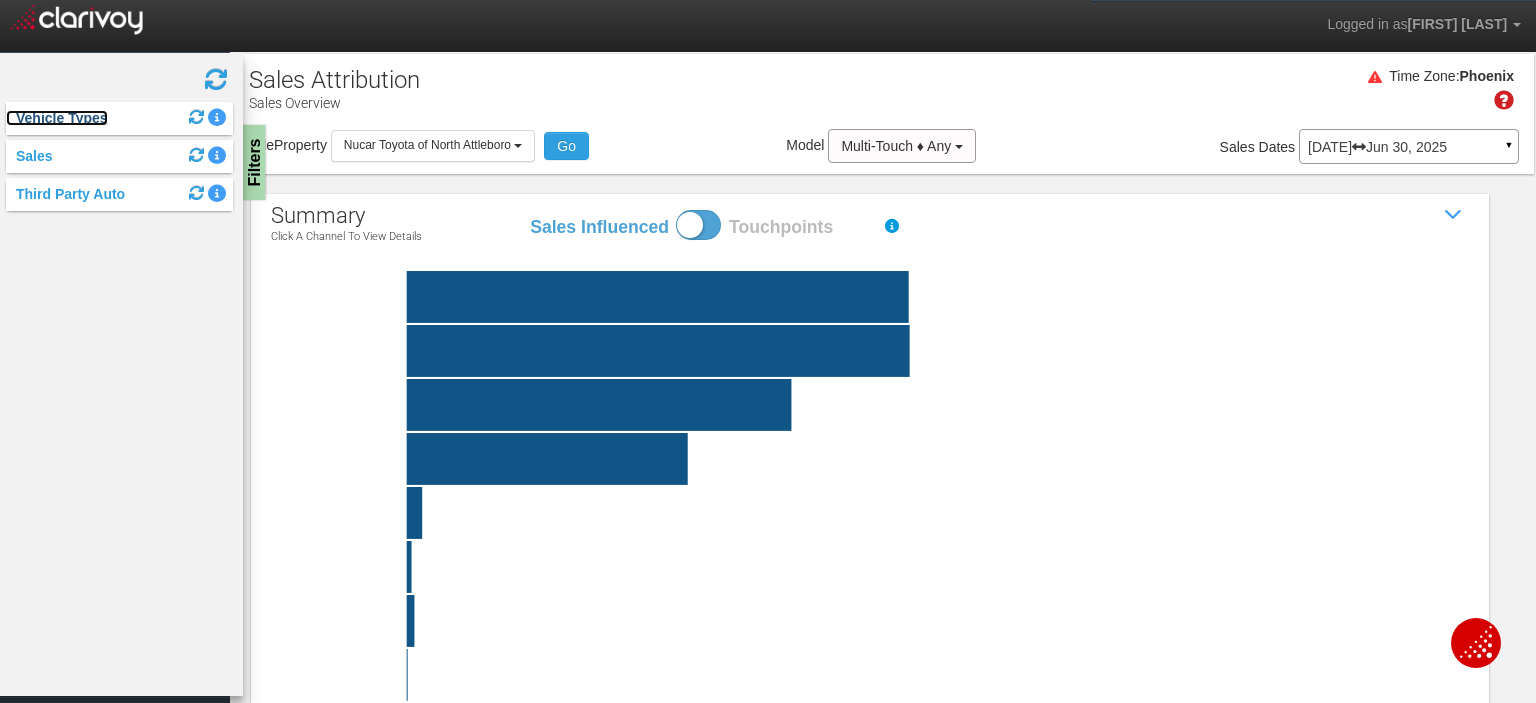 click on "Vehicle Types" at bounding box center [57, 118] 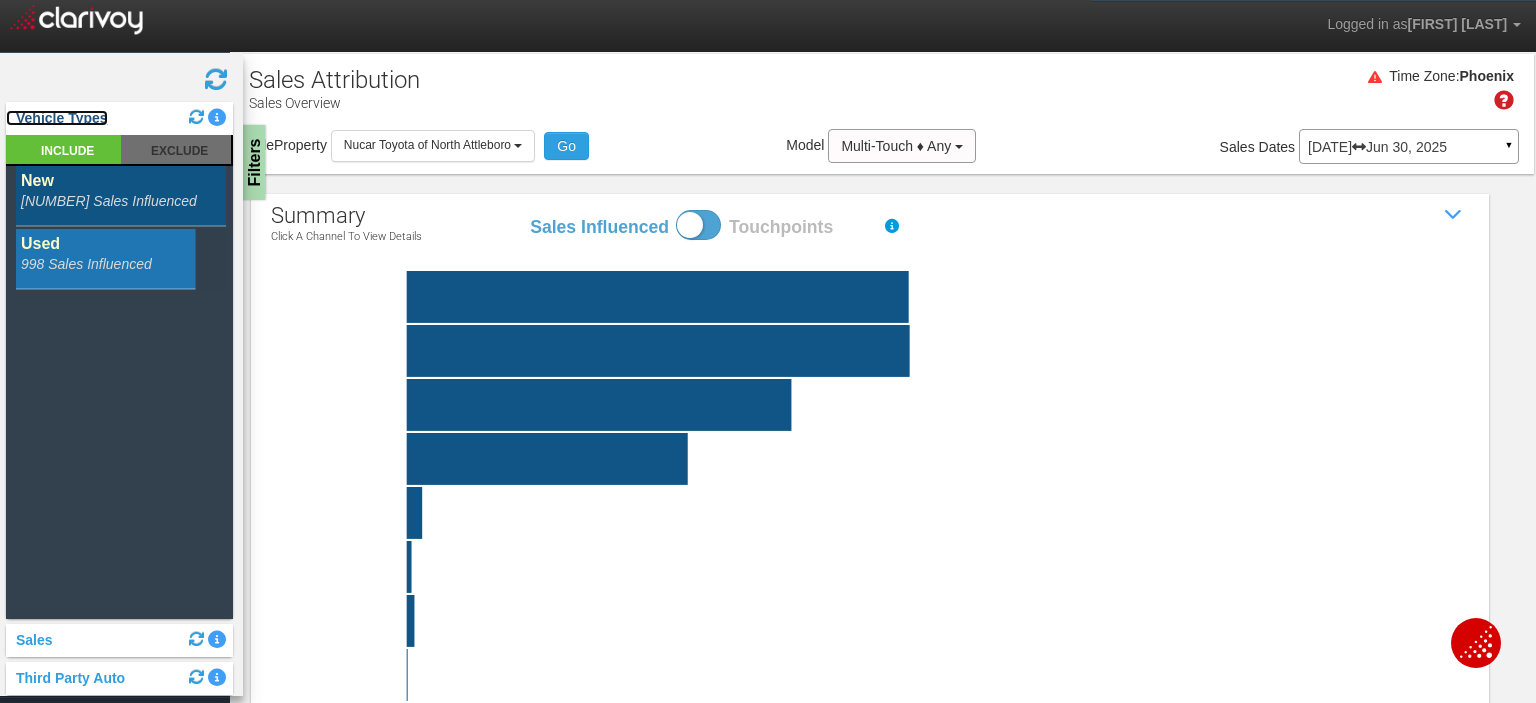 click on "Vehicle Types" at bounding box center (57, 118) 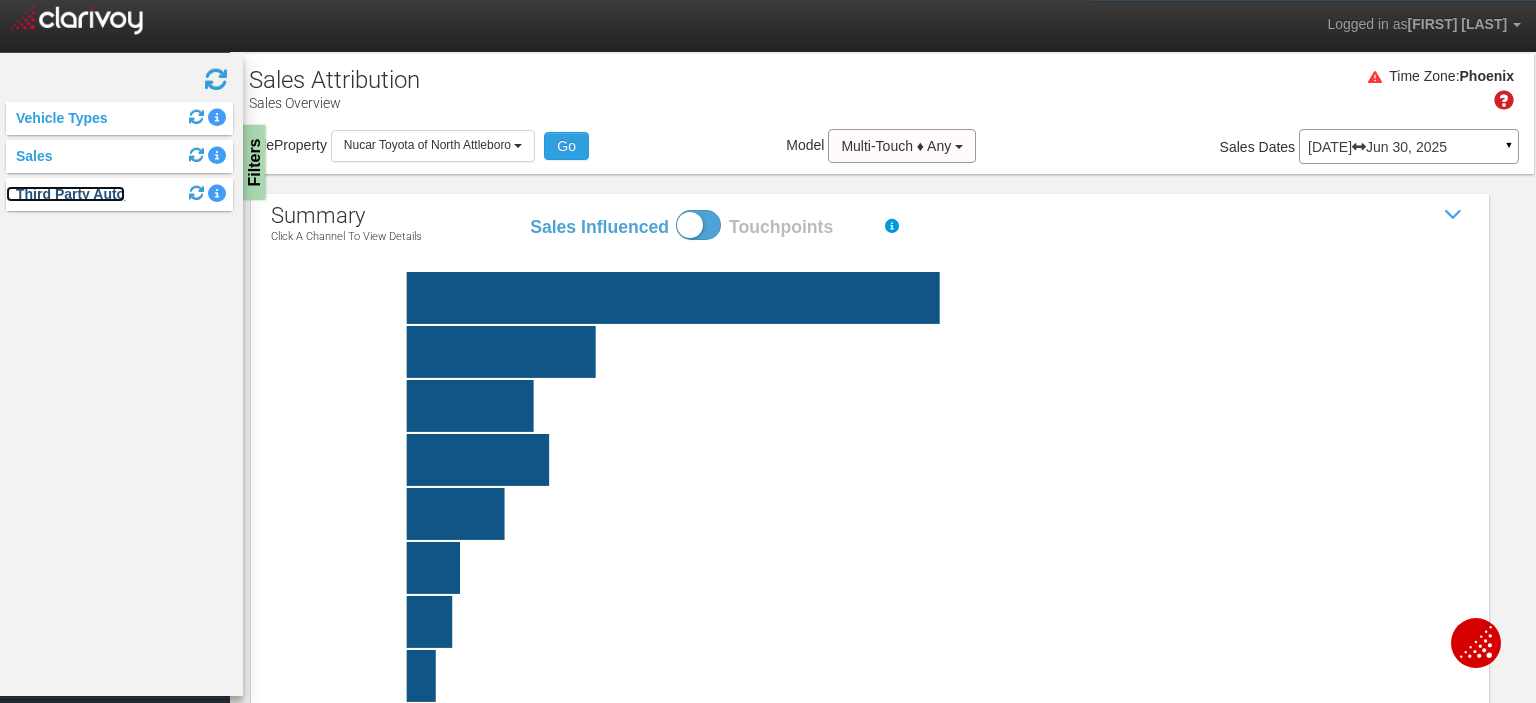 click on "Third Party Auto" at bounding box center [65, 194] 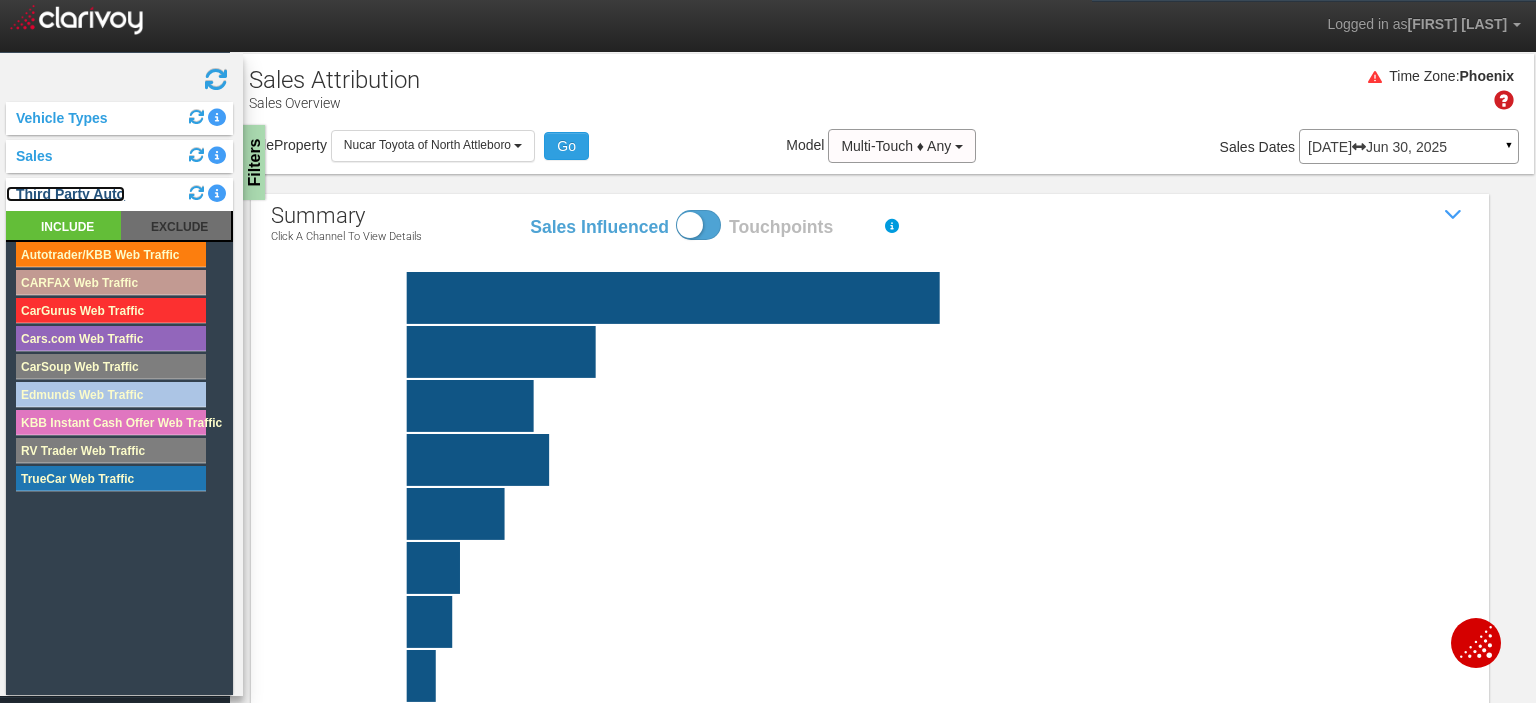 click on "Third Party Auto" at bounding box center [65, 194] 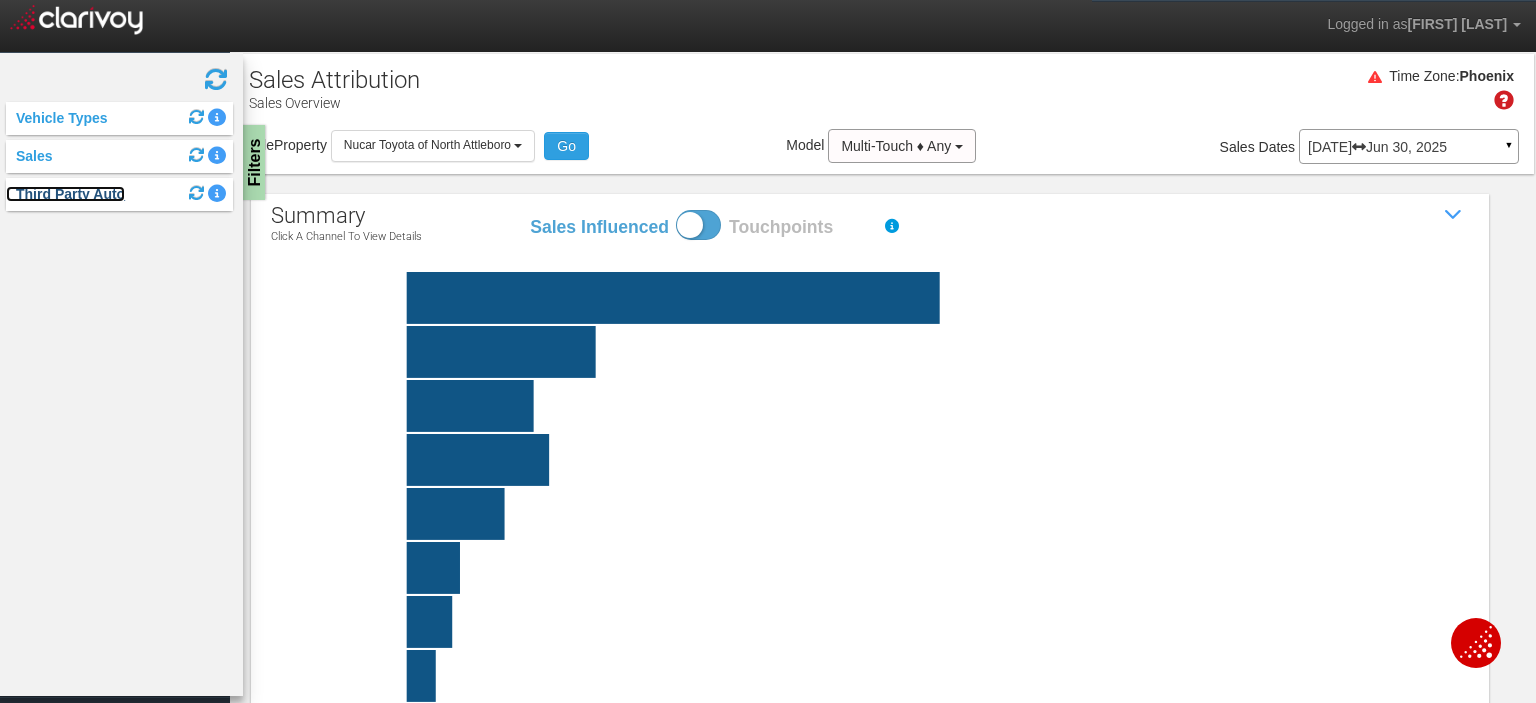 click on "Third Party Auto" at bounding box center [65, 194] 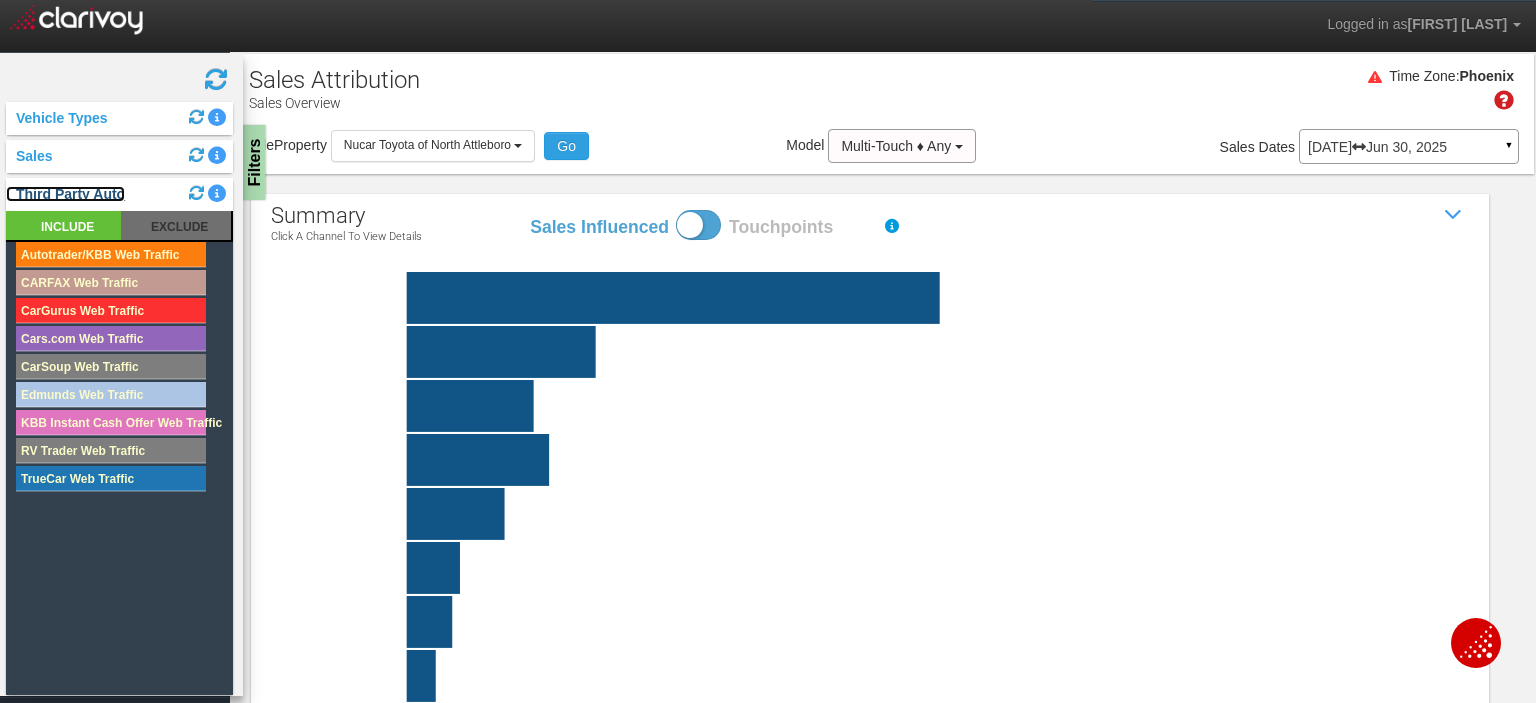 click on "Third Party Auto" at bounding box center (65, 194) 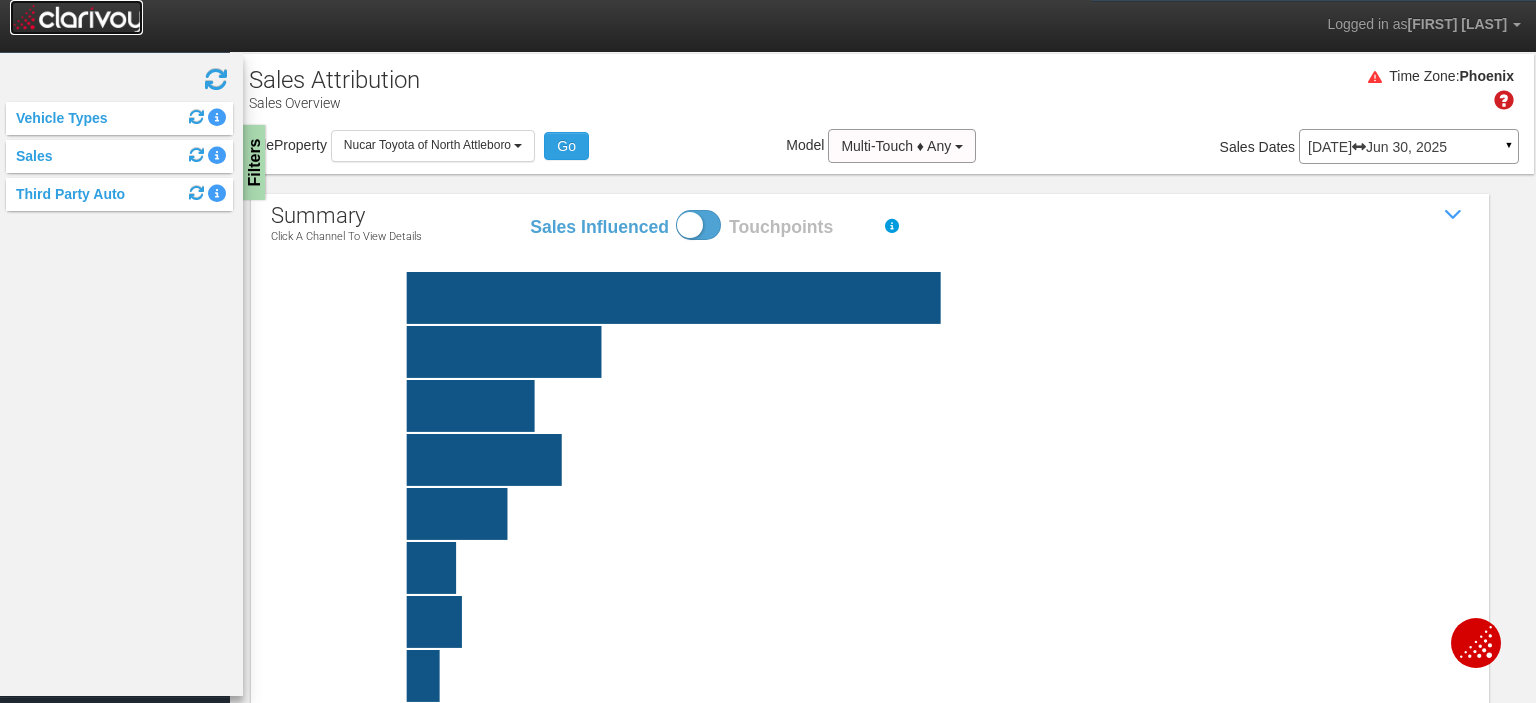 drag, startPoint x: 28, startPoint y: 15, endPoint x: 69, endPoint y: 23, distance: 41.773197 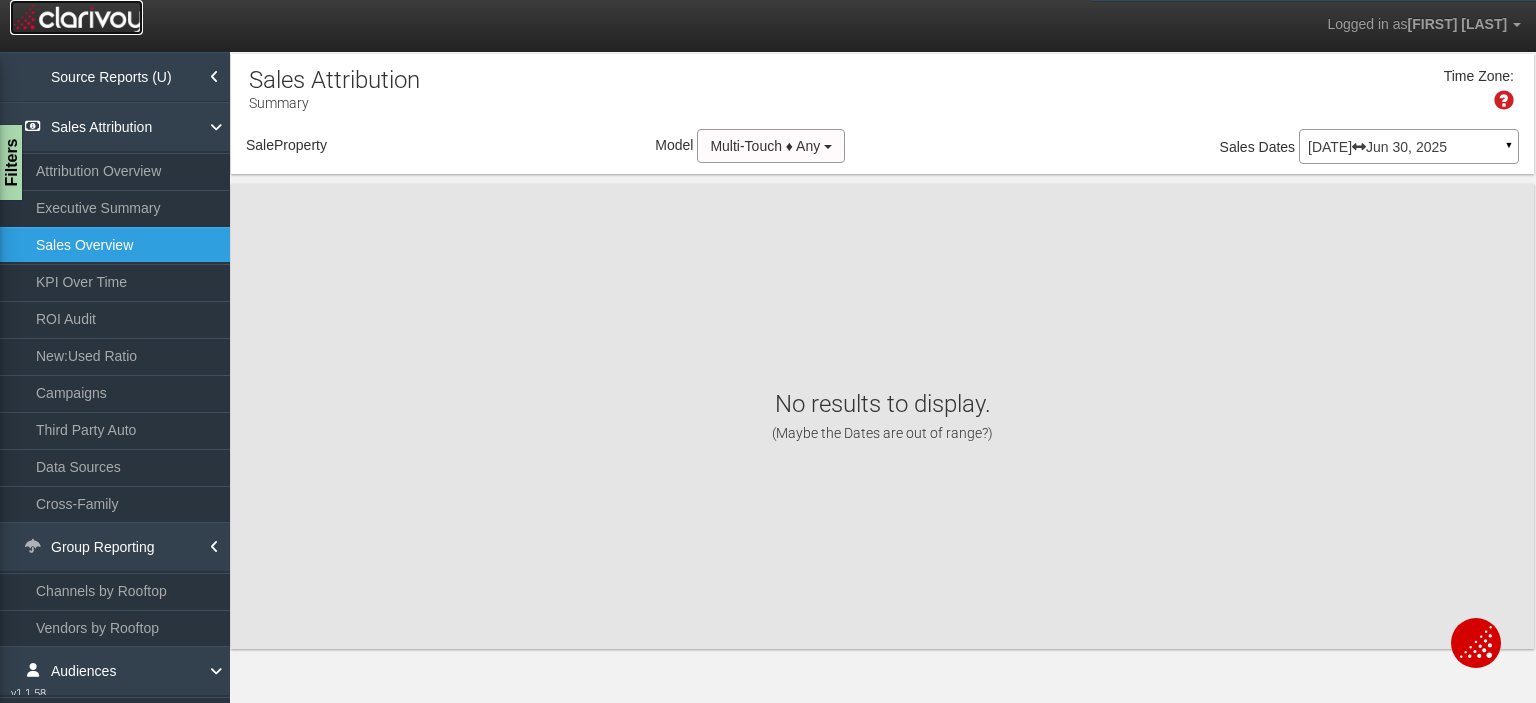click at bounding box center (76, 17) 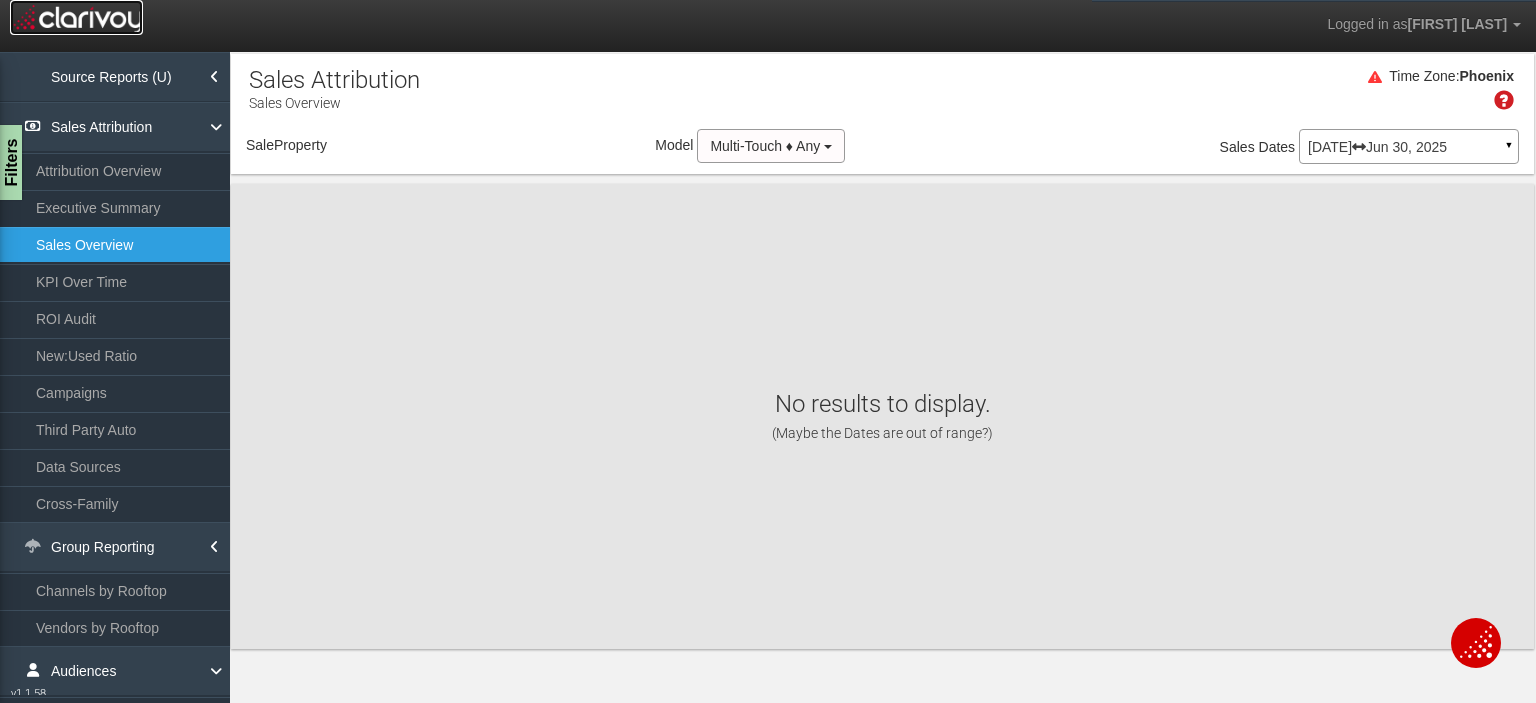 select on "object:443" 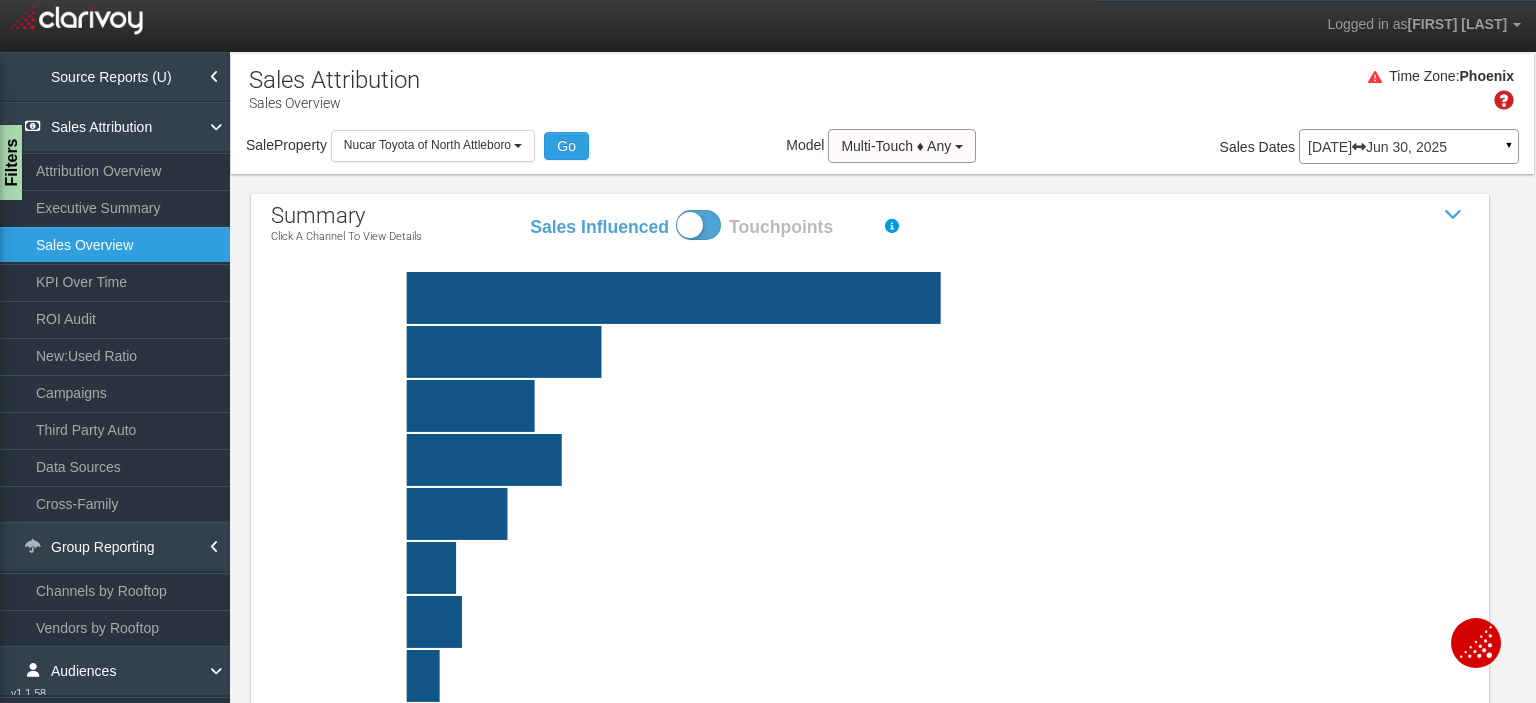 click on "Campaigns" at bounding box center (115, 393) 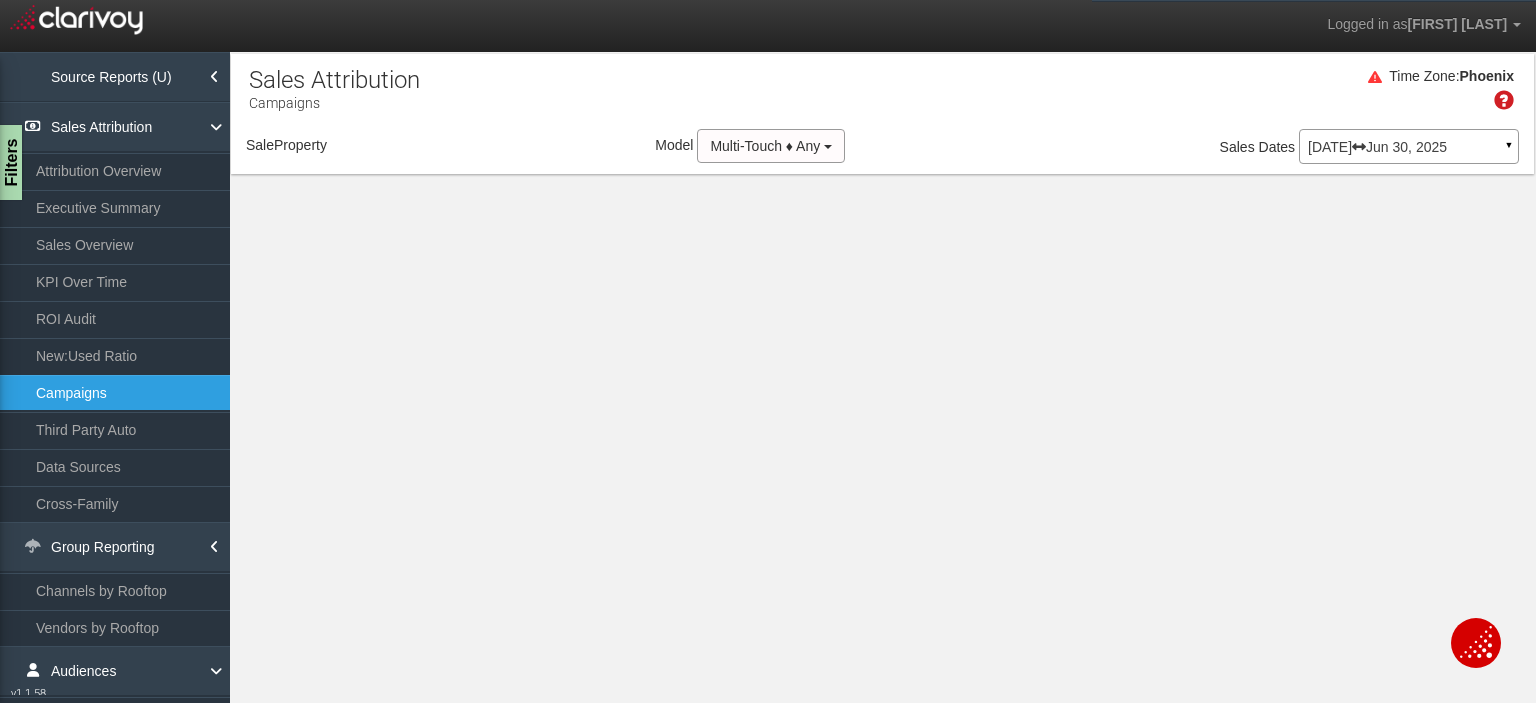 select on "object:488" 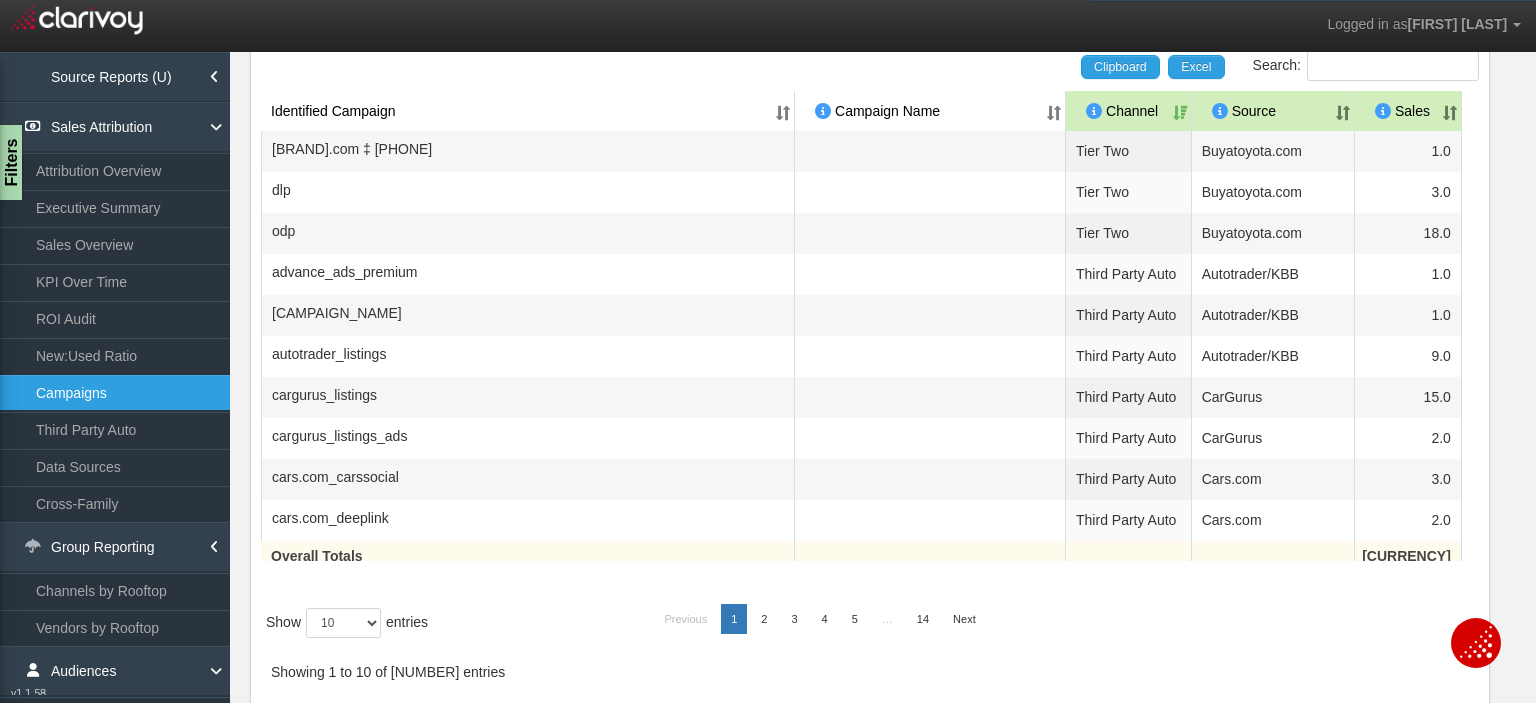 scroll, scrollTop: 0, scrollLeft: 0, axis: both 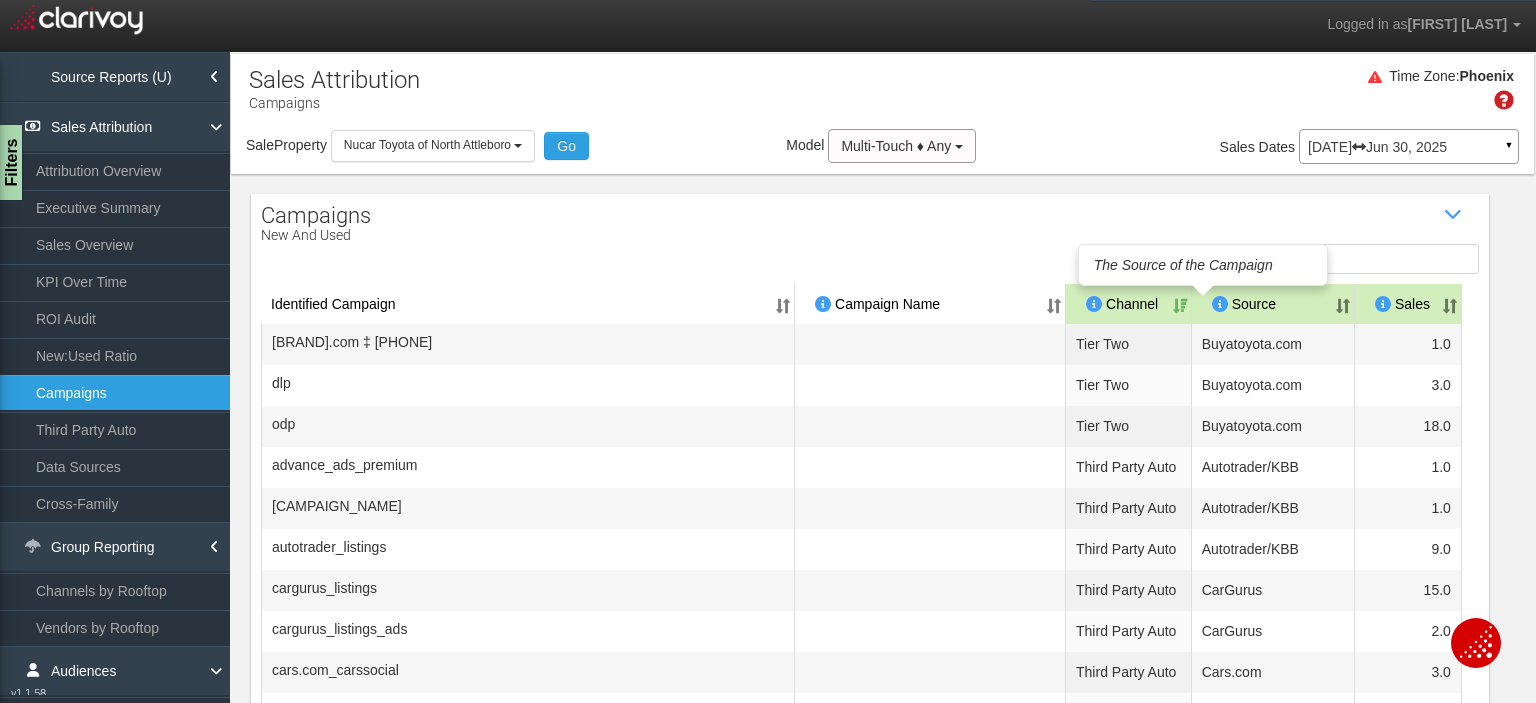 click at bounding box center (1215, 304) 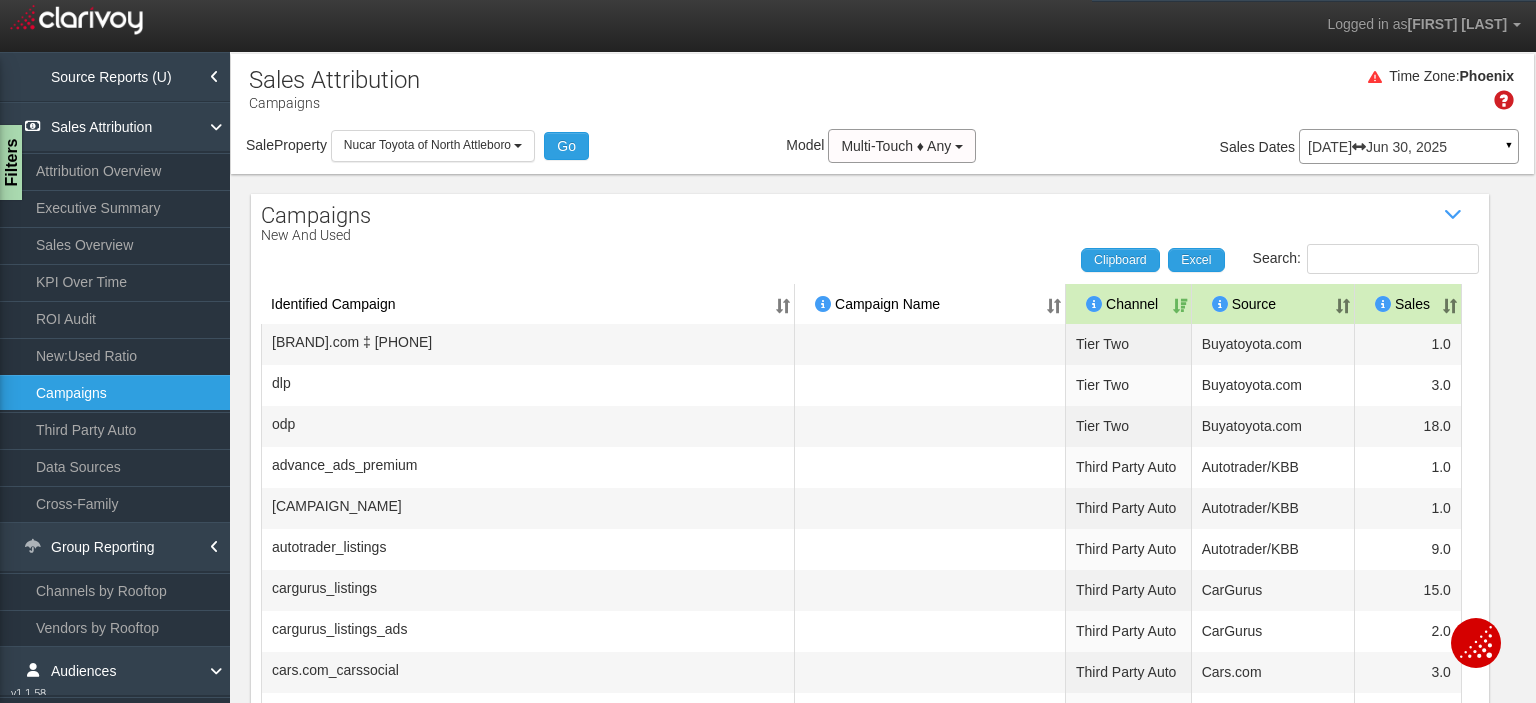scroll, scrollTop: 296, scrollLeft: 0, axis: vertical 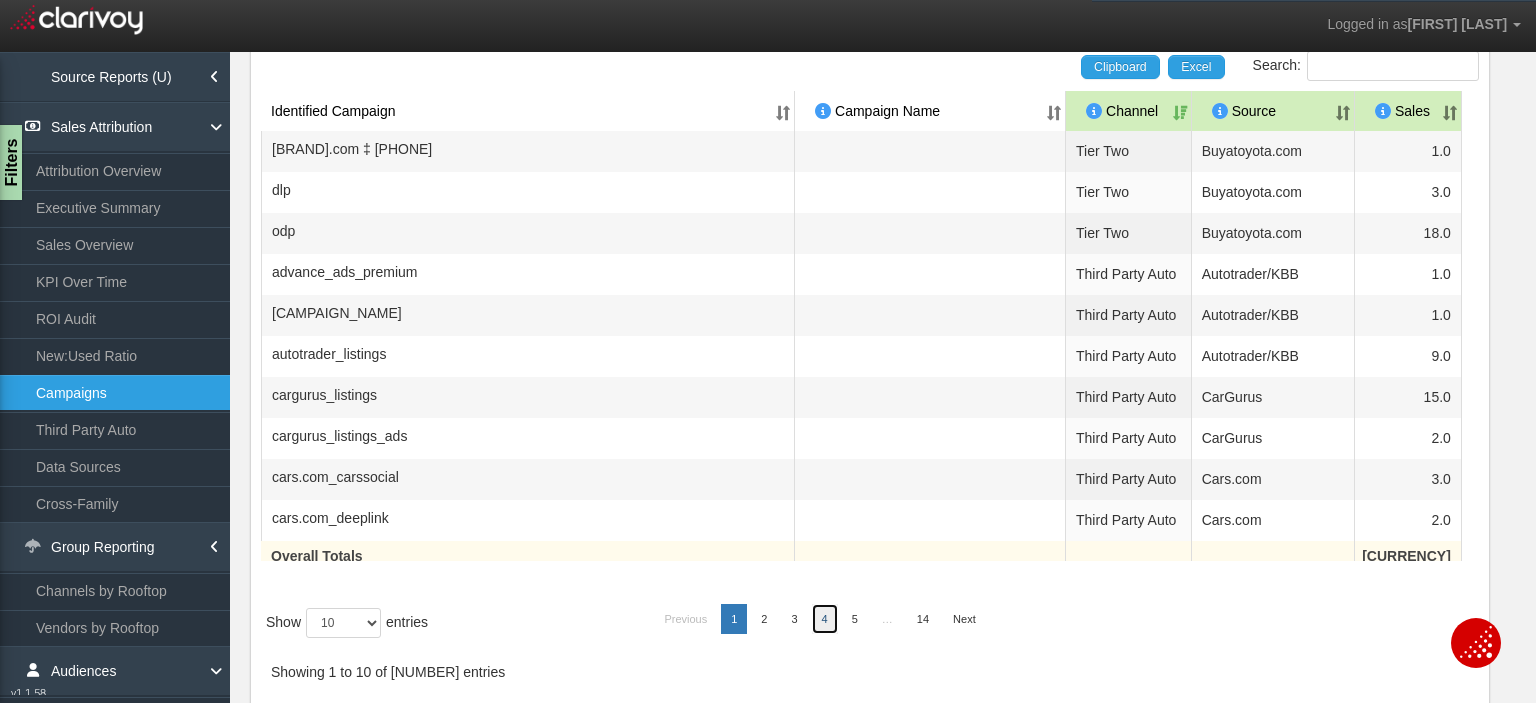 click on "4" at bounding box center (825, 619) 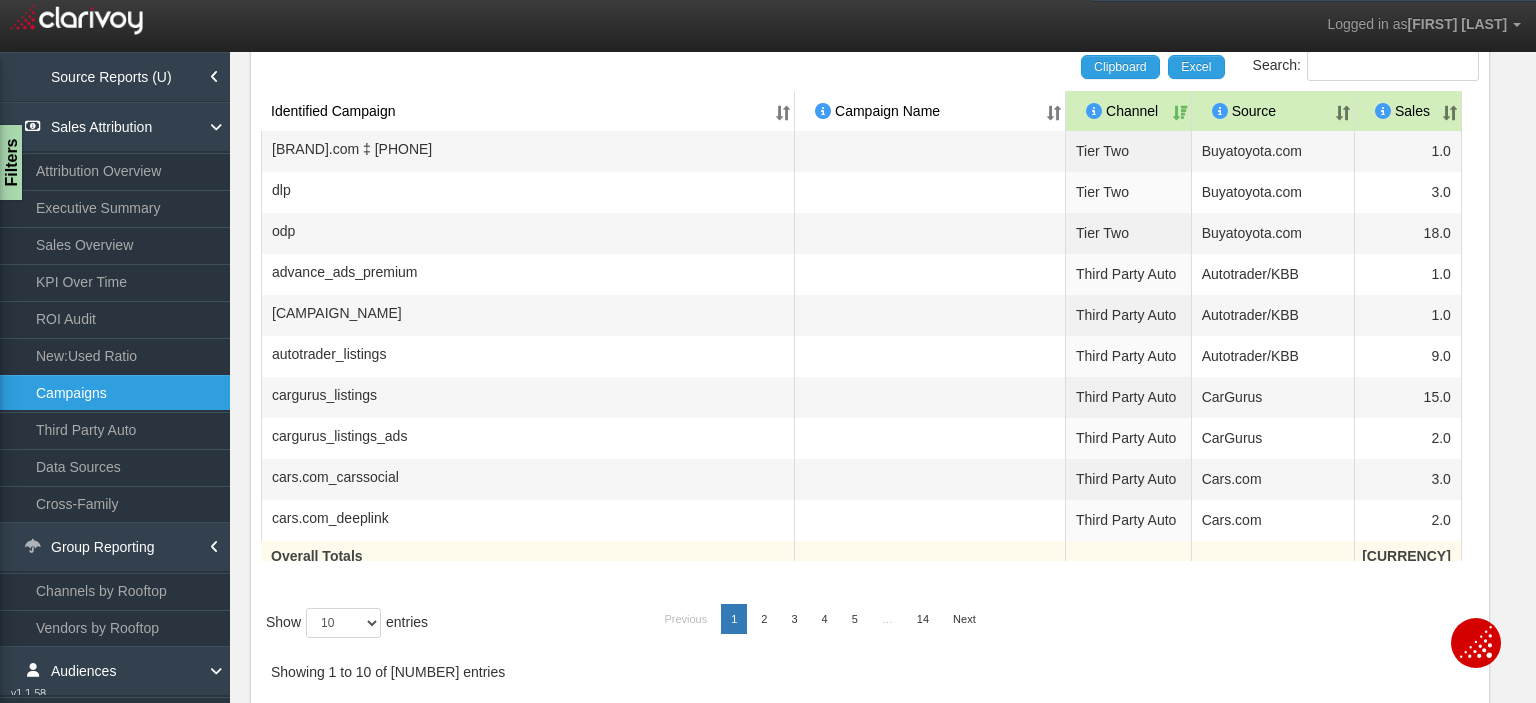 scroll, scrollTop: 190, scrollLeft: 0, axis: vertical 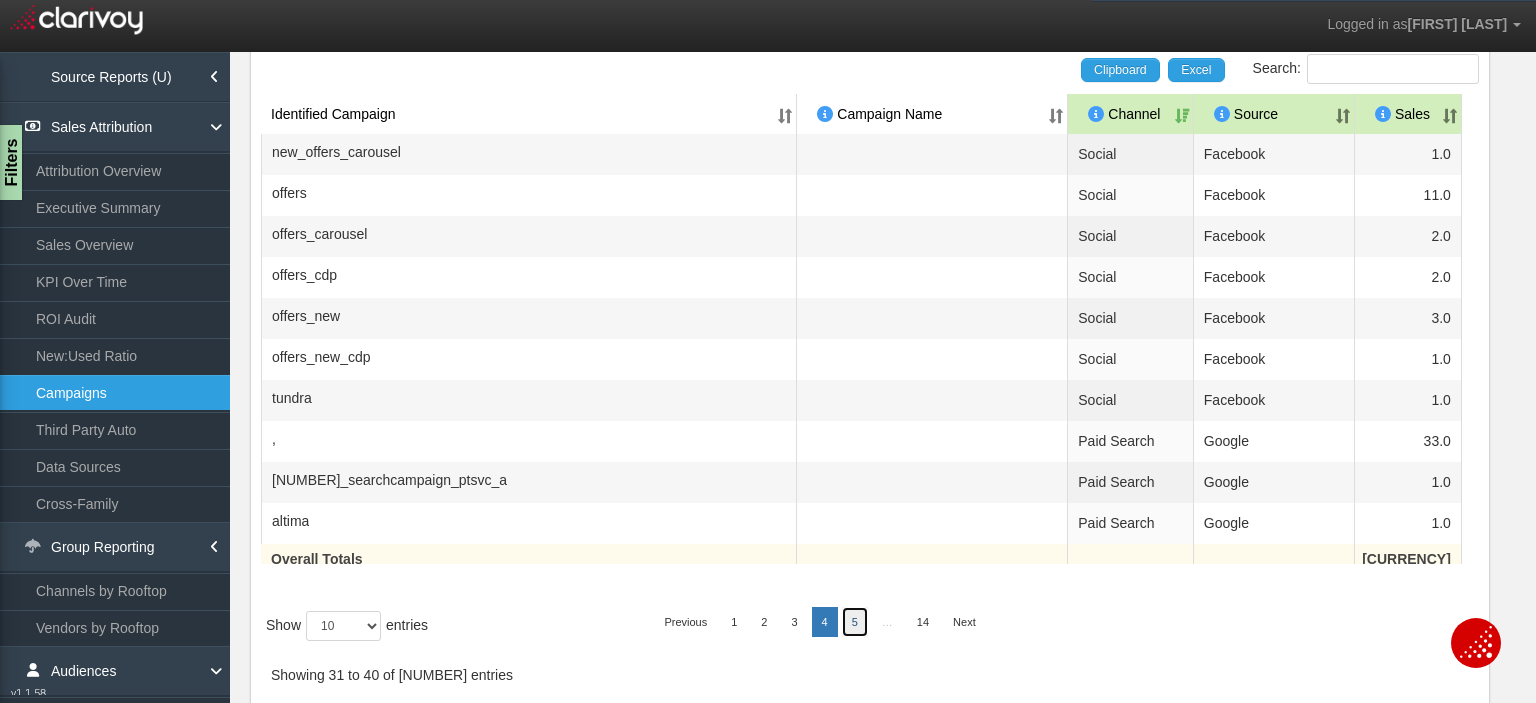 click on "5" at bounding box center (855, 622) 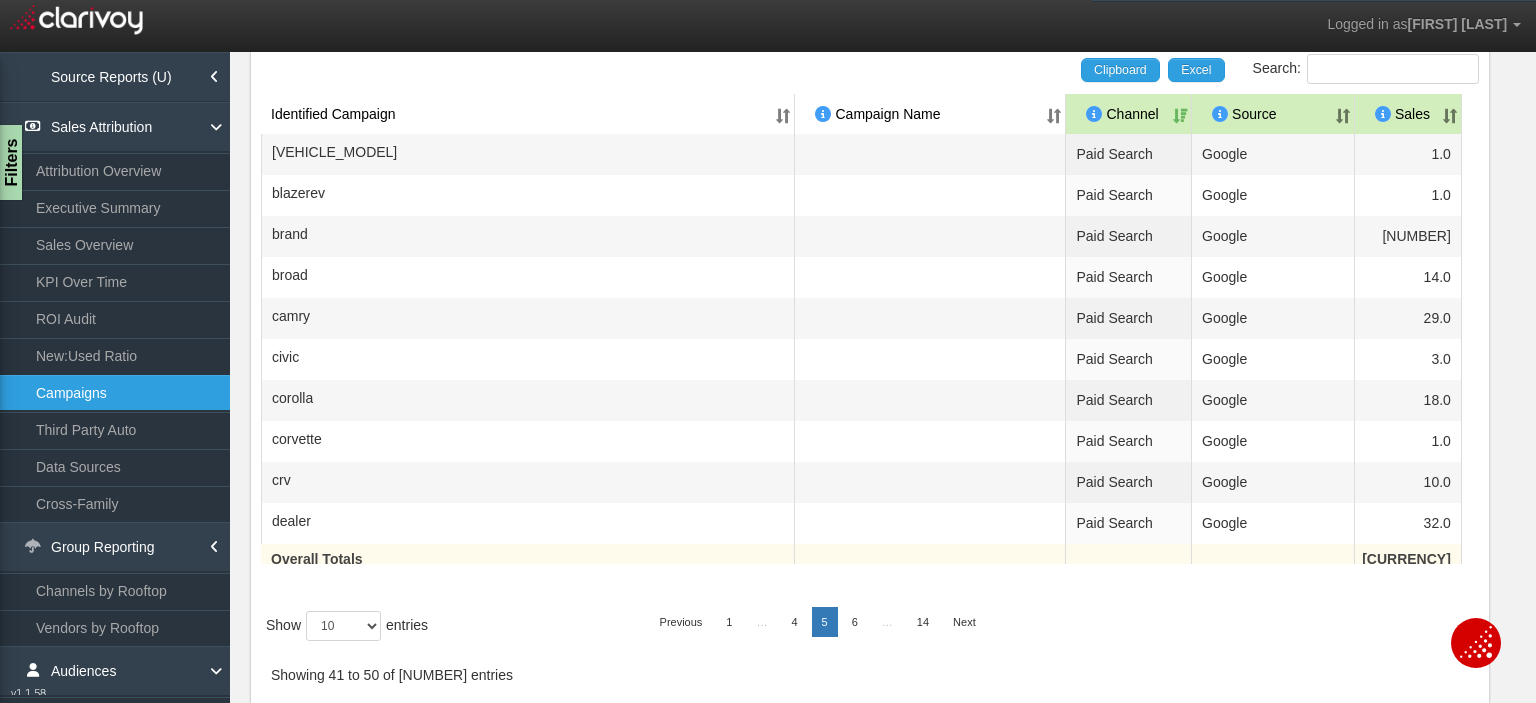 scroll, scrollTop: 0, scrollLeft: 0, axis: both 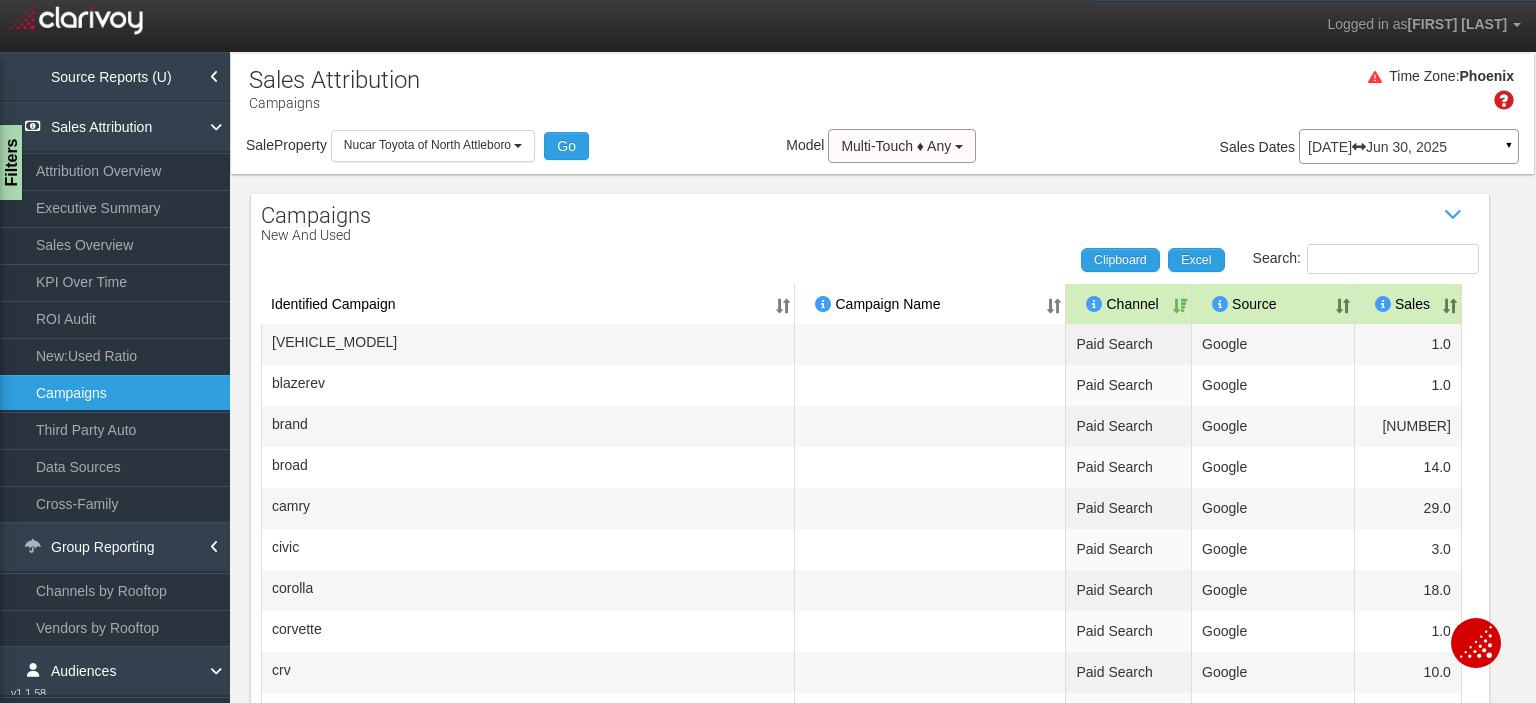 click on "Nucar Toyota of North Attleboro" at bounding box center (427, 145) 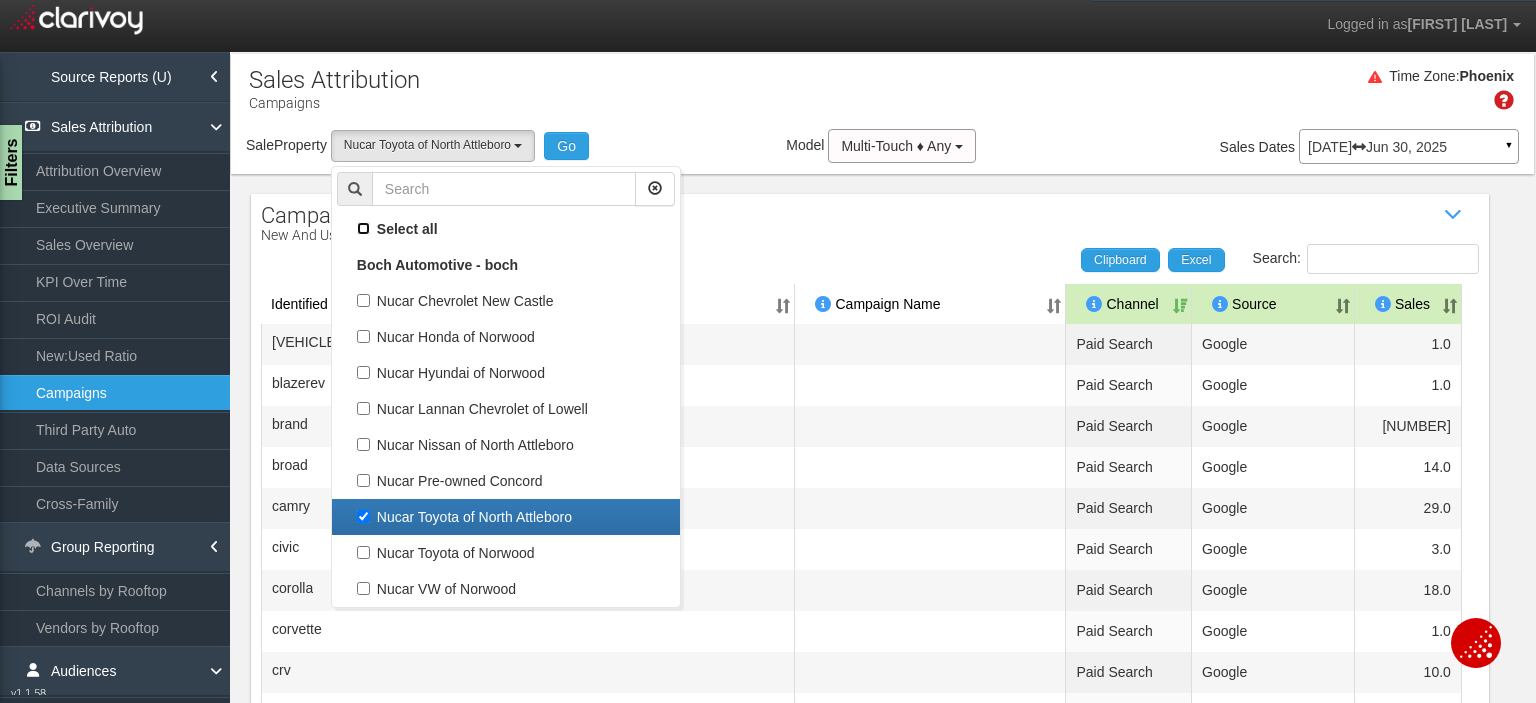 click on "Select all" at bounding box center [363, 228] 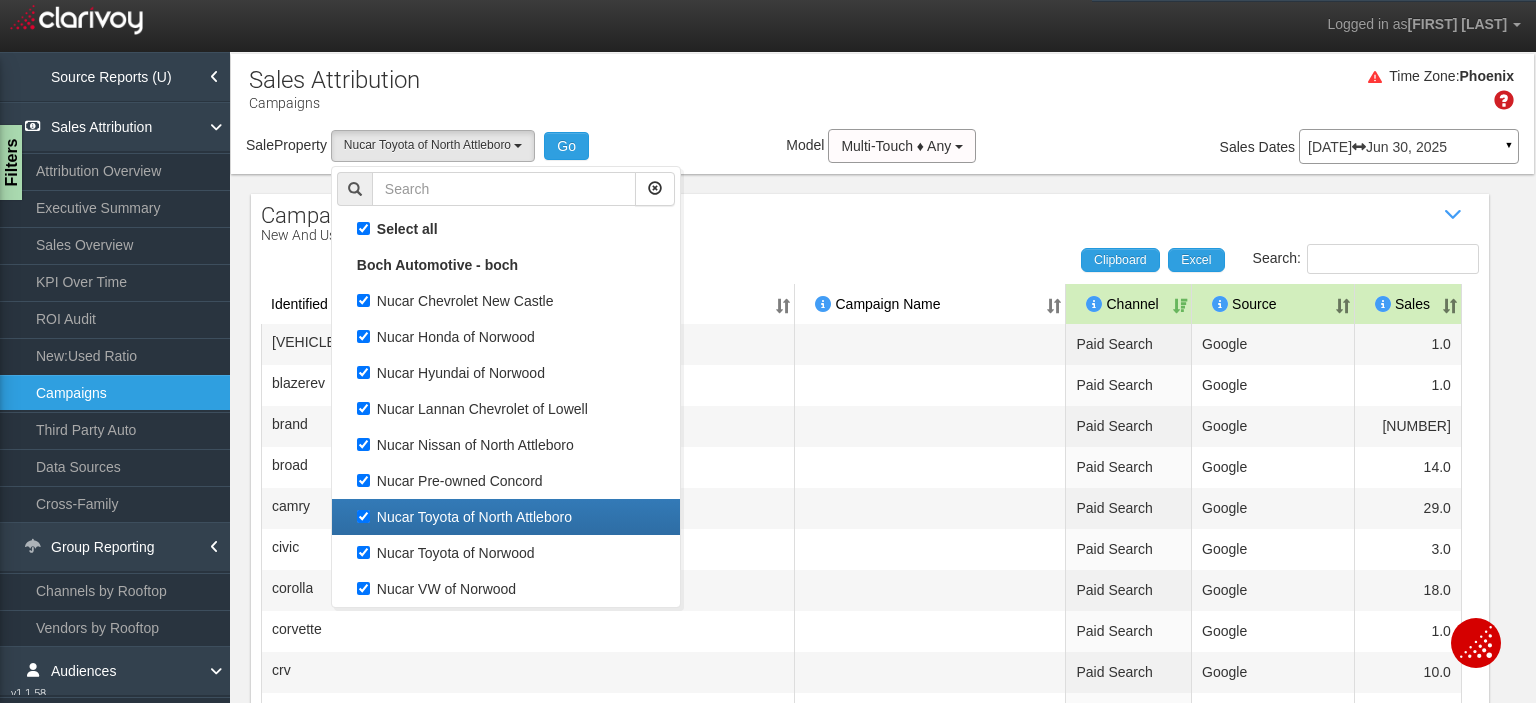 select on "object:482" 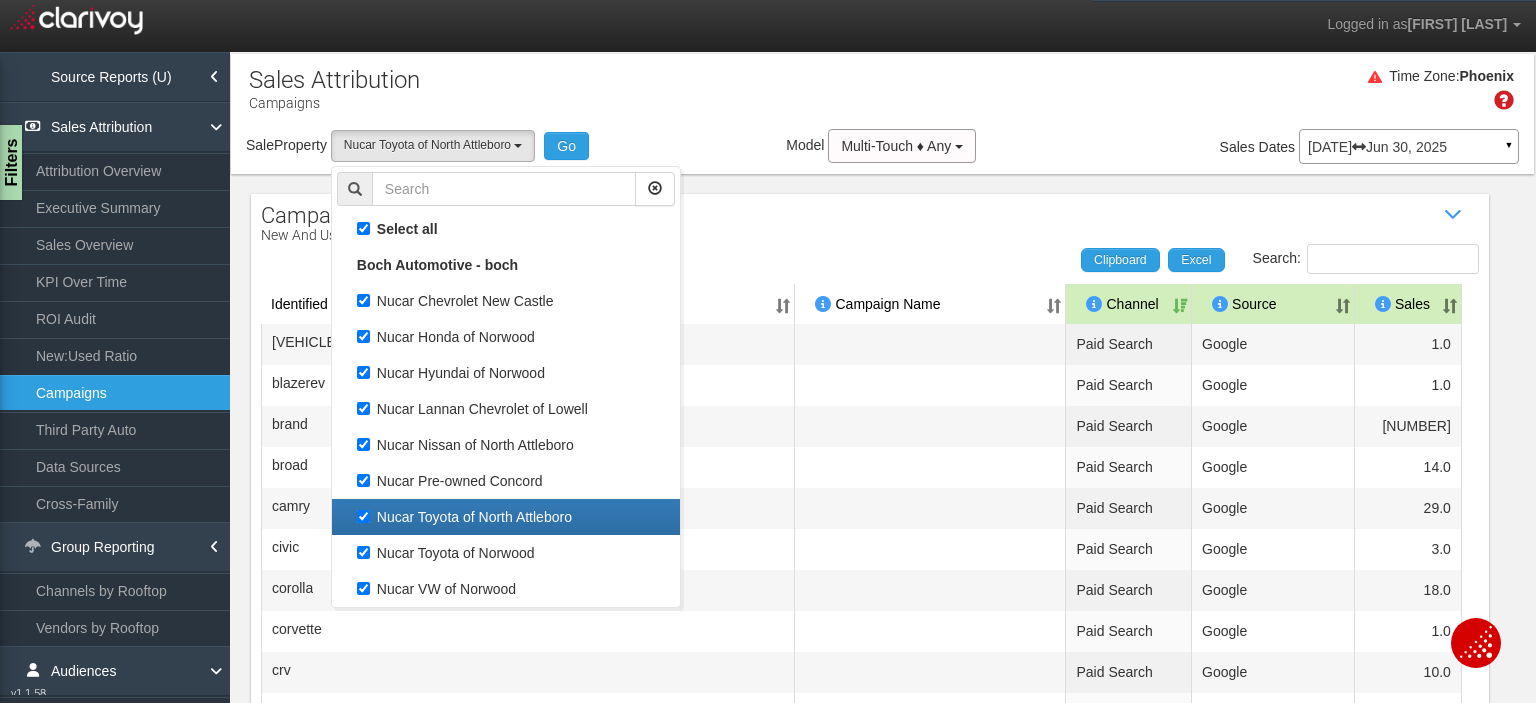scroll, scrollTop: 124, scrollLeft: 0, axis: vertical 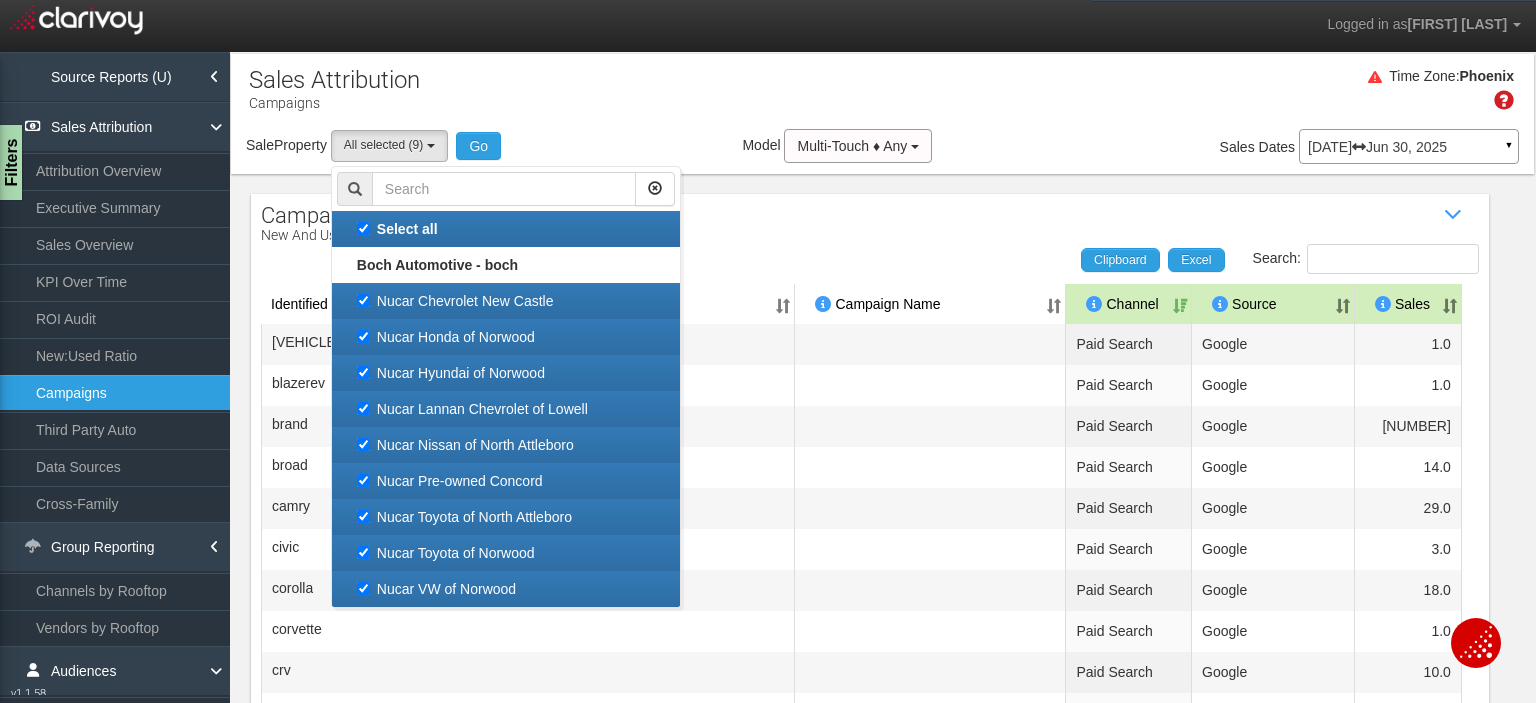 click on "Campaigns
New and Used
Show / Hide Data Table
Search:   Clipboard   Excel
Identified Campaign Campaign Name Dealer/Vendor Channel Source Sales
[VEHICLE_MODEL] Paid Search Google [NUMBER] [VEHICLE_MODEL] Paid Search Google [NUMBER] [BRAND] Paid Search Google [NUMBER] [TERM] Paid Search Google [NUMBER] [VEHICLE_MODEL] Paid Search Google [NUMBER] [VEHICLE_MODEL] Paid Search Google [NUMBER] [VEHICLE_MODEL] Paid Search Google [NUMBER] [VEHICLE_MODEL] Paid Search Google [NUMBER] [VEHICLE_MODEL] Paid Search Google [NUMBER] [DEALER_NAME] Paid Search Google [NUMBER]
Overall Totals [CURRENCY]
Show  10 25 50 100  entries Previous 1 … 4 5 6 … 14 Next Showing 41 to 50 of [NUMBER] entries" at bounding box center [870, 550] 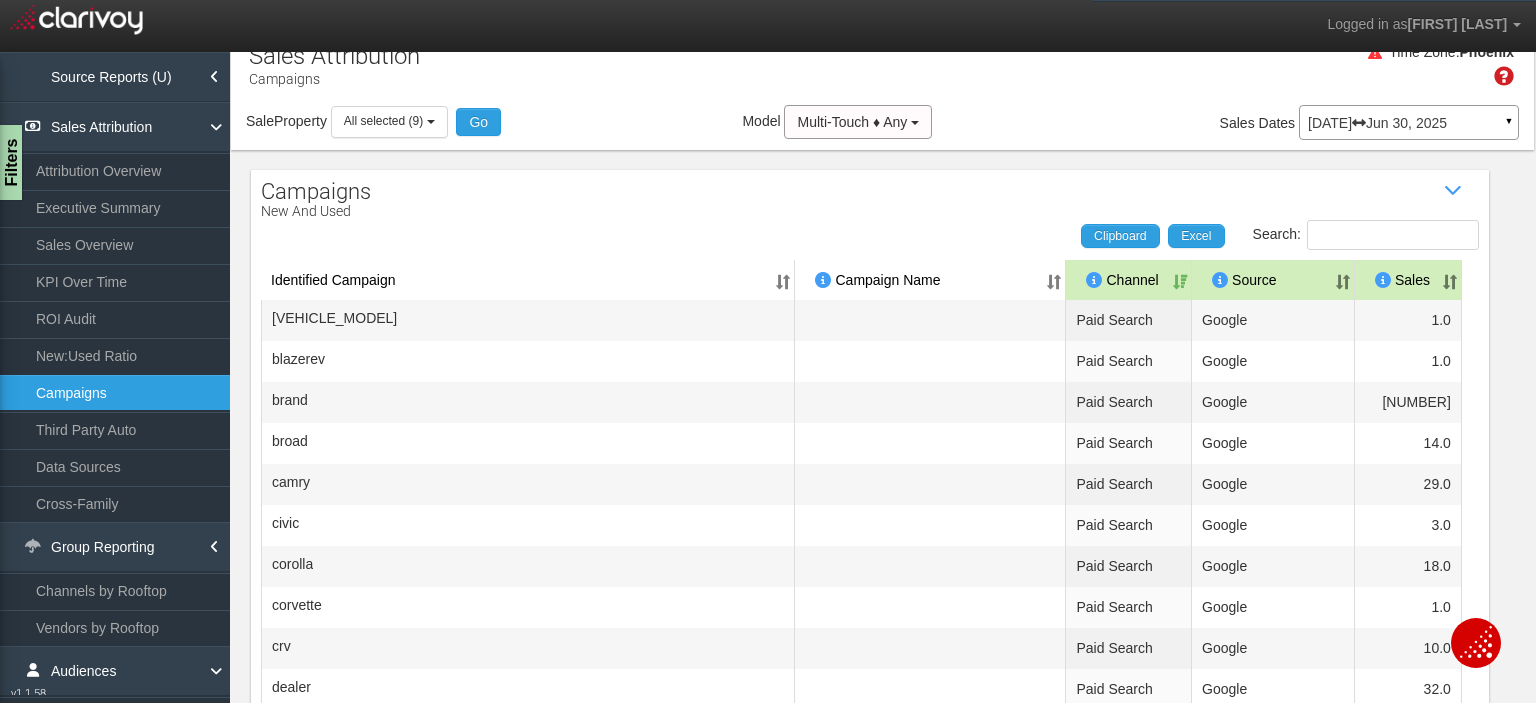 scroll, scrollTop: 0, scrollLeft: 0, axis: both 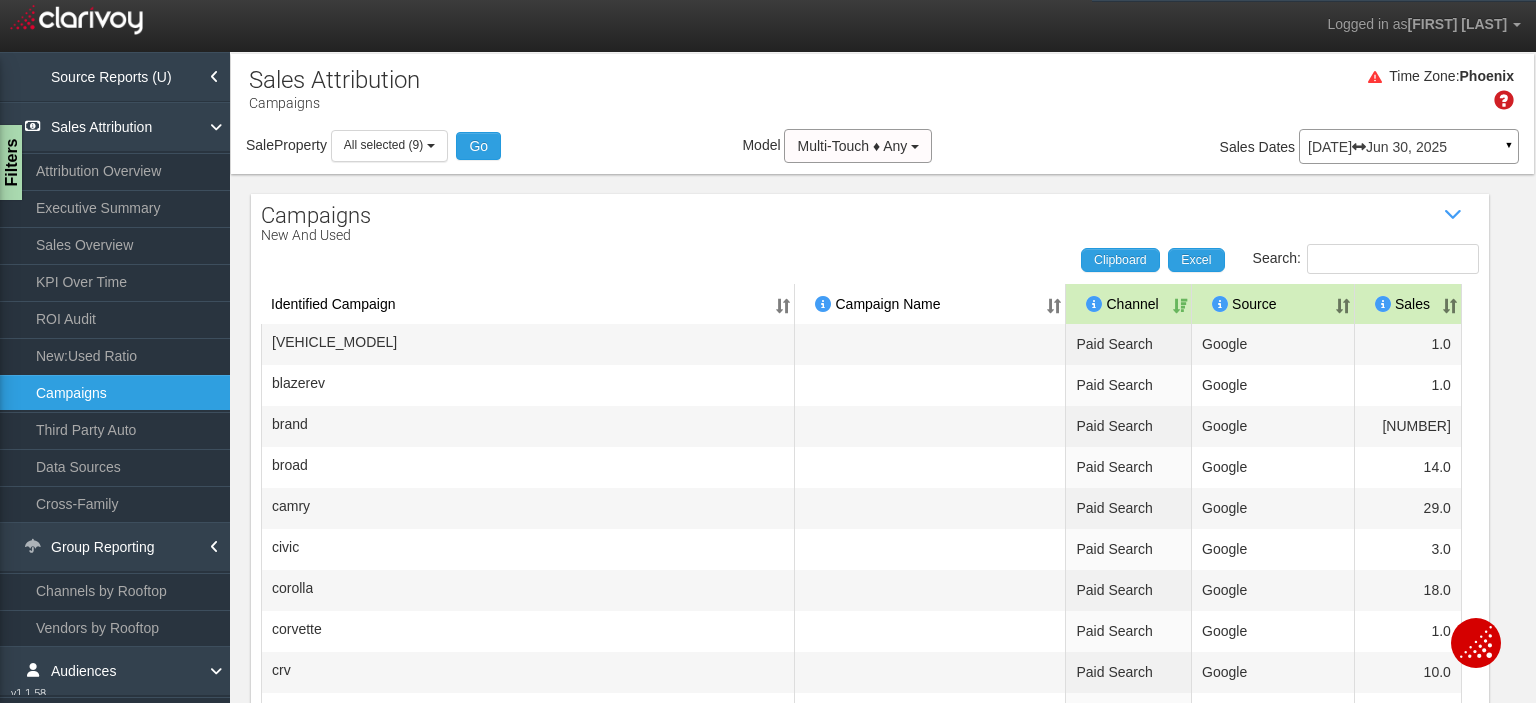 click on "Sale  Property
Loading
Nucar Chevrolet New Castle Nucar Honda of Norwood Nucar Hyundai of Norwood Nucar Lannan Chevrolet of Lowell Nucar Nissan of North Attleboro Nucar Pre-owned Concord Nucar Toyota of North Attleboro Nucar Toyota of Norwood Nucar VW of Norwood All selected (9)     Select all  Boch Automotive - boch  Nucar Chevrolet New Castle  Nucar Honda of Norwood  Nucar Hyundai of Norwood  Nucar Lannan Chevrolet of Lowell  Nucar Nissan of North Attleboro  Nucar Pre-owned Concord  Nucar Toyota of North Attleboro  Nucar Toyota of Norwood  Nucar VW of Norwood
Go
Model 			 				  Multi-Touch ♦ Any 			 			 				 				 				 				  Multi-Touch ♦ Any 				 				 				 				 				 				  Multi-Touch - Even 				 				 				 				 				 				  Multi-Touch - Parabolic 				 				 				 				 				 				  Multi-Touch - Binomial 				 				 				 				 				 				  First Touch" at bounding box center (882, 150) 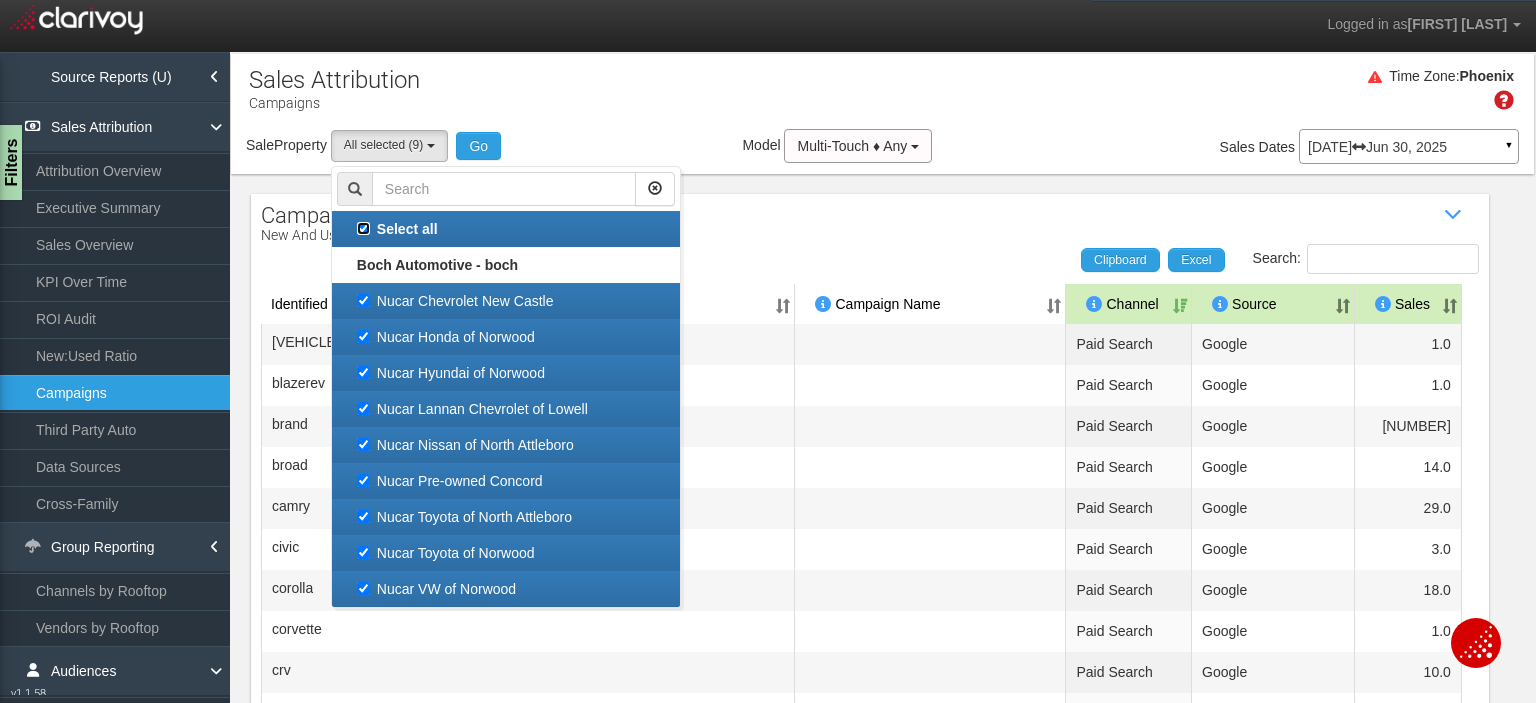 click on "Select all" at bounding box center (363, 228) 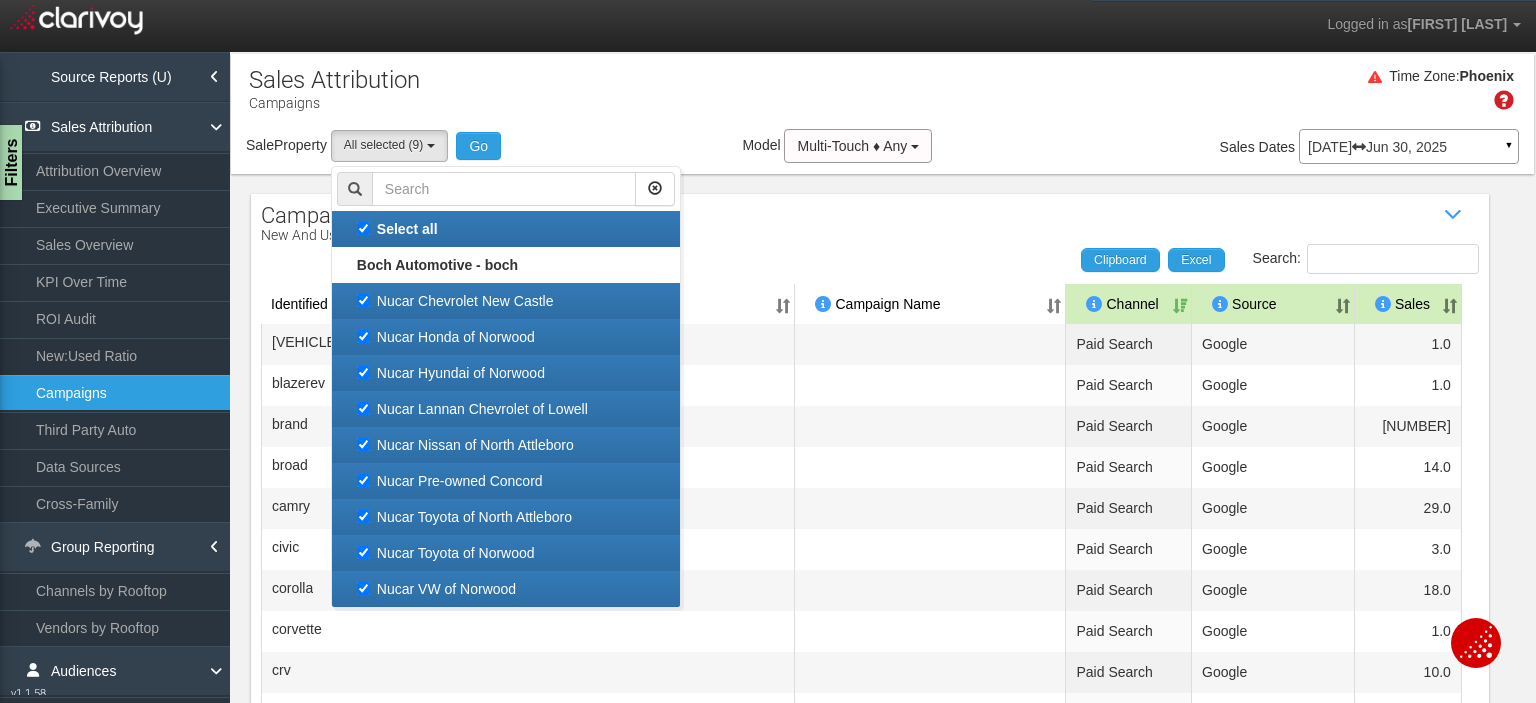 checkbox on "false" 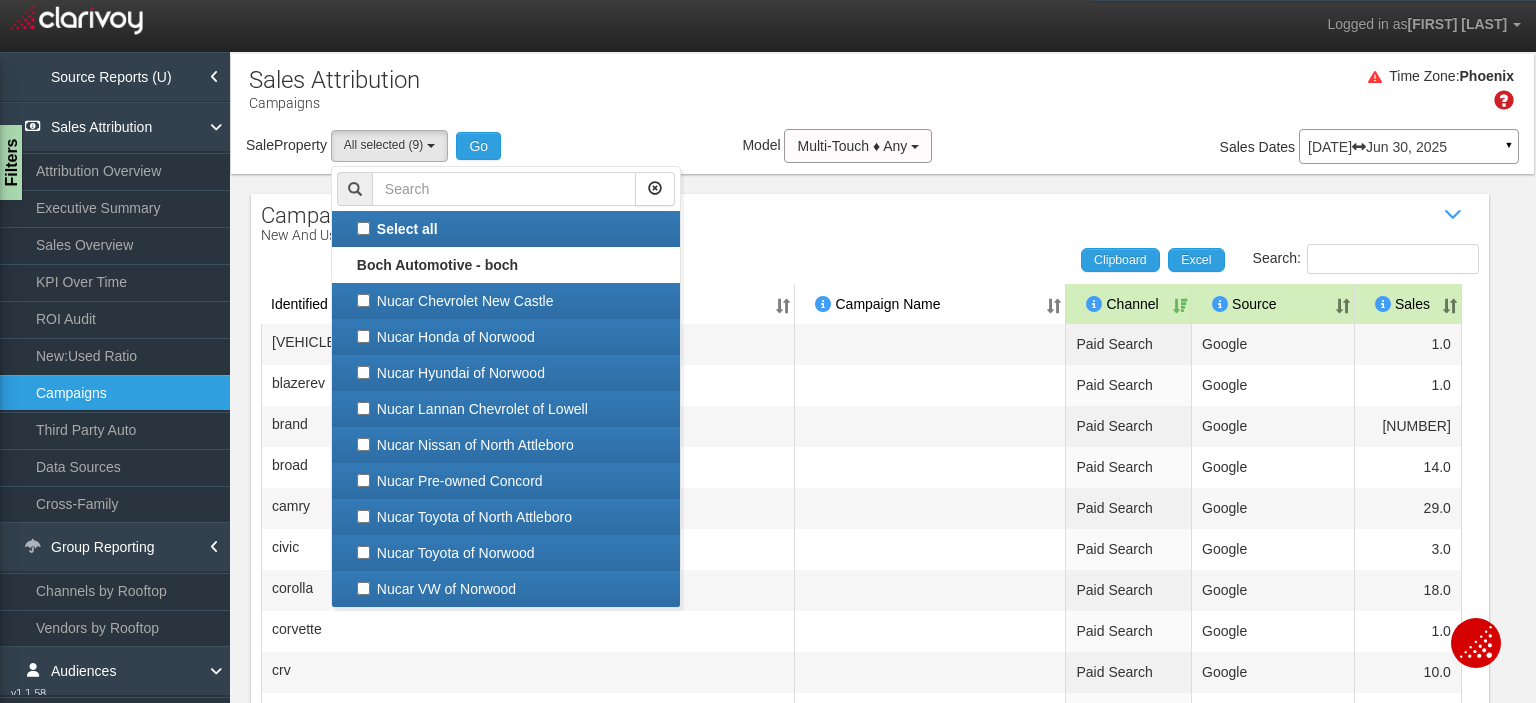 select 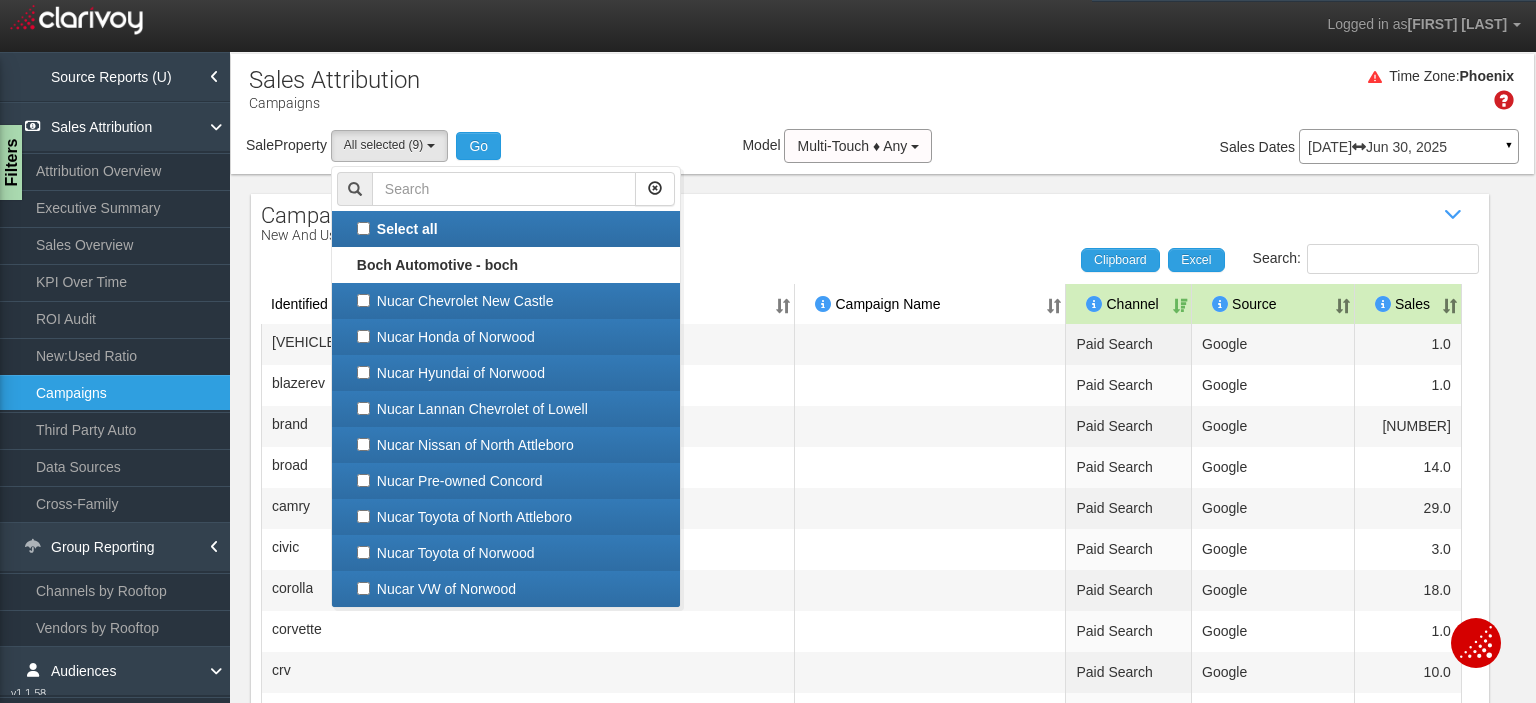 checkbox on "false" 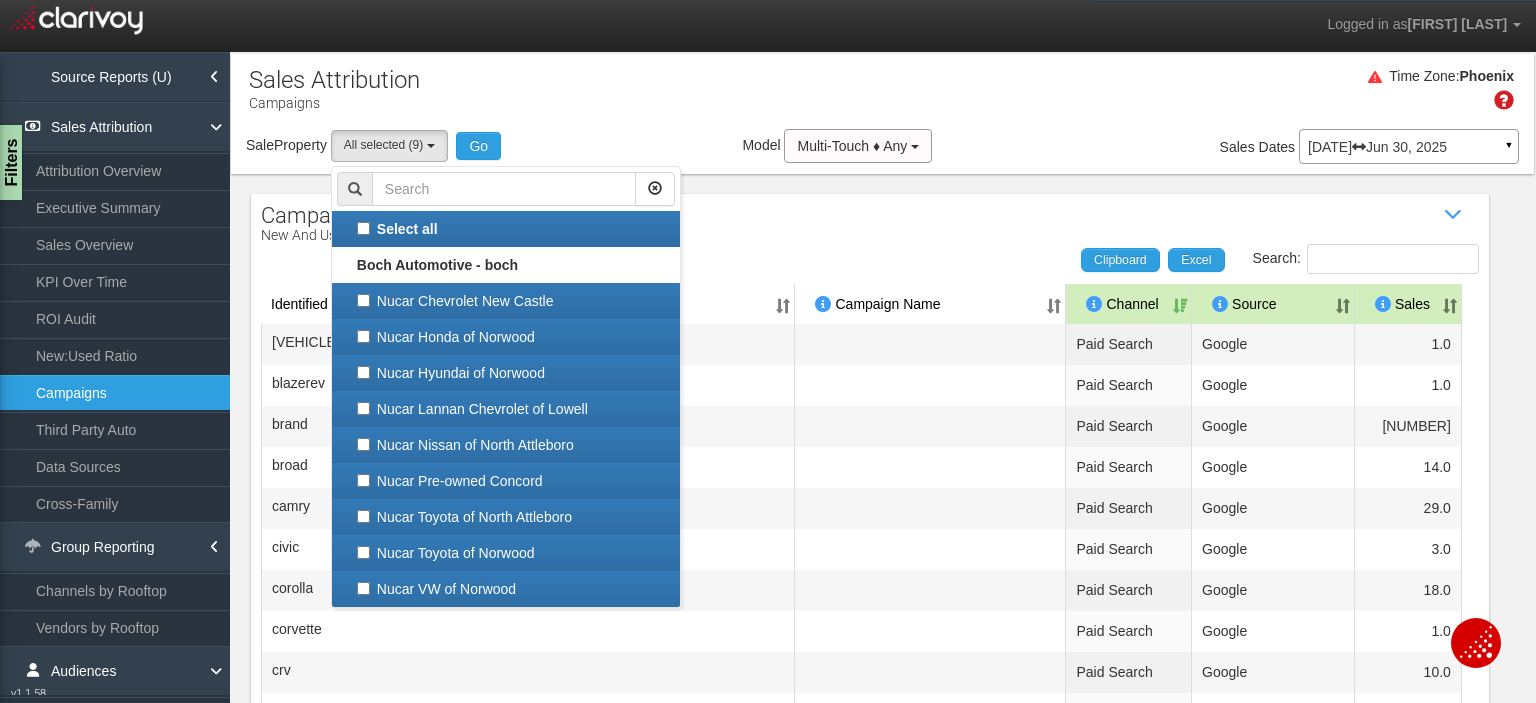 checkbox on "false" 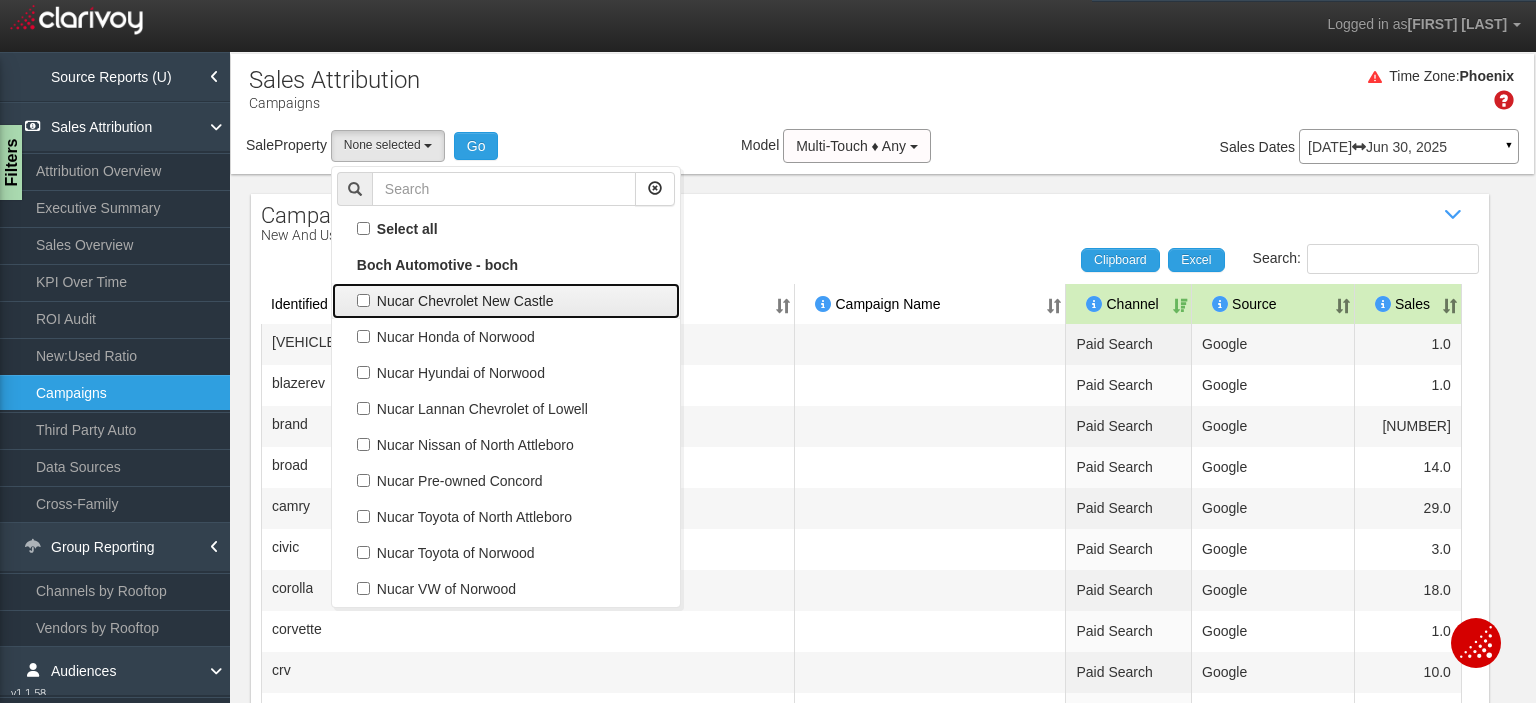 click on "Nucar Chevrolet New Castle" at bounding box center (506, 301) 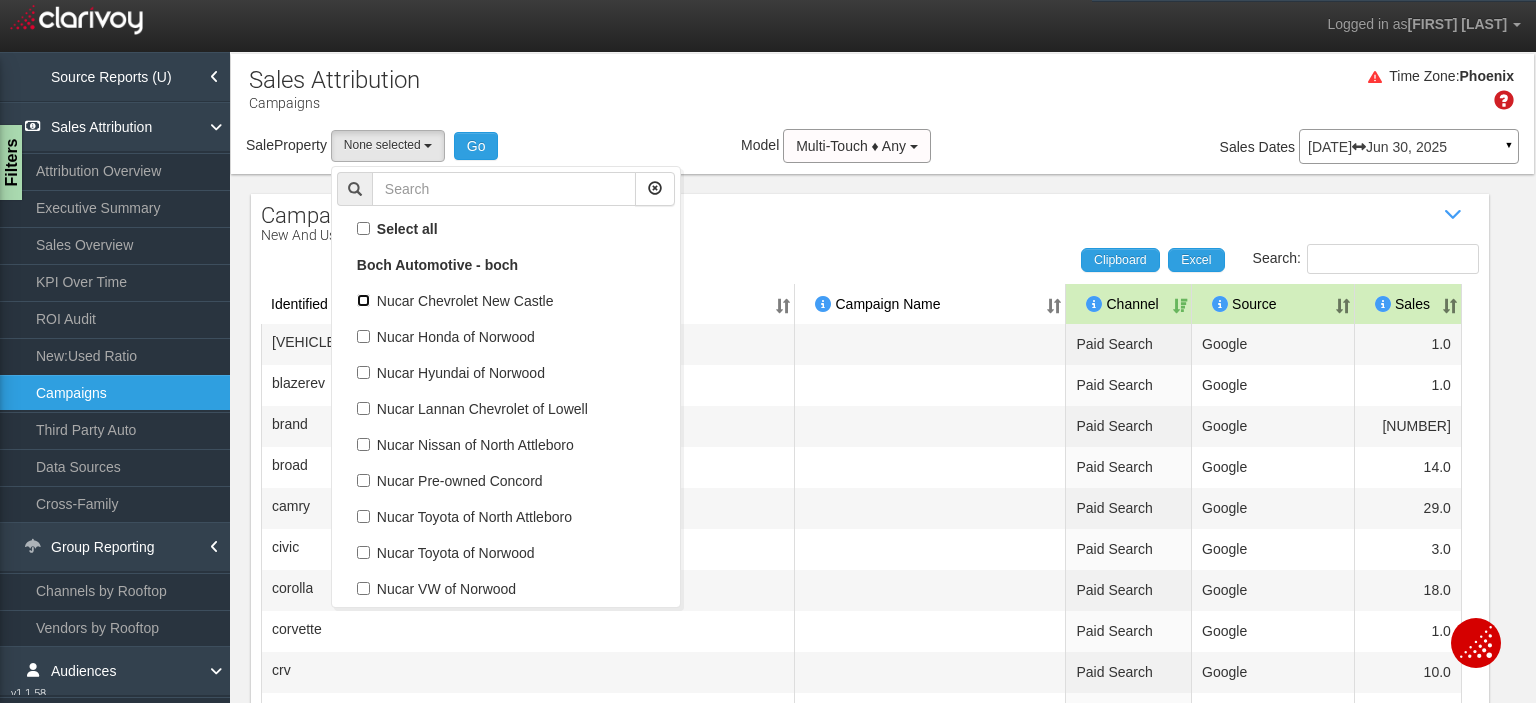 click on "Nucar Chevrolet New Castle" at bounding box center [363, 300] 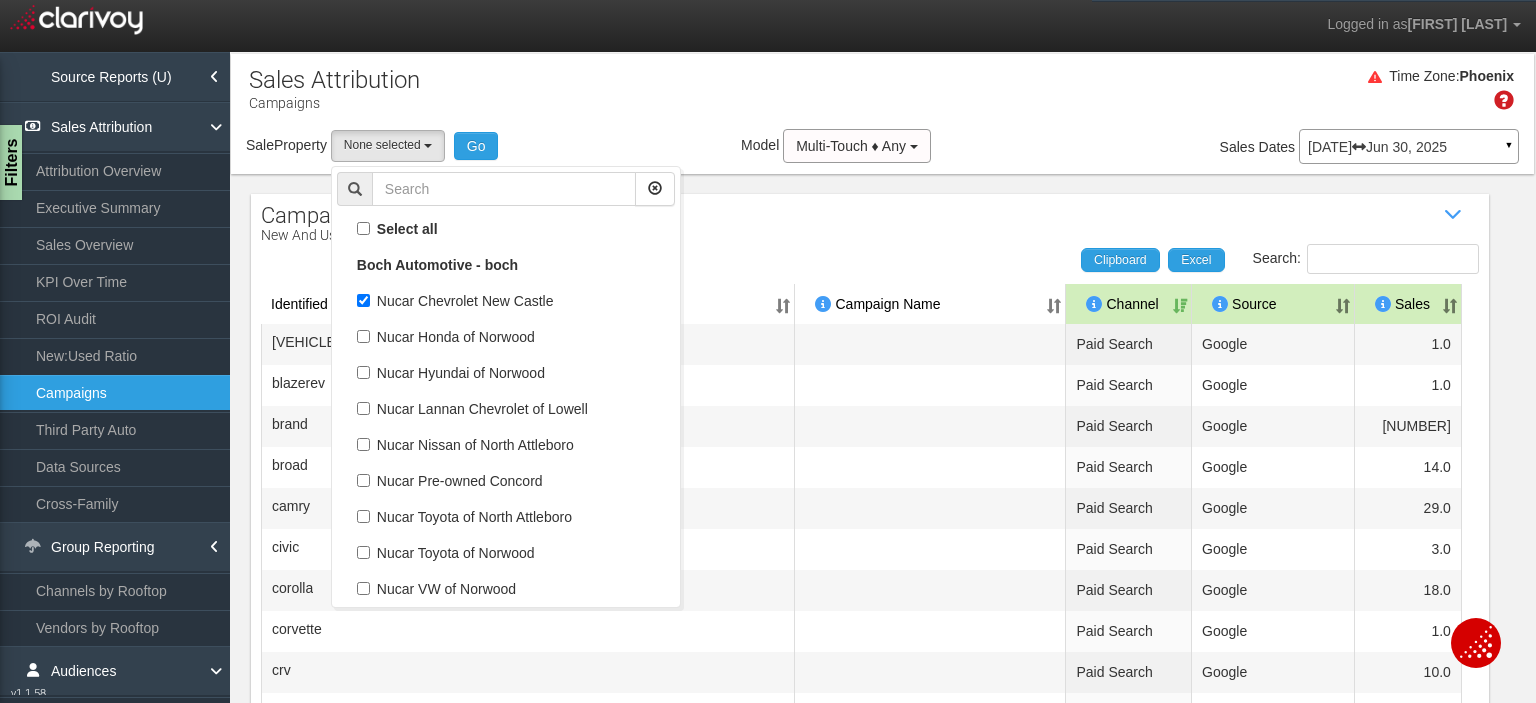 select on "object:482" 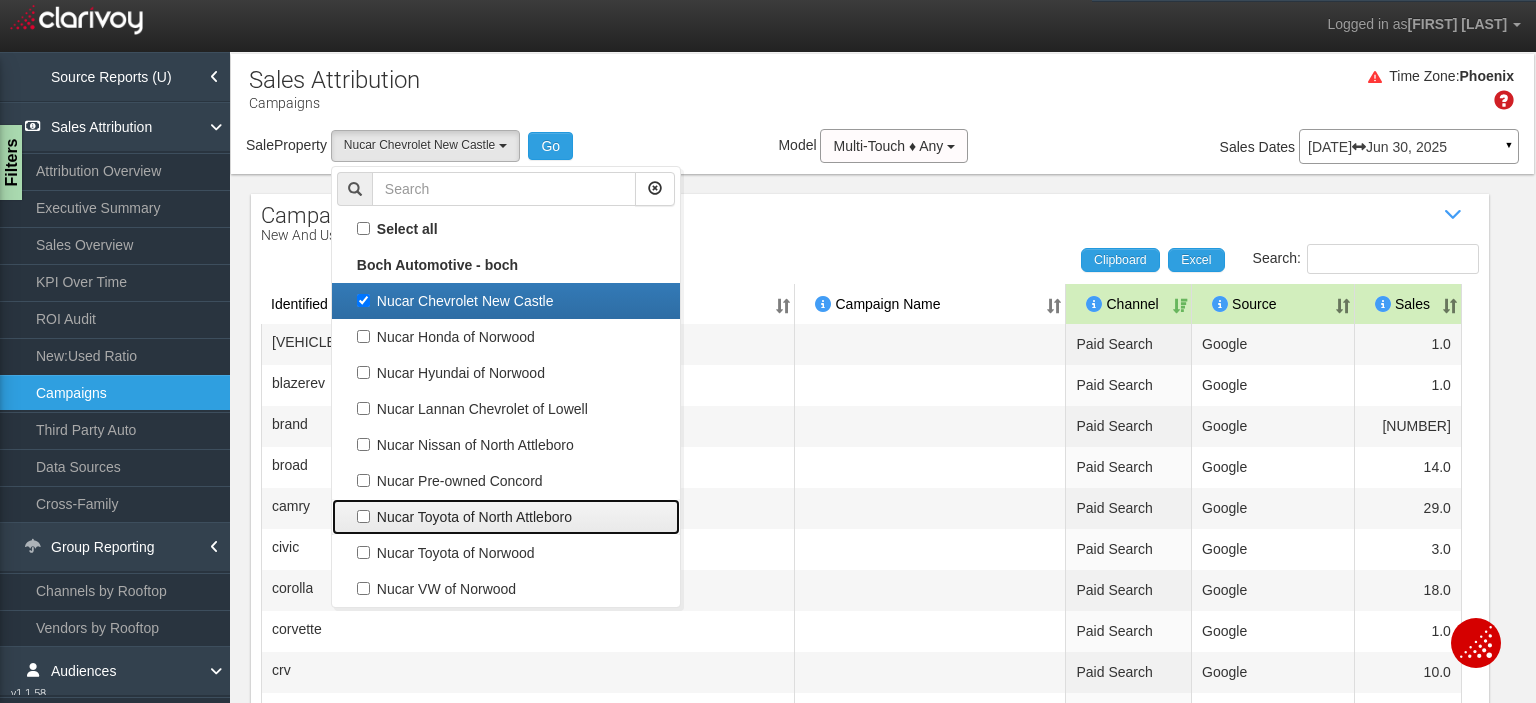 click on "Nucar Toyota of North Attleboro" at bounding box center (506, 517) 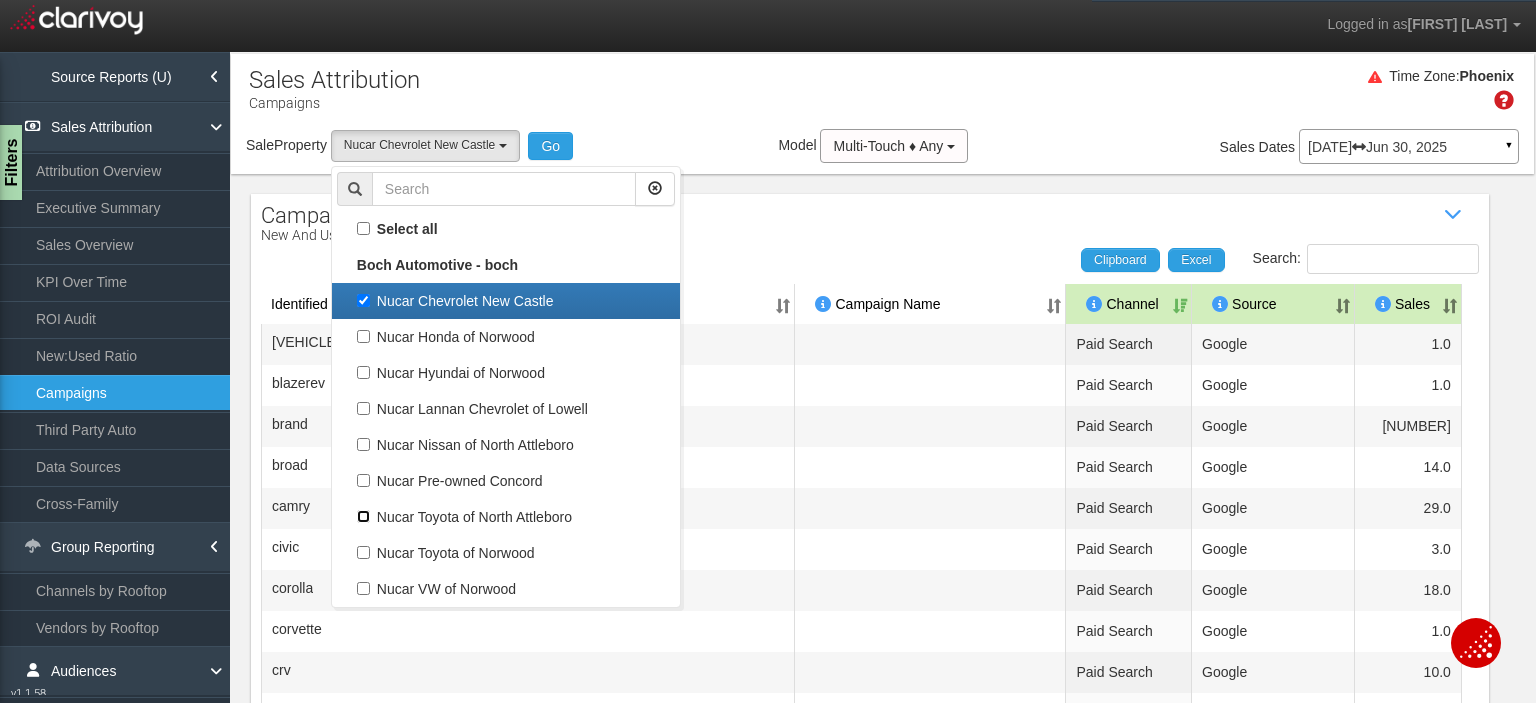 click on "Nucar Toyota of North Attleboro" at bounding box center (363, 516) 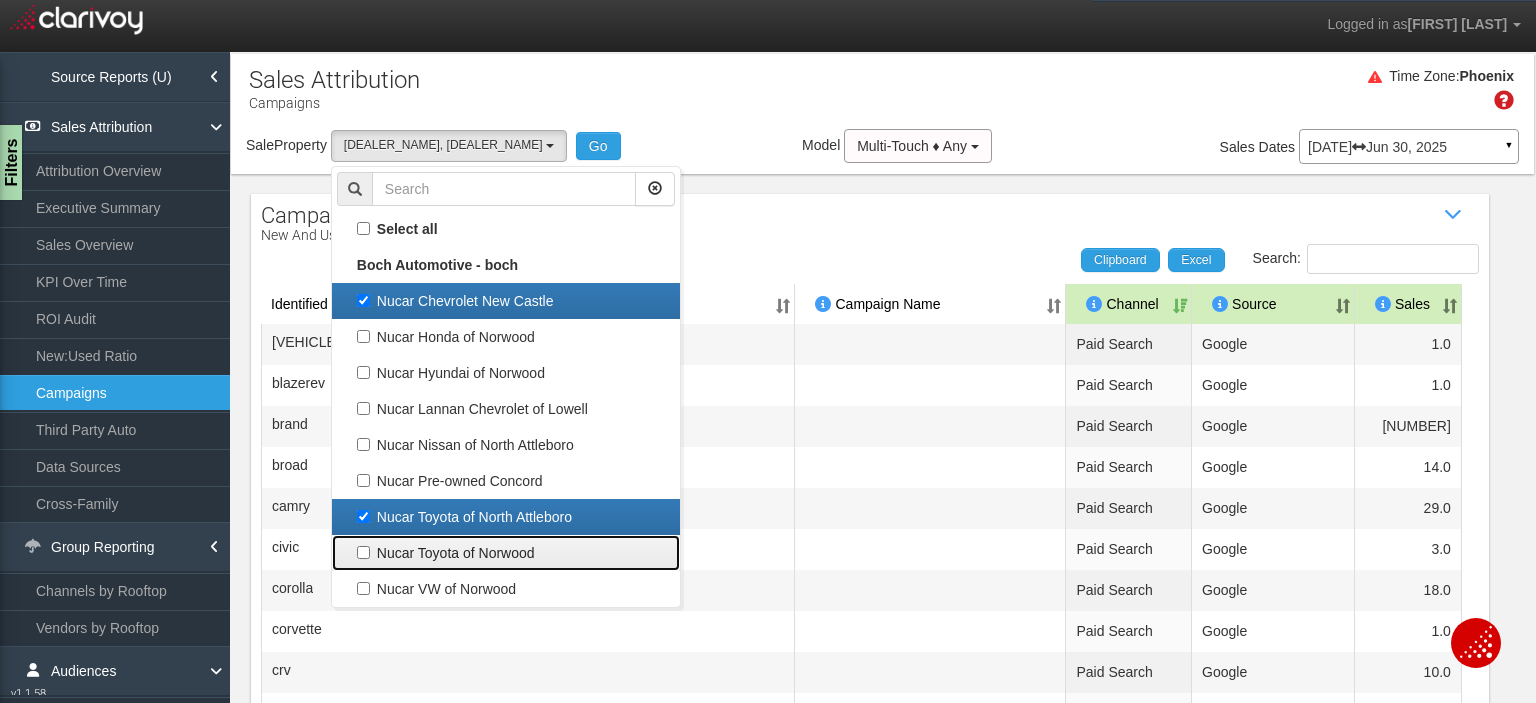 click on "Nucar Toyota of Norwood" at bounding box center (506, 553) 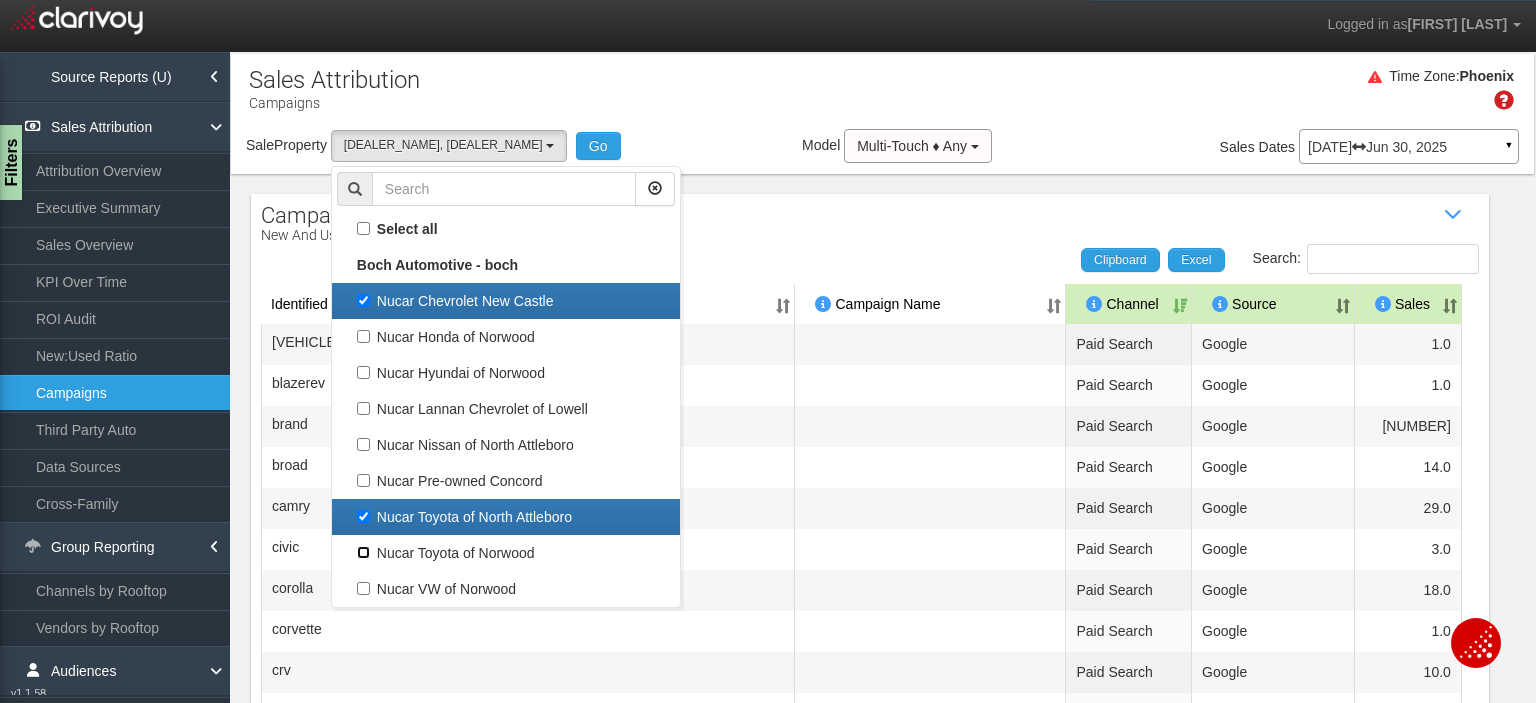 click on "Nucar Toyota of Norwood" at bounding box center [363, 552] 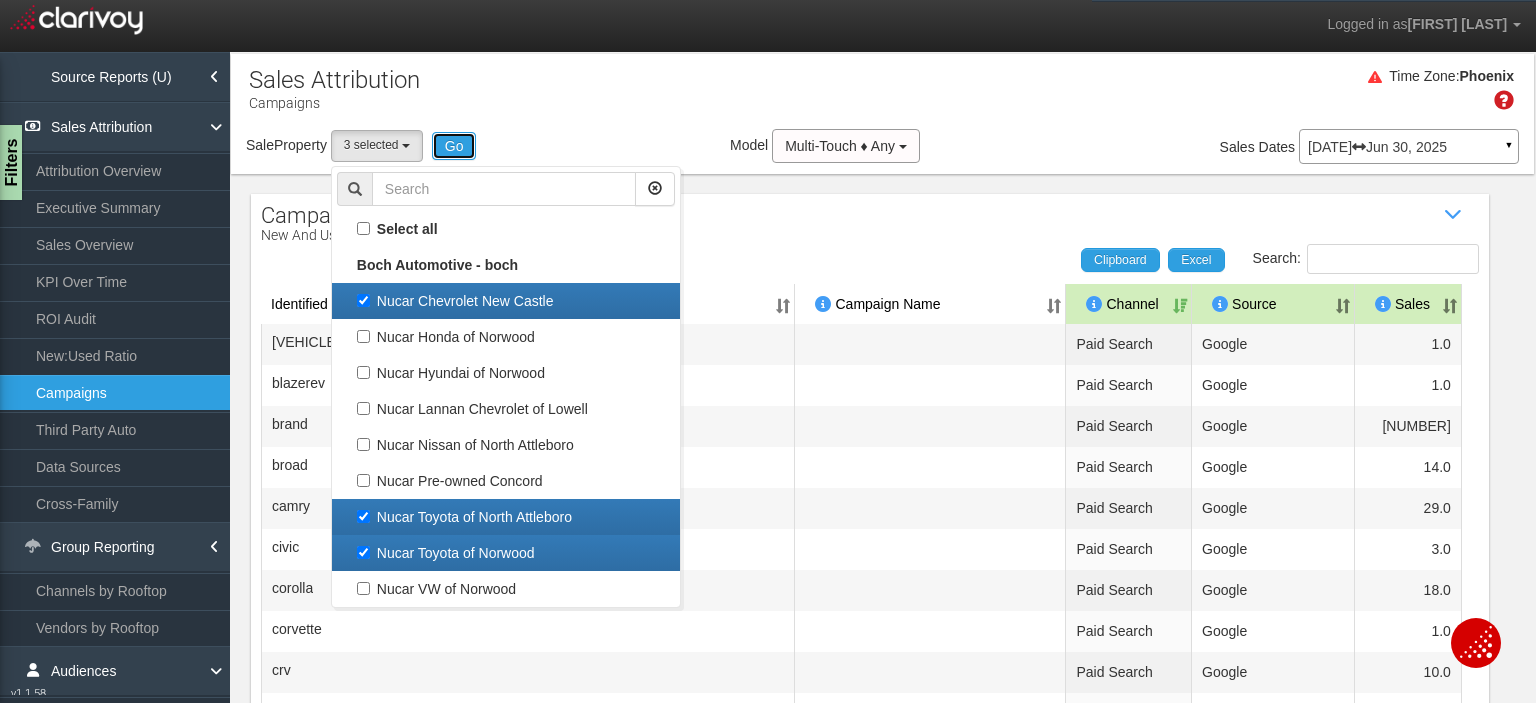 click on "Go" at bounding box center [454, 146] 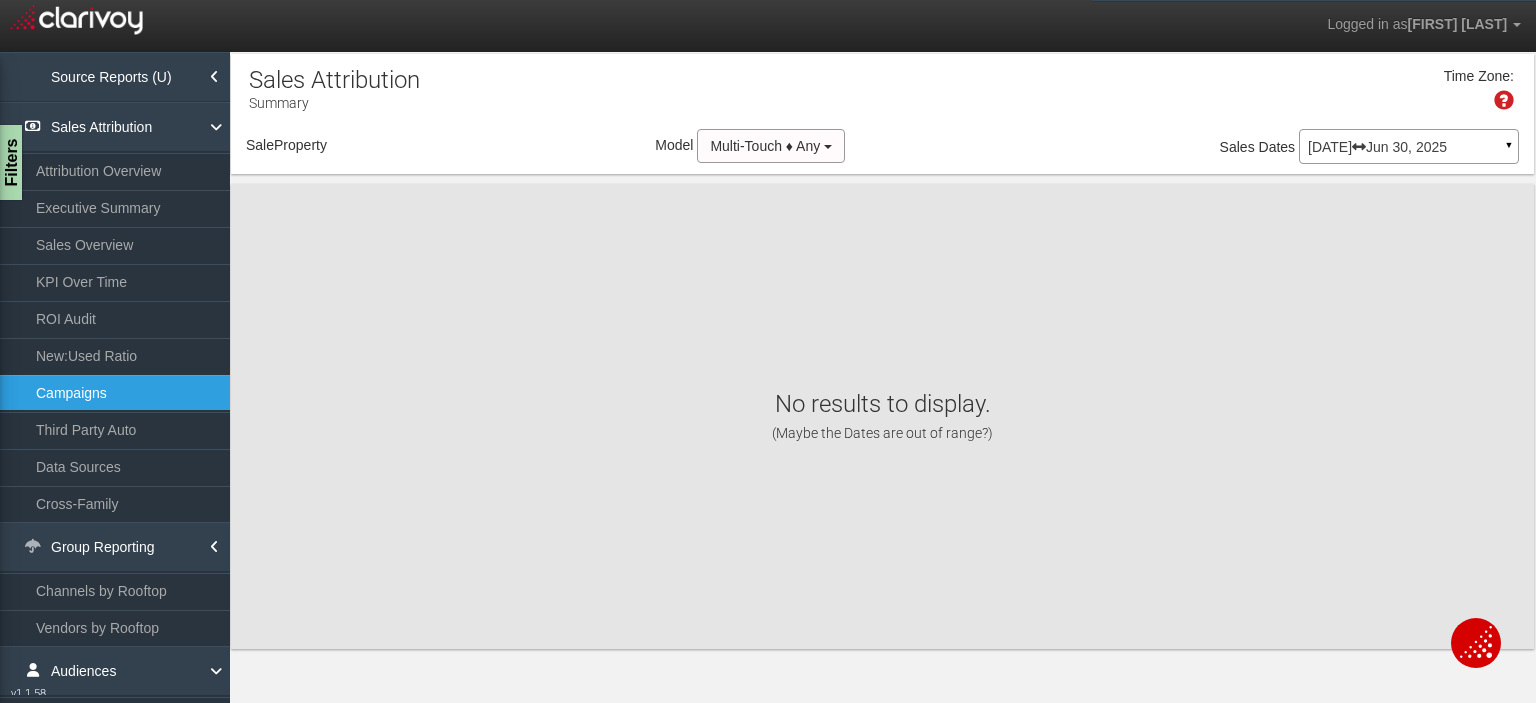 click on "Sale  Property
Loading
Go
Model 			 				  Multi-Touch ♦ Any 			 			 				 				 				 				 				  Multi-Touch ♦ Any 				 				 				 				 				 				  Multi-Touch - Even 				 				 				 				 				 				  Multi-Touch - Parabolic 				 				 				 				 				 				  Multi-Touch - Binomial 				 				 				 				 				 				  First Touch 				 				 				 				 				 				  Last Touch
Sales
Dates
[DATE]   [DATE]
▼
Comparing to: mm/dd/yyyy - mm/dd/yyyy
Date Range:
Custom Yesterday This Week to" at bounding box center [882, 150] 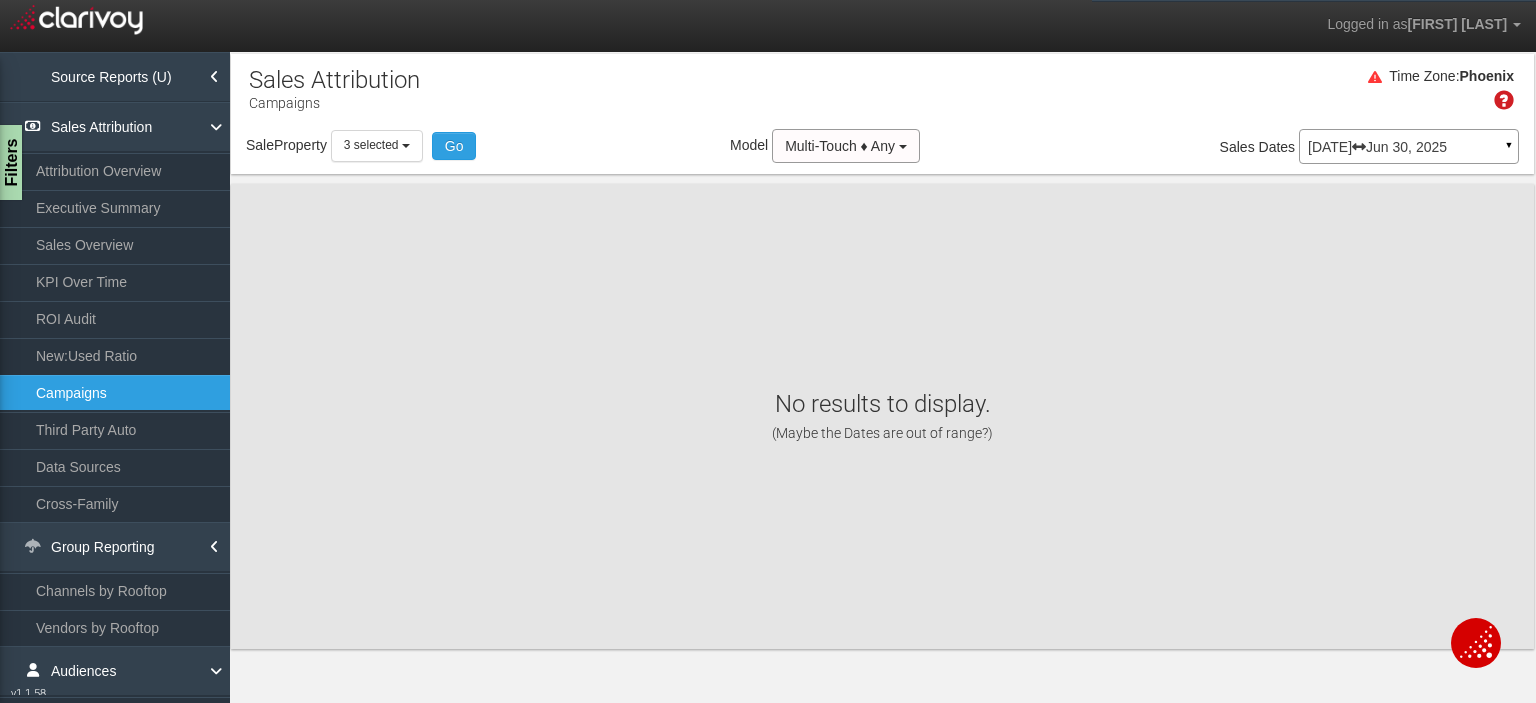 click on "3 selected" at bounding box center (371, 145) 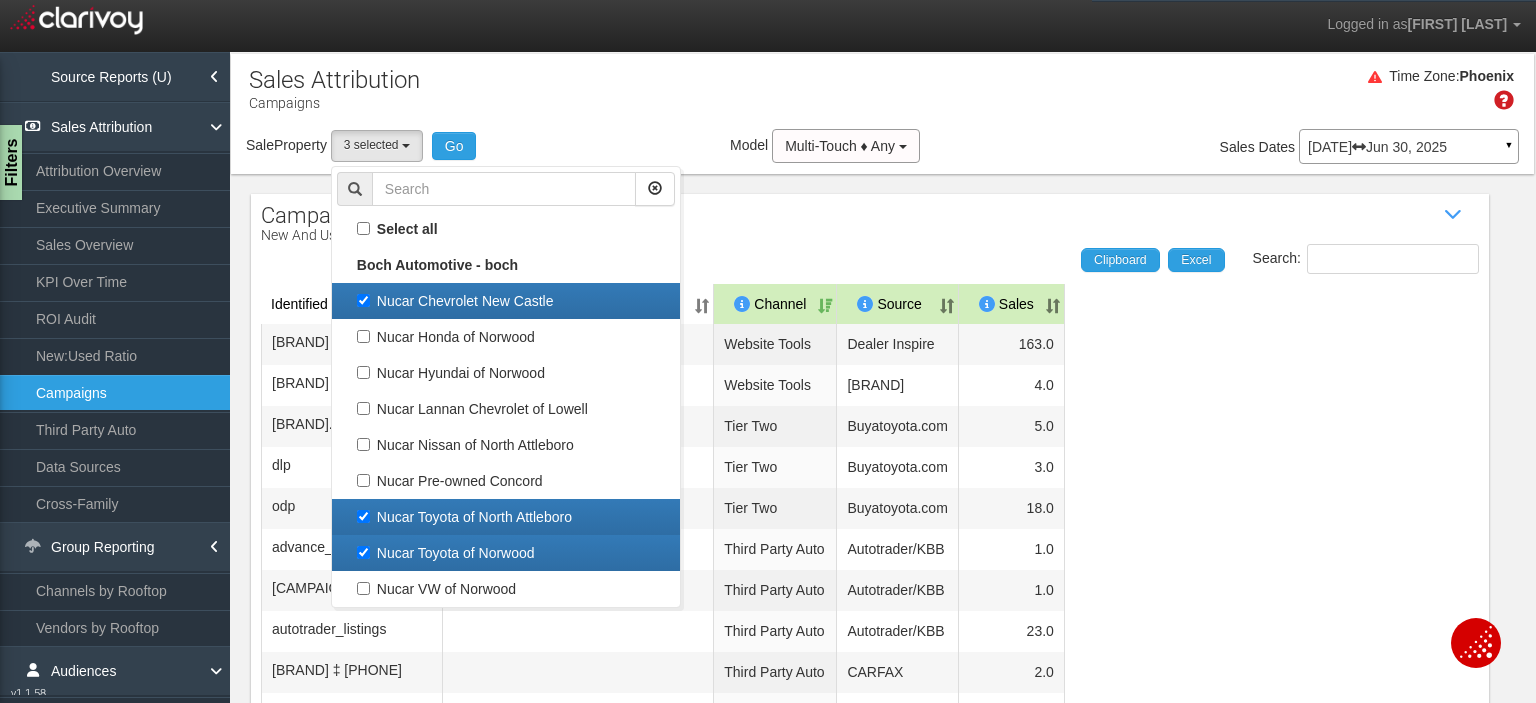 click on "Time Zone:
[CITY]" at bounding box center [882, 96] 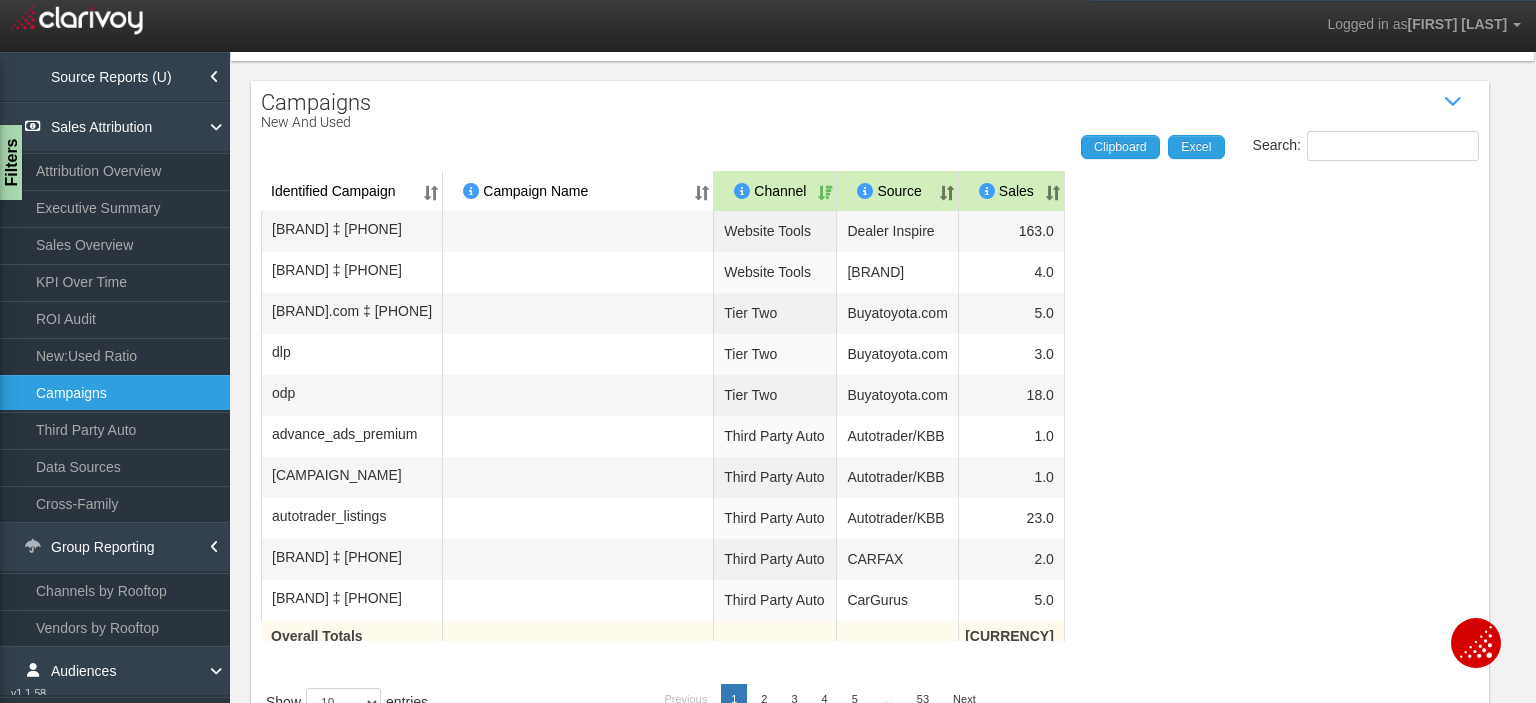 scroll, scrollTop: 0, scrollLeft: 0, axis: both 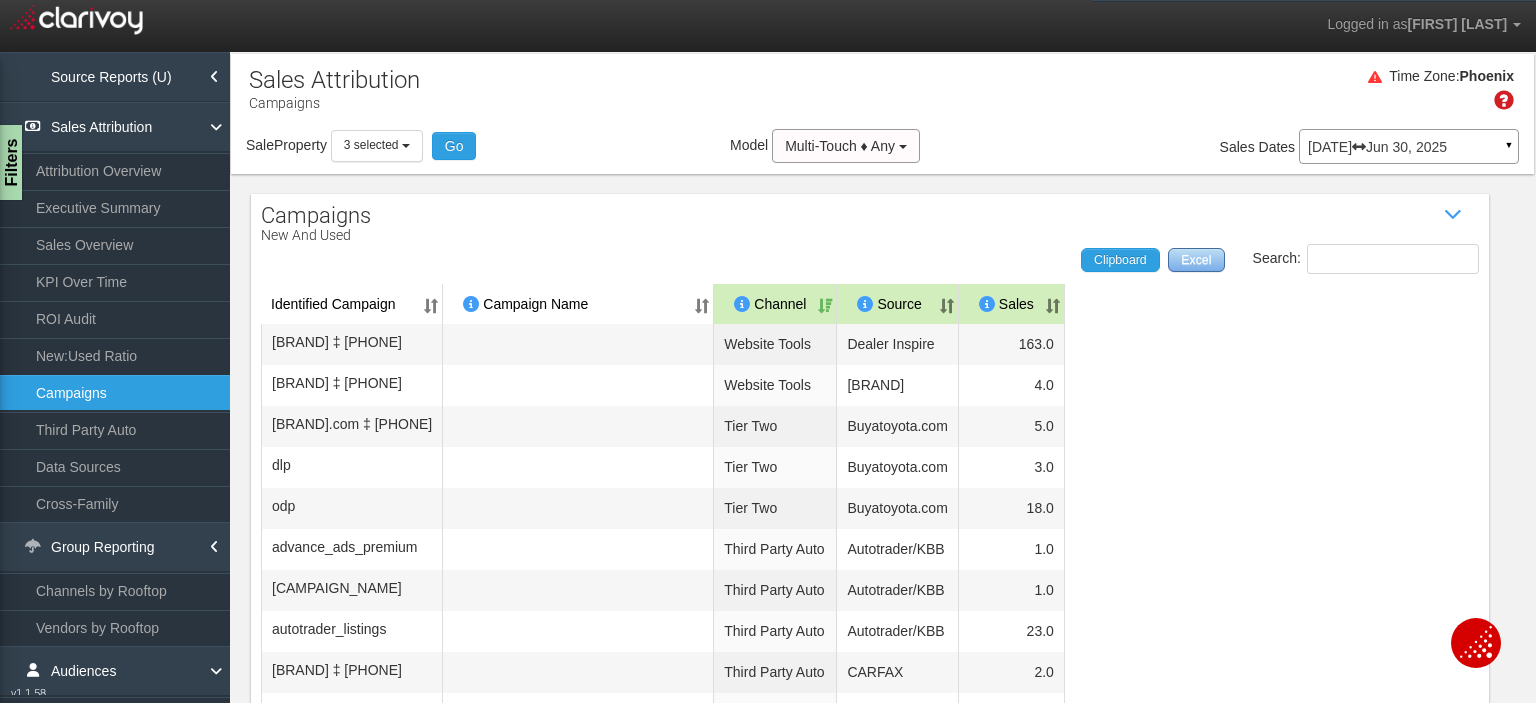 click on "Excel" at bounding box center [1196, 260] 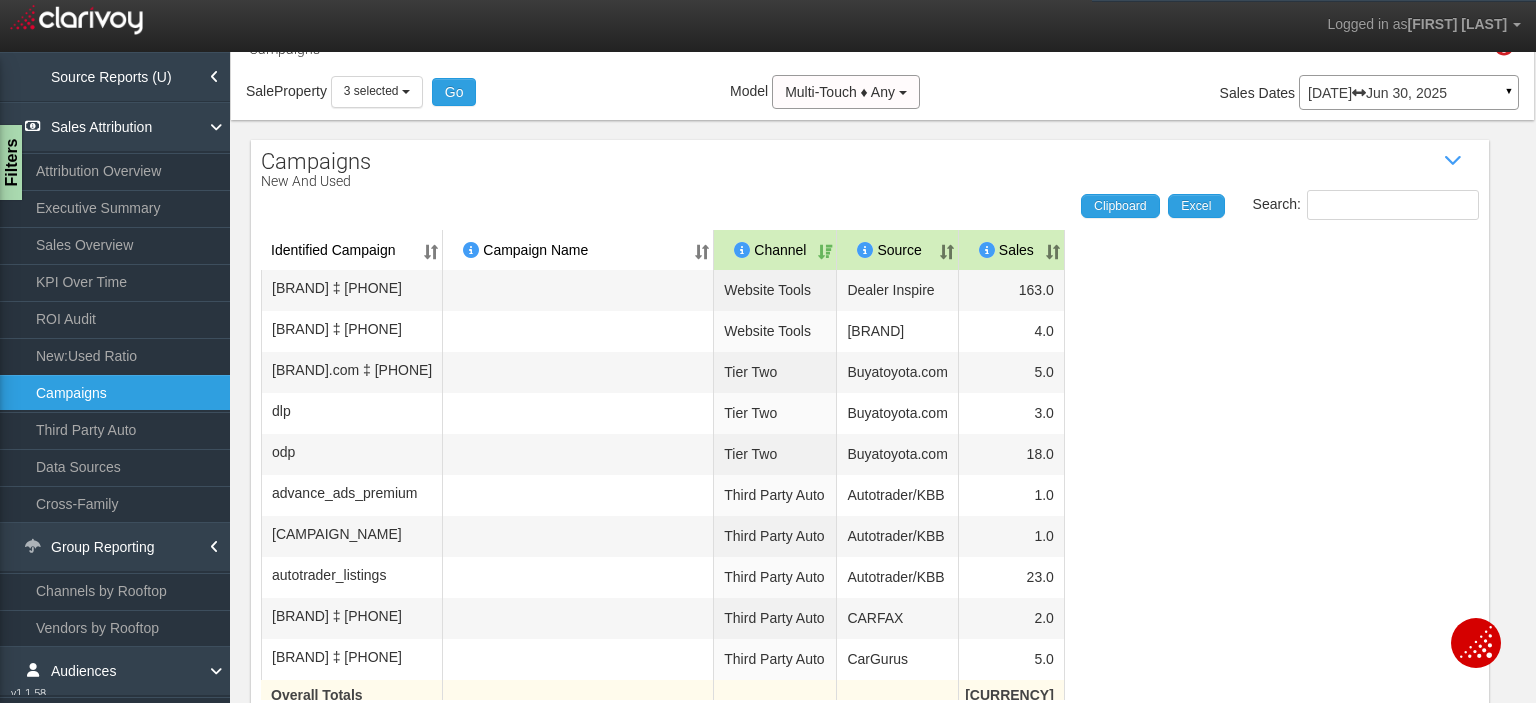 scroll, scrollTop: 0, scrollLeft: 0, axis: both 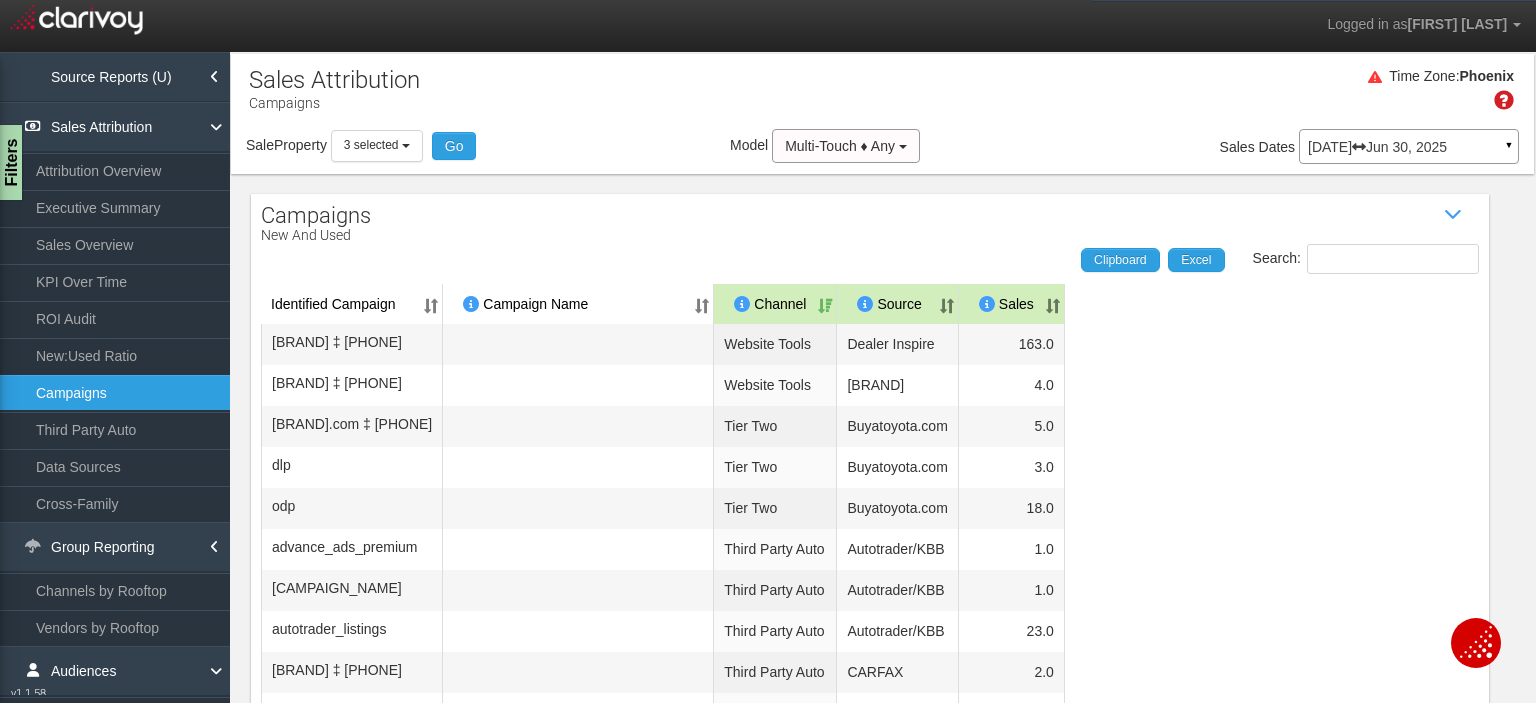click on "3 selected" at bounding box center [377, 145] 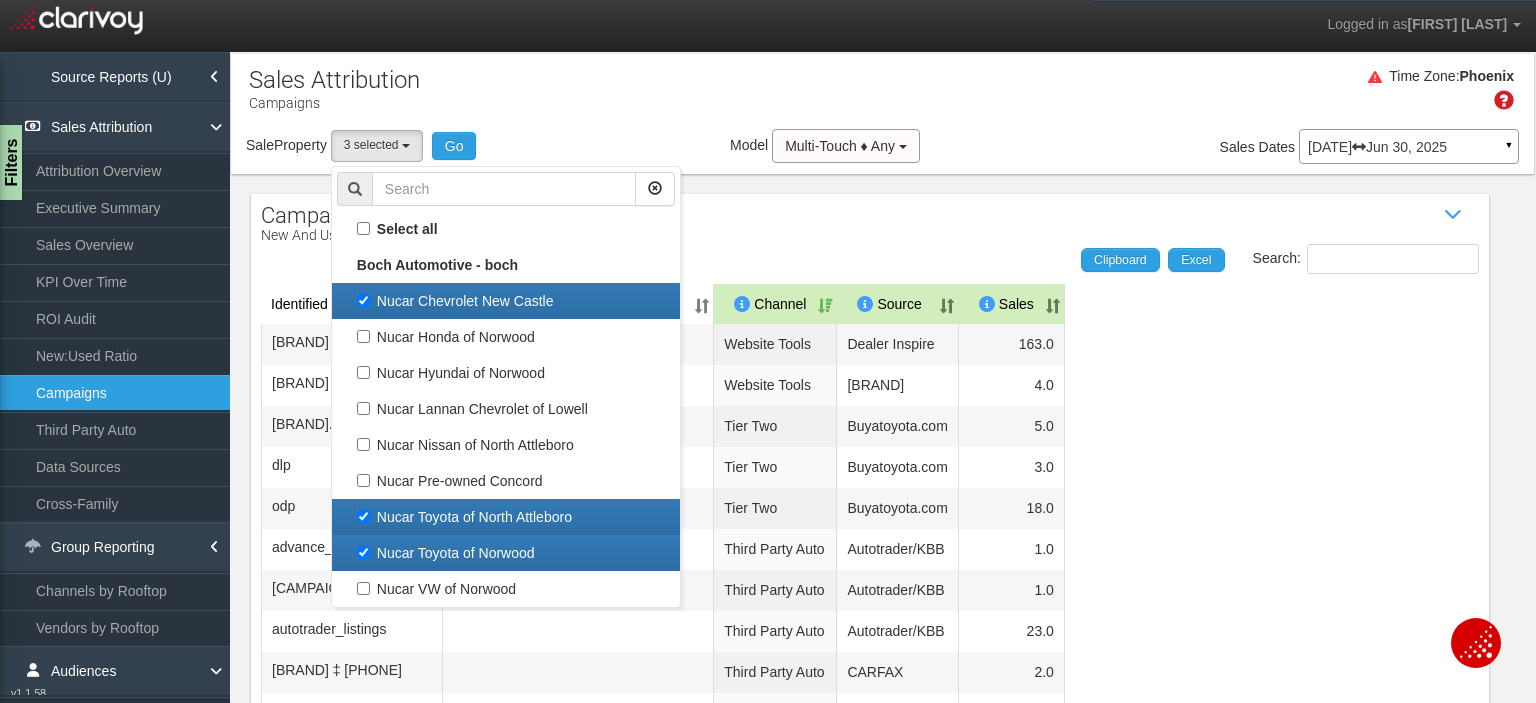 click on "Nucar Chevrolet New Castle" at bounding box center [506, 301] 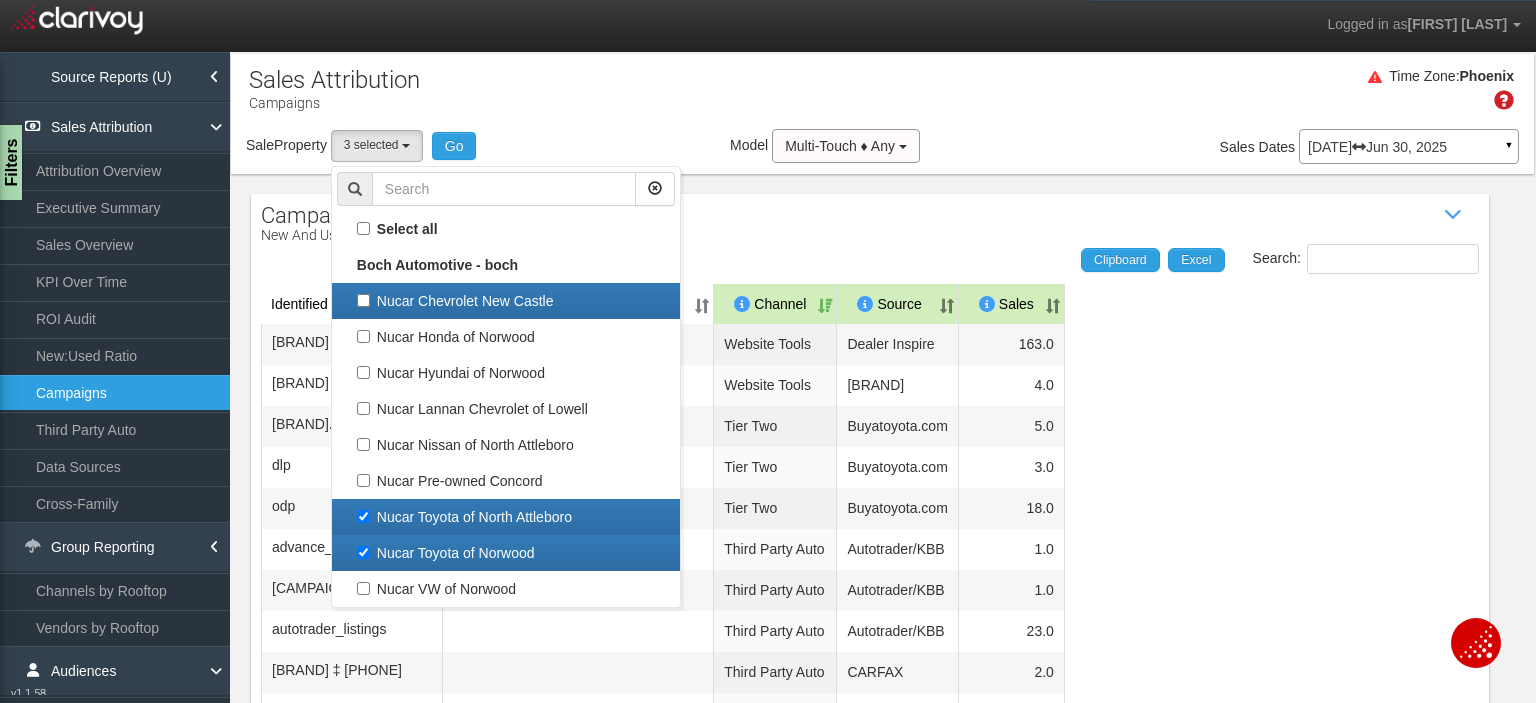 select on "object:551" 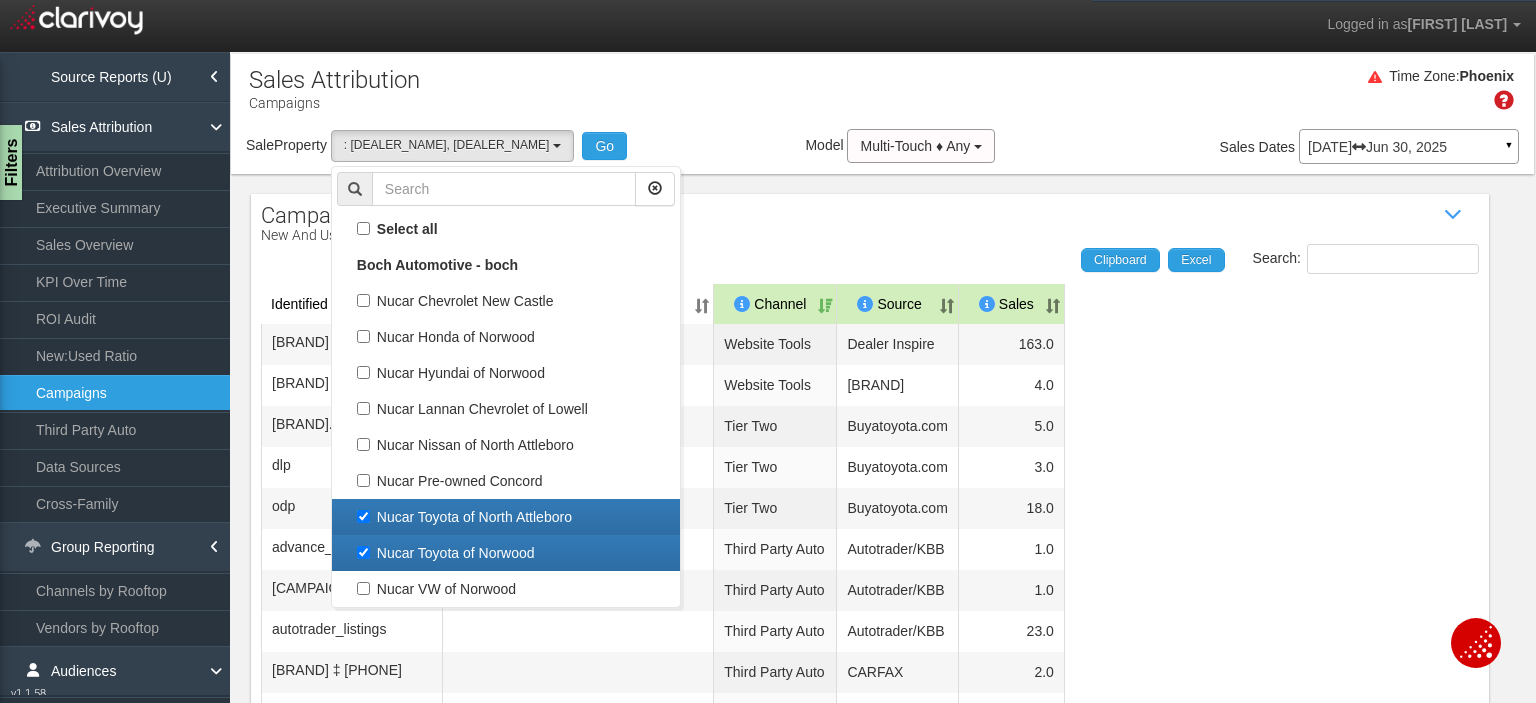 scroll, scrollTop: 17, scrollLeft: 0, axis: vertical 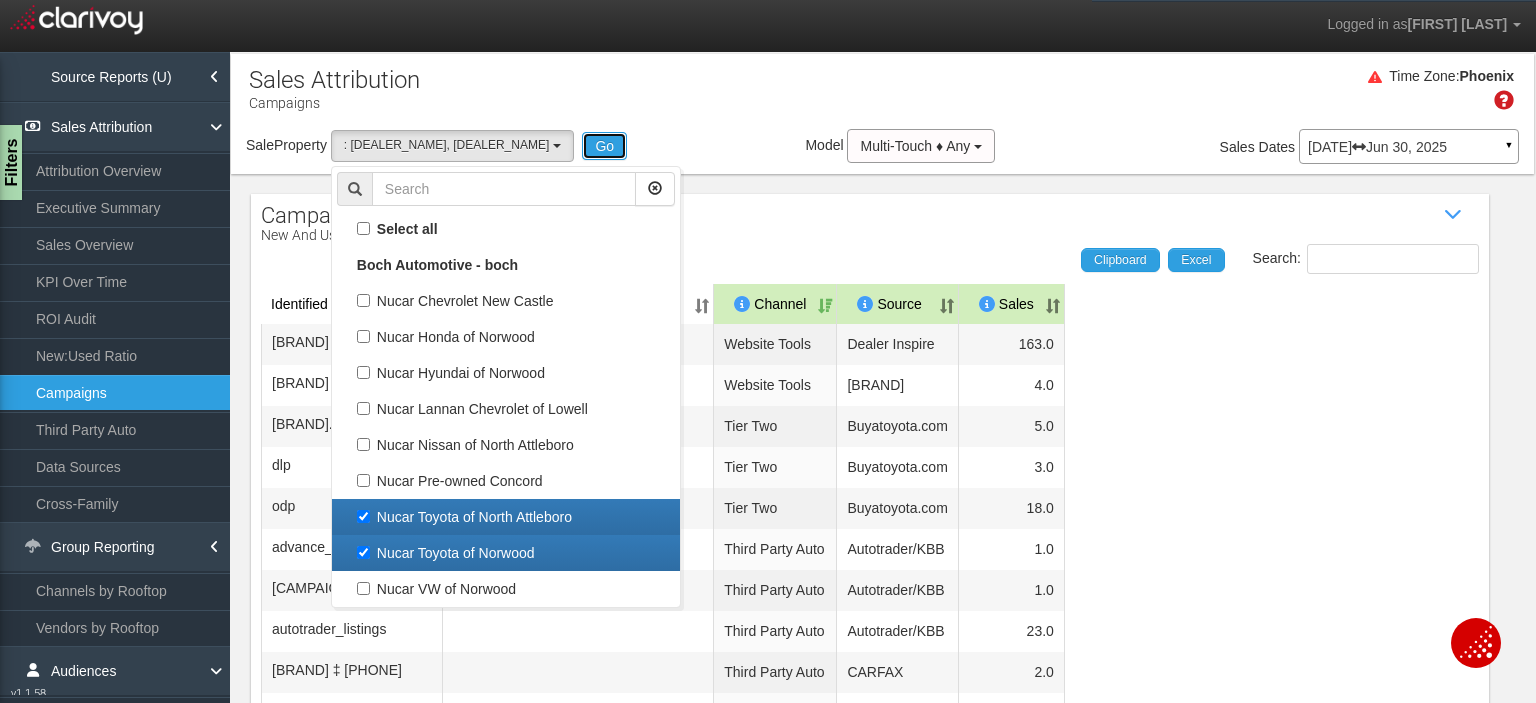 click on "Go" at bounding box center [604, 146] 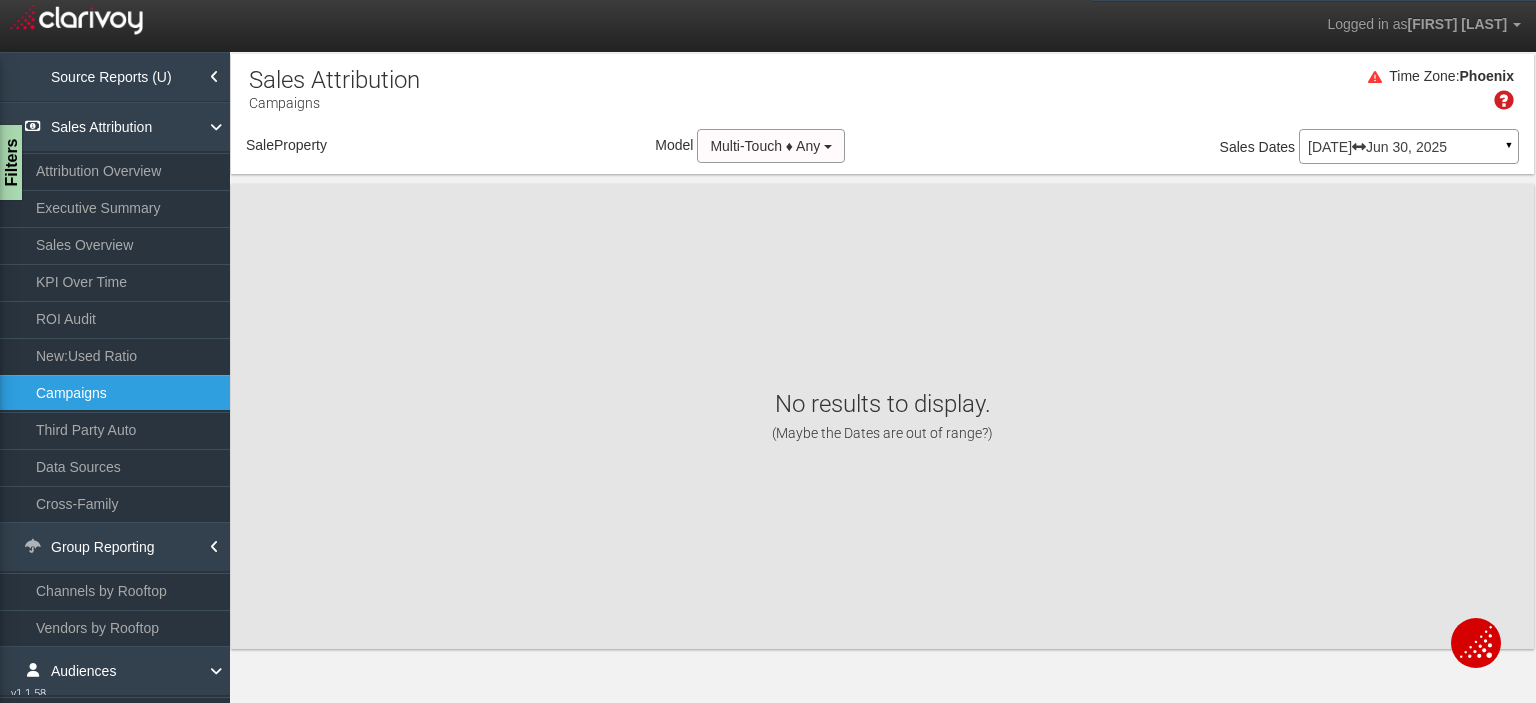 select on "object:614" 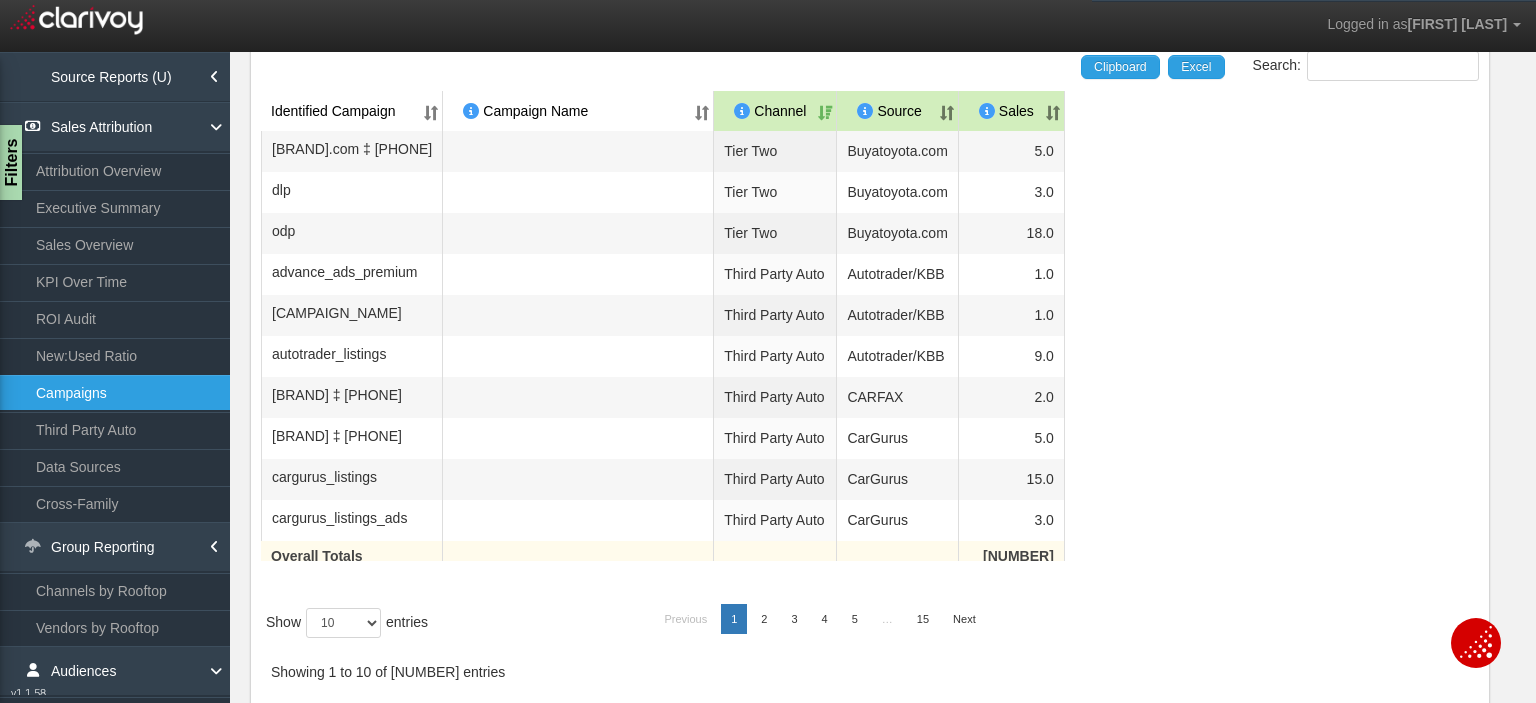 scroll, scrollTop: 296, scrollLeft: 0, axis: vertical 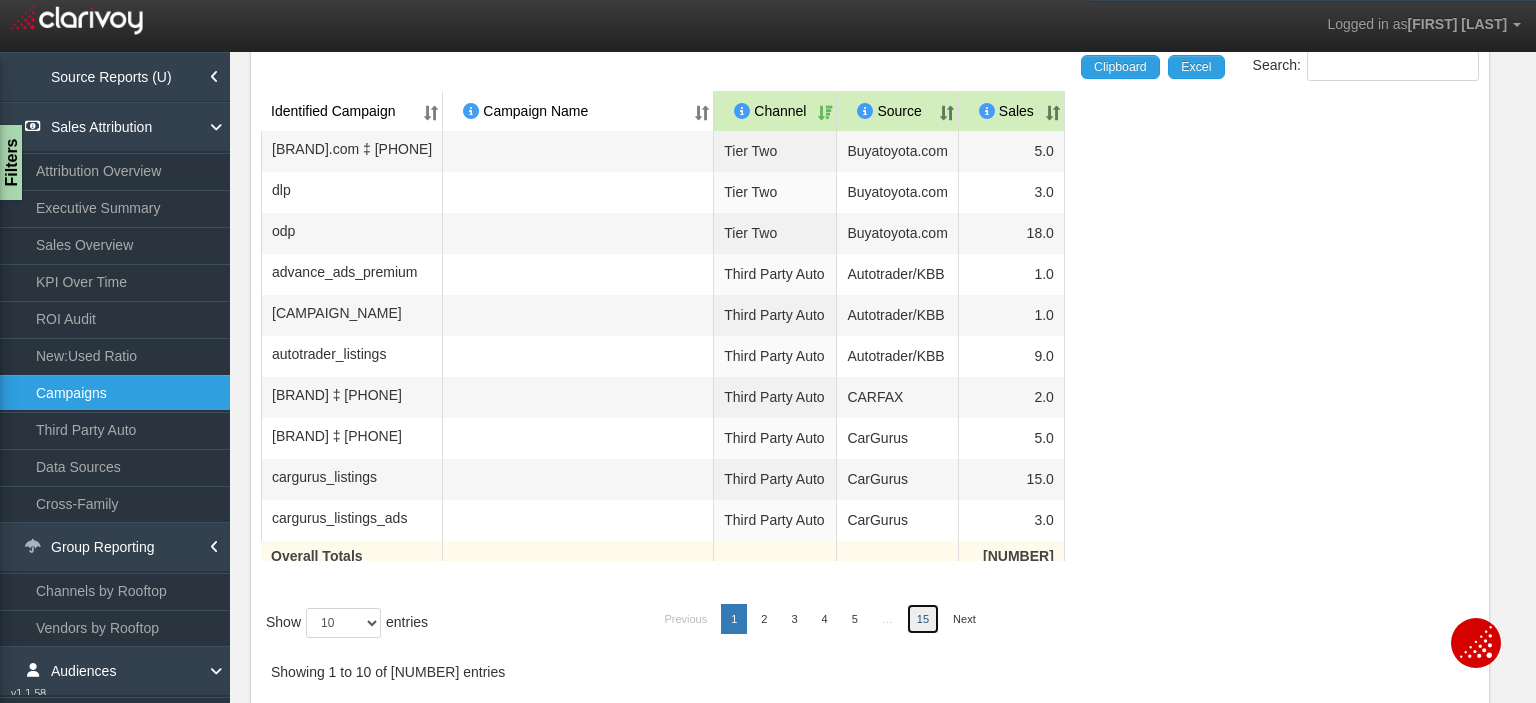 click on "15" at bounding box center [923, 619] 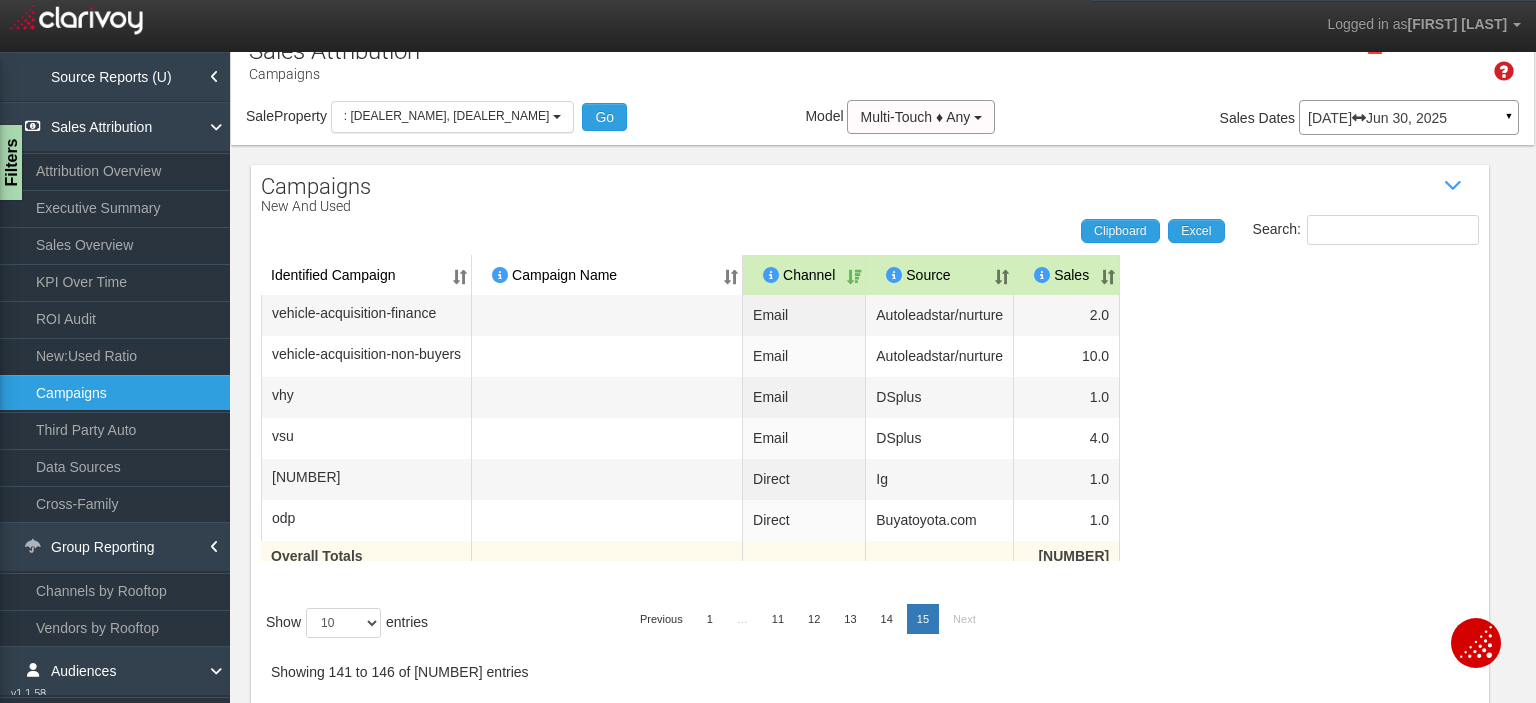 scroll, scrollTop: 27, scrollLeft: 0, axis: vertical 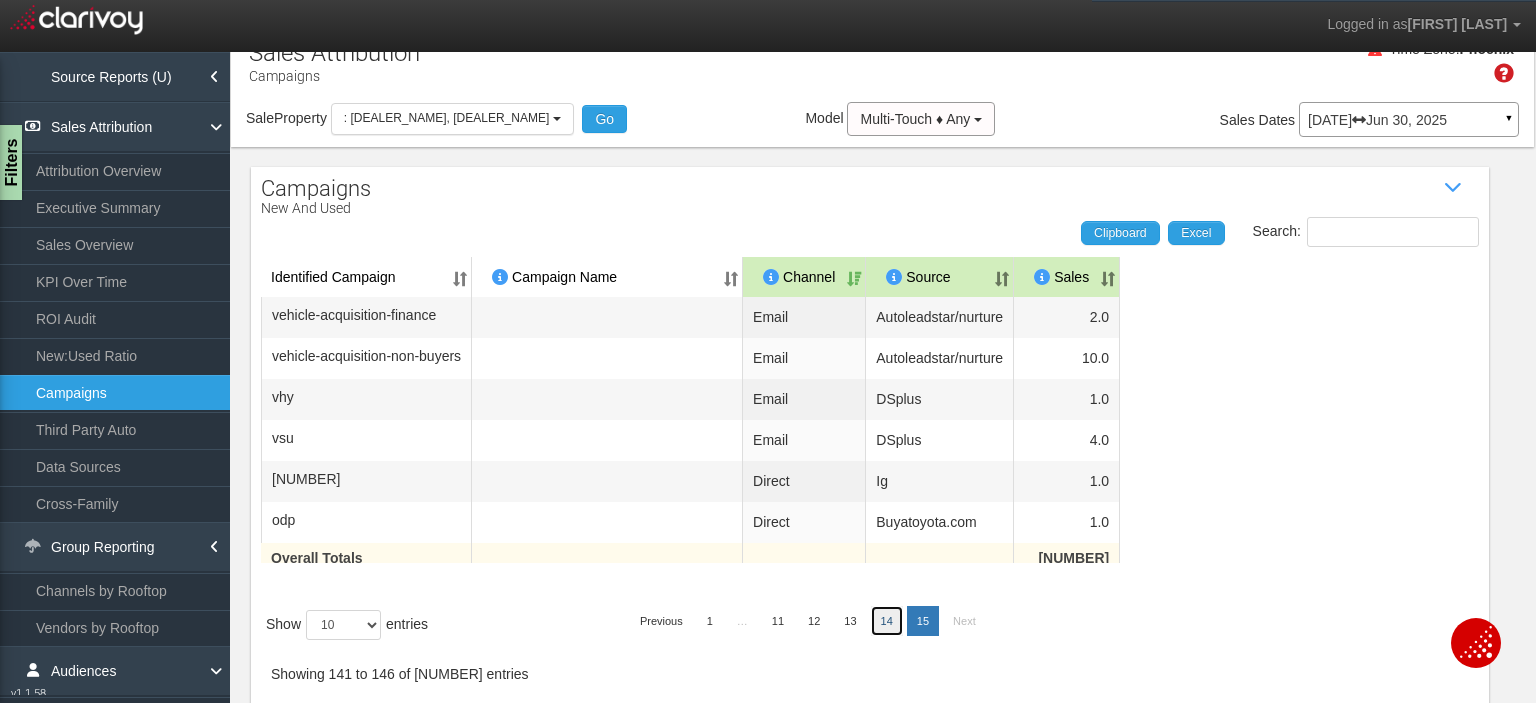 click on "14" at bounding box center [887, 621] 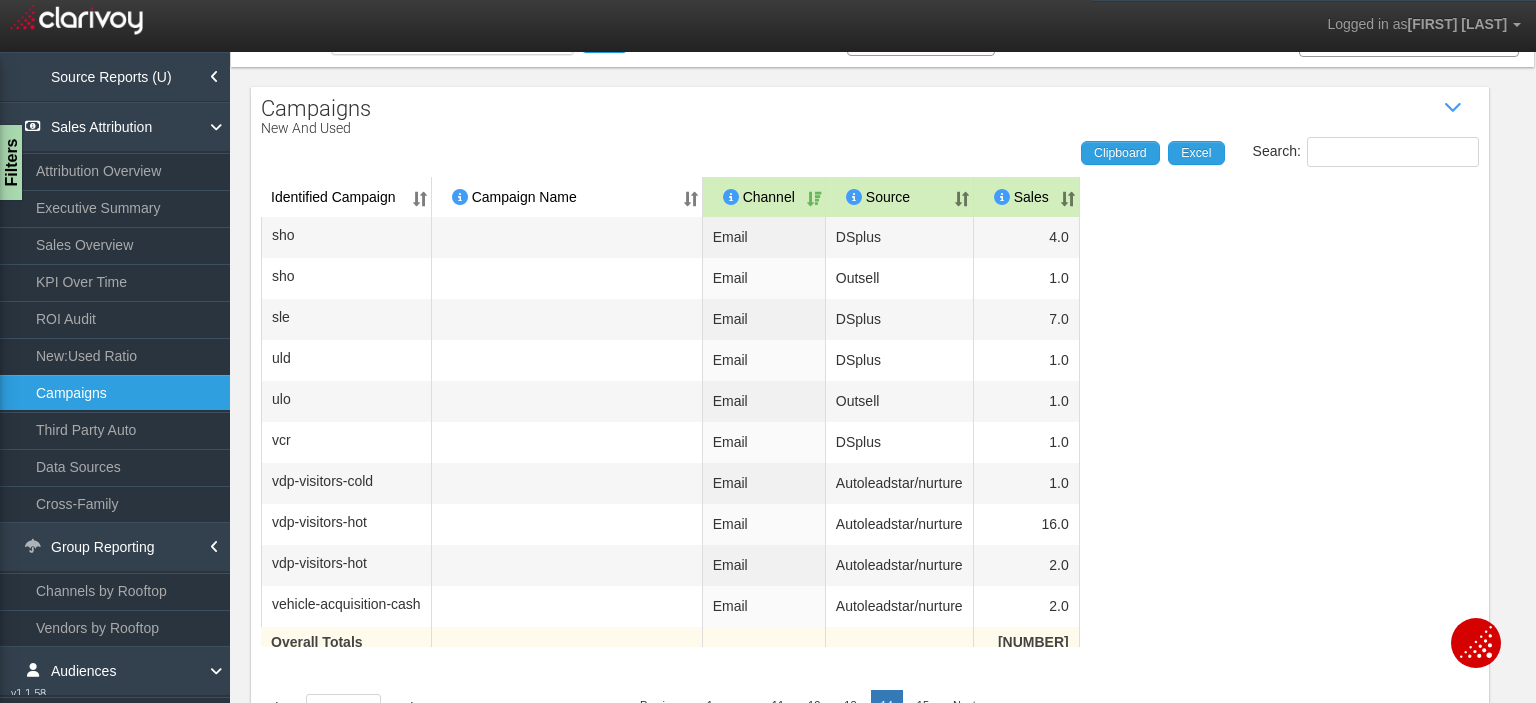 scroll, scrollTop: 0, scrollLeft: 0, axis: both 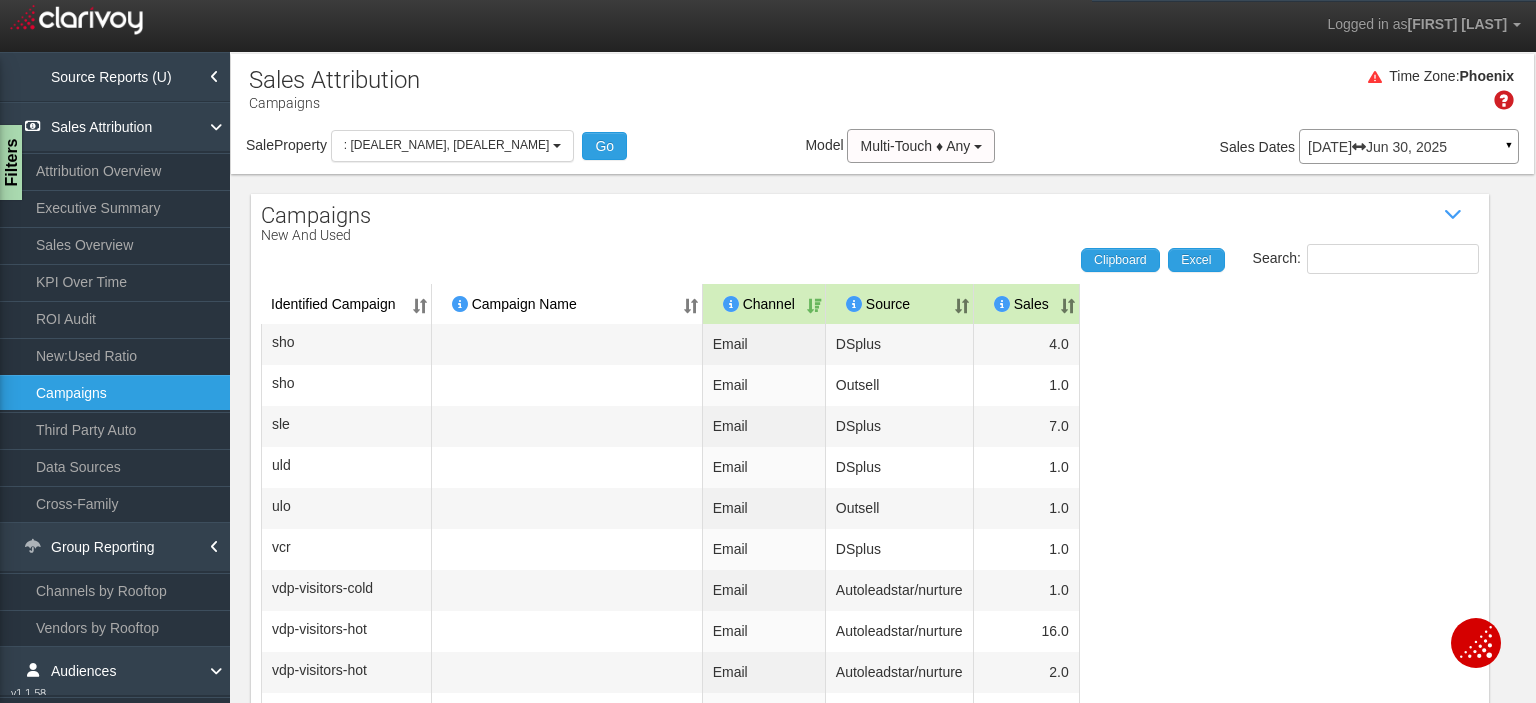 click on ": [DEALER_NAME], [DEALER_NAME]" at bounding box center (446, 145) 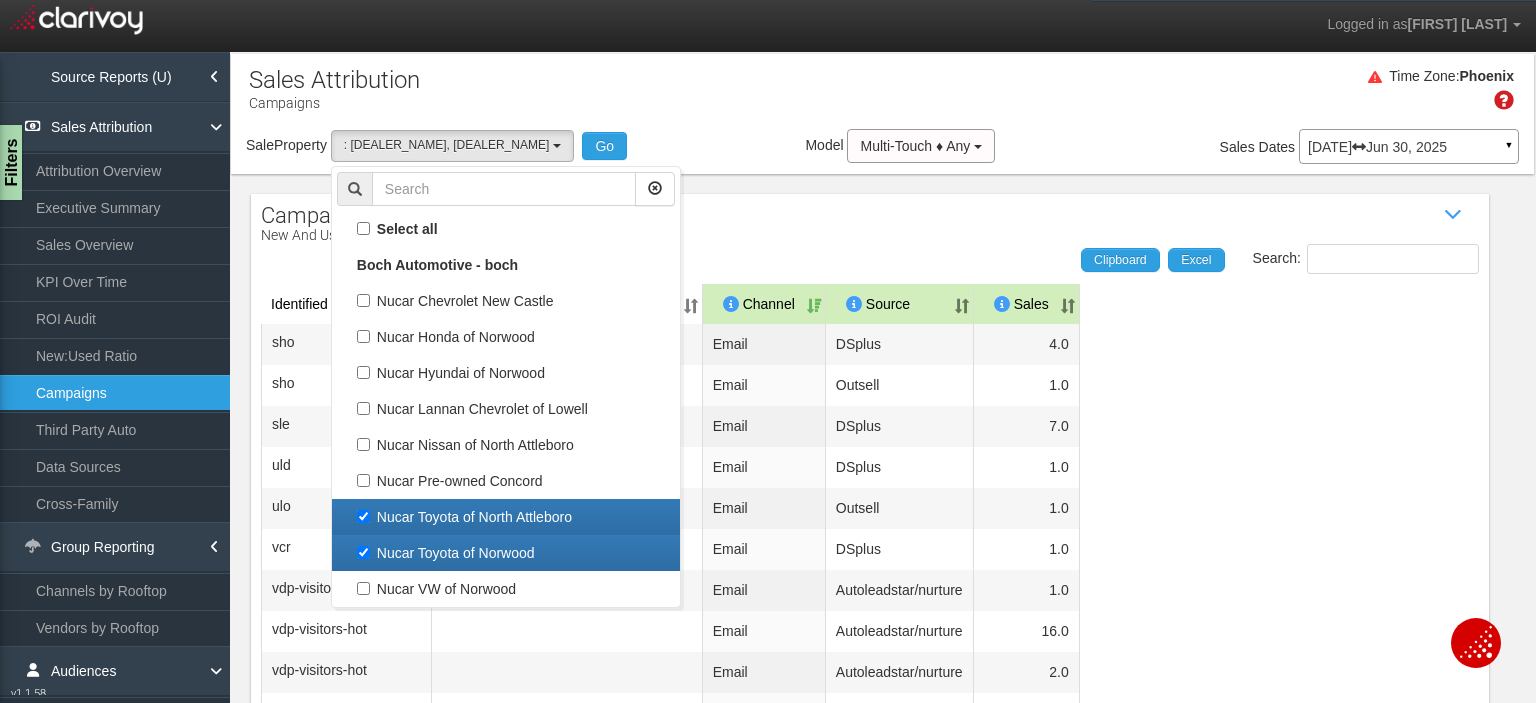 click on "Nucar Toyota of North Attleboro" at bounding box center (506, 517) 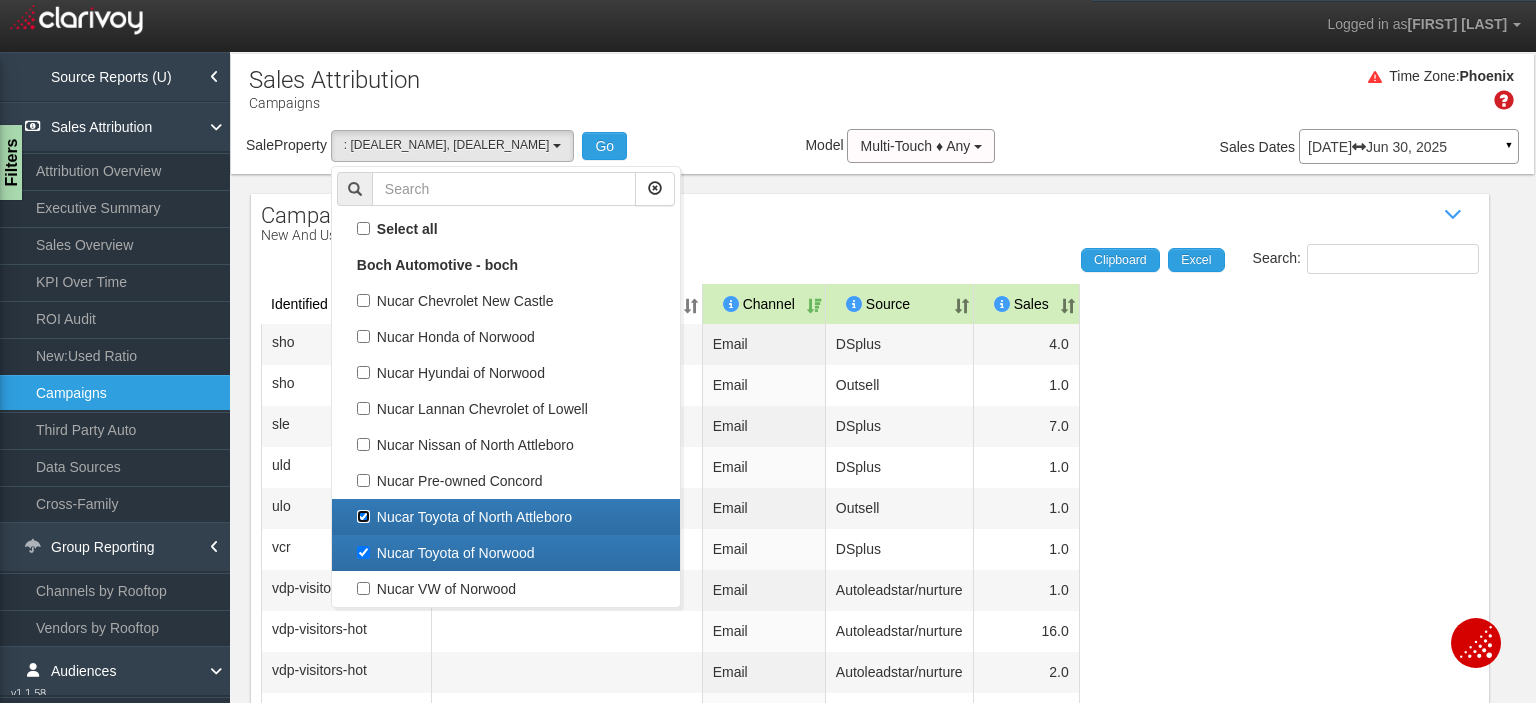 click on "Nucar Toyota of North Attleboro" at bounding box center (363, 516) 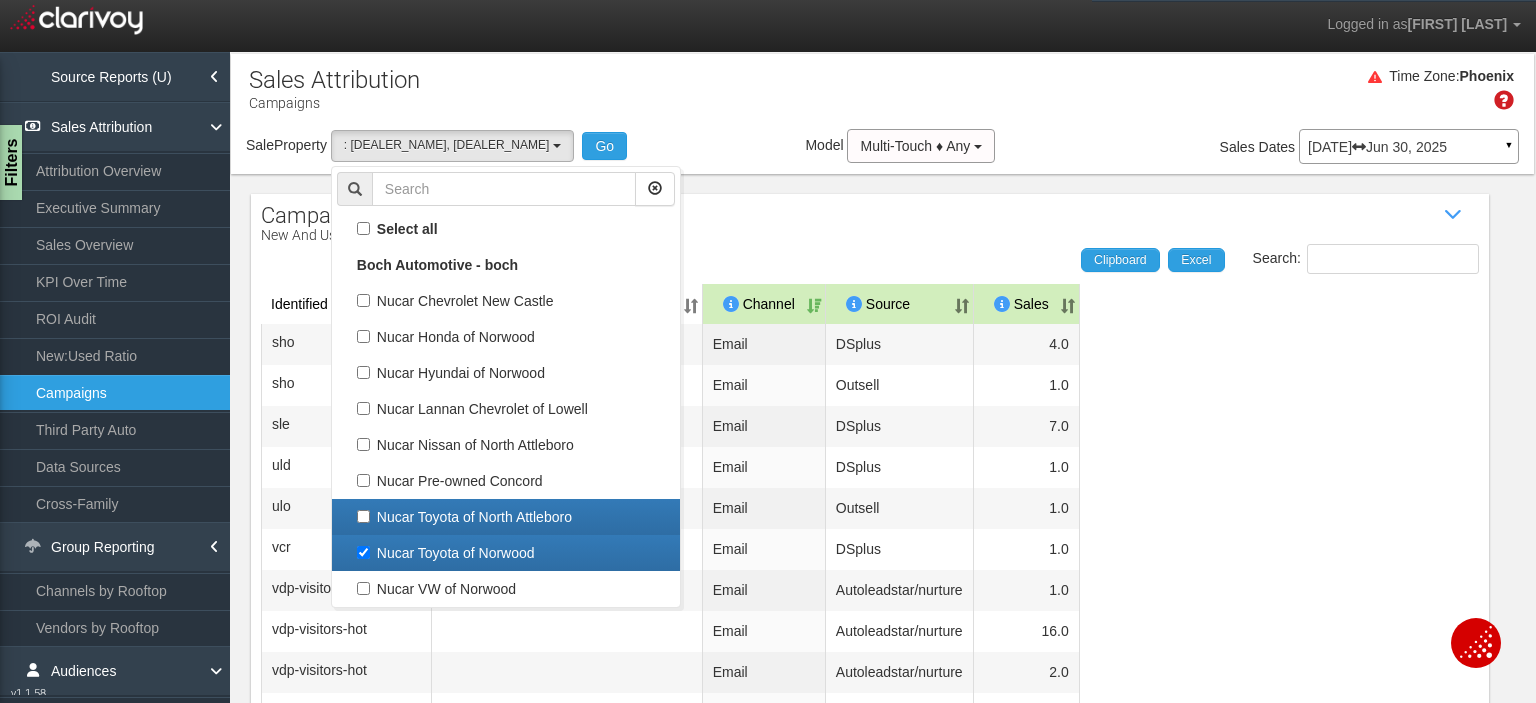 select on "object:615" 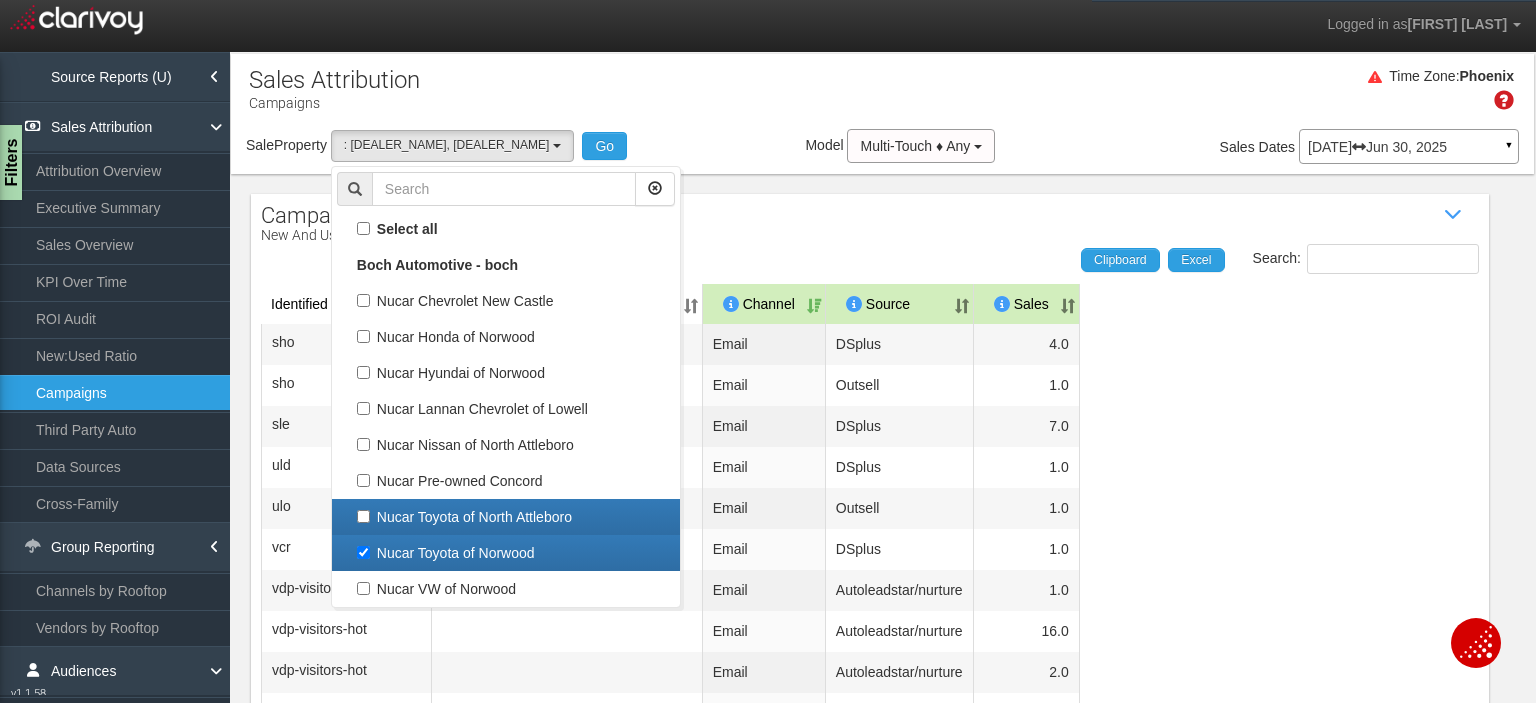 scroll, scrollTop: 124, scrollLeft: 0, axis: vertical 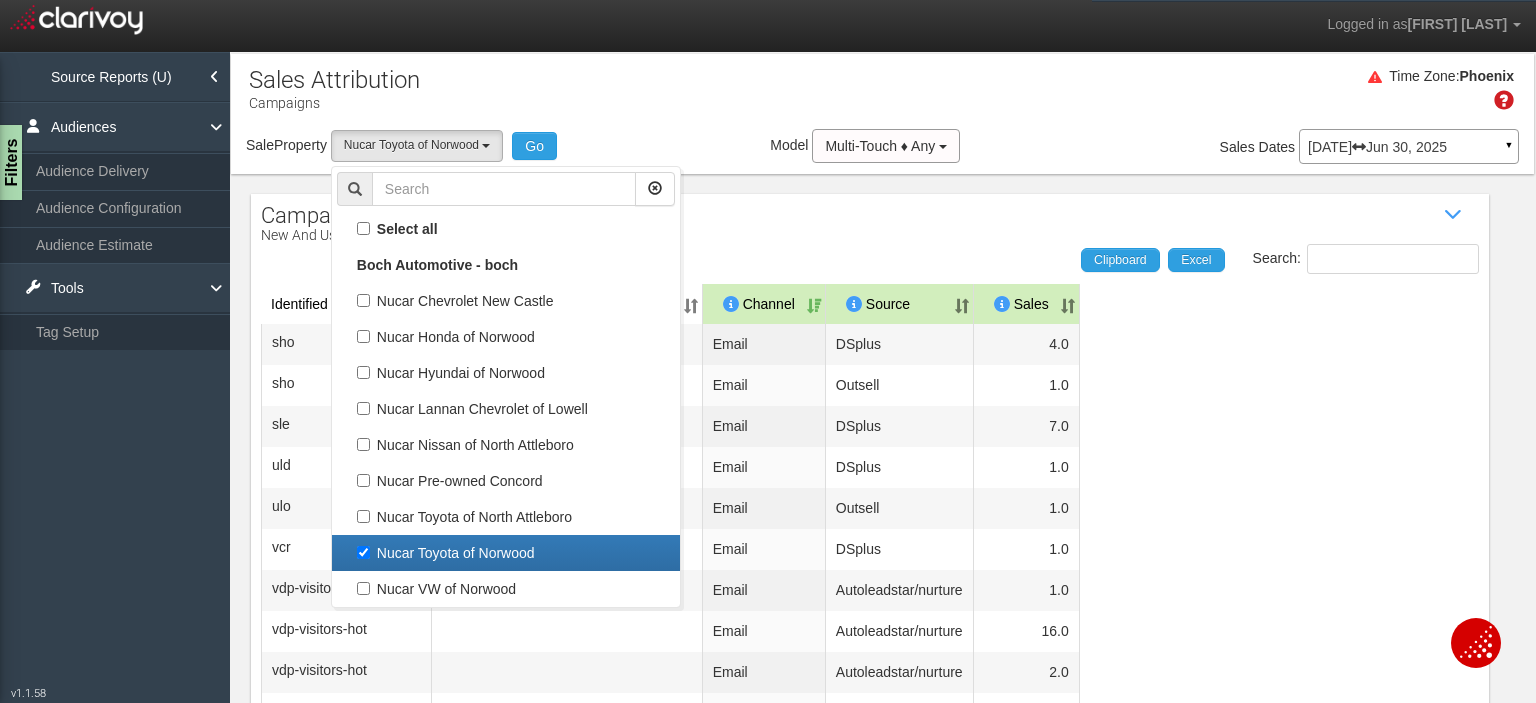 click on "Nucar Toyota of Norwood" at bounding box center [506, 553] 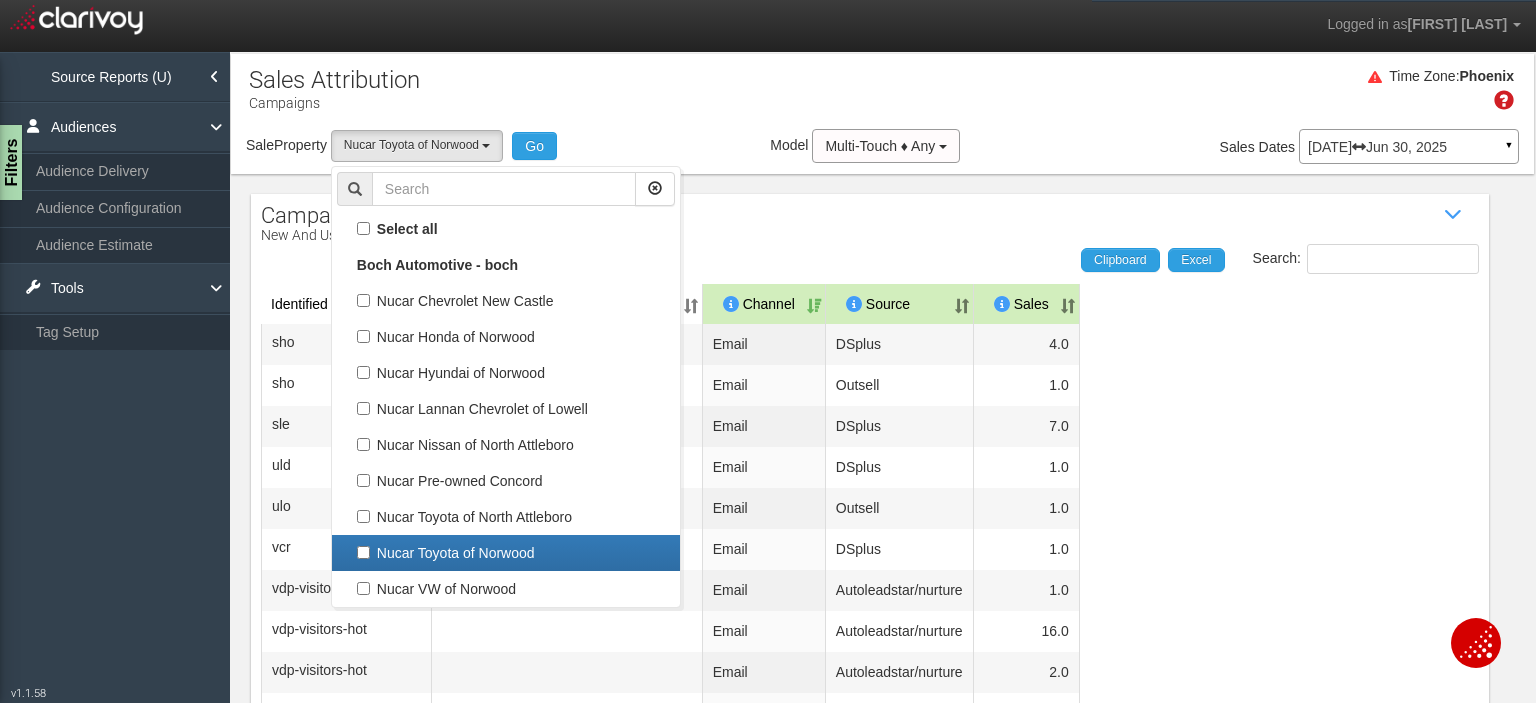 select 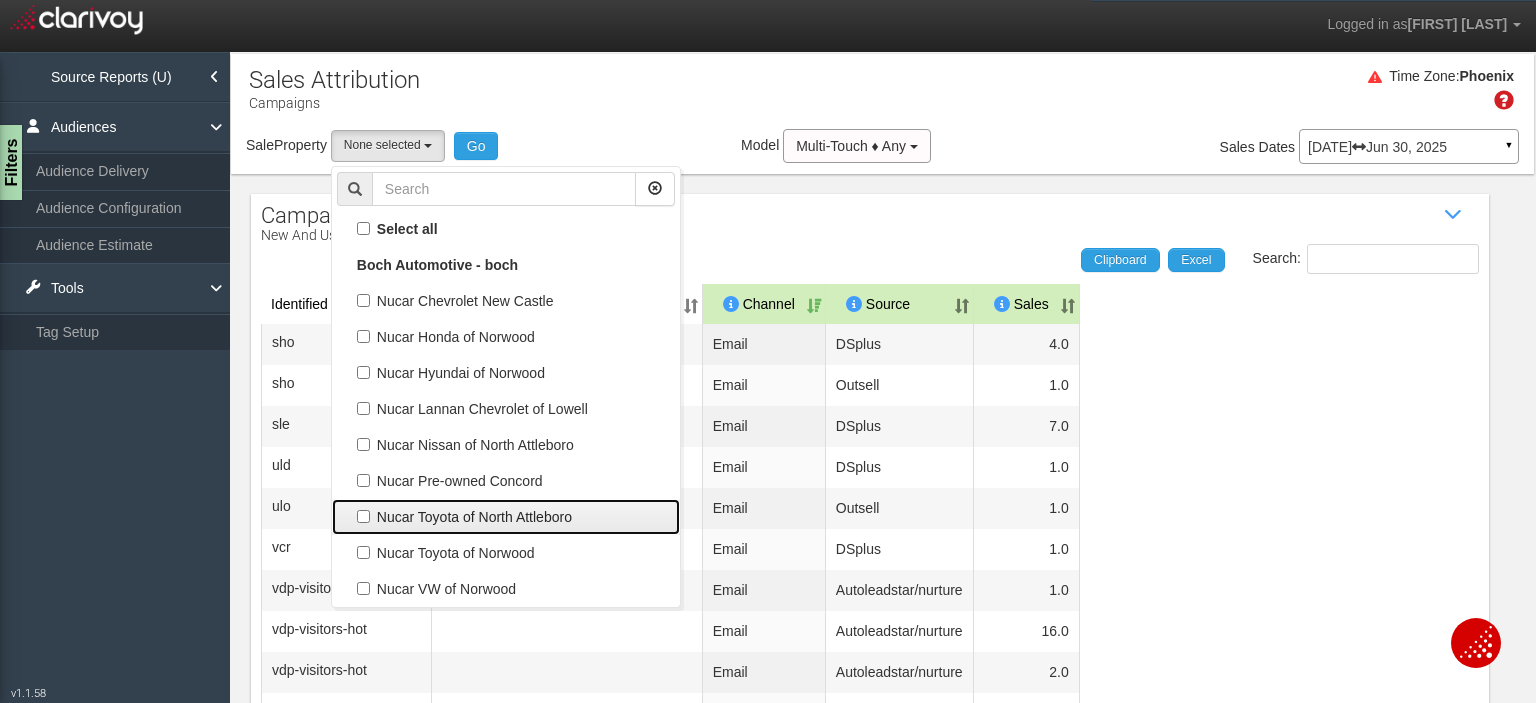 click on "Nucar Toyota of North Attleboro" at bounding box center (506, 517) 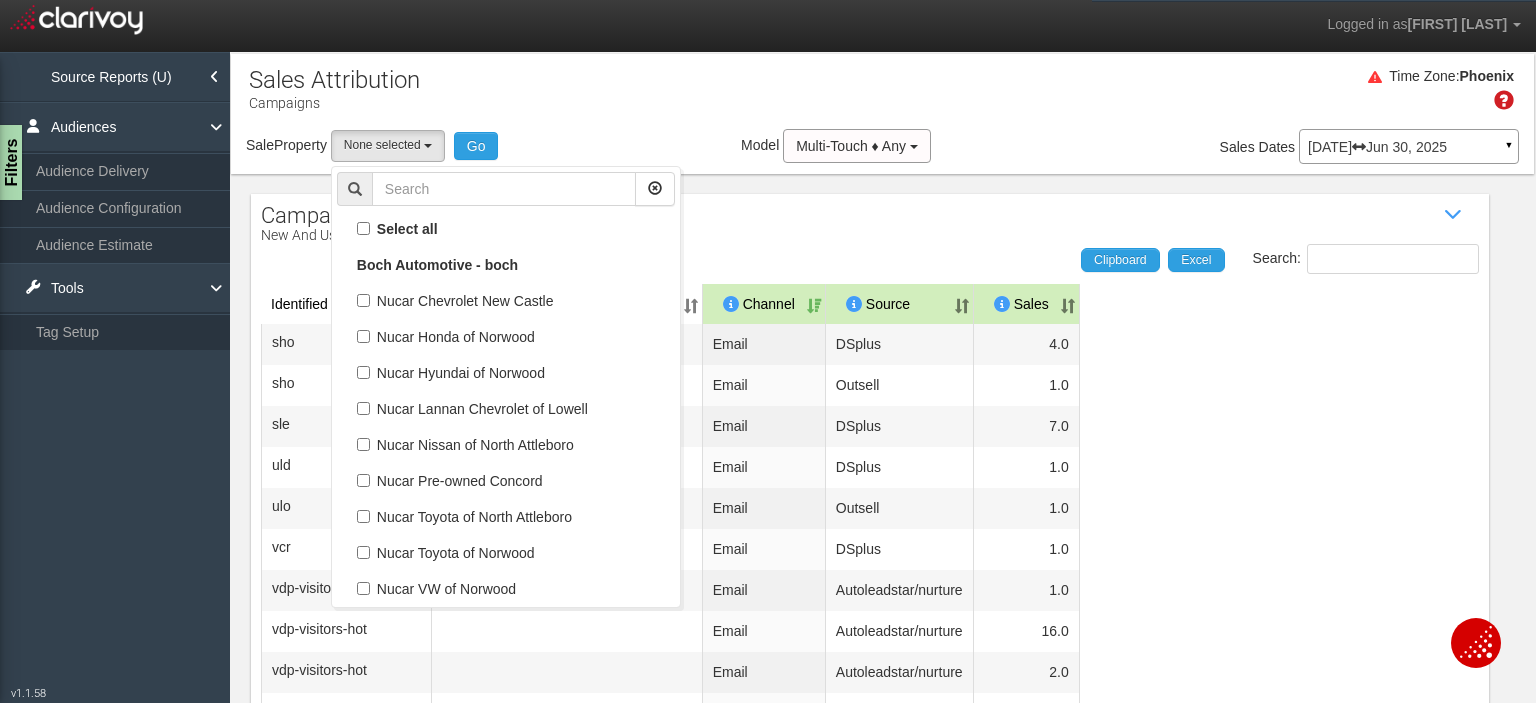 click on "Nucar Toyota of North Attleboro" at bounding box center (363, 516) 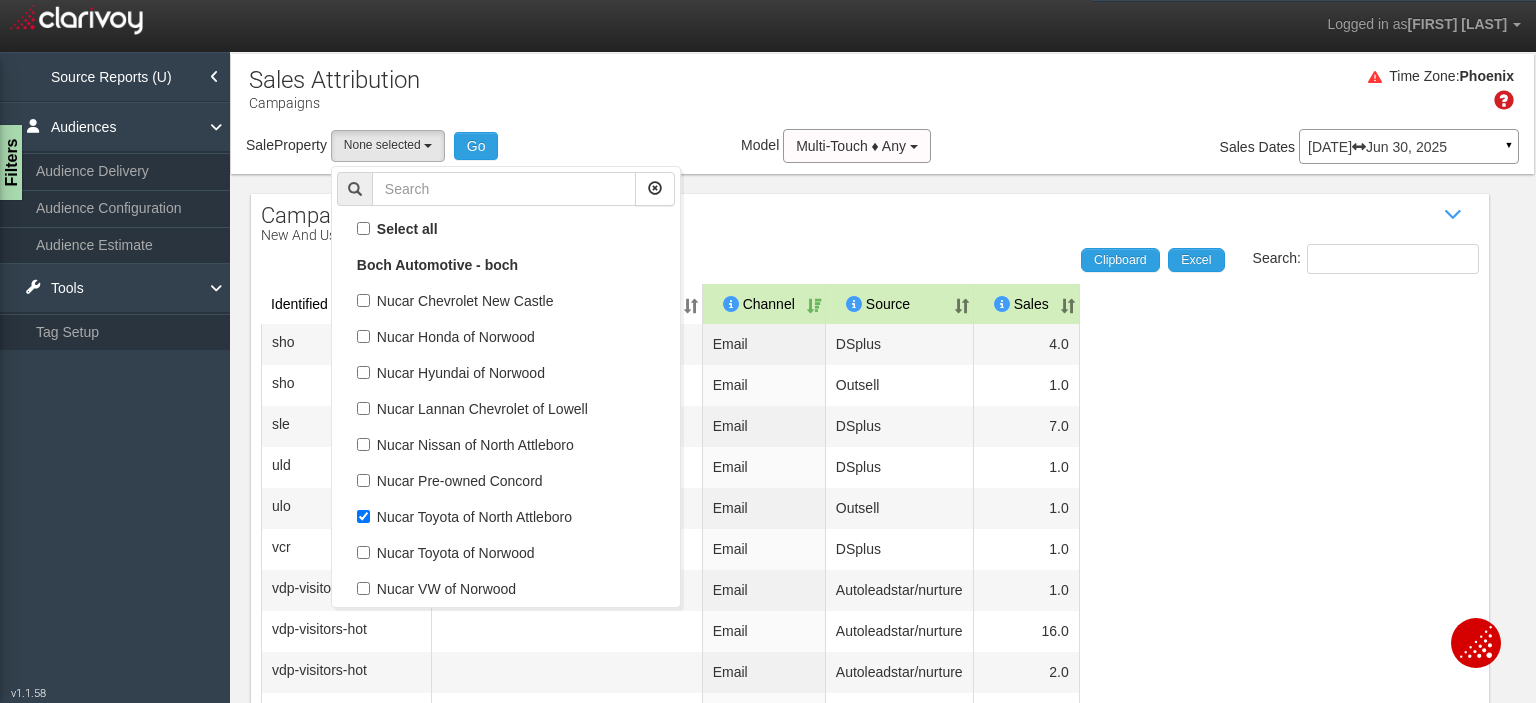 select on "object:614" 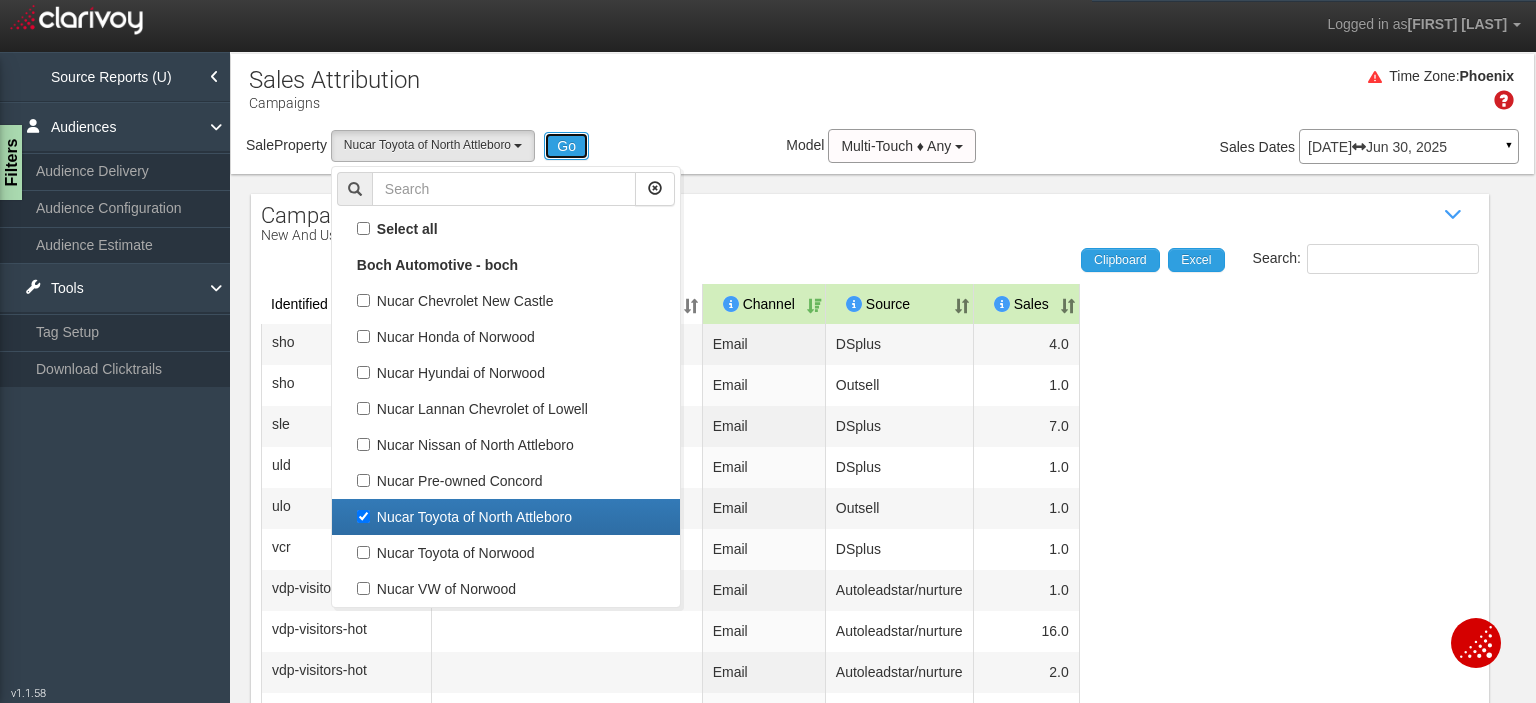 click on "Go" at bounding box center [566, 146] 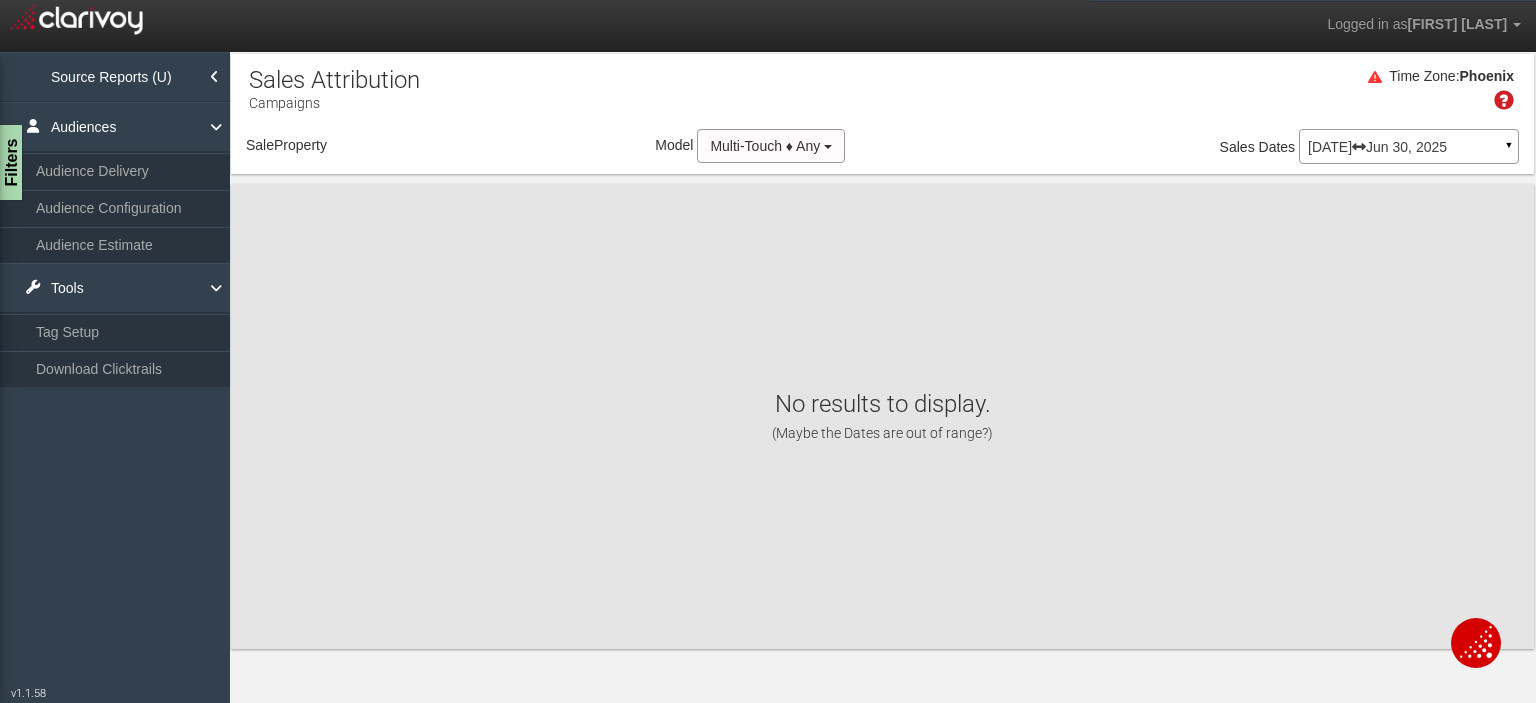 select on "object:677" 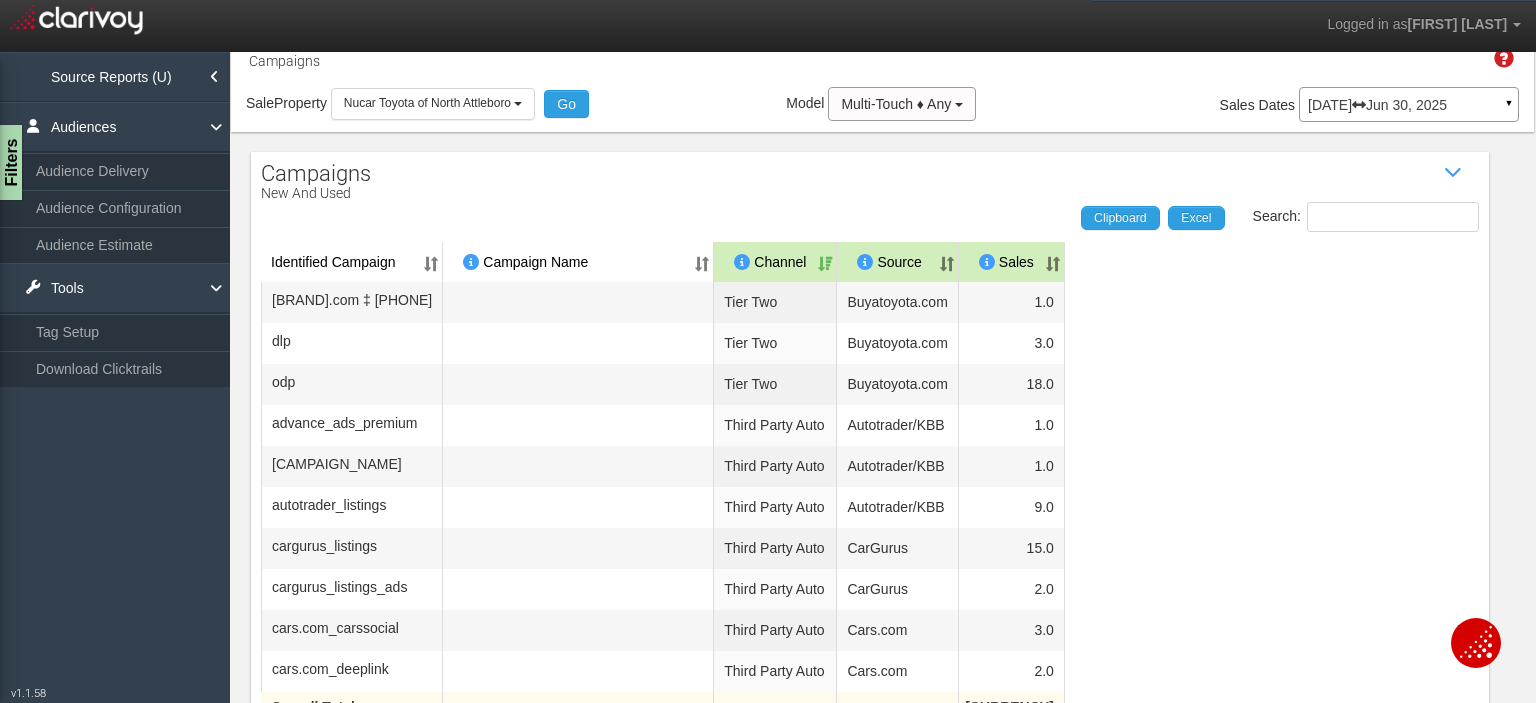 scroll, scrollTop: 0, scrollLeft: 0, axis: both 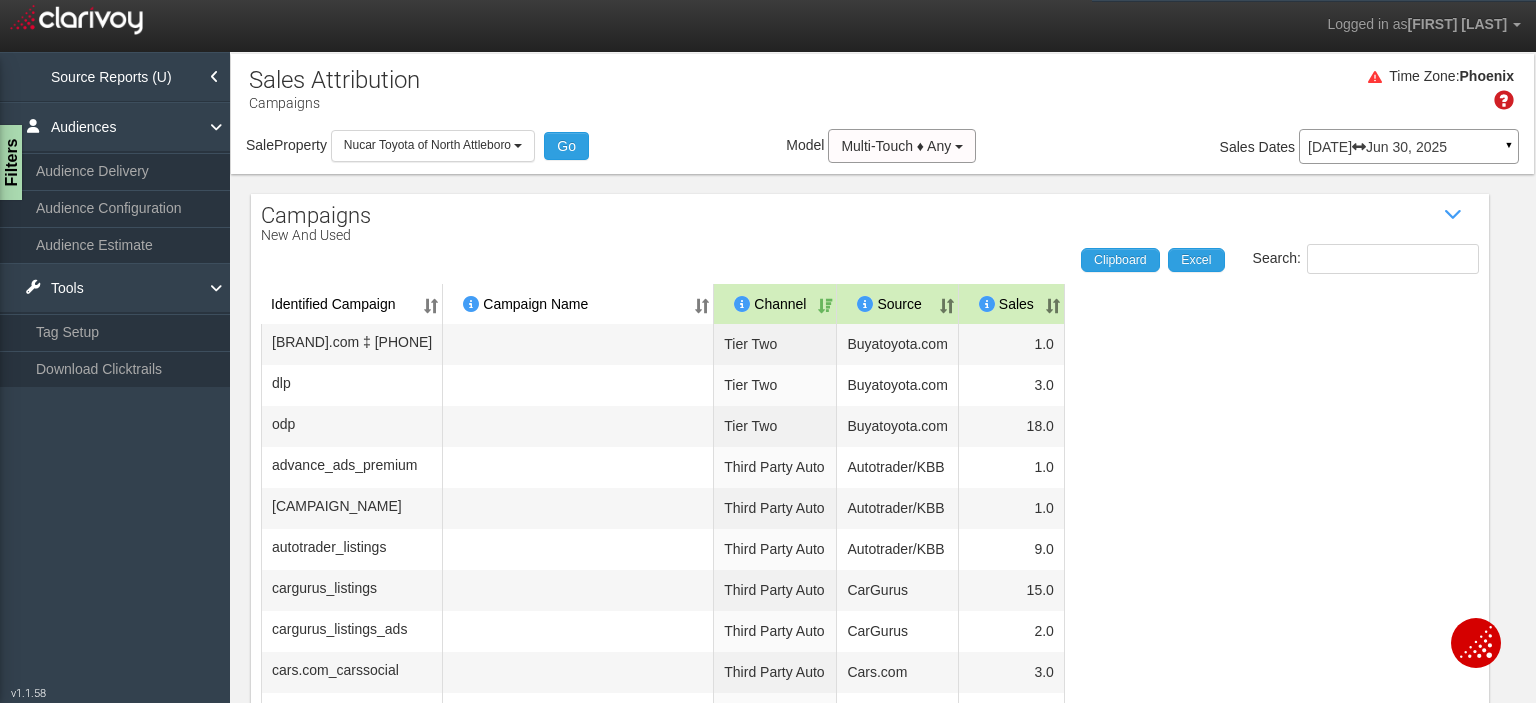 click on "Source Reports (U)" at bounding box center (115, 77) 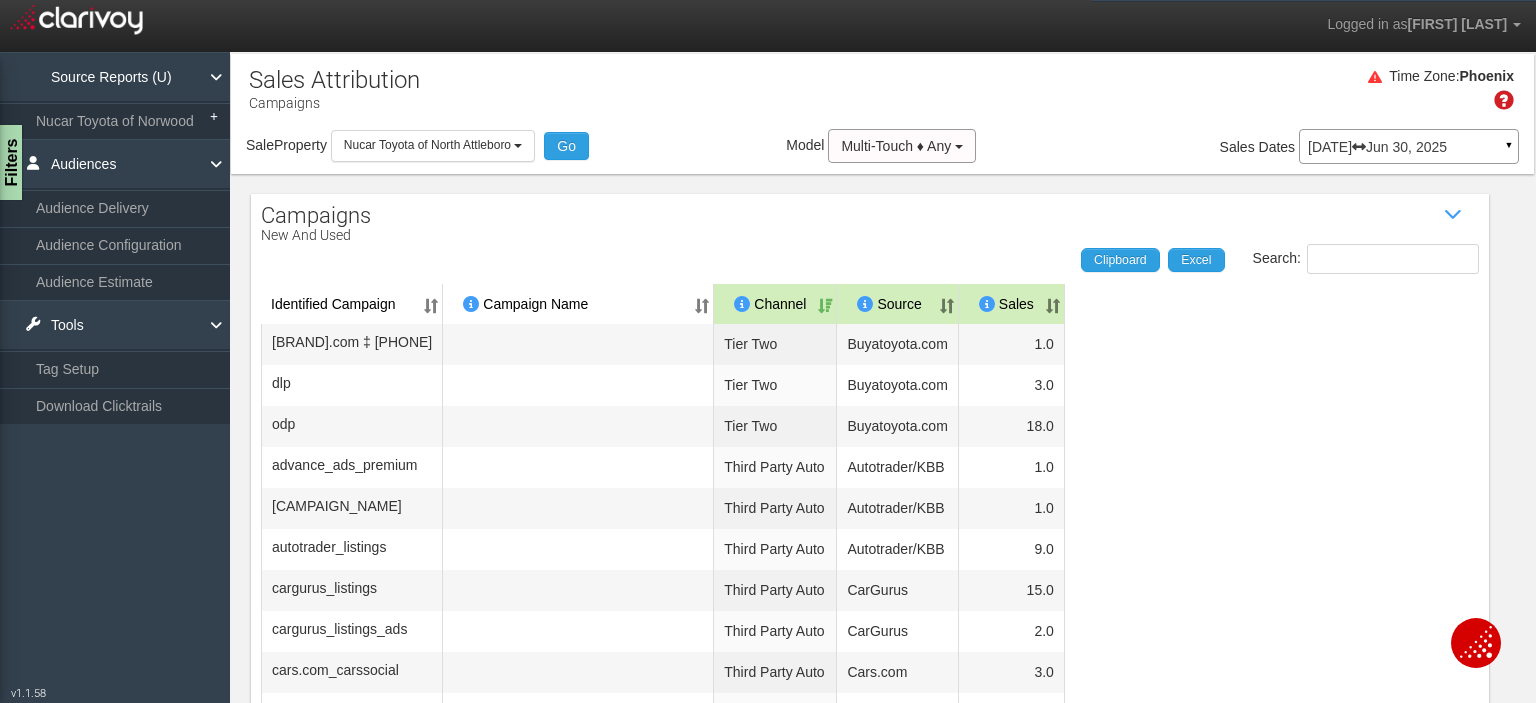 click on "Nucar Toyota of Norwood" at bounding box center [115, 121] 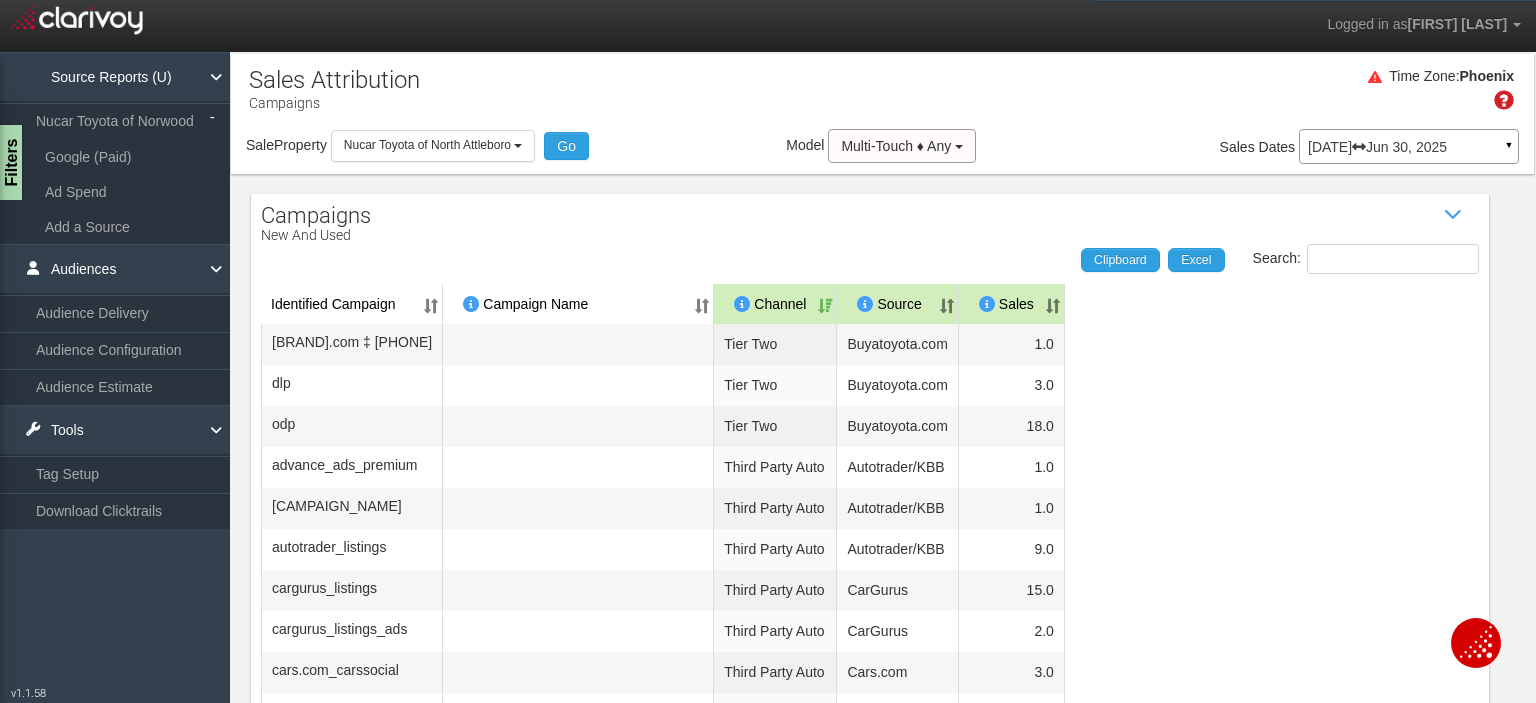 click on "Source Reports (U)" at bounding box center [115, 77] 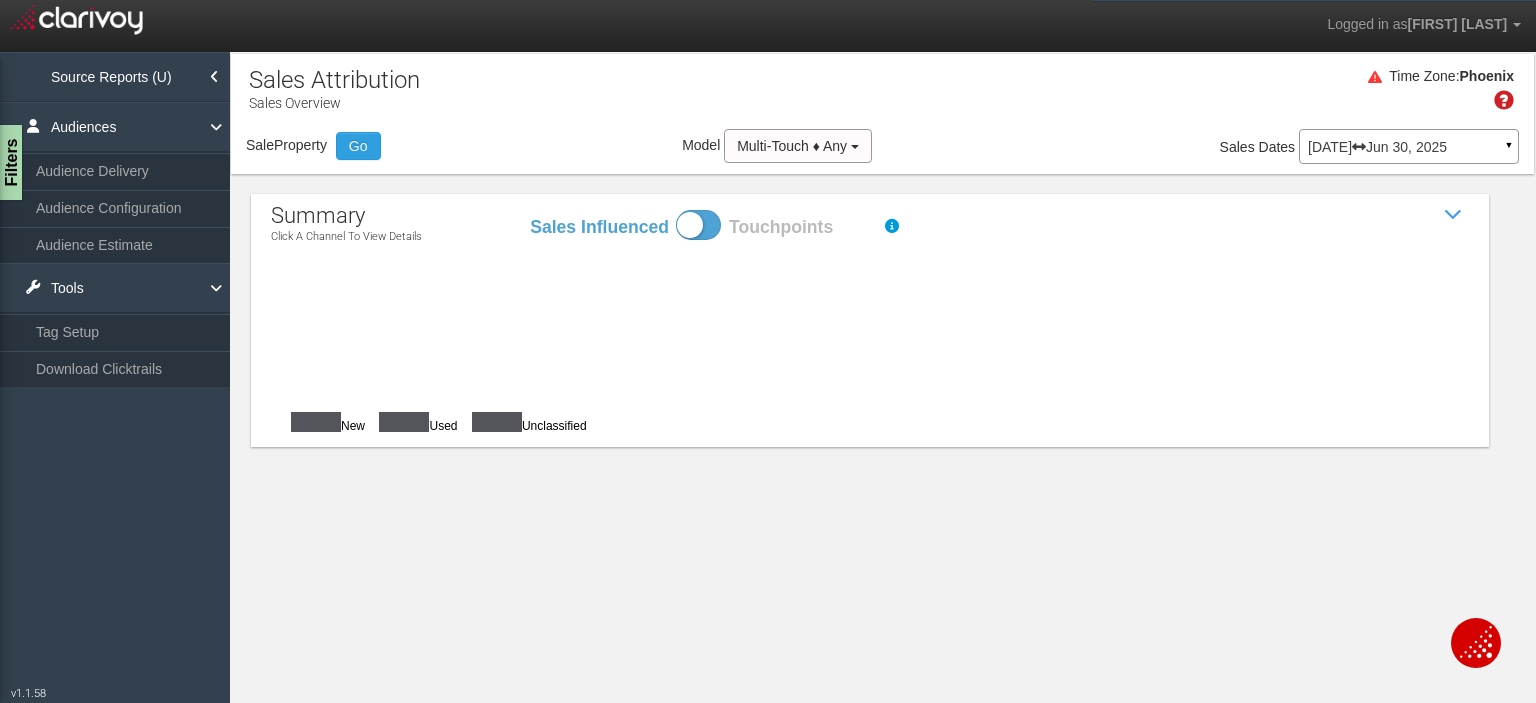 select on "object:771" 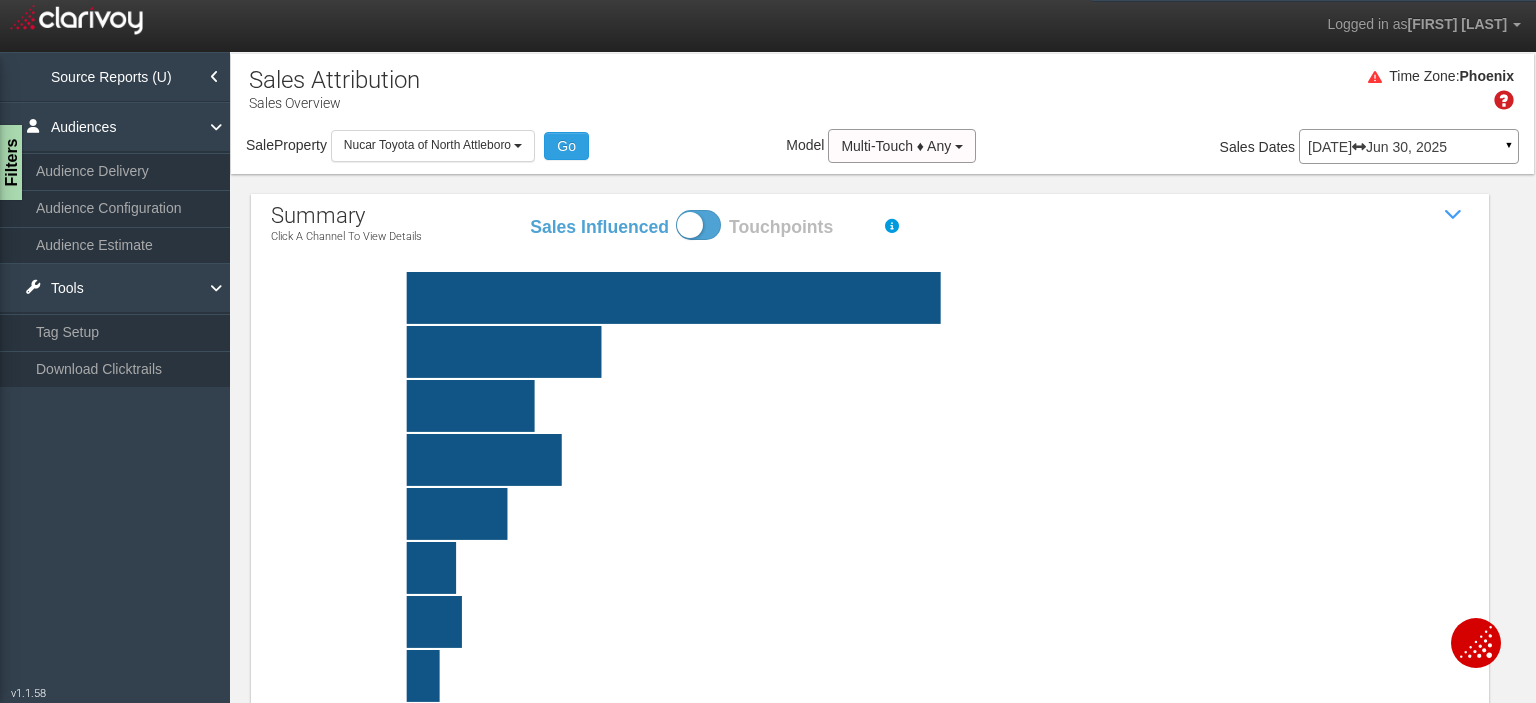 click on "Source Reports (U)
[DEALER_NAME]
Google (Paid)
Ad Spend
Add a Source" at bounding box center (115, 77) 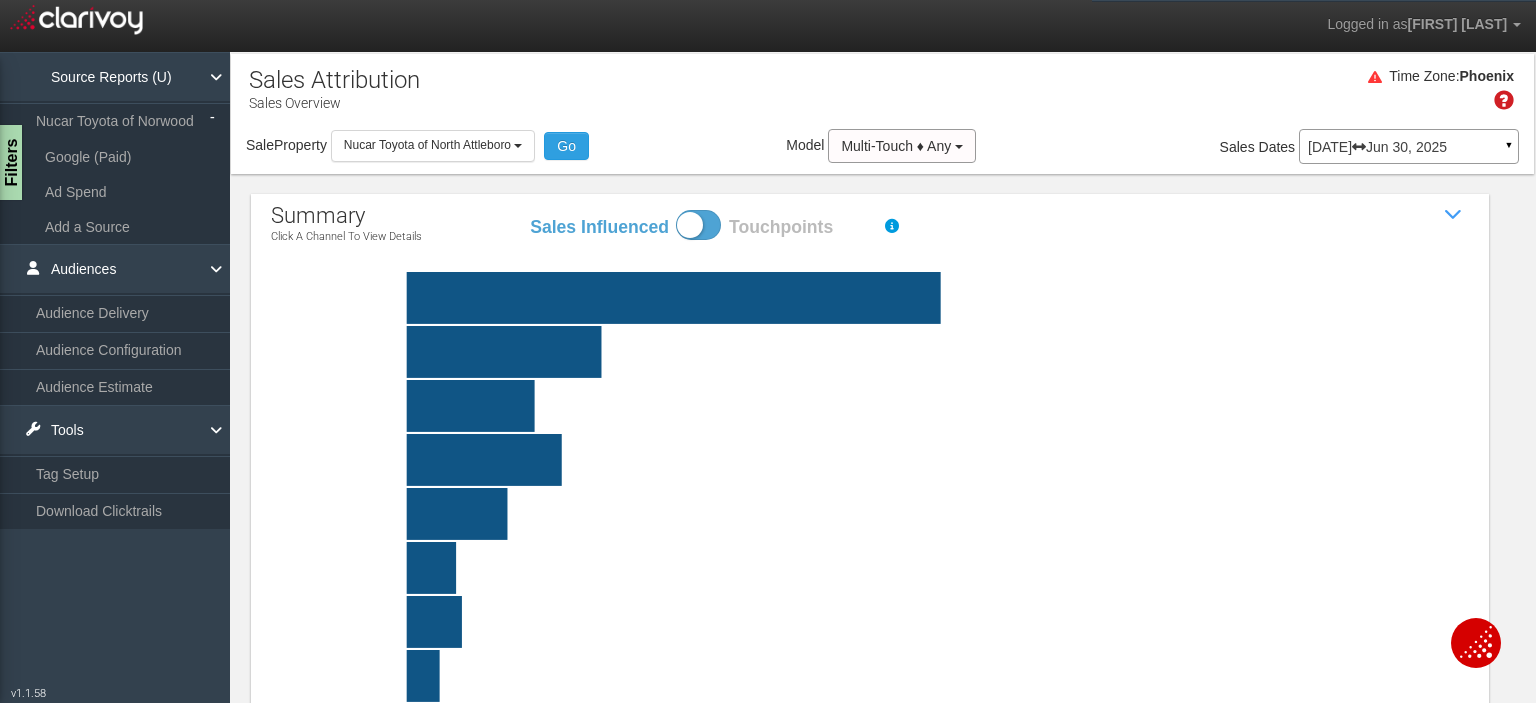 click on "Source Reports (U)" at bounding box center (115, 77) 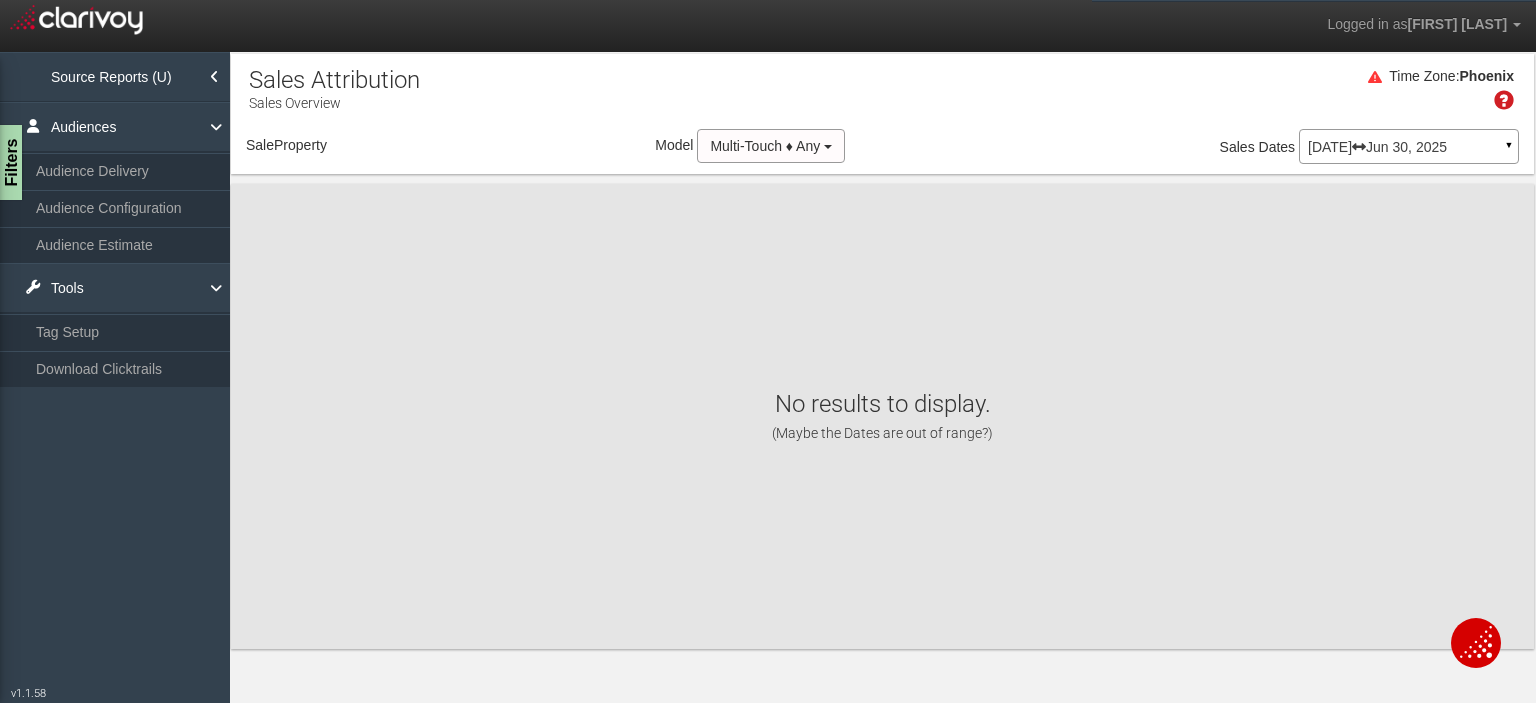 select on "object:819" 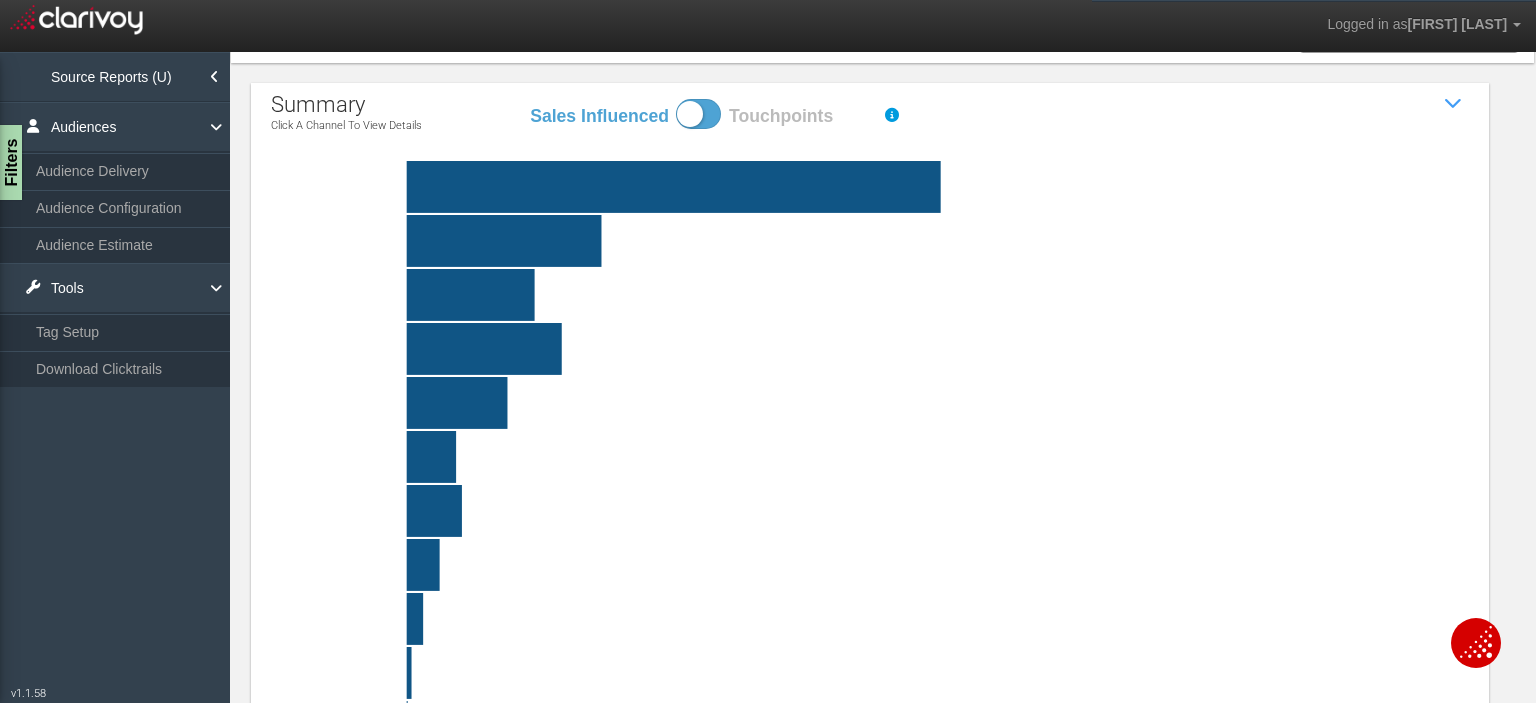 scroll, scrollTop: 0, scrollLeft: 0, axis: both 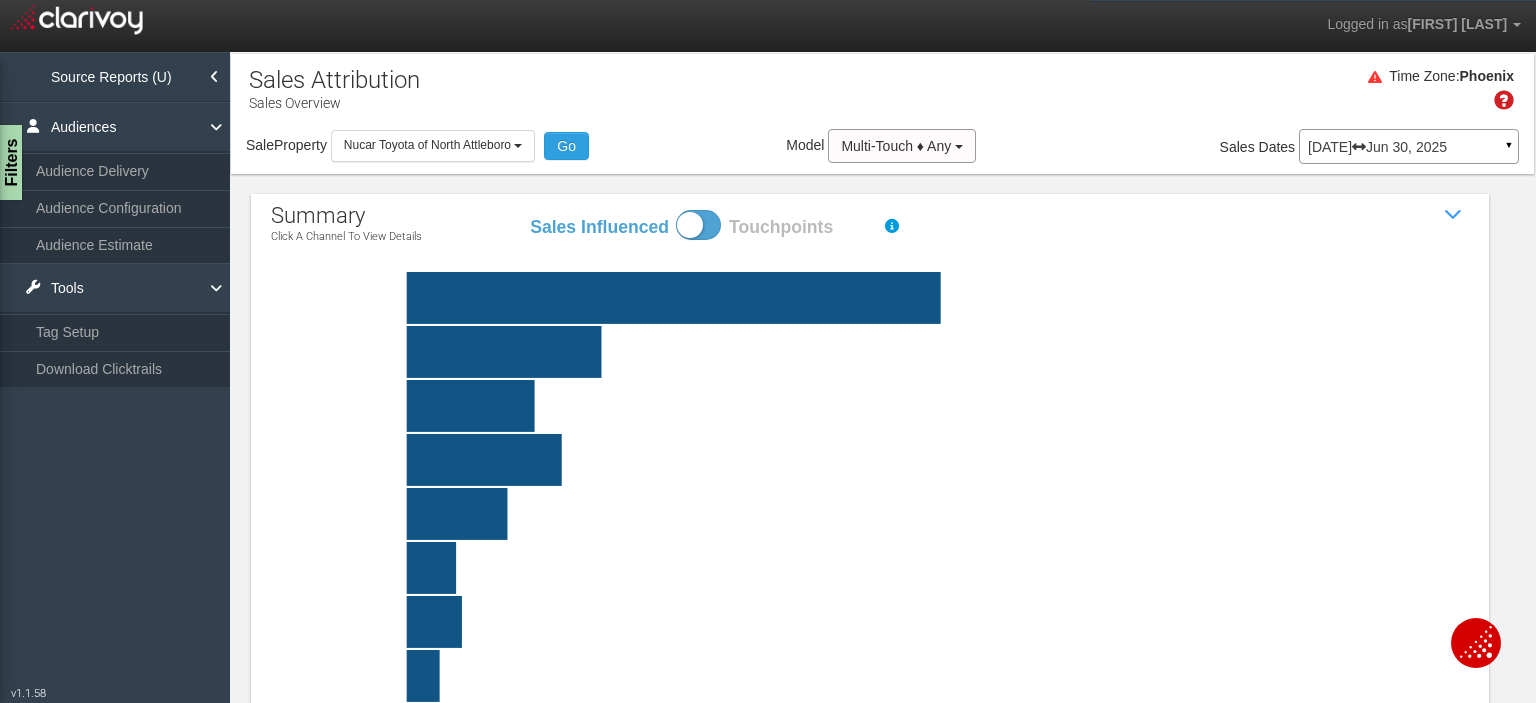 drag, startPoint x: 756, startPoint y: 343, endPoint x: 806, endPoint y: 343, distance: 50 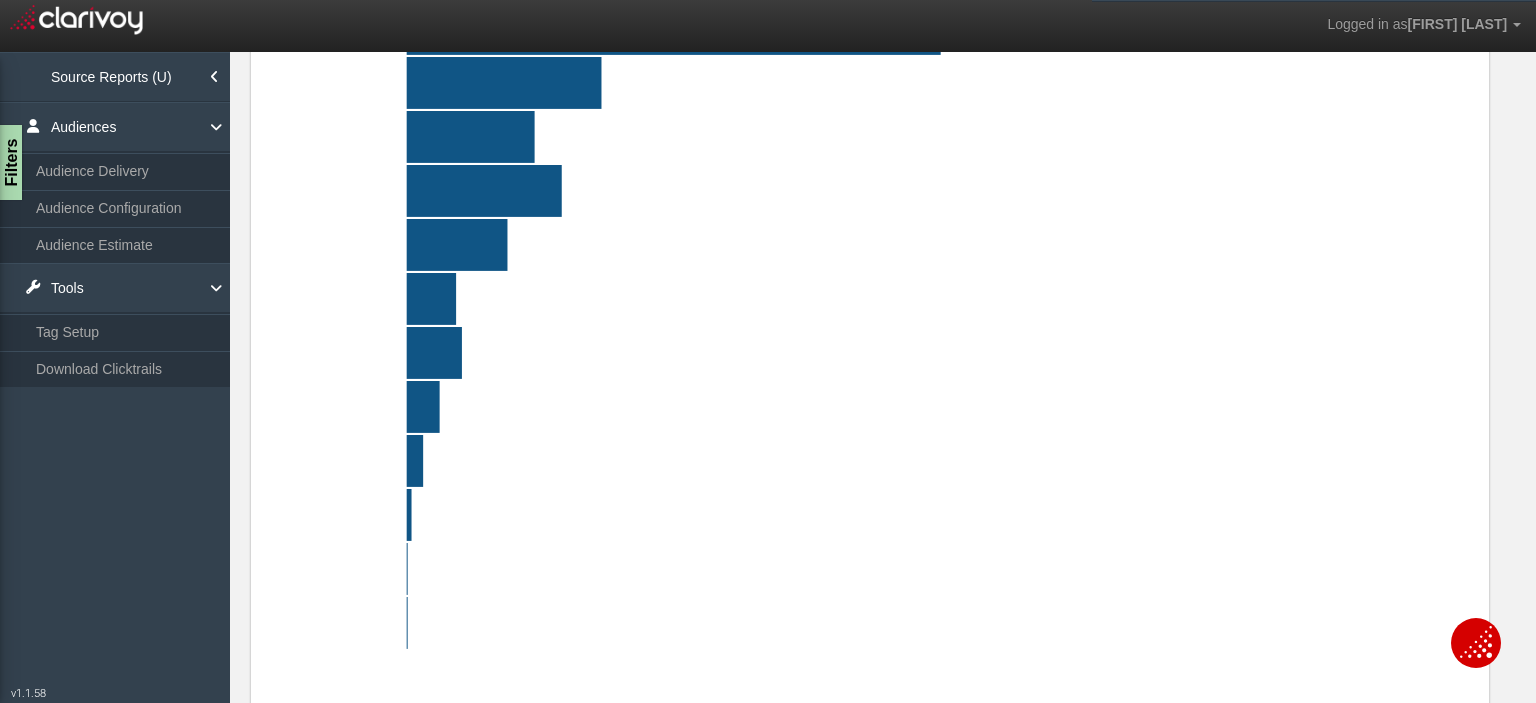 scroll, scrollTop: 53, scrollLeft: 0, axis: vertical 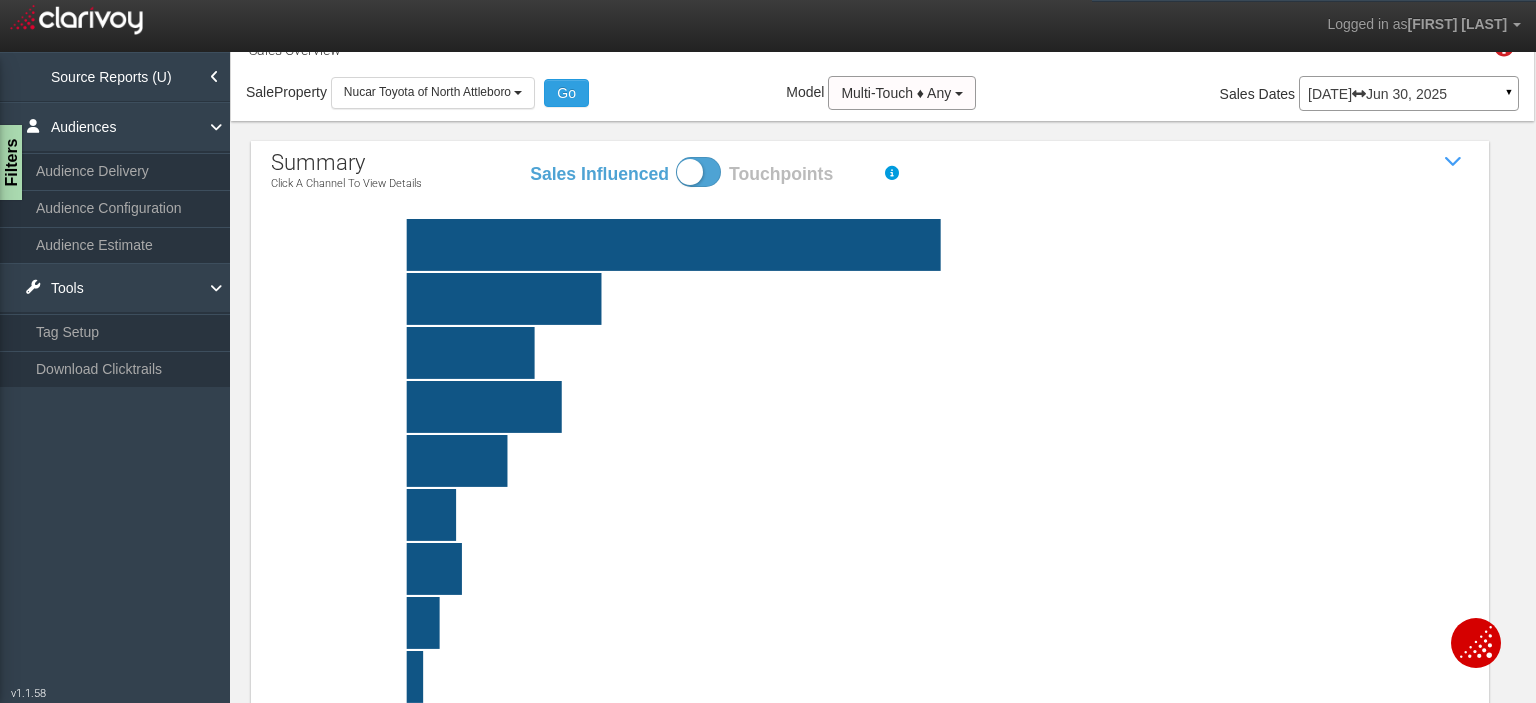 click on "Source Reports (U)" at bounding box center [115, 77] 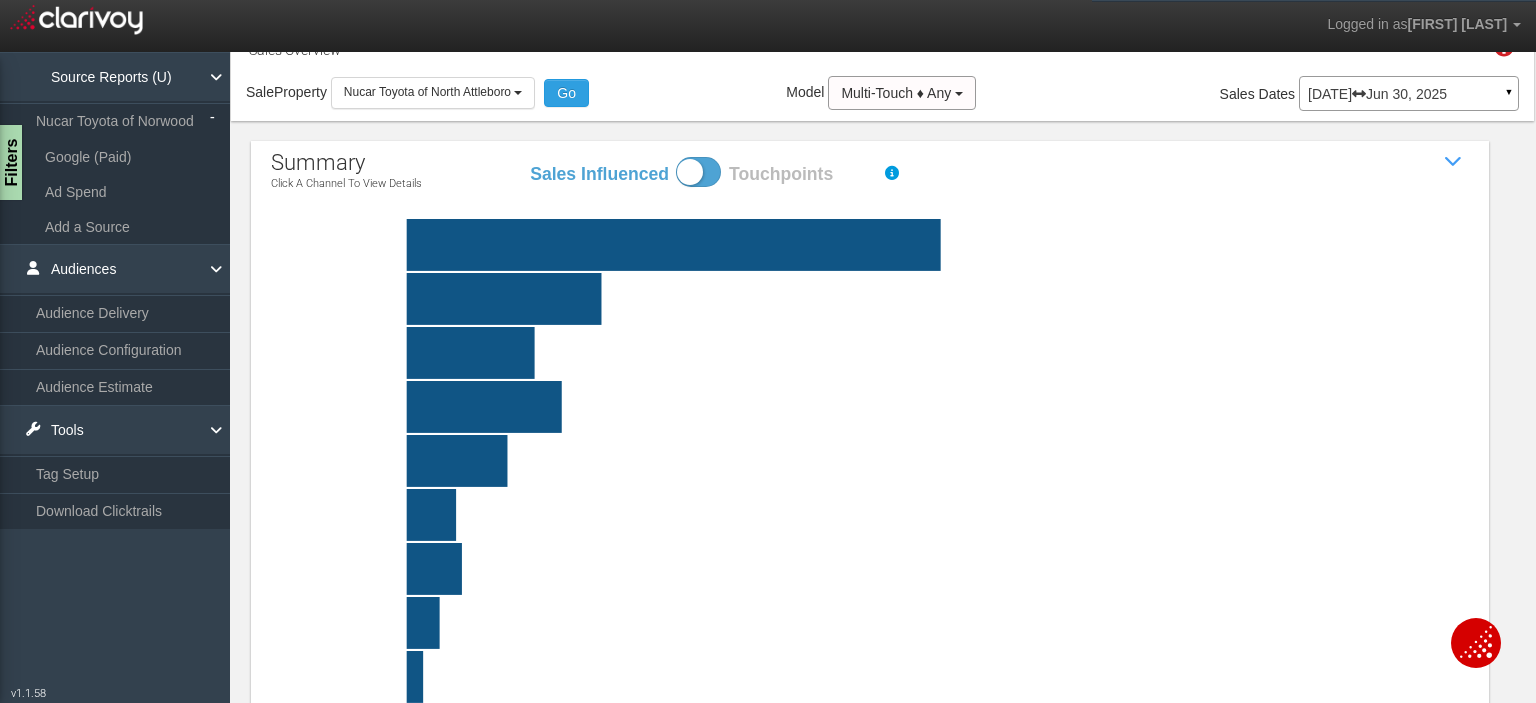 click on "Nucar Toyota of Norwood" at bounding box center (115, 121) 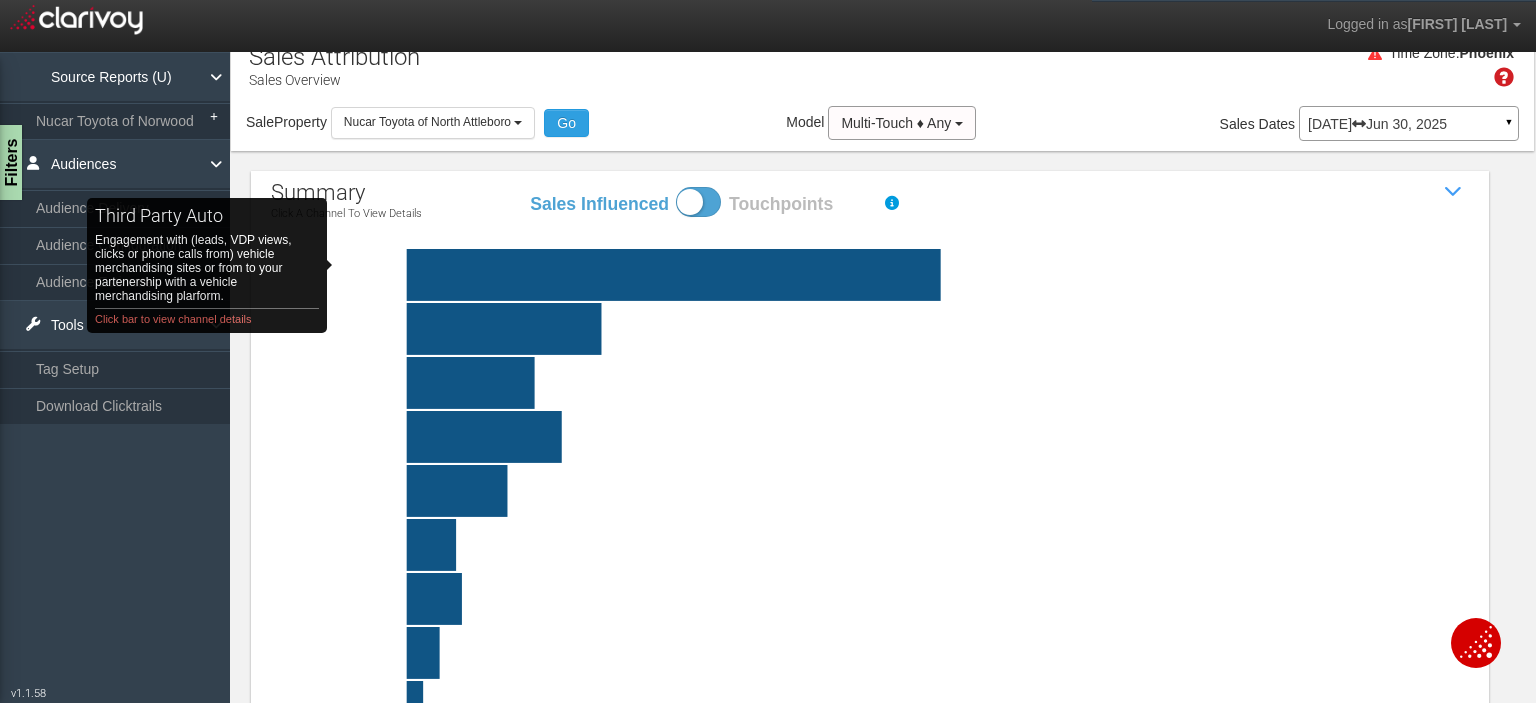 scroll, scrollTop: 0, scrollLeft: 0, axis: both 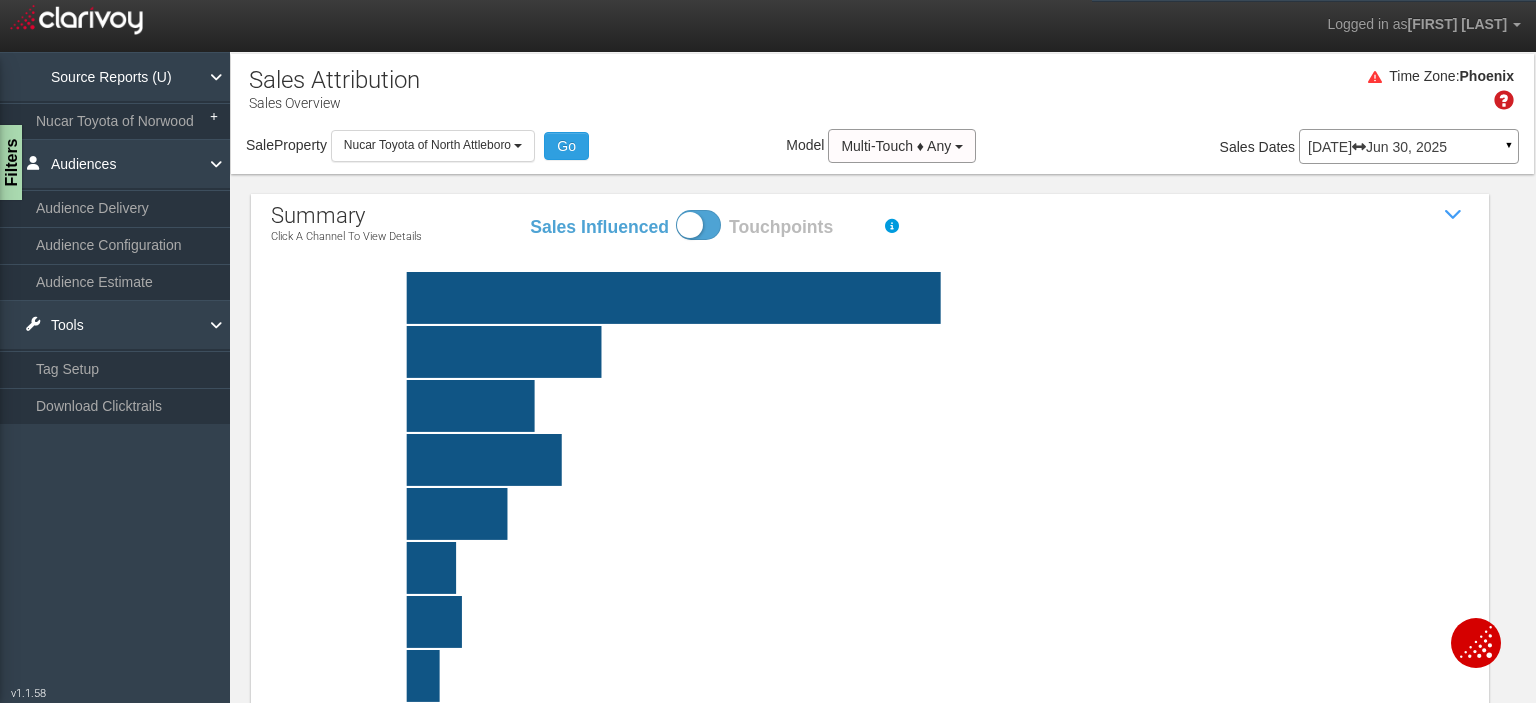 click on "Source Reports (U)" at bounding box center [115, 77] 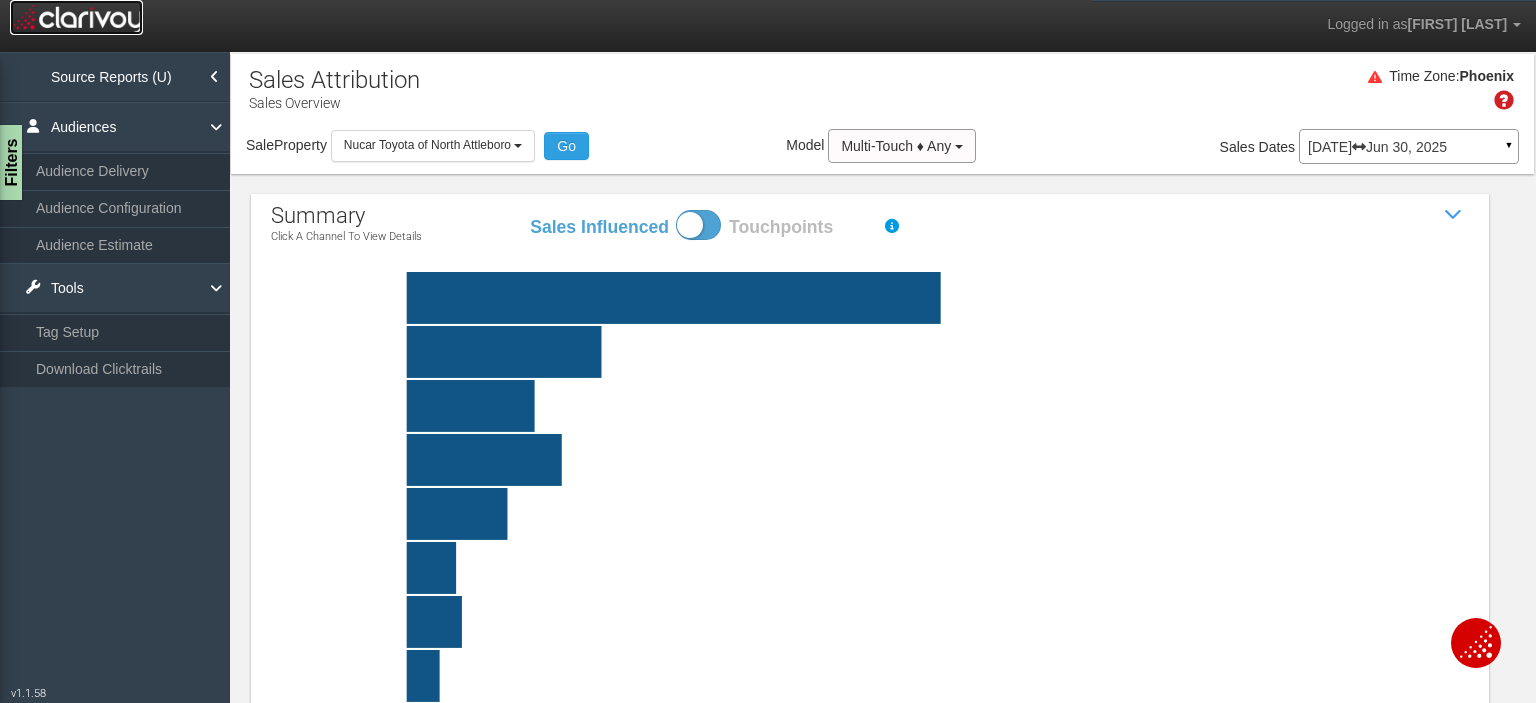 click at bounding box center (76, 17) 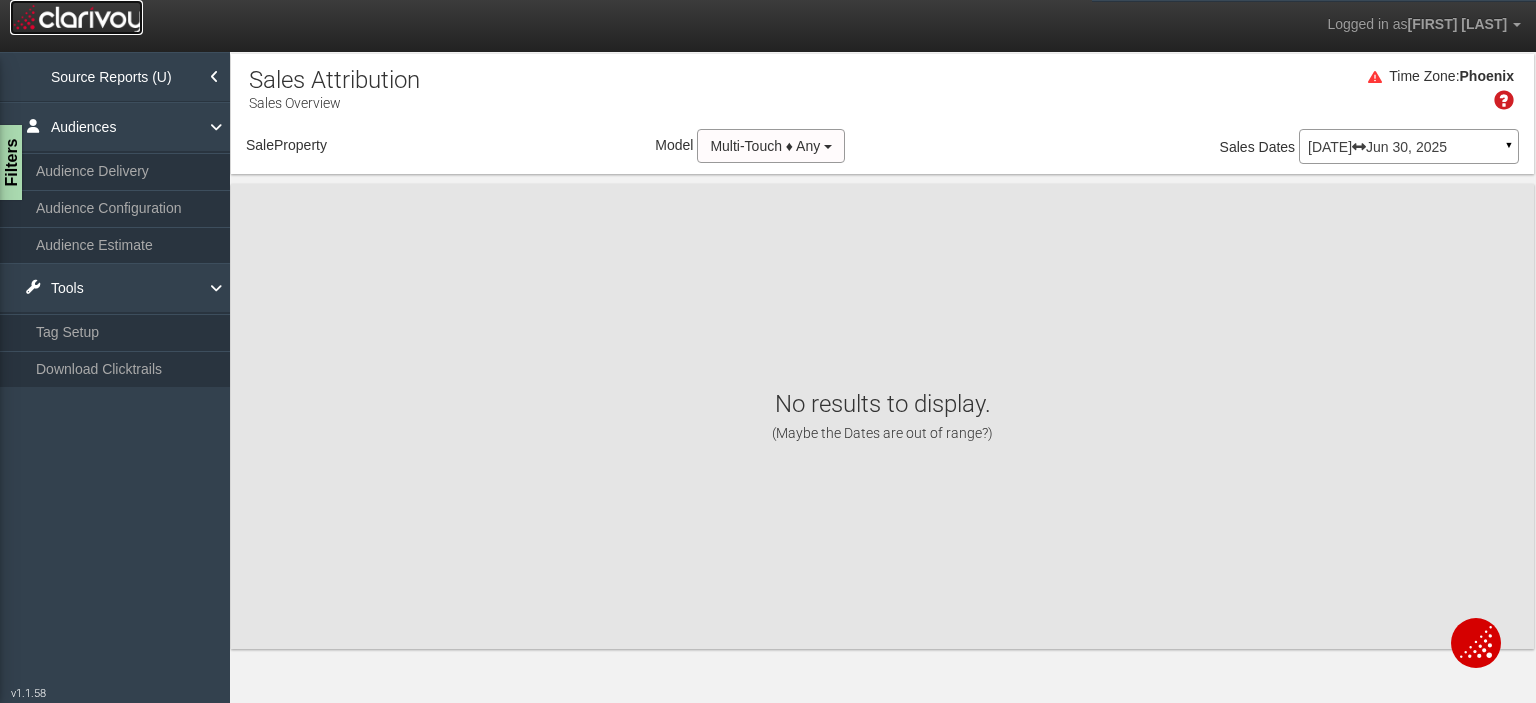 select on "object:867" 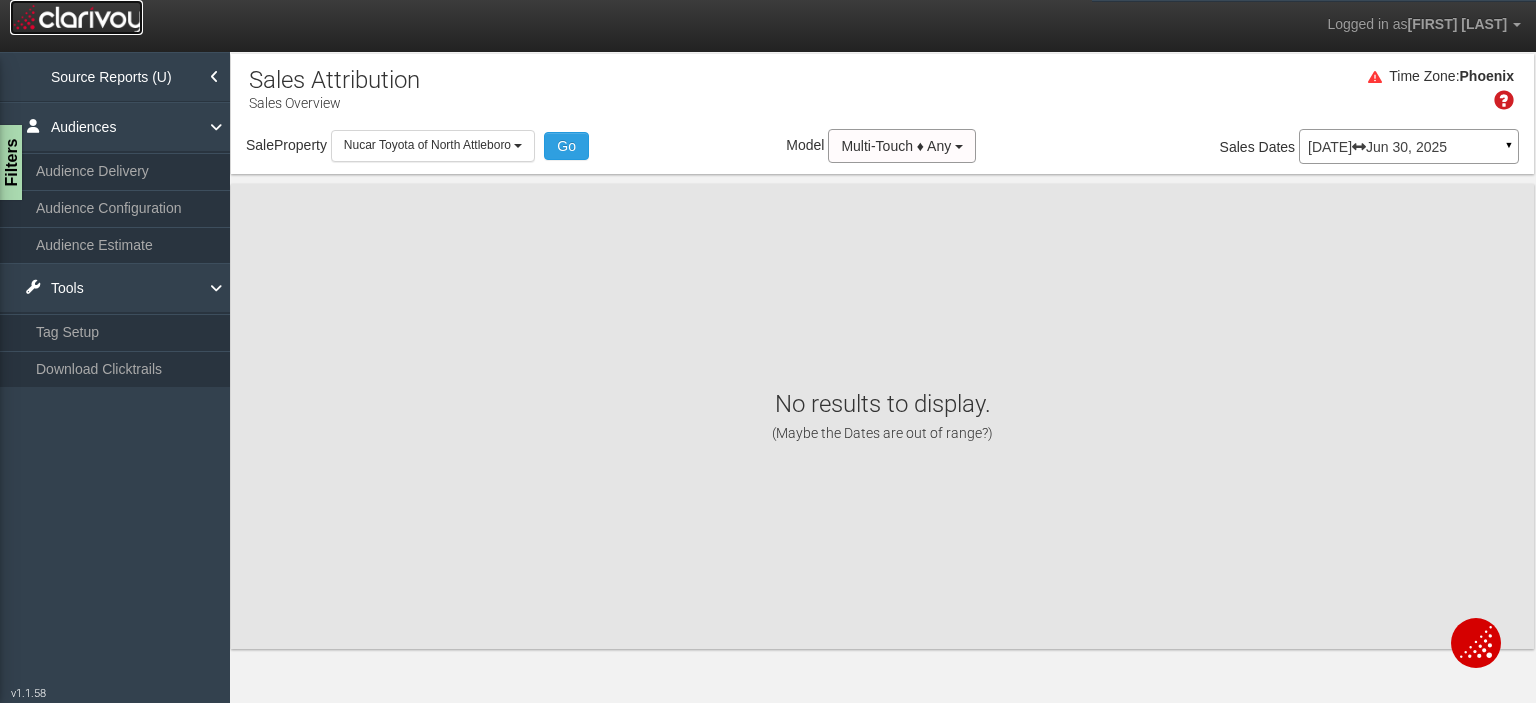 click at bounding box center (76, 17) 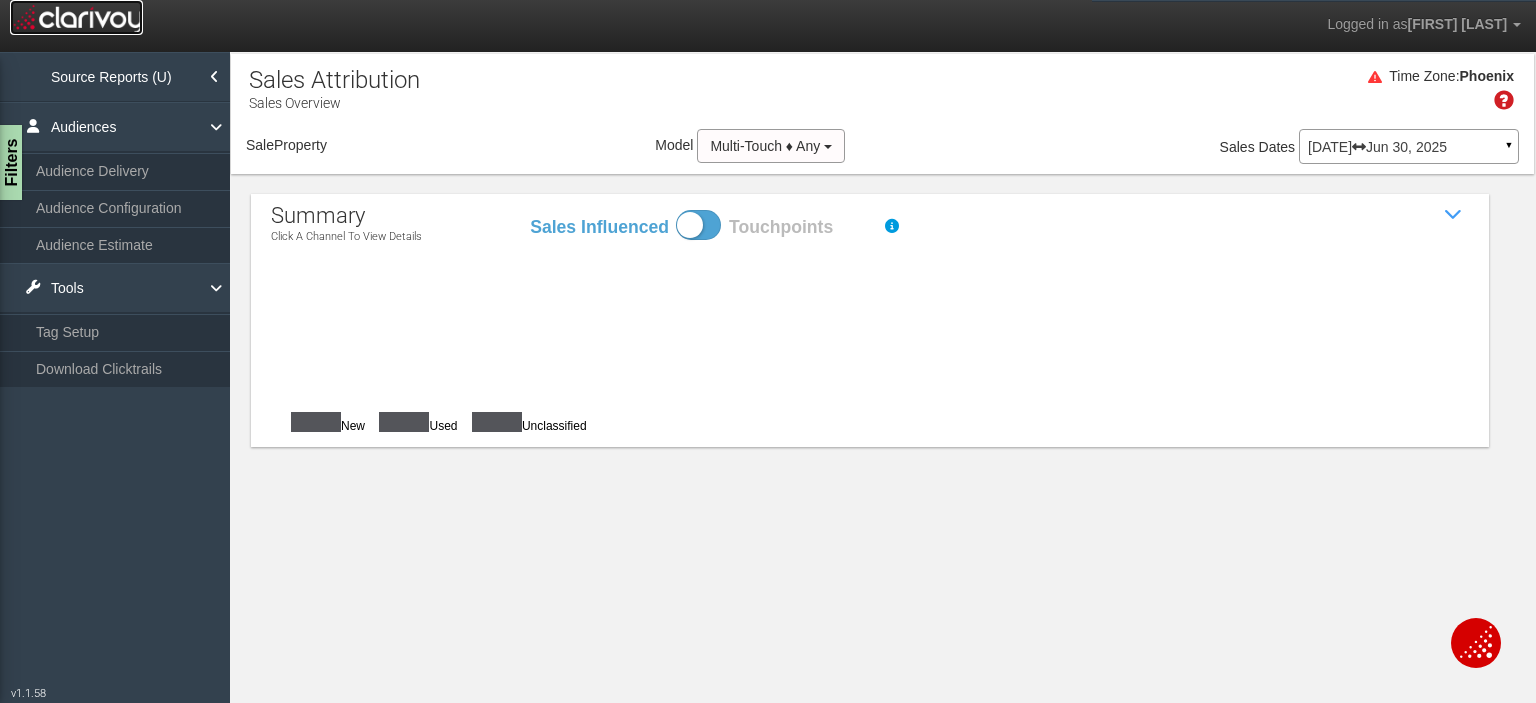 select on "object:915" 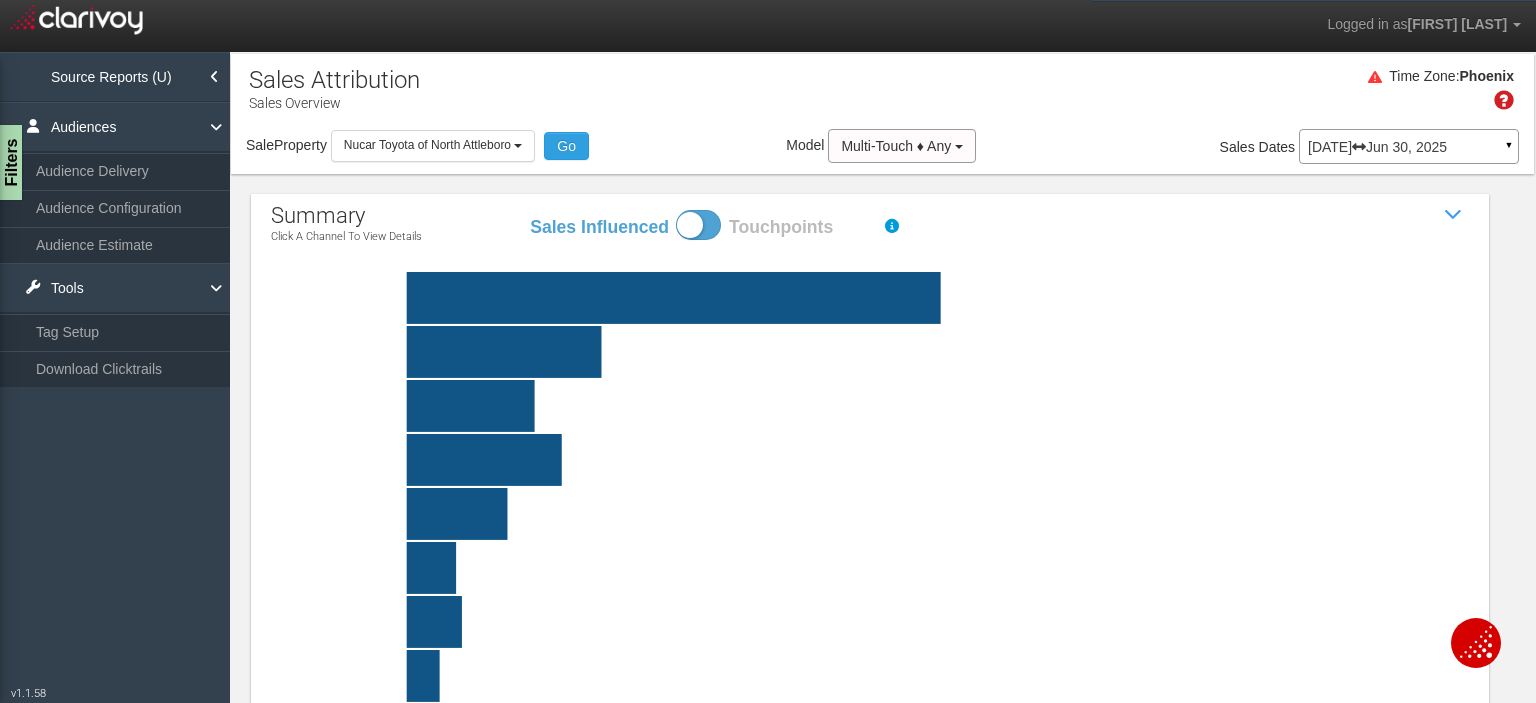 click on "Audiences" at bounding box center (115, 127) 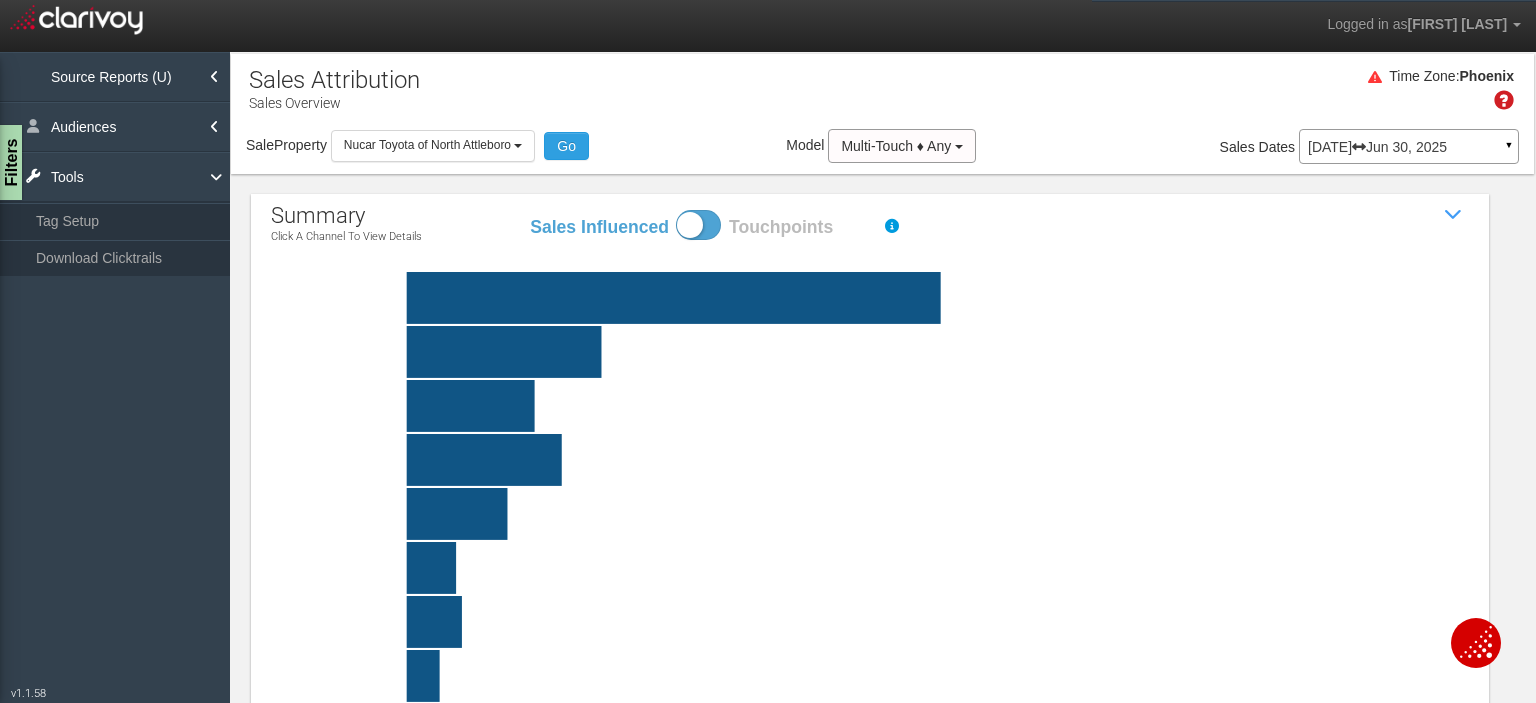 click on "Filters" at bounding box center [9, 162] 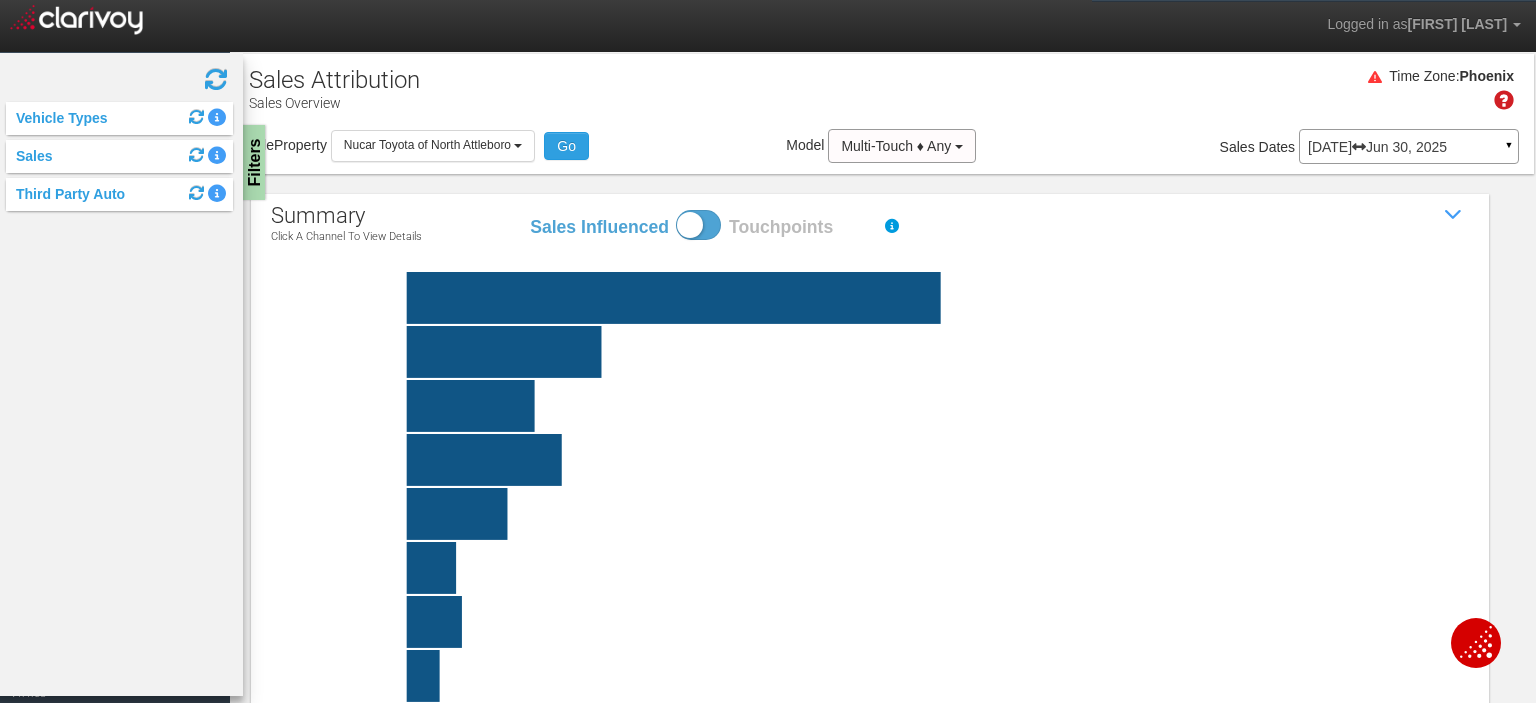 click at bounding box center (216, 79) 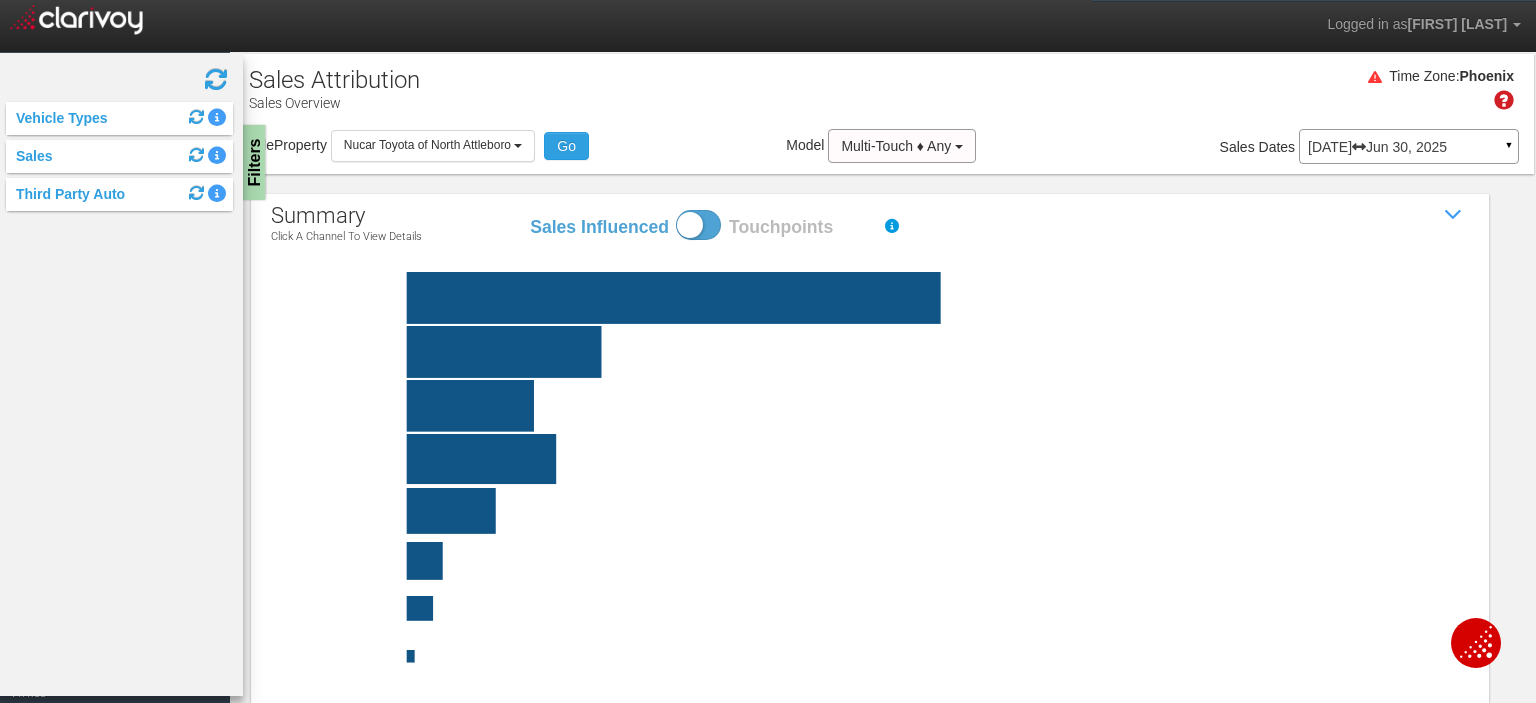 click on "Sales Overview" at bounding box center (334, 100) 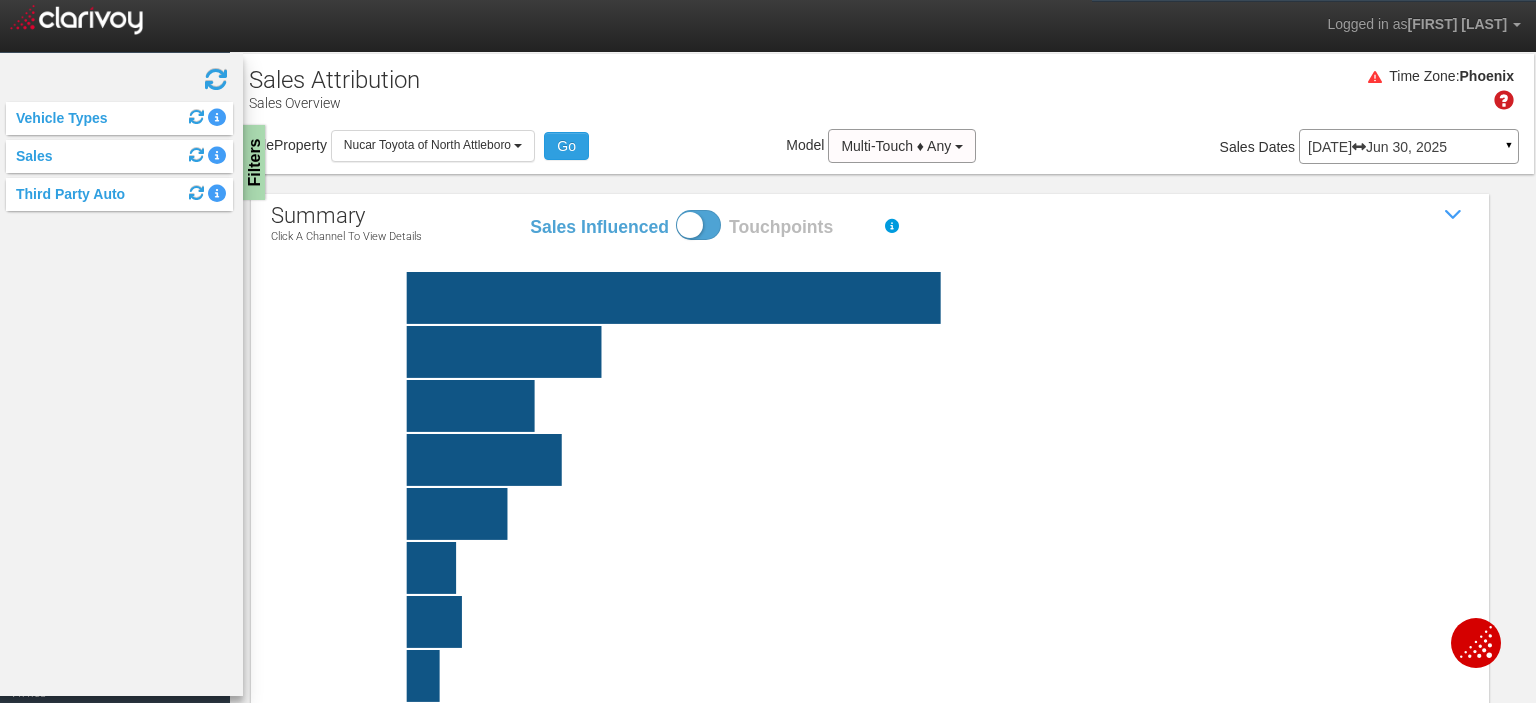 click at bounding box center [130, 17] 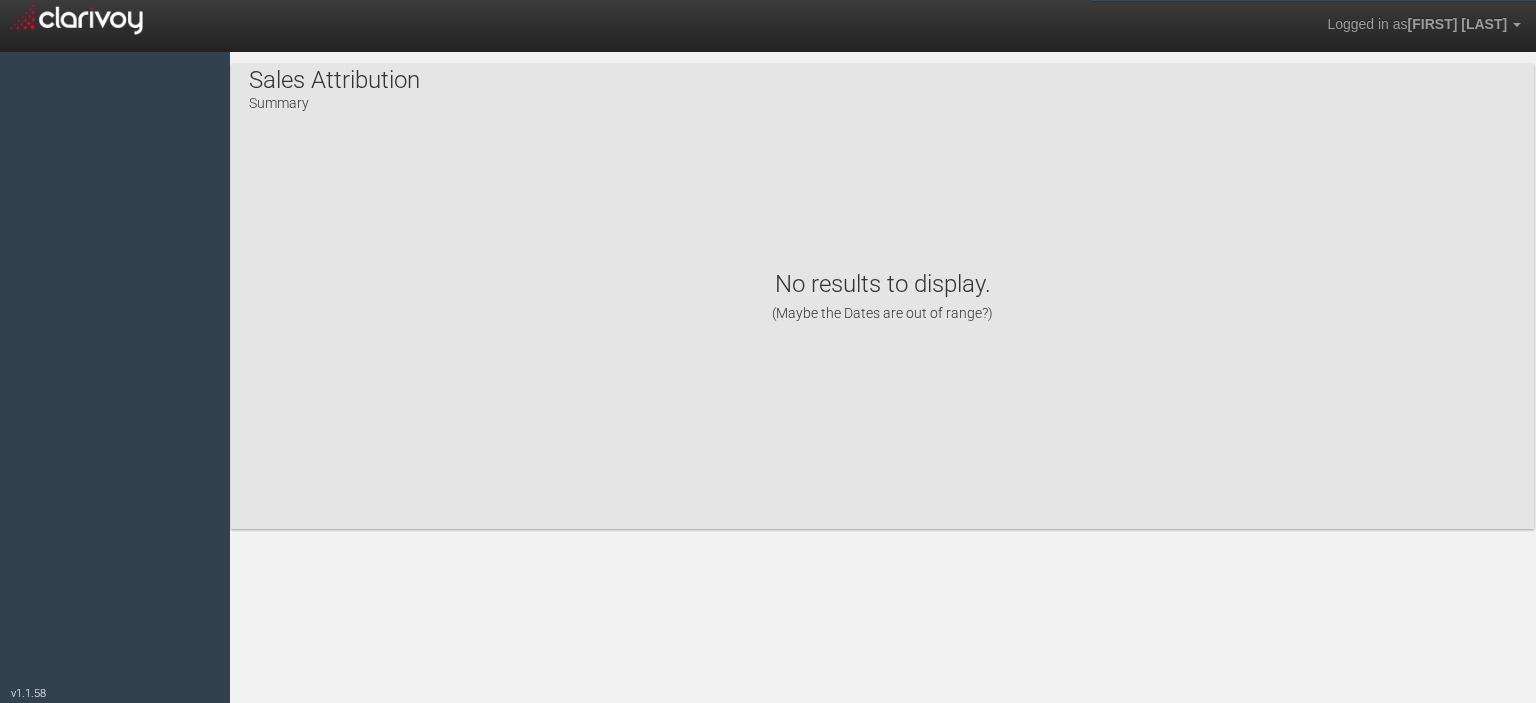 scroll, scrollTop: 0, scrollLeft: 0, axis: both 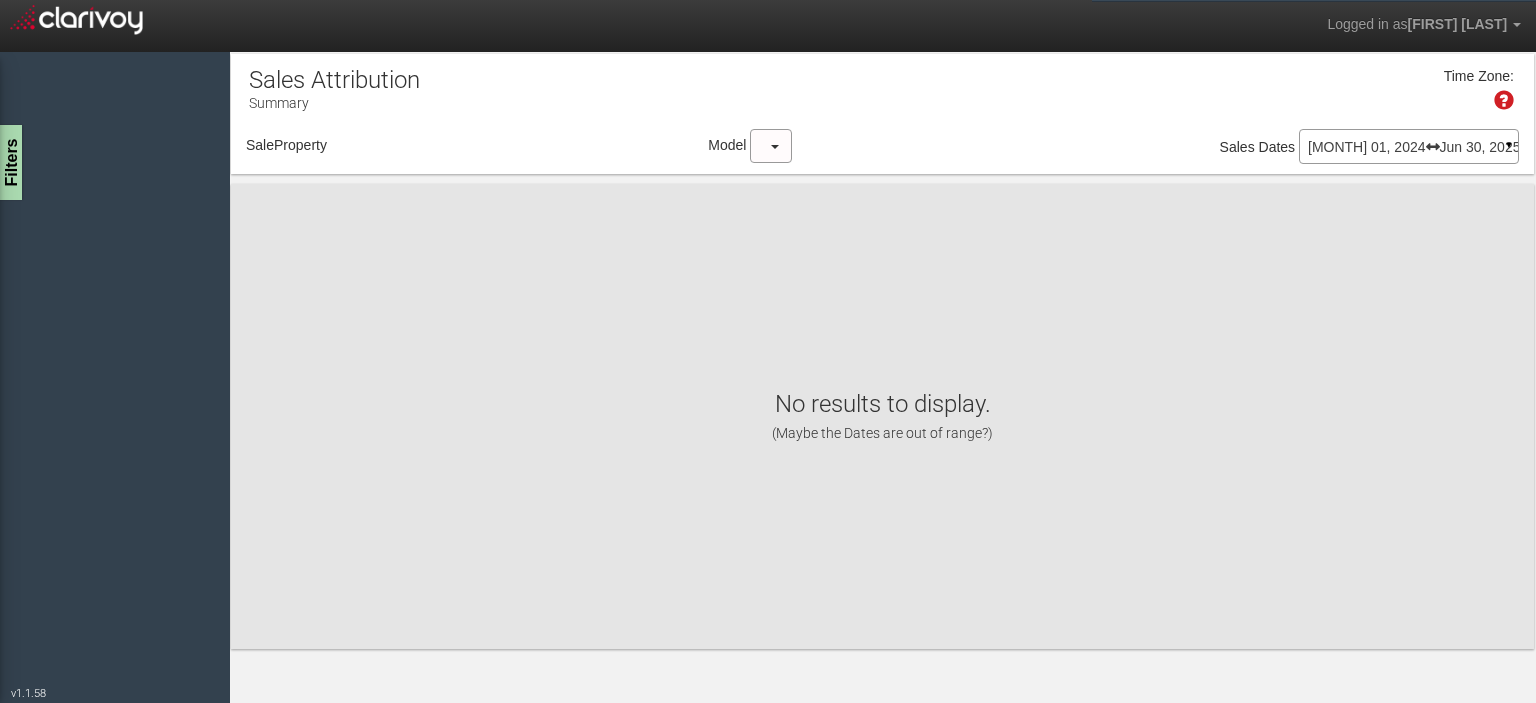 select on "object:42" 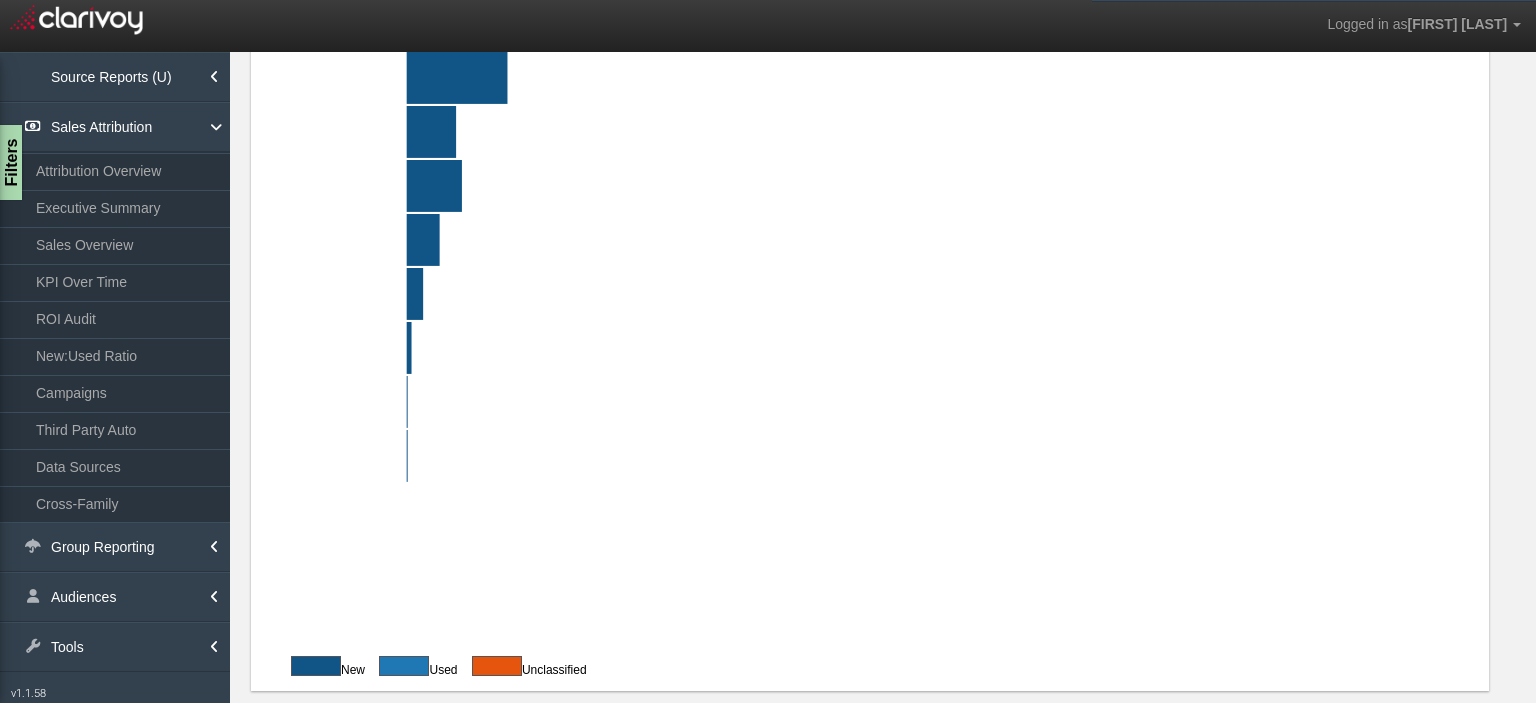 scroll, scrollTop: 453, scrollLeft: 0, axis: vertical 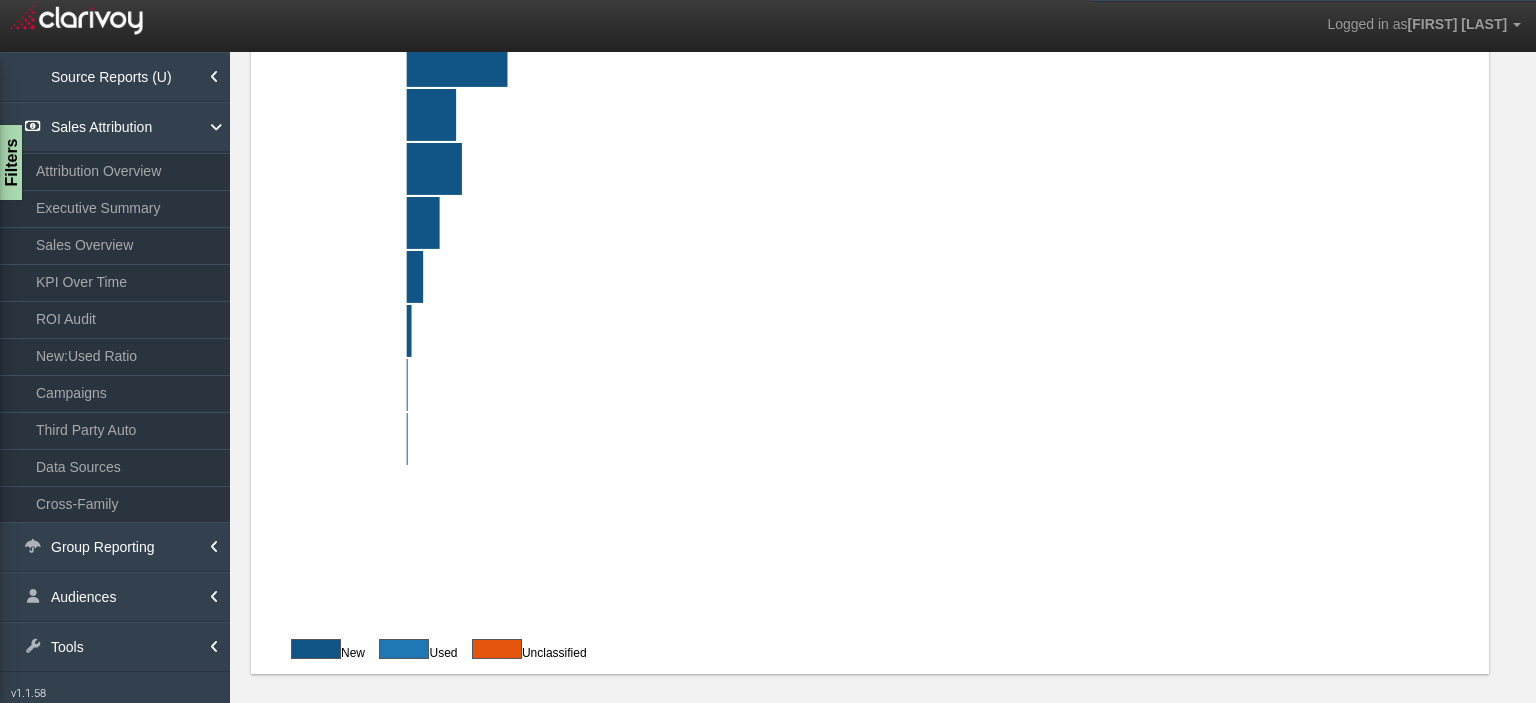 click on "Executive Summary" at bounding box center (115, 208) 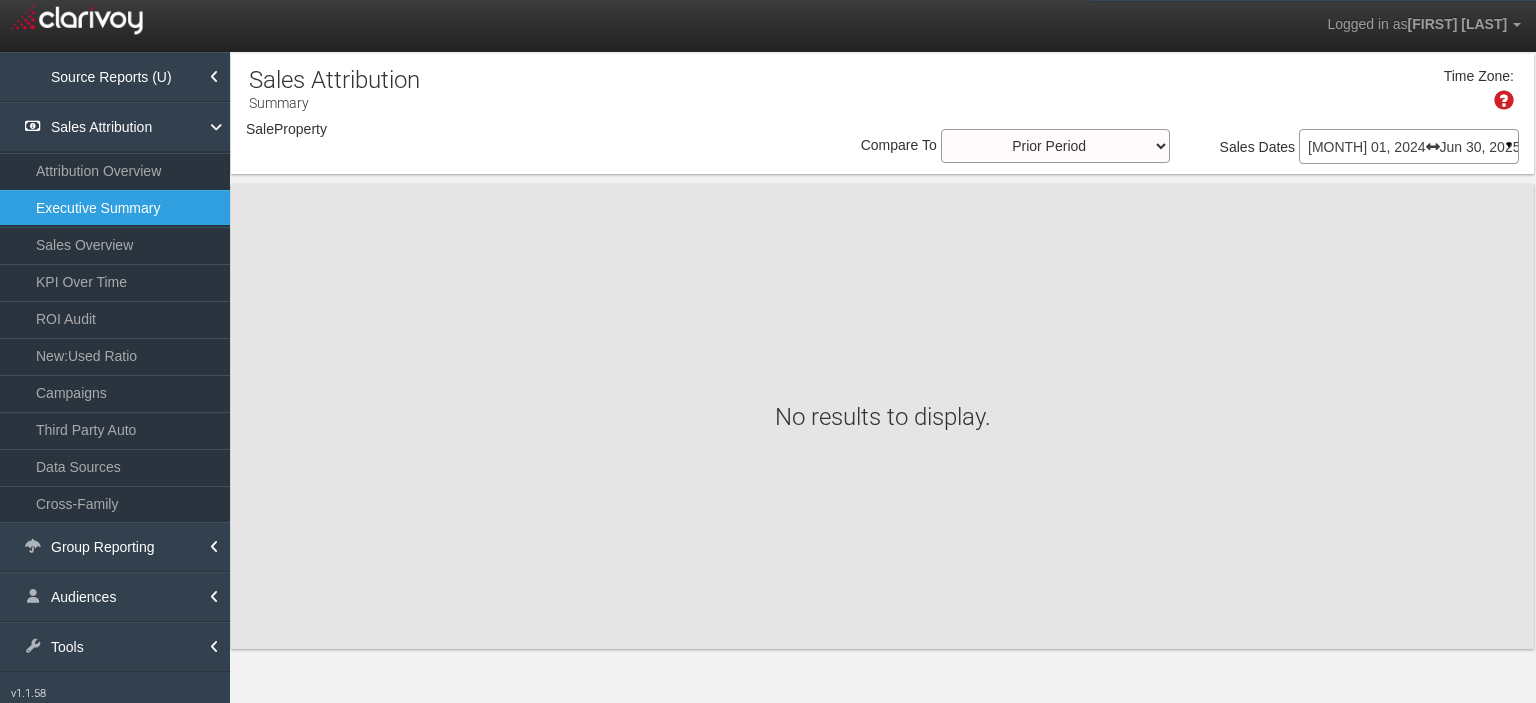 scroll, scrollTop: 0, scrollLeft: 0, axis: both 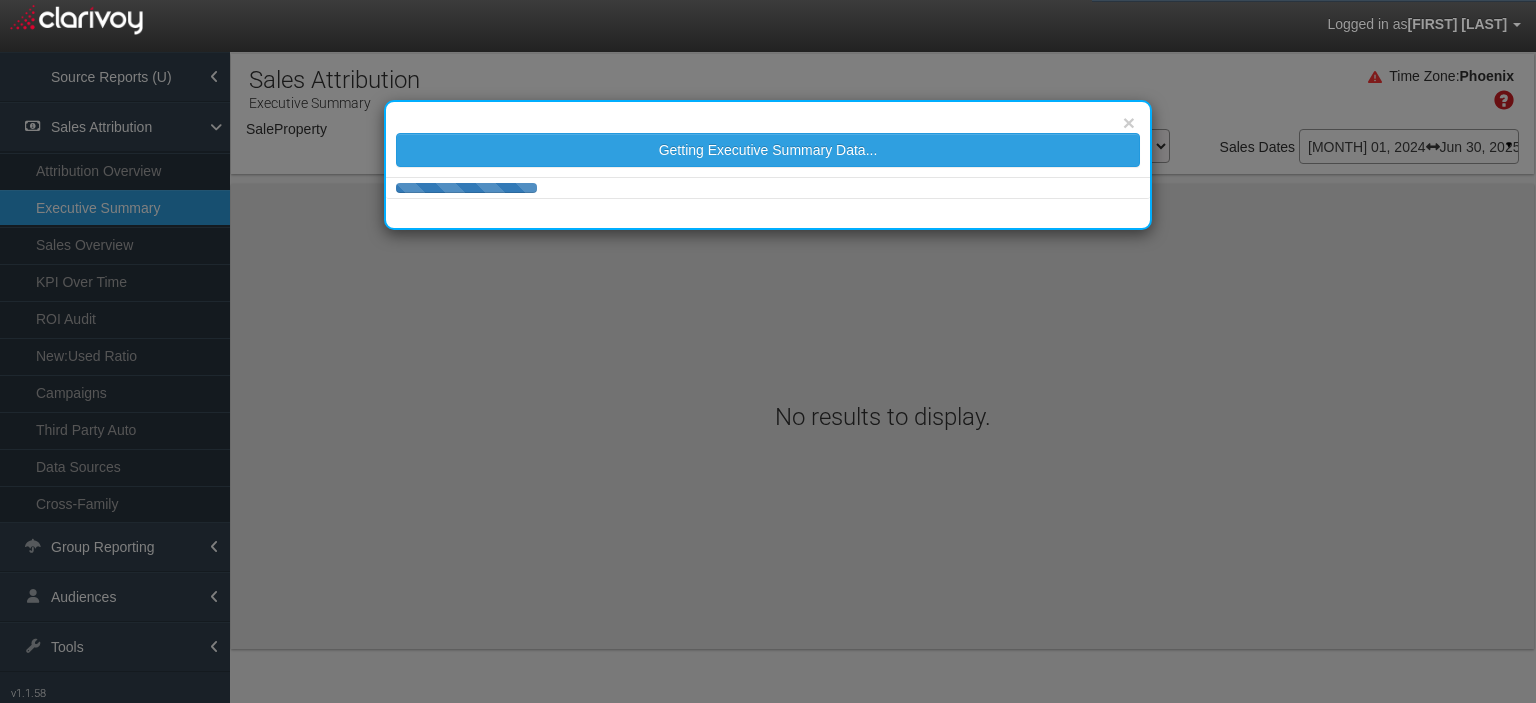 select on "object:277" 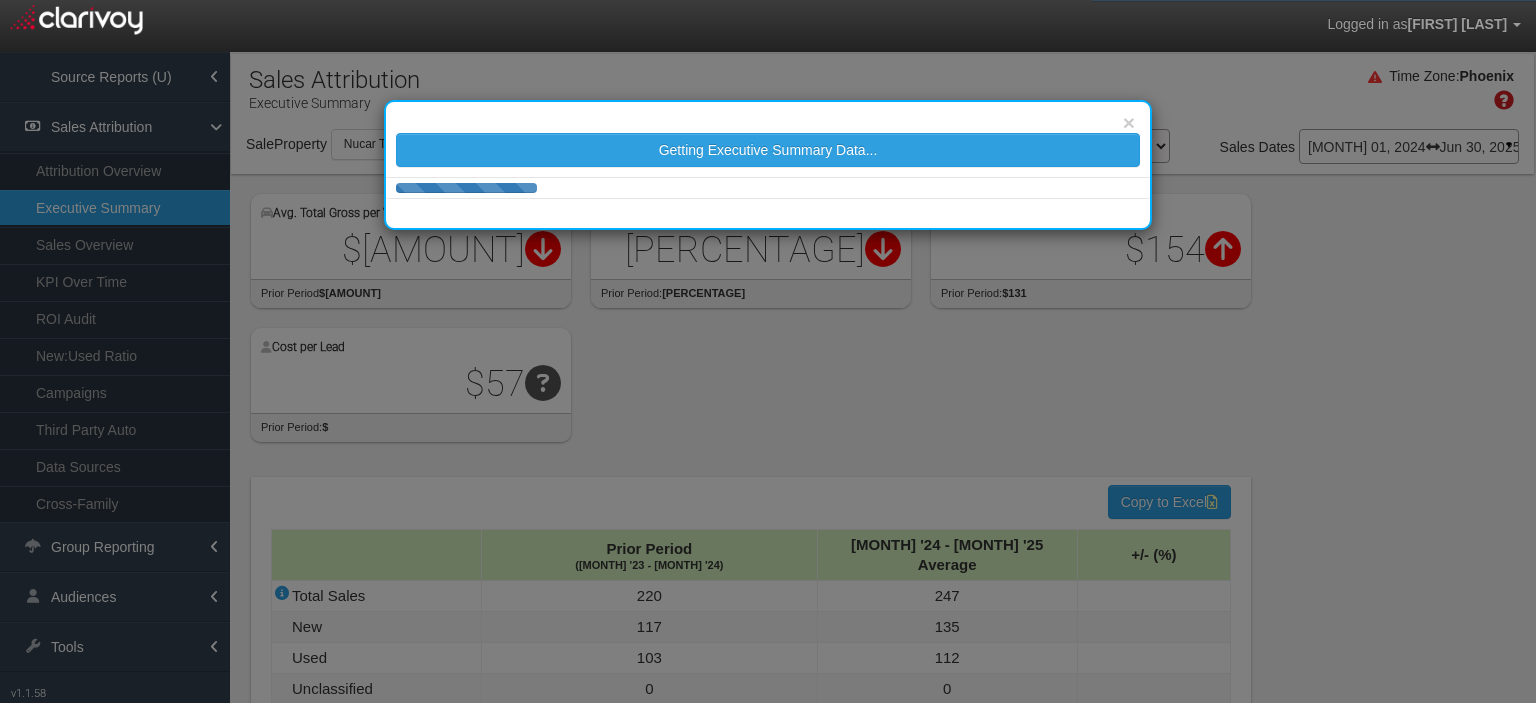 scroll, scrollTop: 0, scrollLeft: 0, axis: both 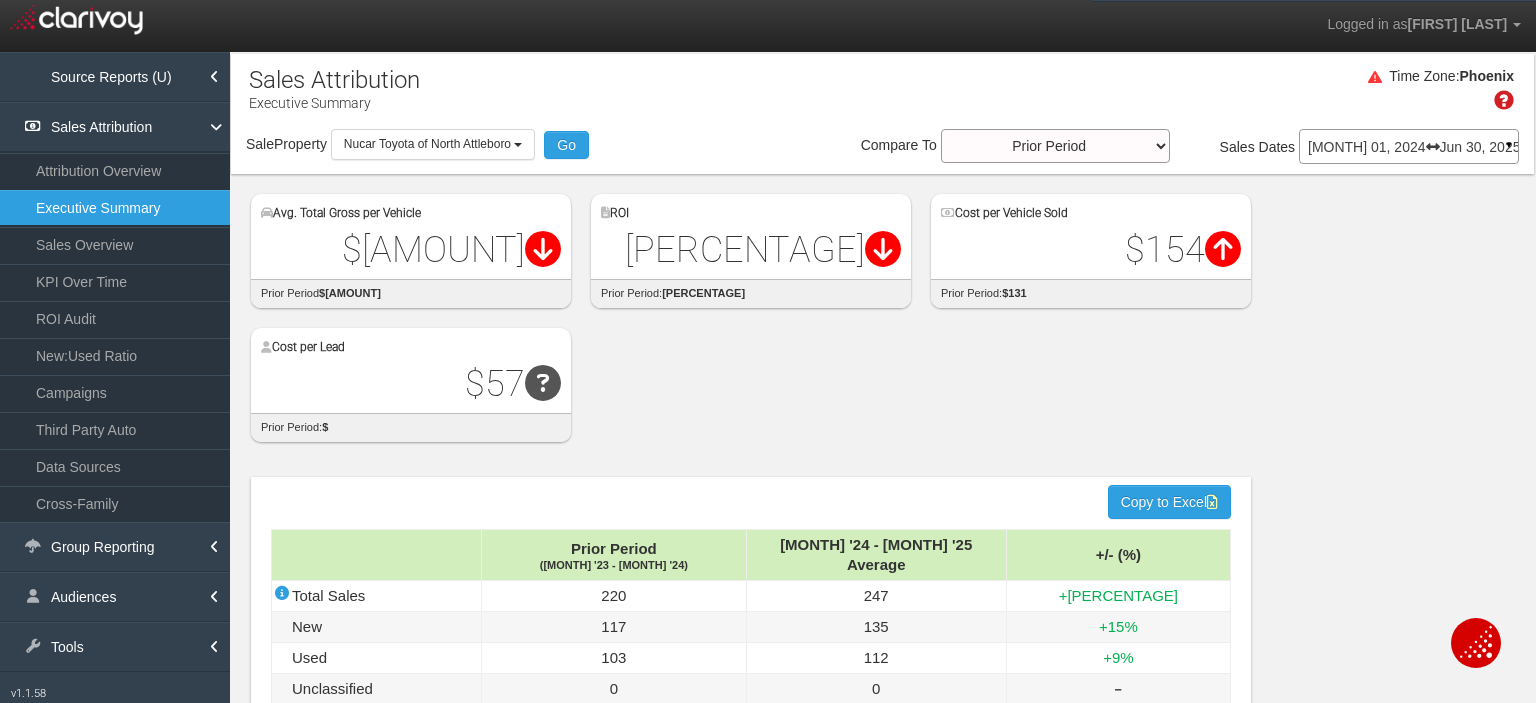 click on "Nucar Toyota of North Attleboro" at bounding box center (427, 144) 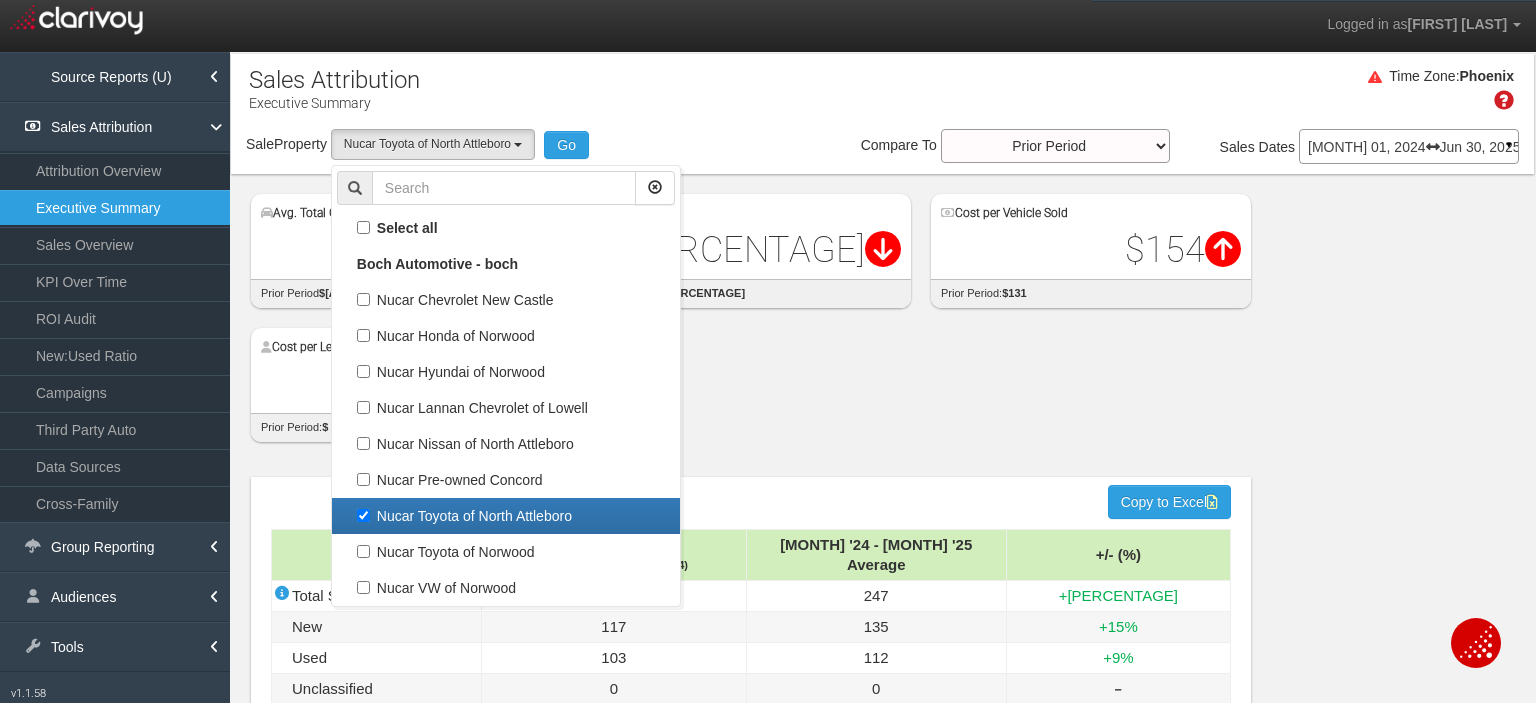 click on "Nucar Toyota of North Attleboro" at bounding box center [506, 516] 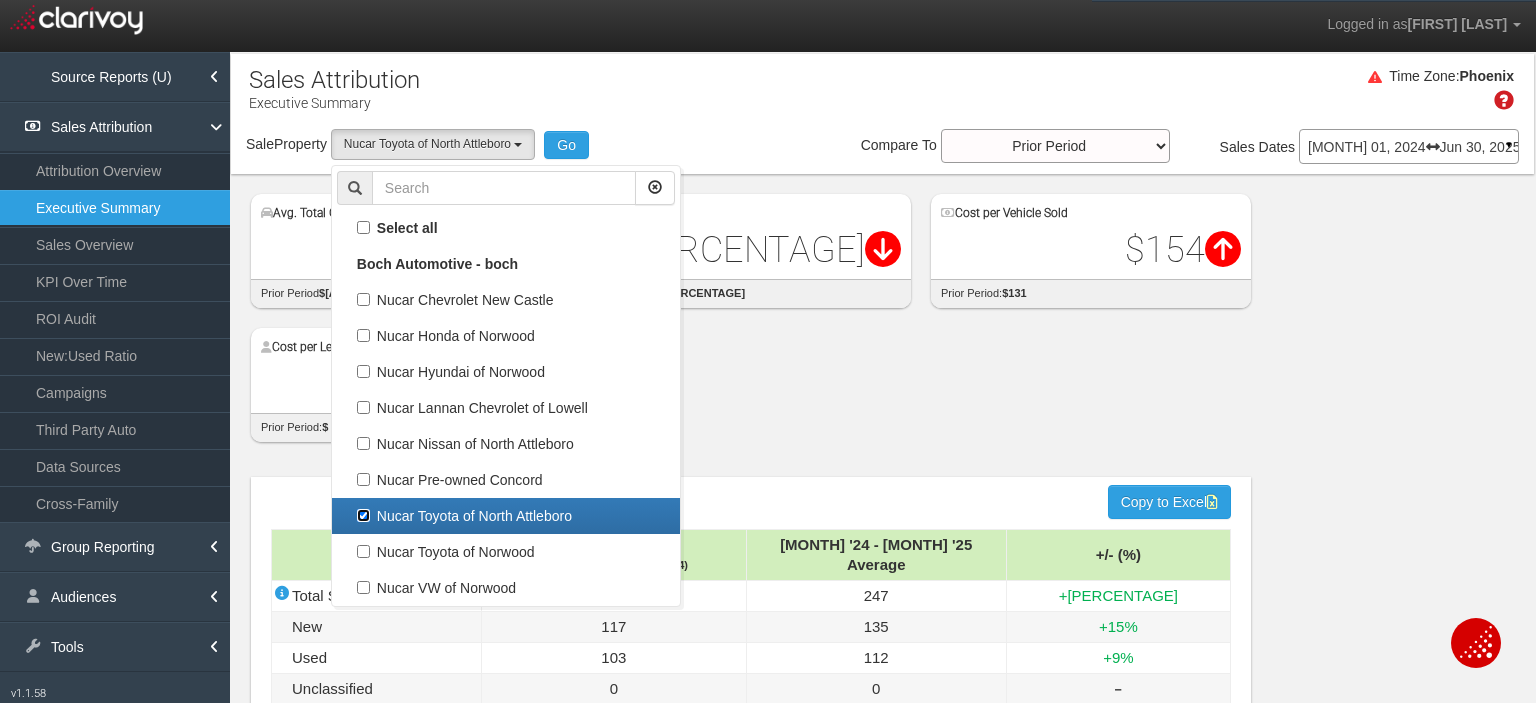 click on "Nucar Toyota of North Attleboro" at bounding box center [363, 515] 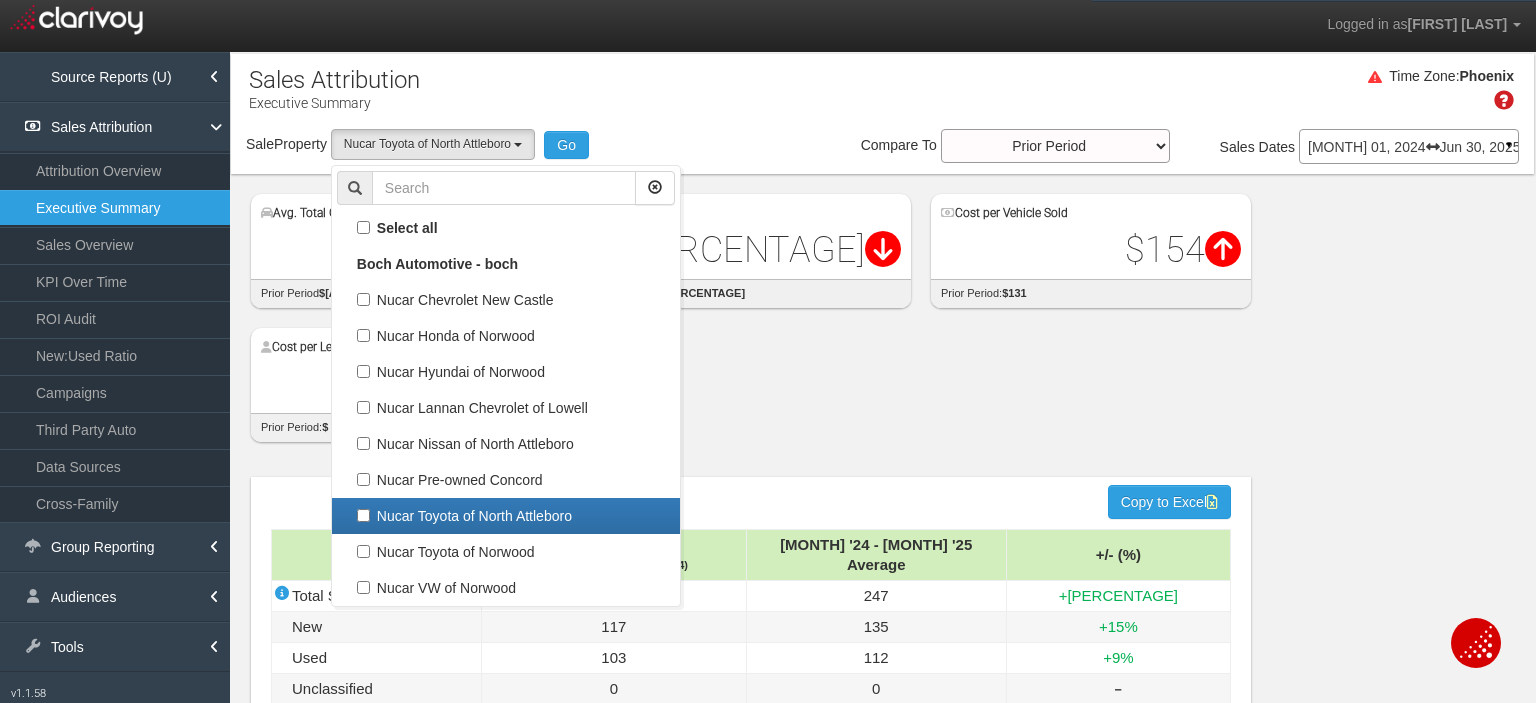 select 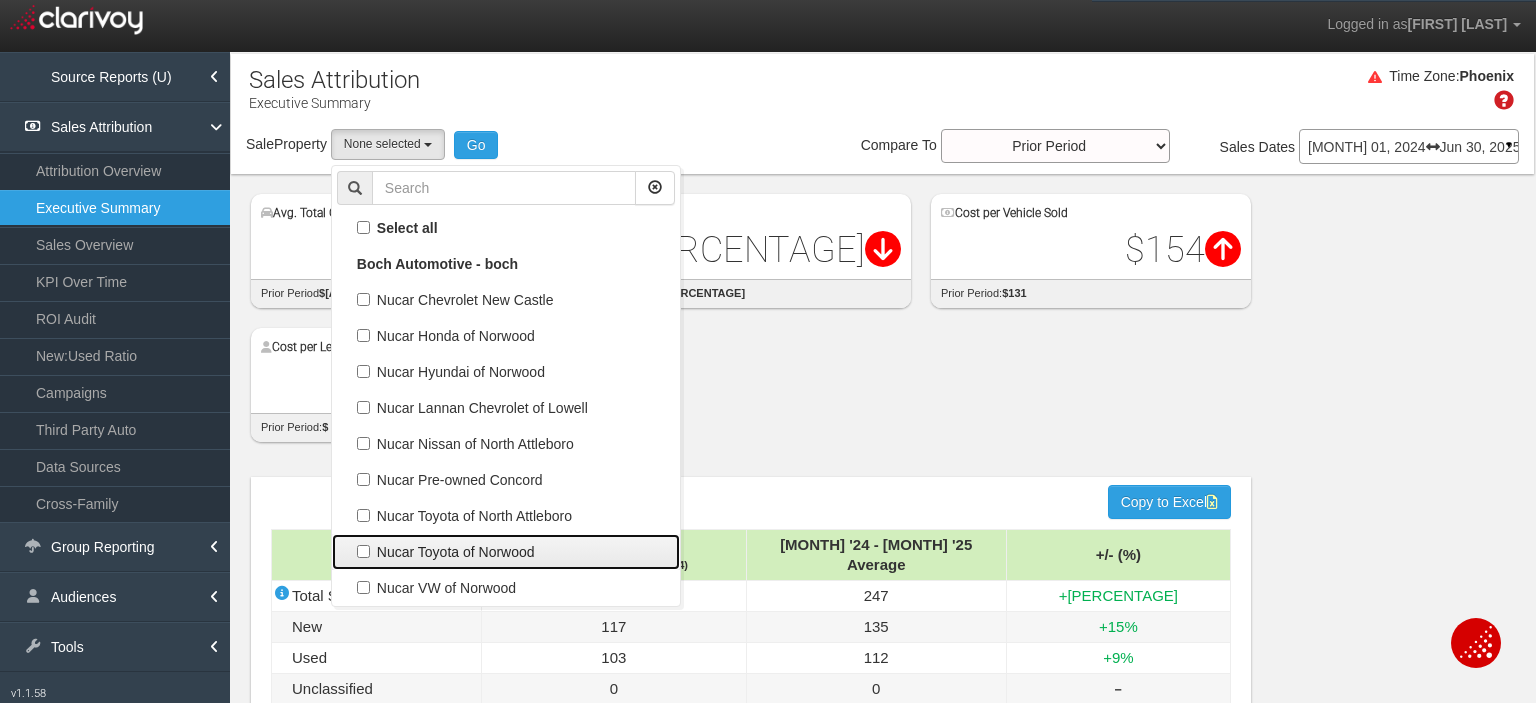 click on "Nucar Toyota of Norwood" at bounding box center [506, 552] 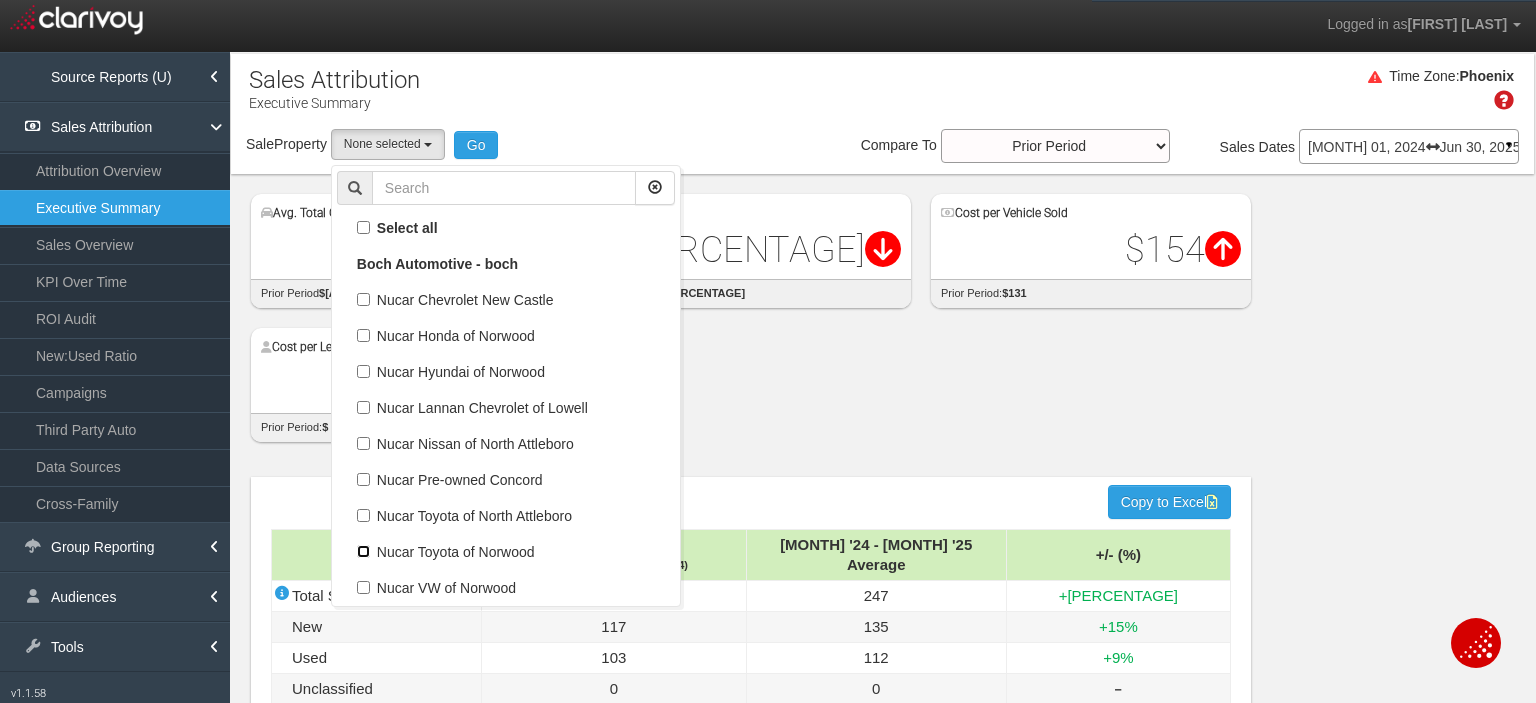 click on "Nucar Toyota of Norwood" at bounding box center [363, 551] 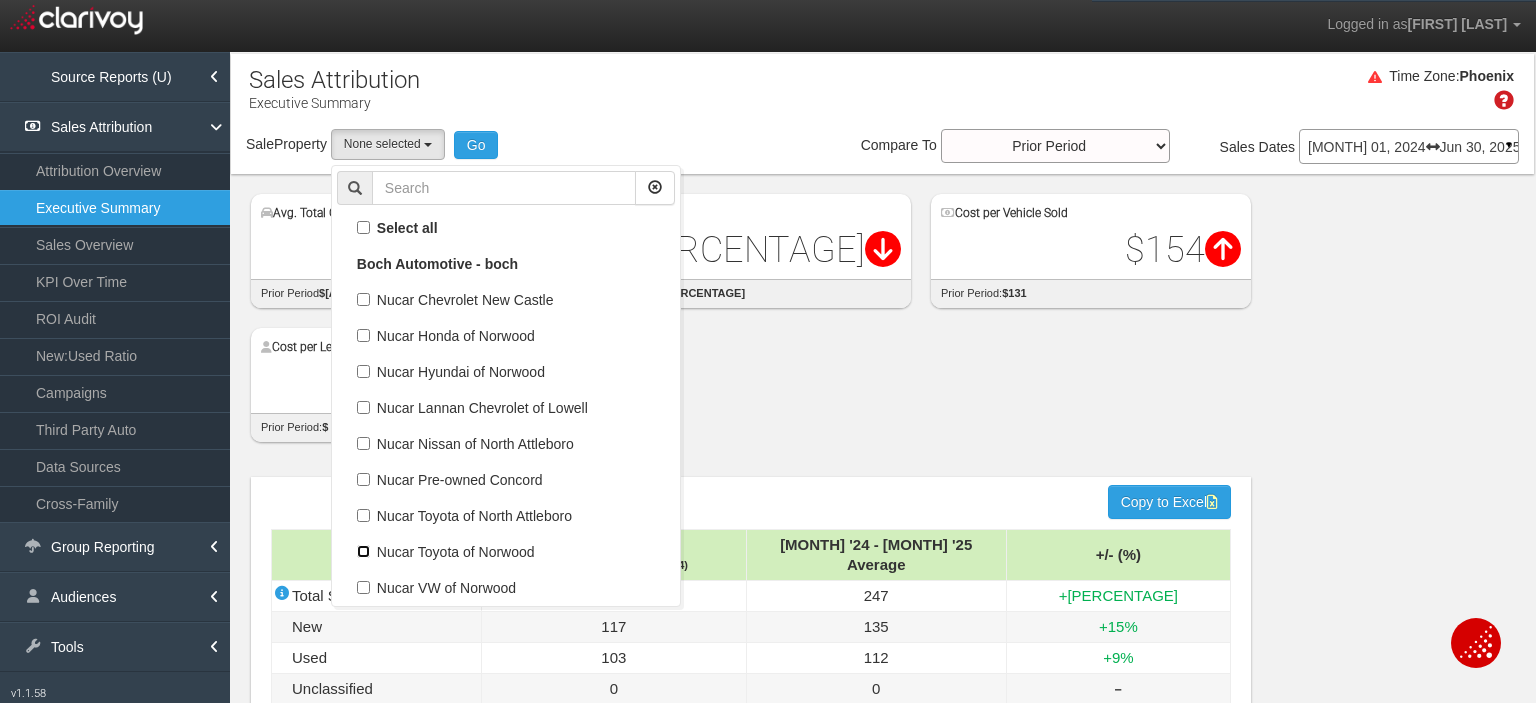 checkbox on "true" 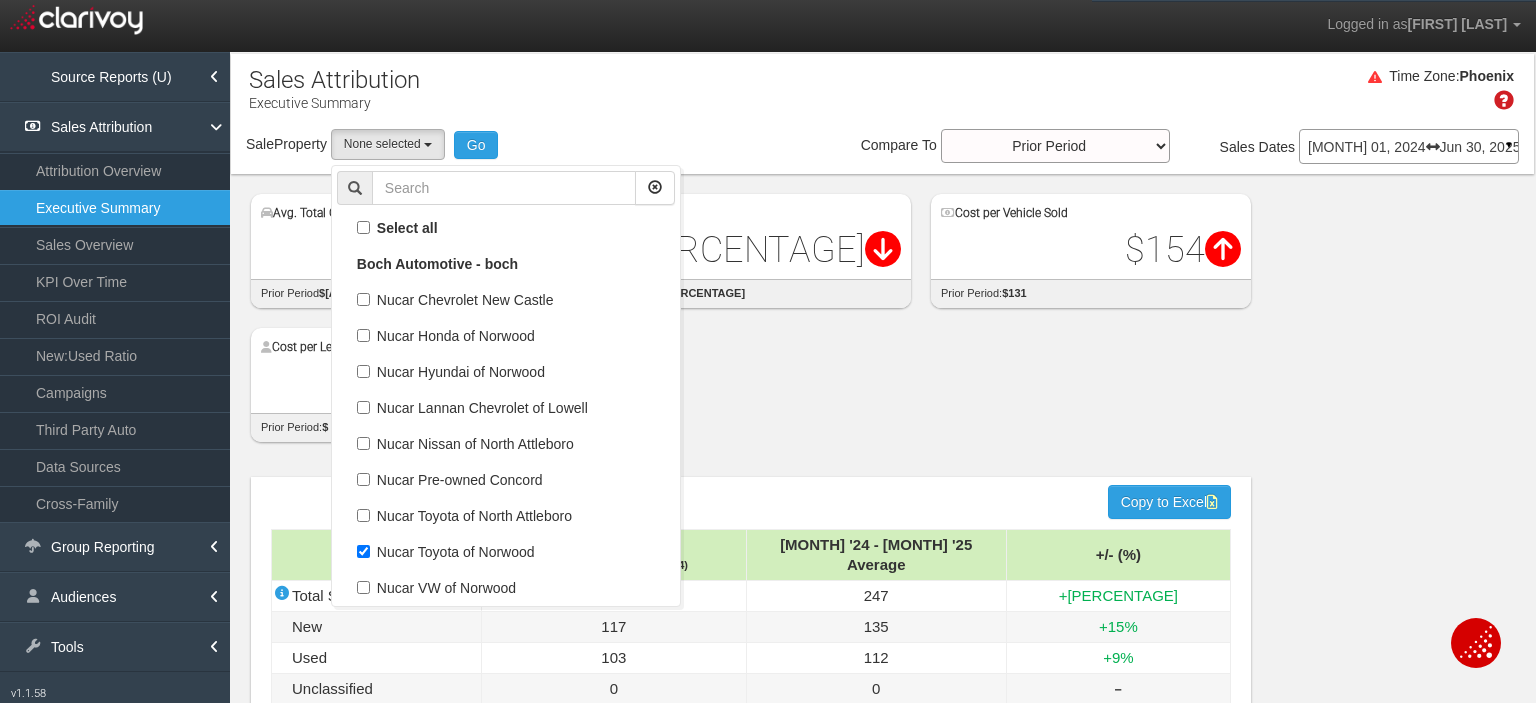 select on "object:278" 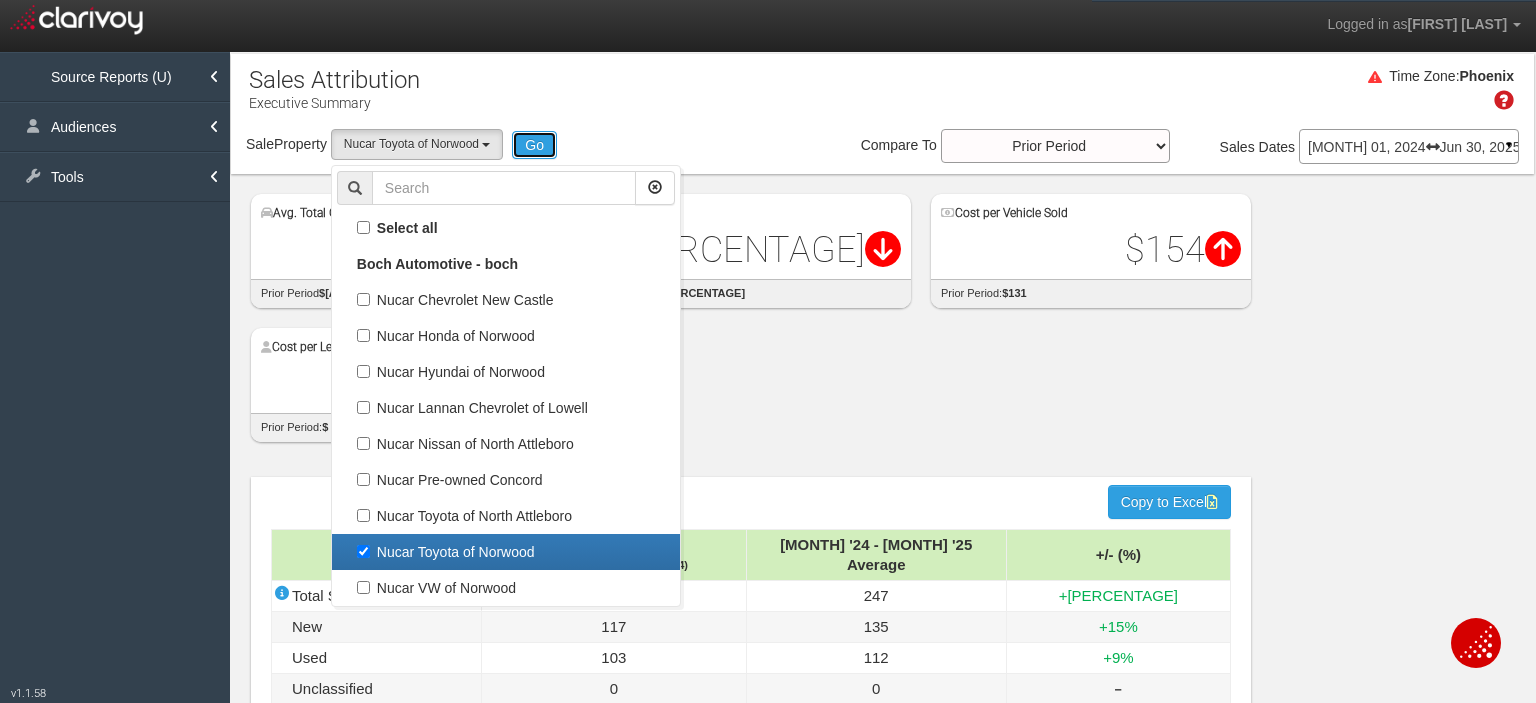 click on "Go" at bounding box center (534, 145) 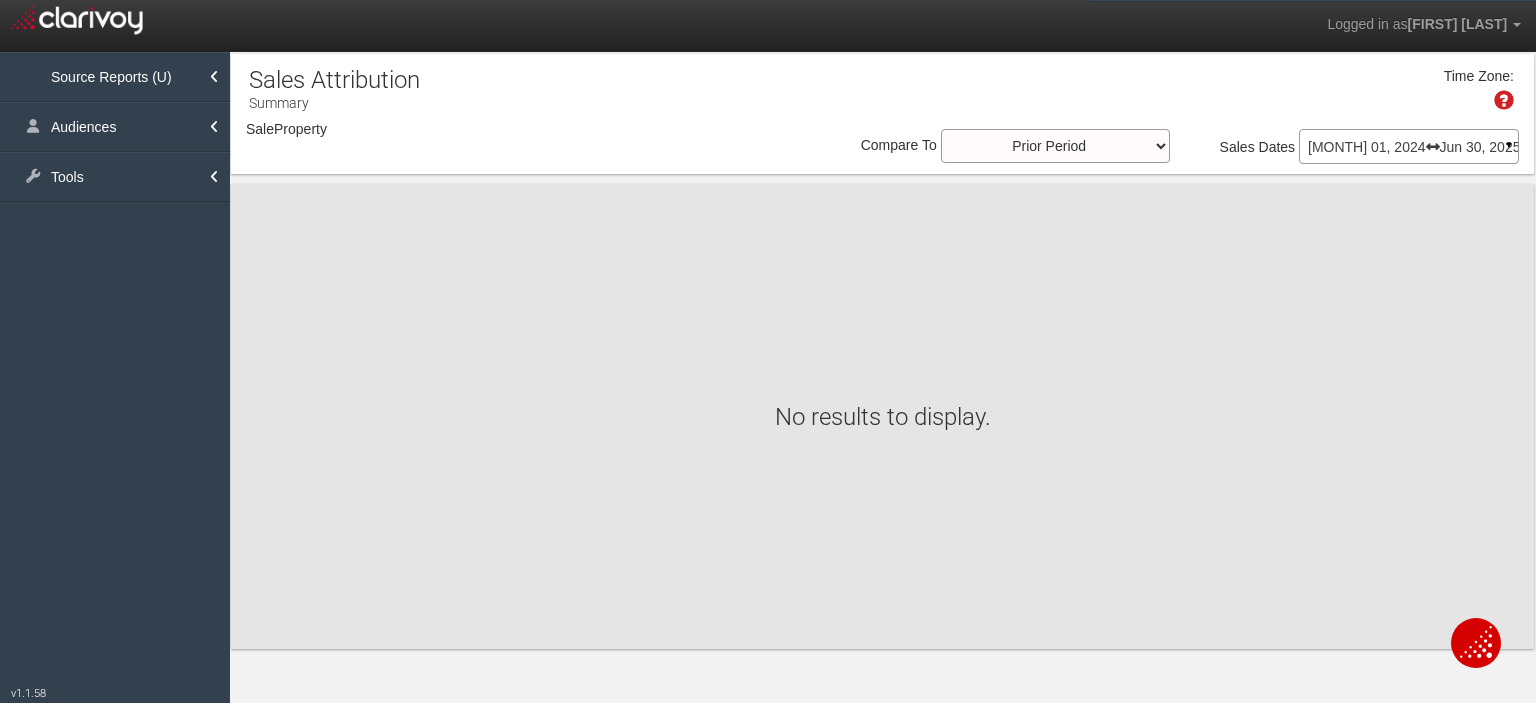 select on "object:335" 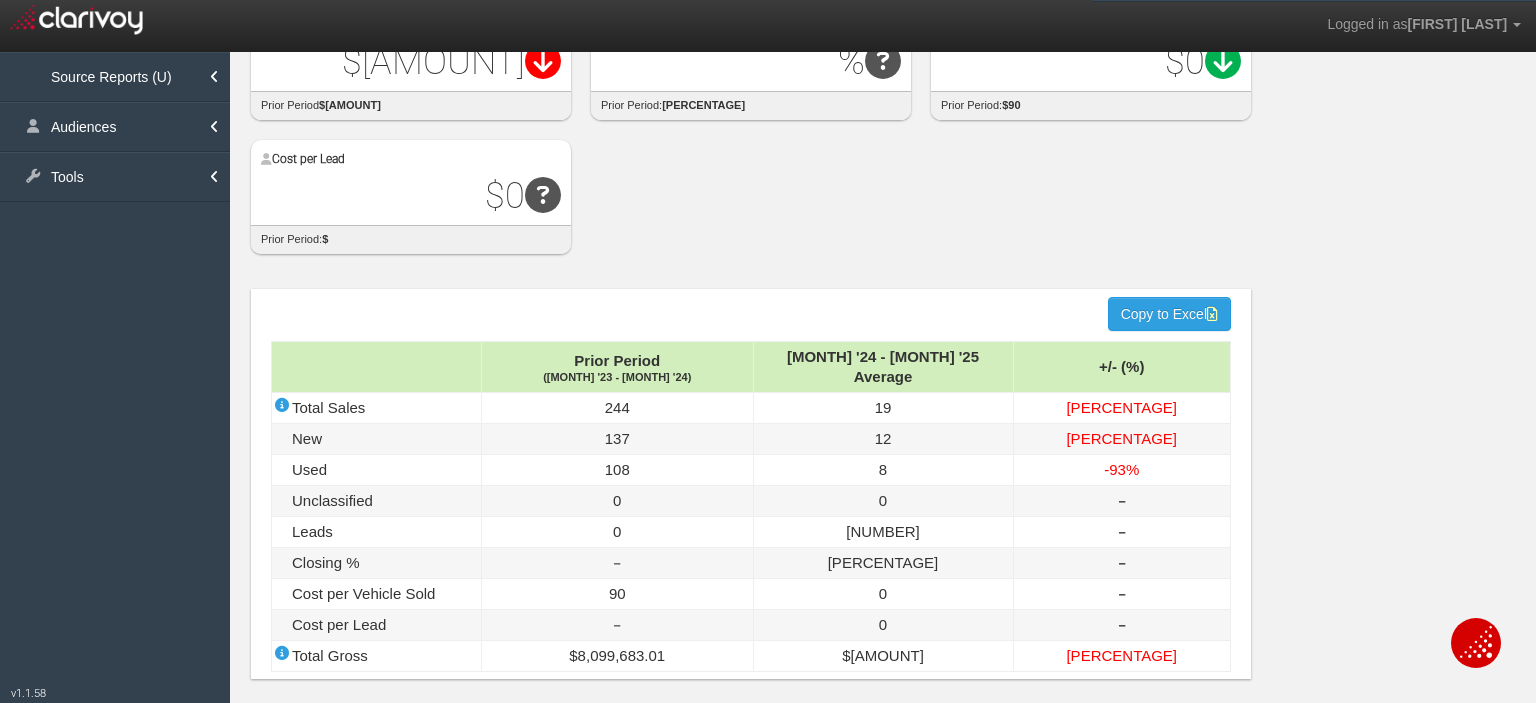 scroll, scrollTop: 0, scrollLeft: 0, axis: both 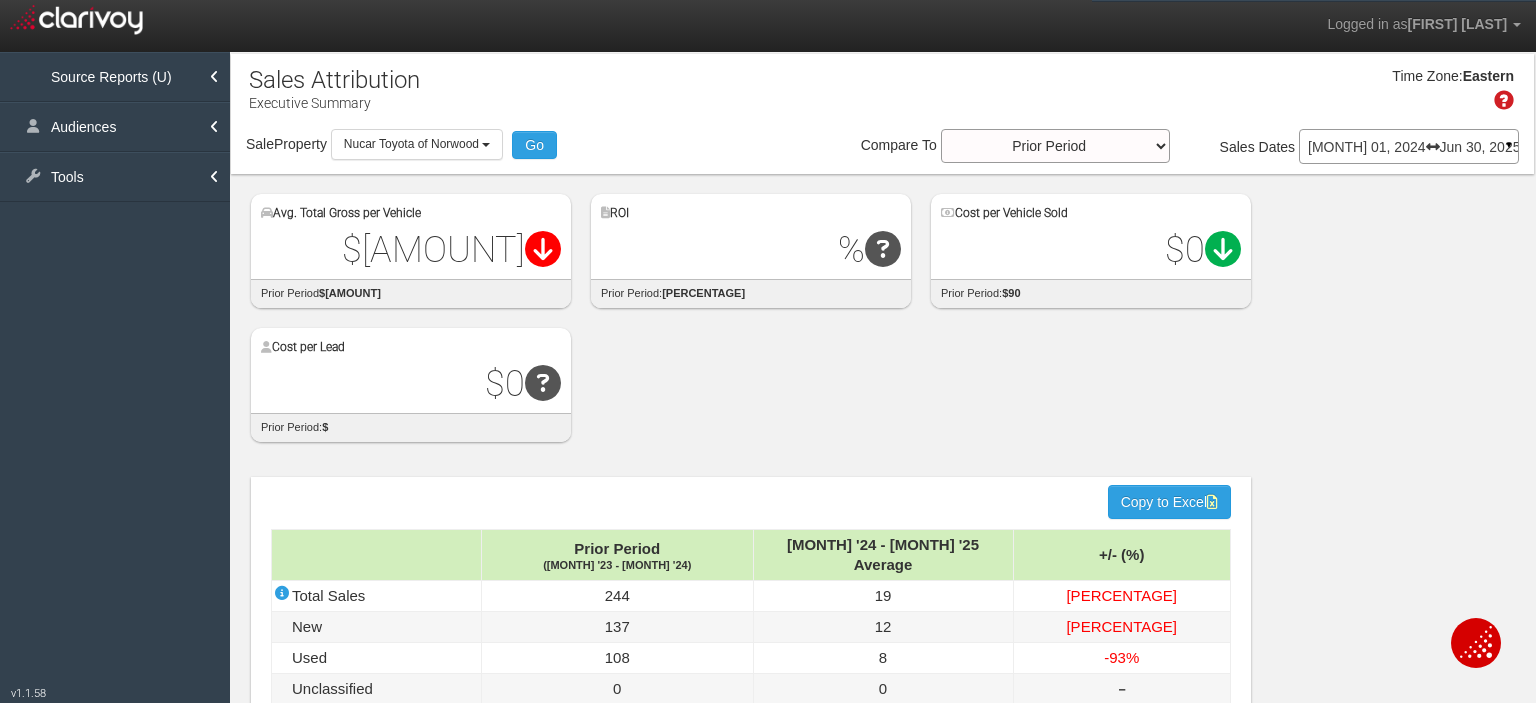 click on "Nucar Toyota of Norwood" at bounding box center [411, 144] 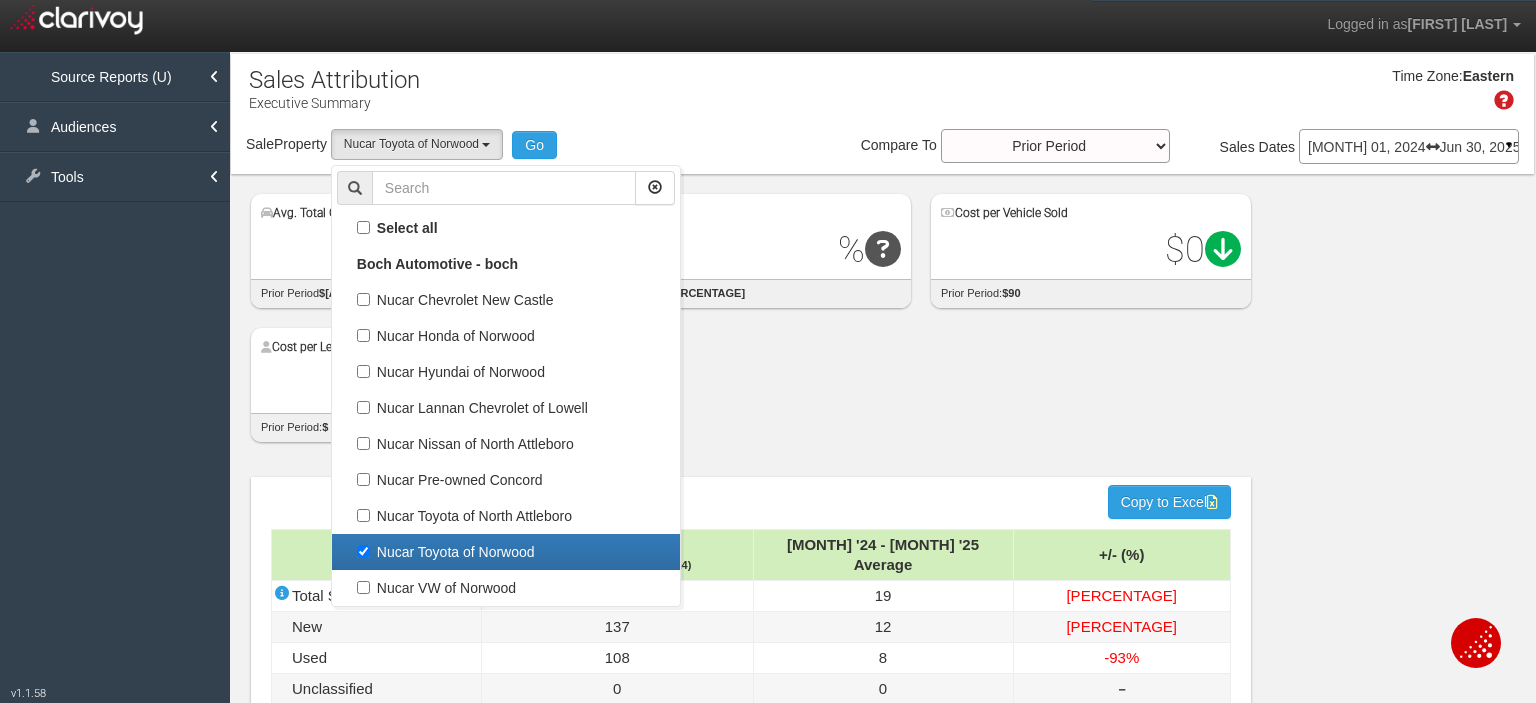 click on "Avg. Total Gross per Vehicle
$2.68K  Difference: $-72.00
prior period
$2,761
ROI
%  Difference: $0
prior period:
2,984%
Cost per Vehicle Sold
$0  Difference: $-90.00
prior period:
$90
Cost per Lead
$0  Difference: $0
prior period:
$" at bounding box center (892, 308) 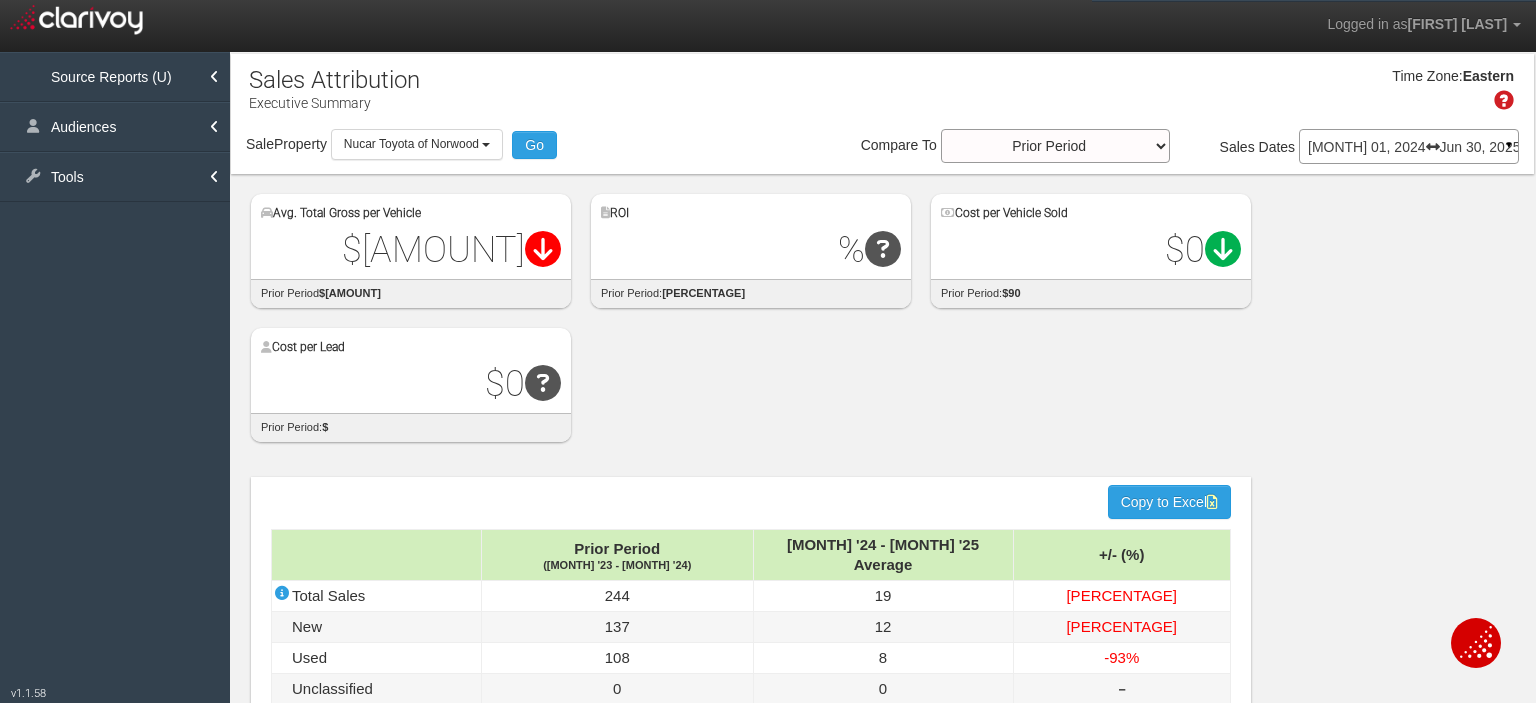 click on "Source Reports (U)" at bounding box center [115, 77] 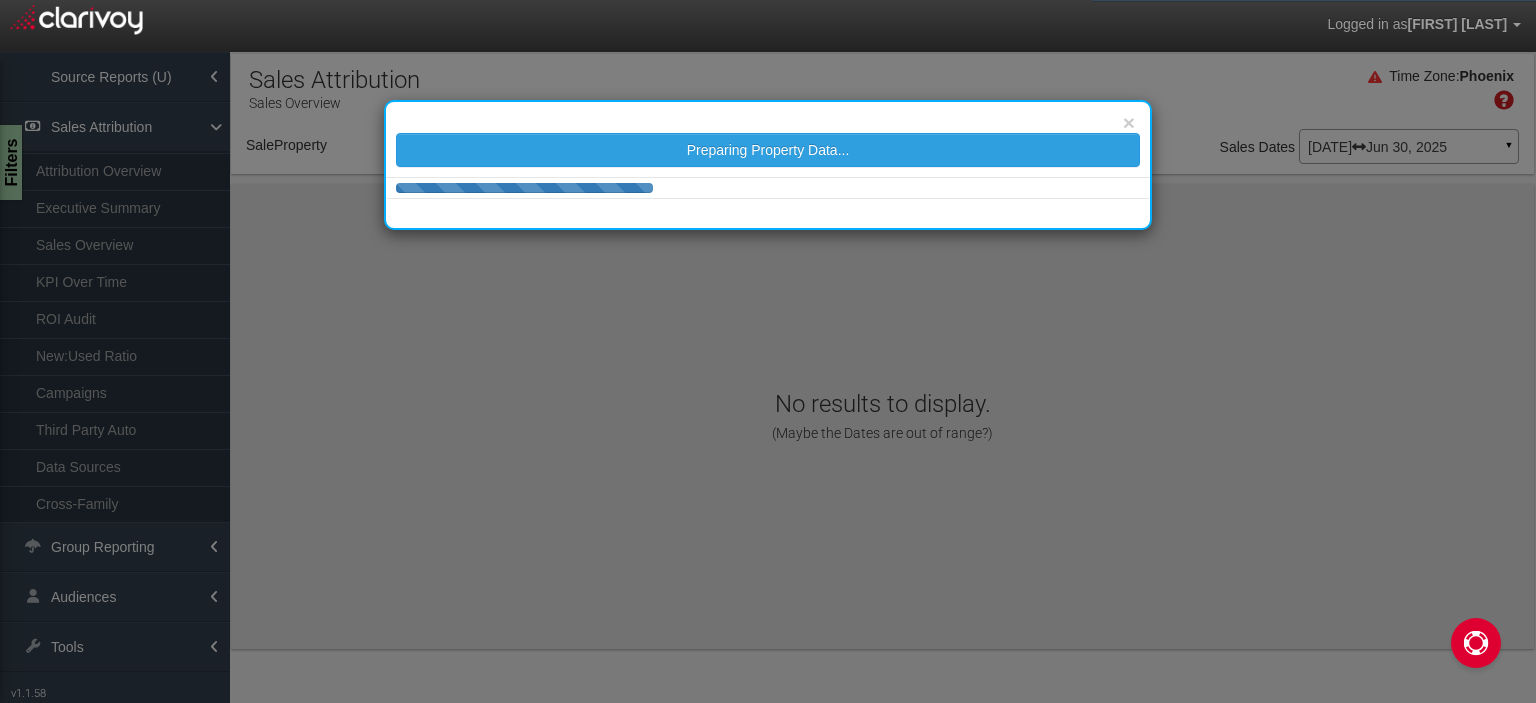 scroll, scrollTop: 0, scrollLeft: 0, axis: both 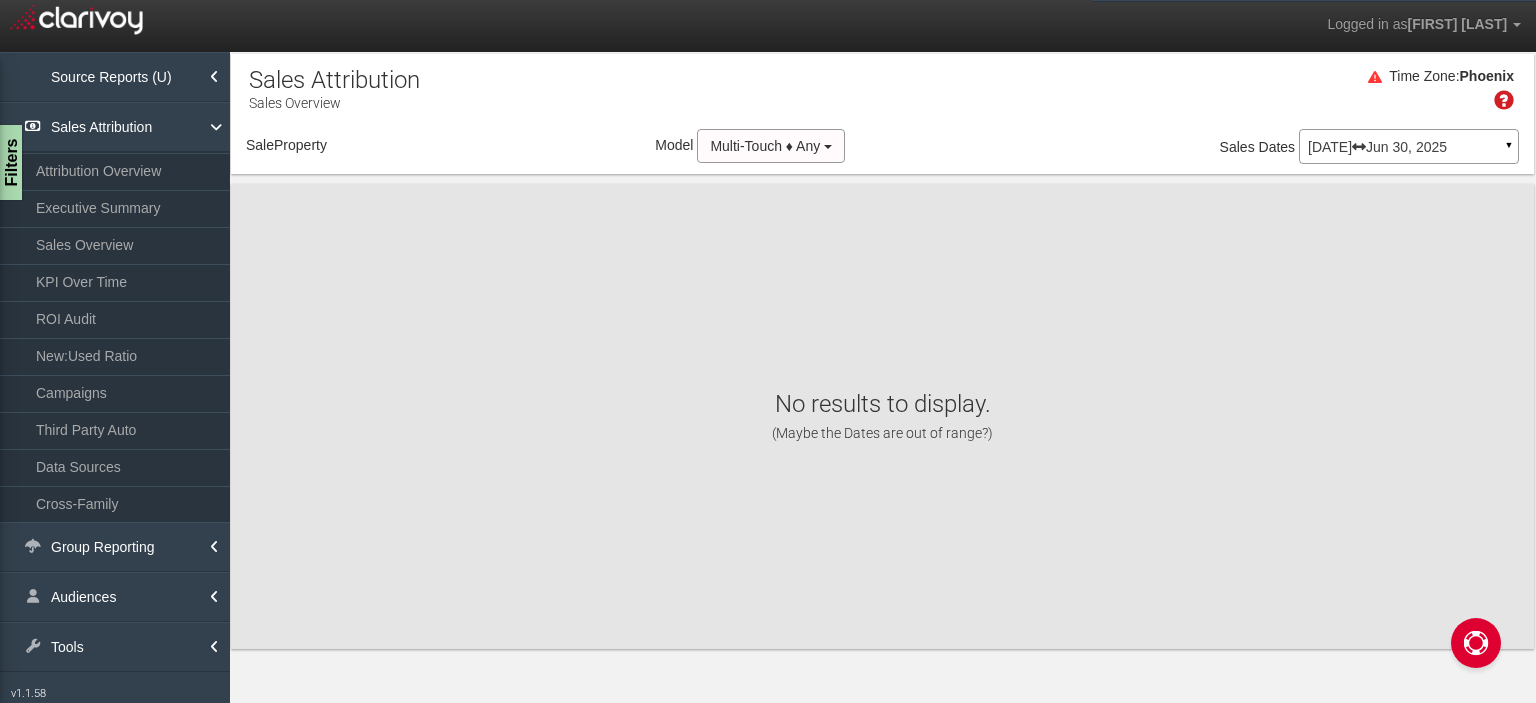 select on "object:207" 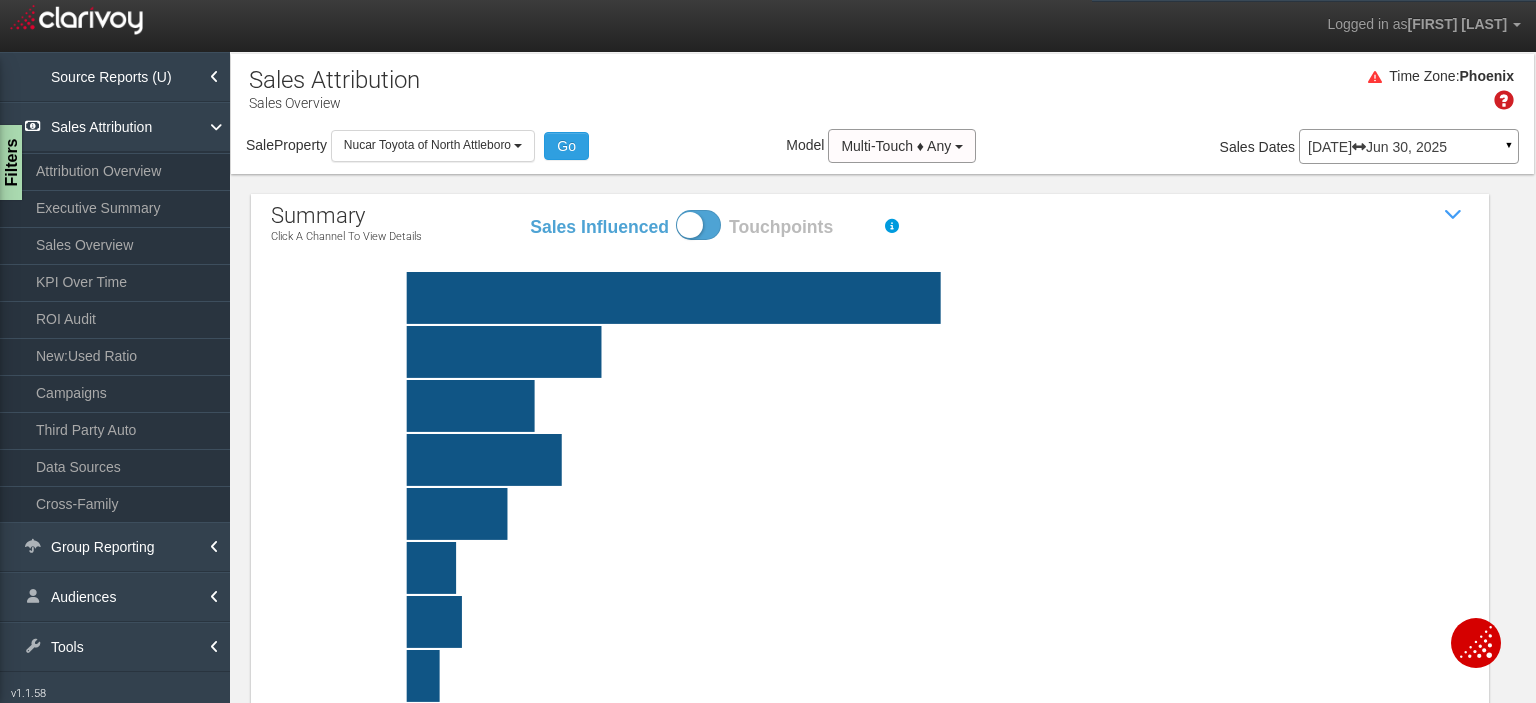 click on "Source Reports (U)" at bounding box center (115, 77) 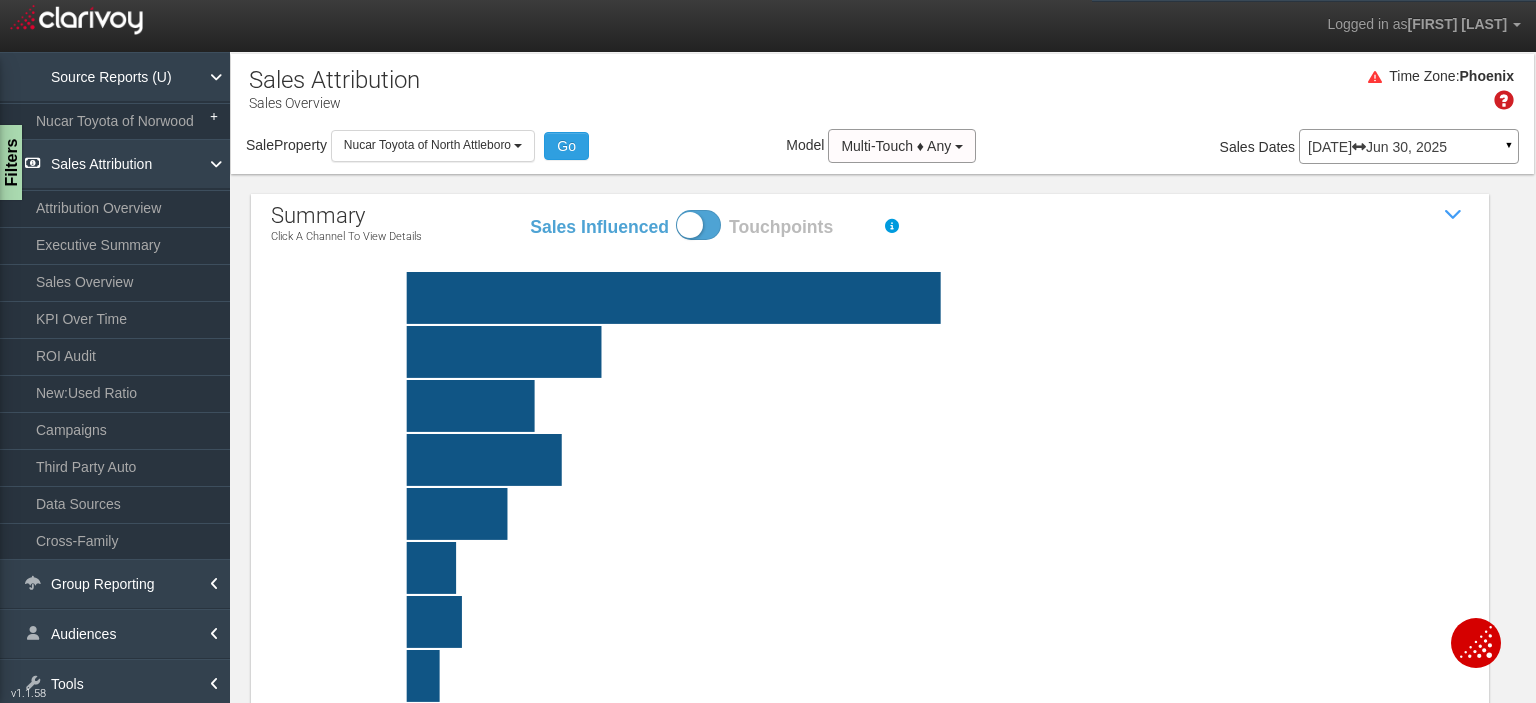 click on "Nucar Toyota of Norwood" at bounding box center [115, 121] 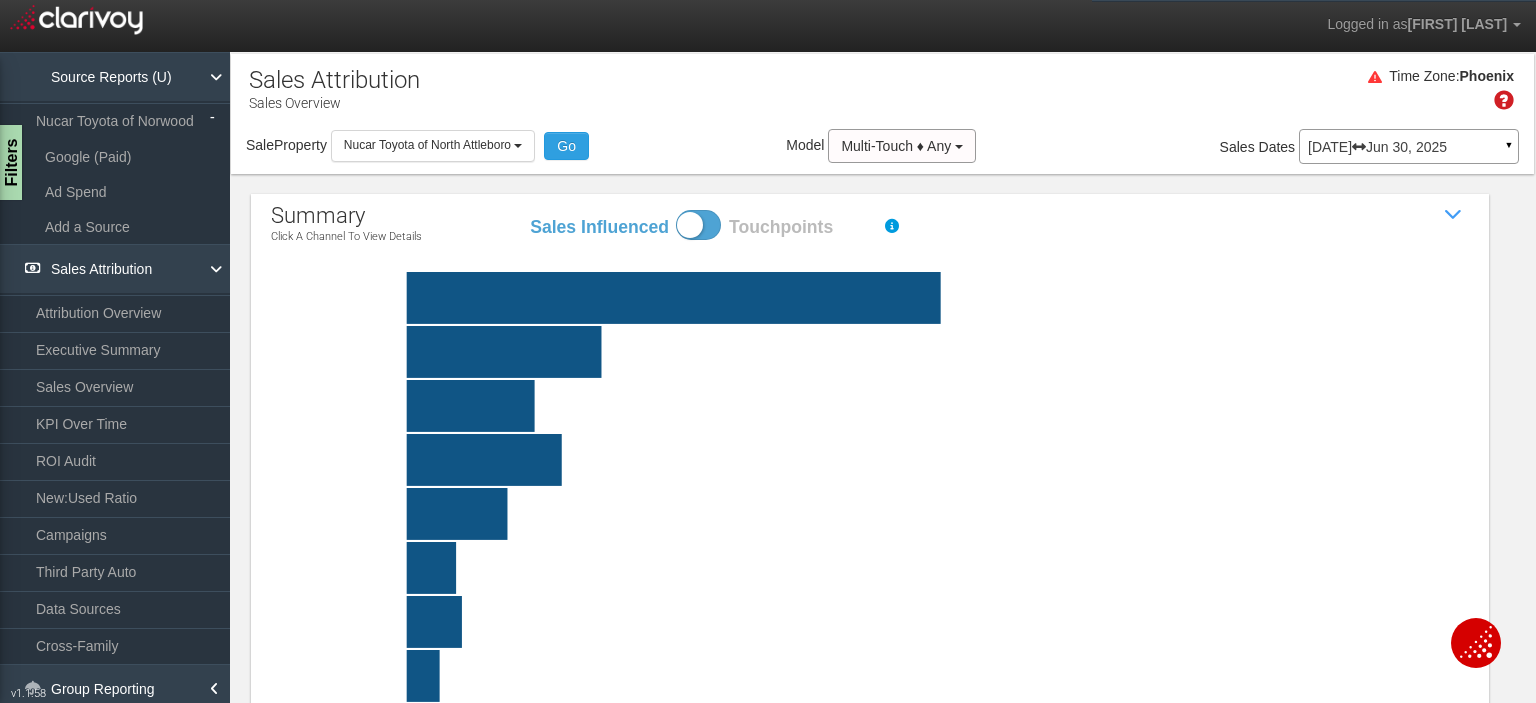 click on "Google (Paid)" at bounding box center [115, 157] 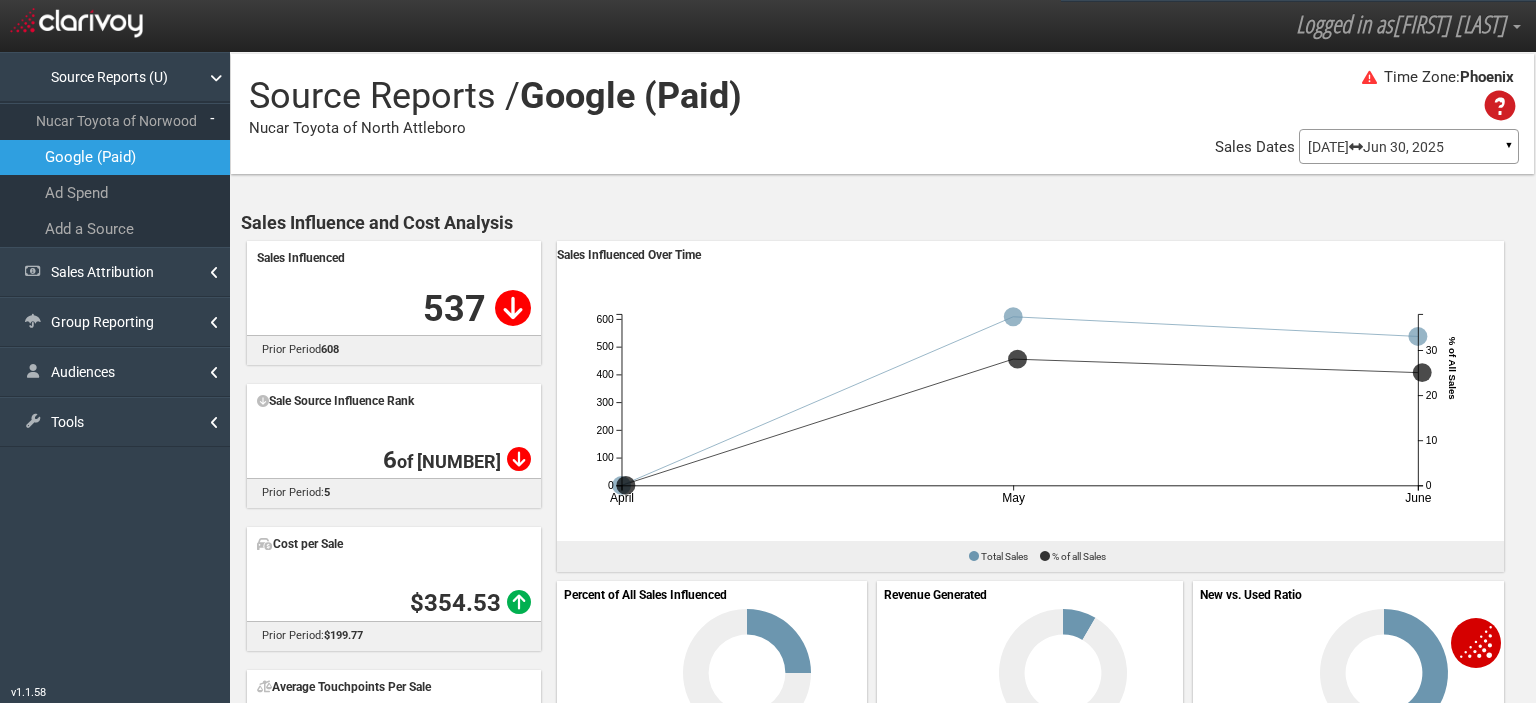 click on "Nucar Toyota of North Attleboro" at bounding box center [495, 103] 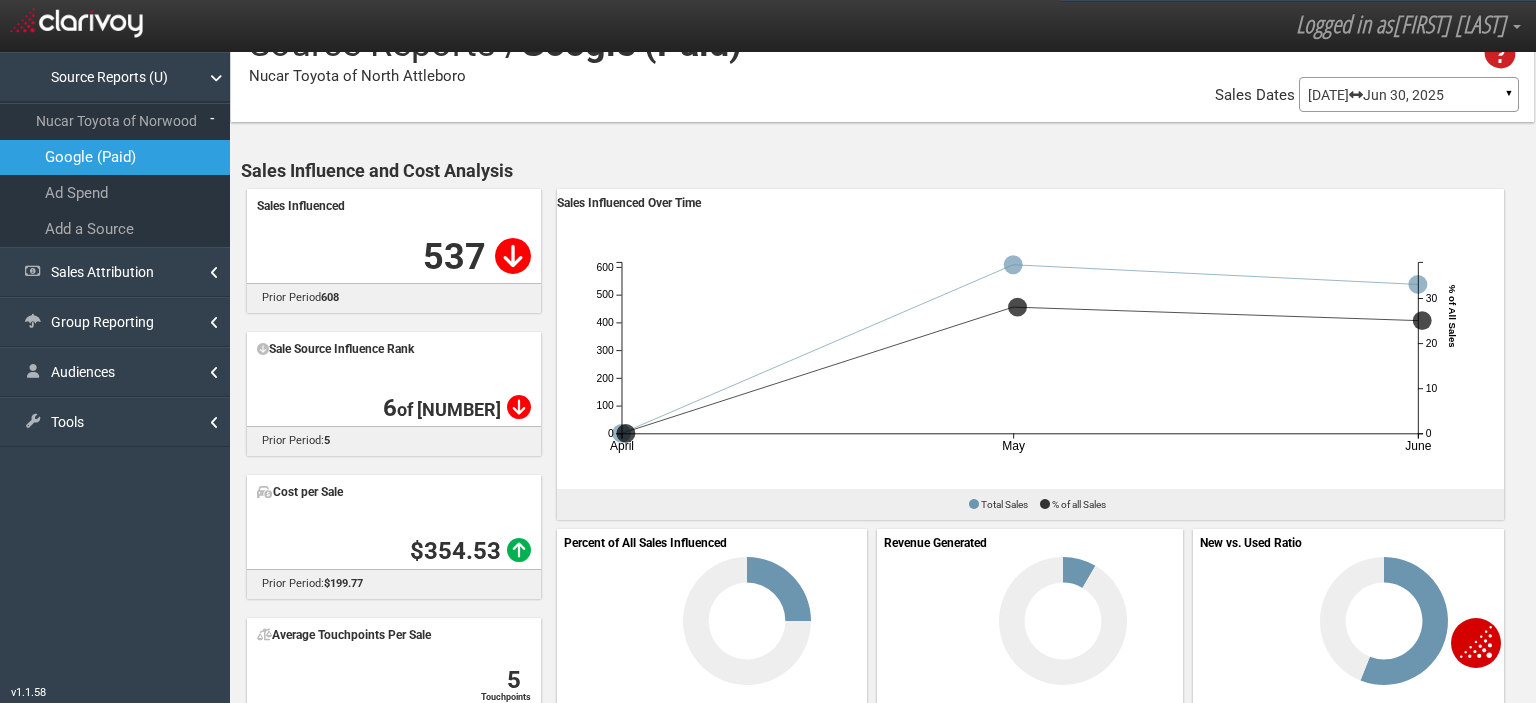 scroll, scrollTop: 0, scrollLeft: 0, axis: both 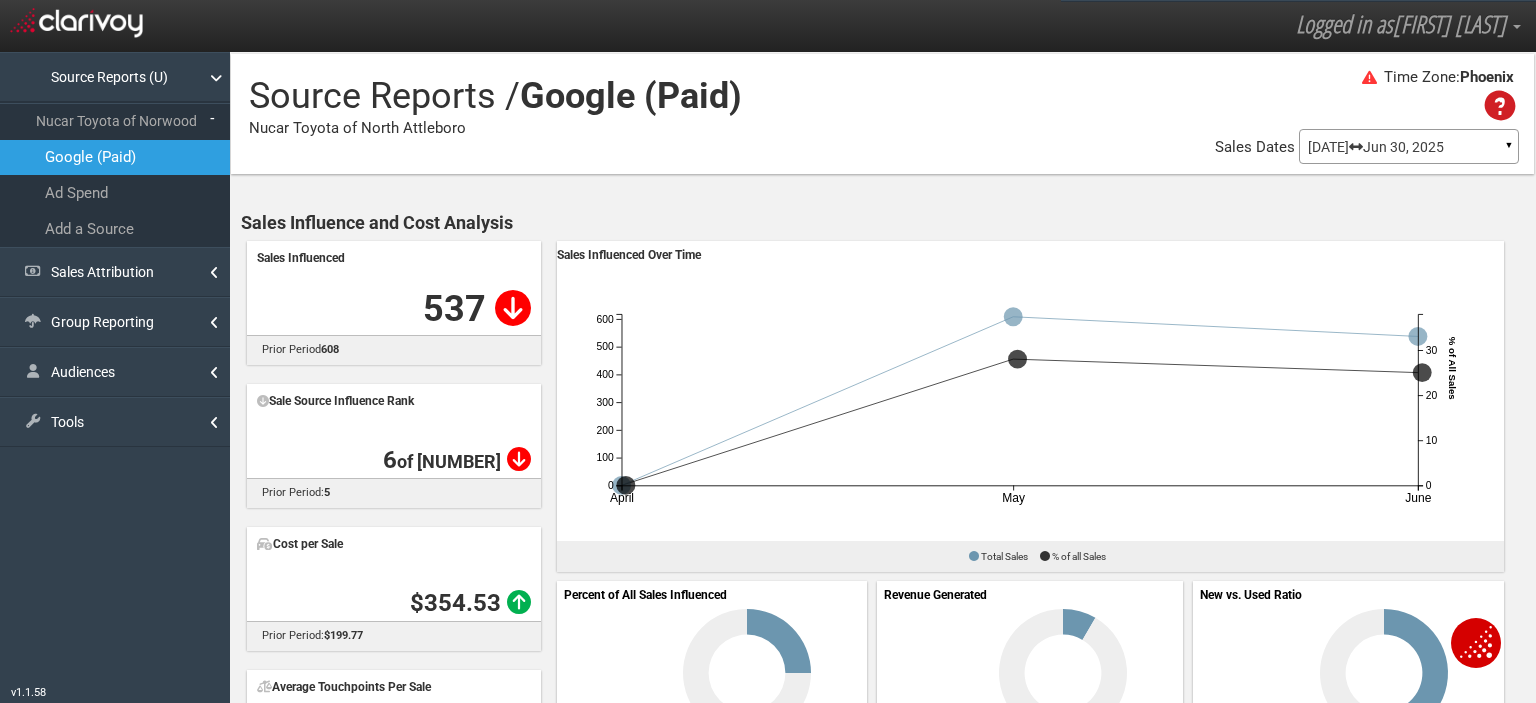 click on "Jul 01, 2024   Jun 30, 2025" at bounding box center (1409, 147) 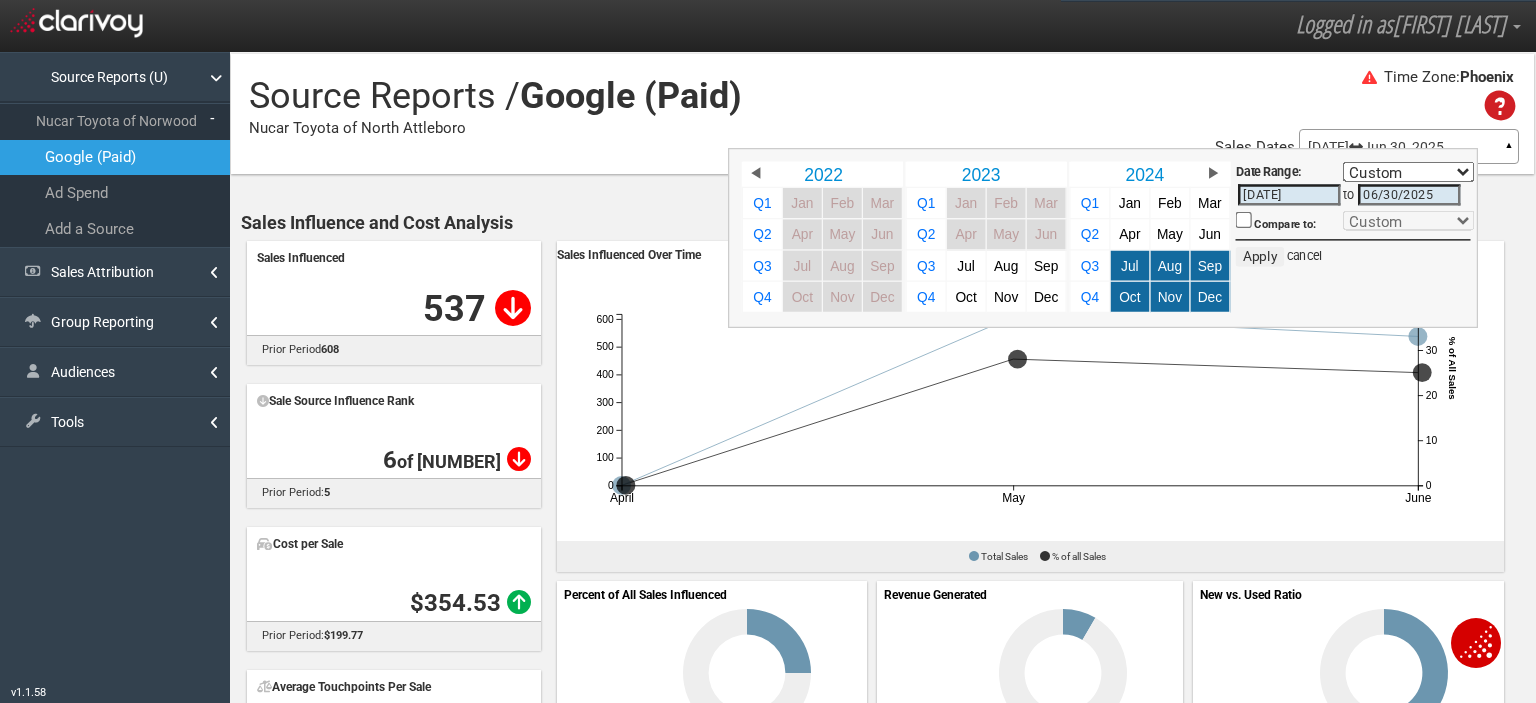 click on "Jul 01, 2024   Jun 30, 2025" at bounding box center [1409, 147] 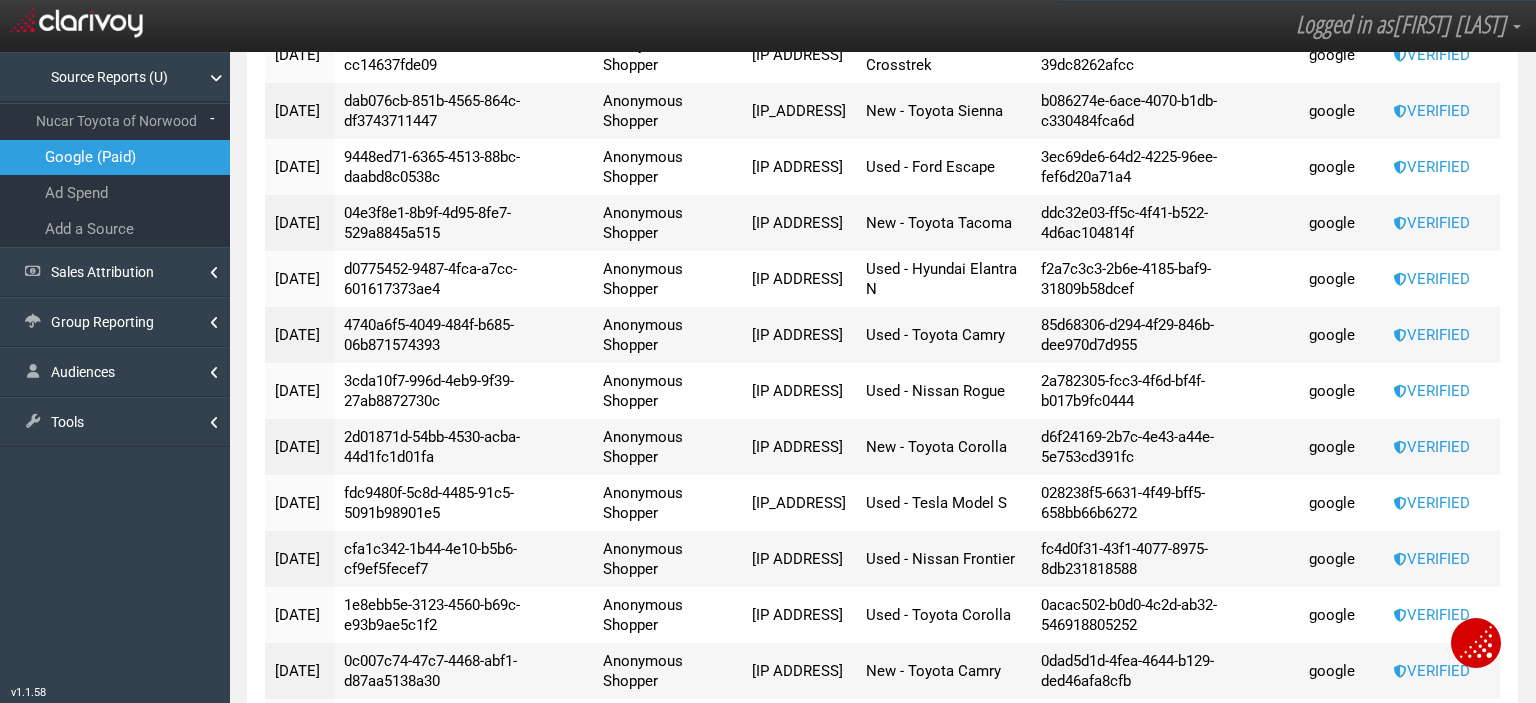 scroll, scrollTop: 1666, scrollLeft: 0, axis: vertical 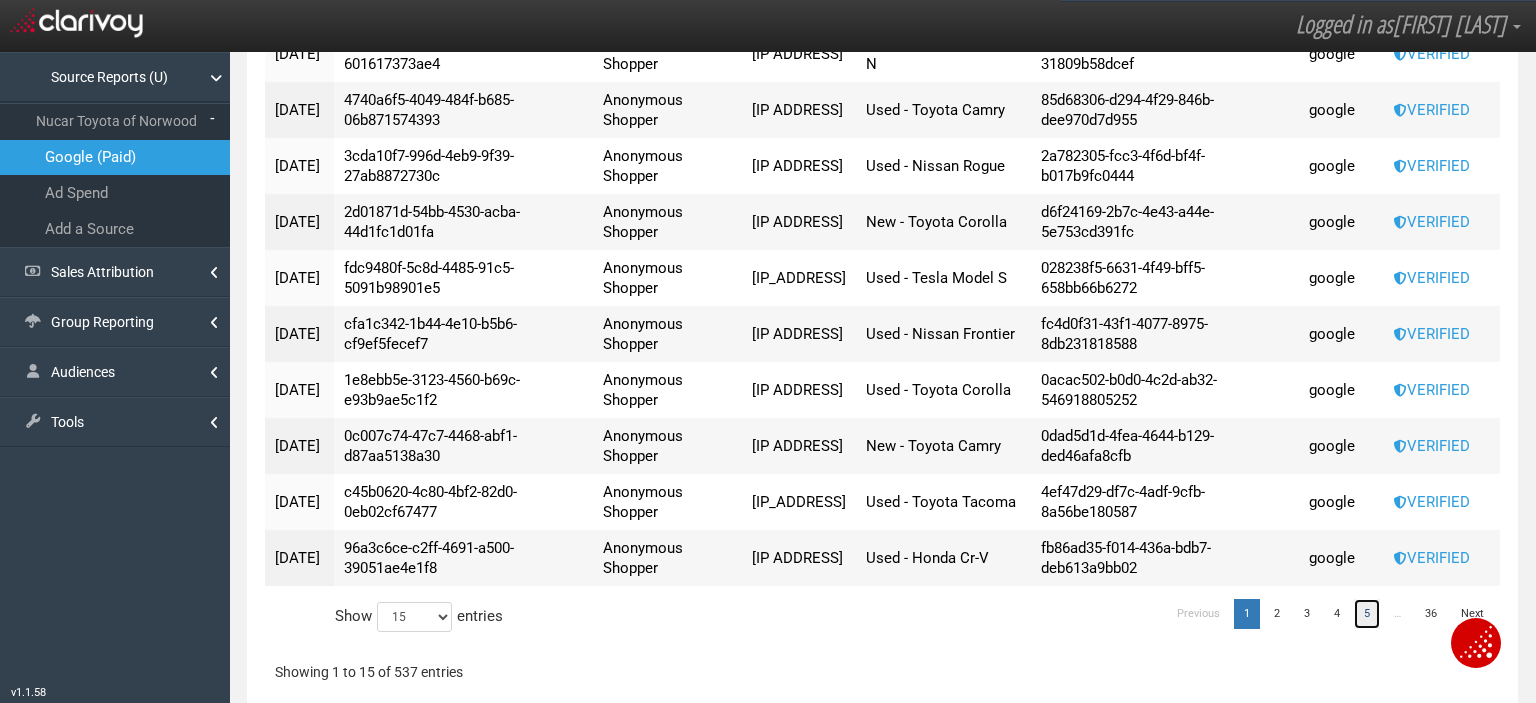 click on "5" at bounding box center (1367, 614) 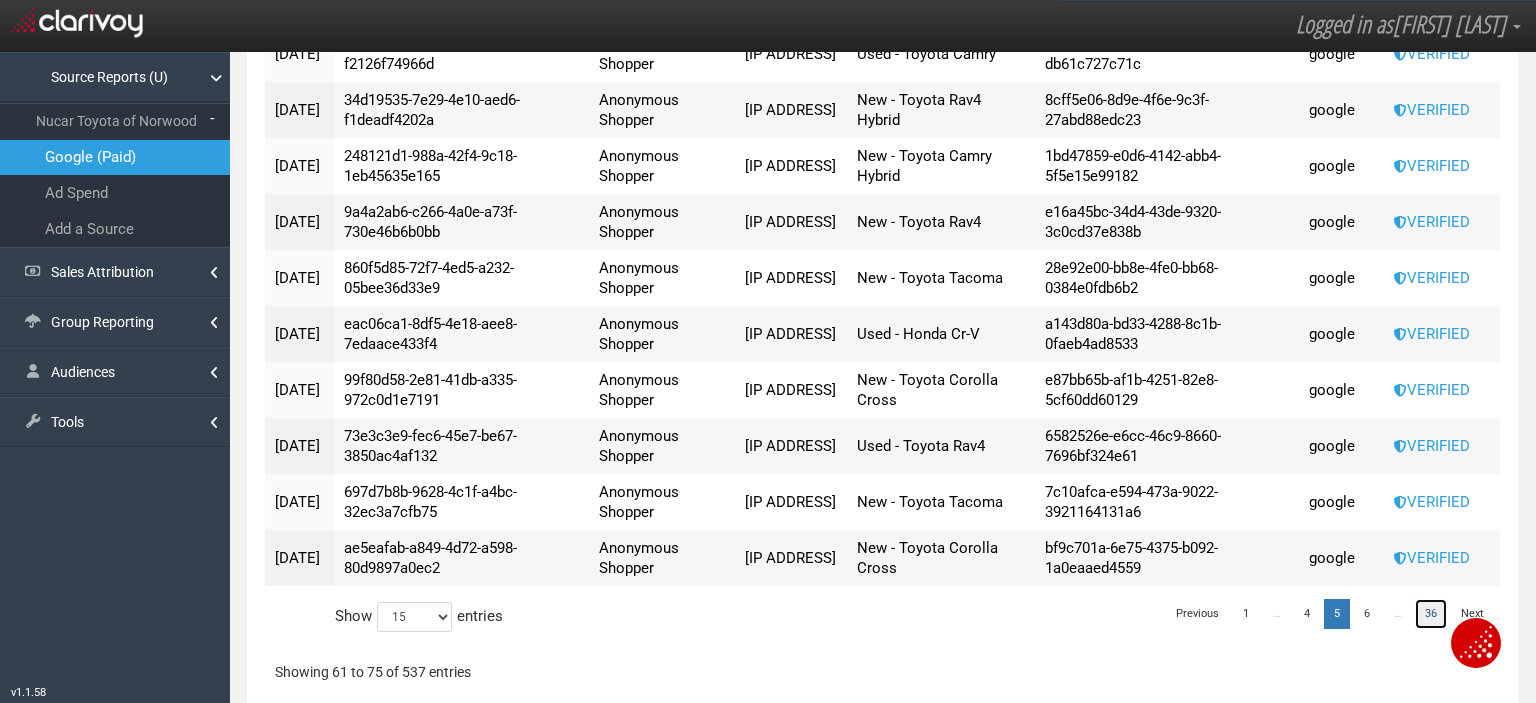 click on "36" at bounding box center (1431, 614) 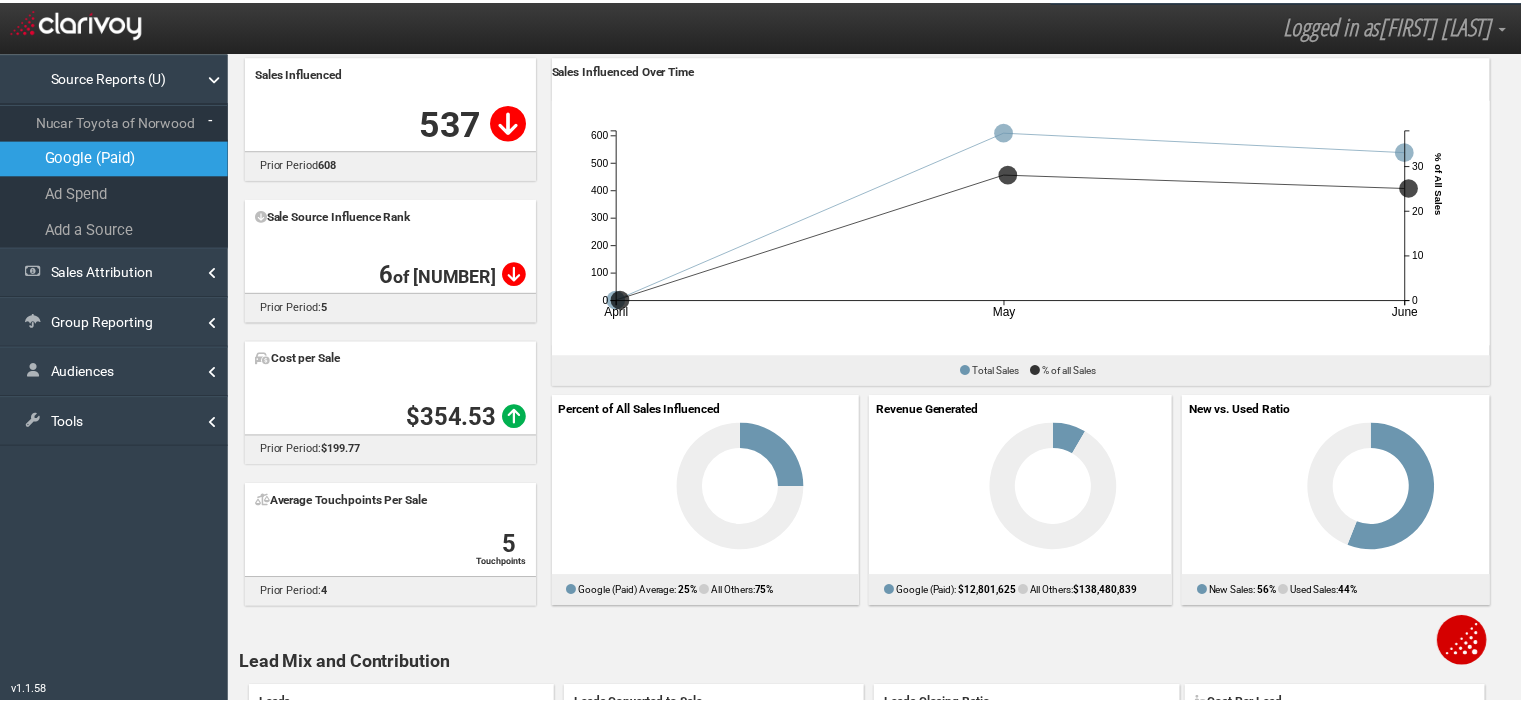 scroll, scrollTop: 0, scrollLeft: 0, axis: both 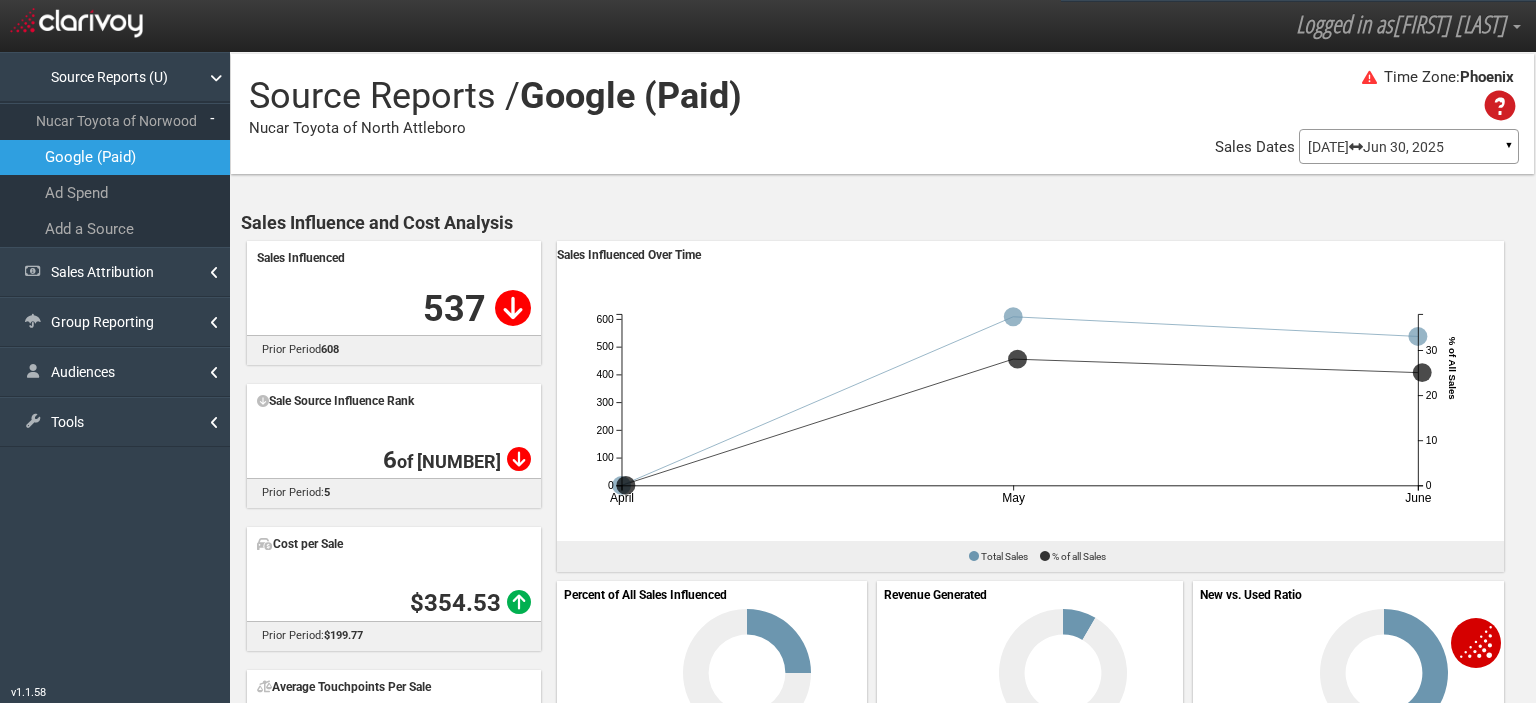 click on "Add a Source" at bounding box center (115, 229) 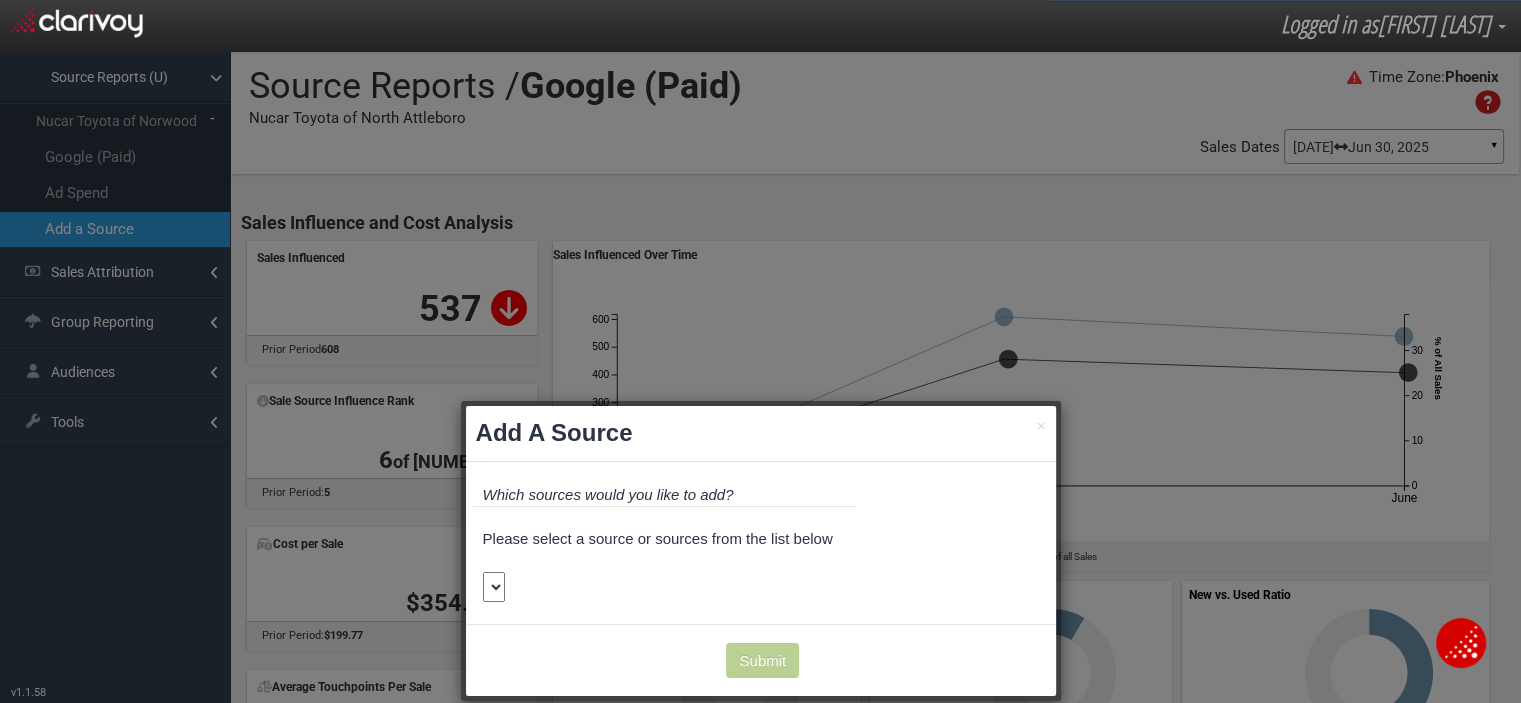 scroll, scrollTop: 86, scrollLeft: 0, axis: vertical 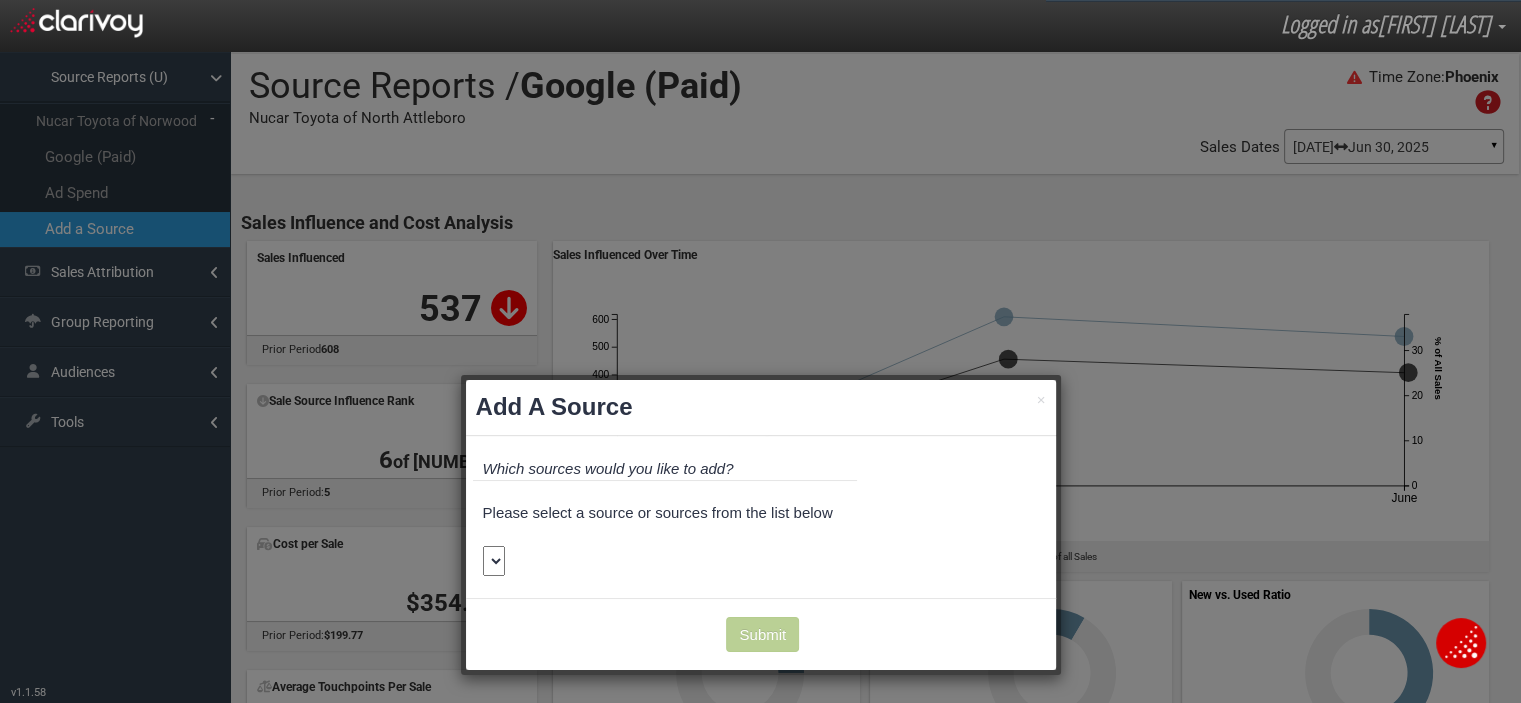 click at bounding box center [494, 561] 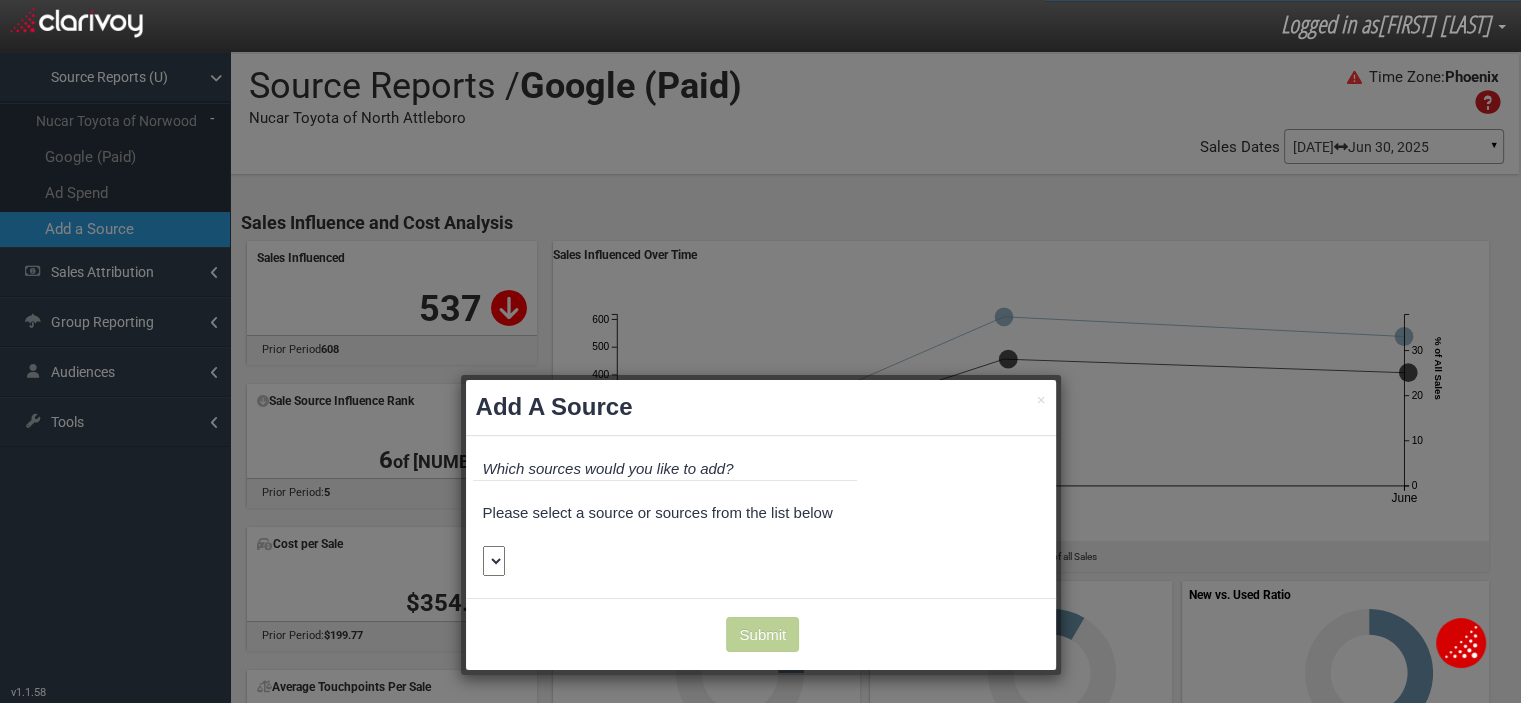 click at bounding box center [494, 561] 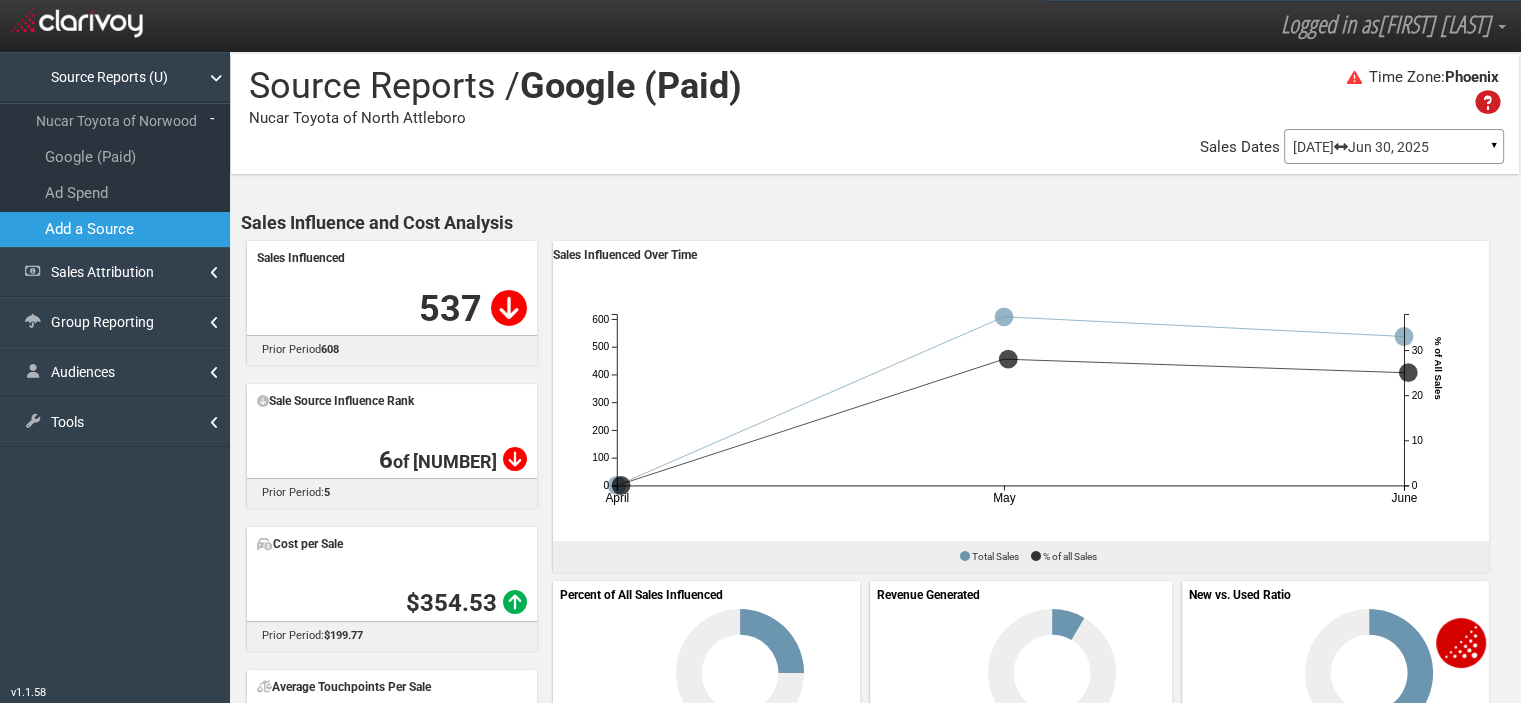 click on "Tools" at bounding box center (115, 422) 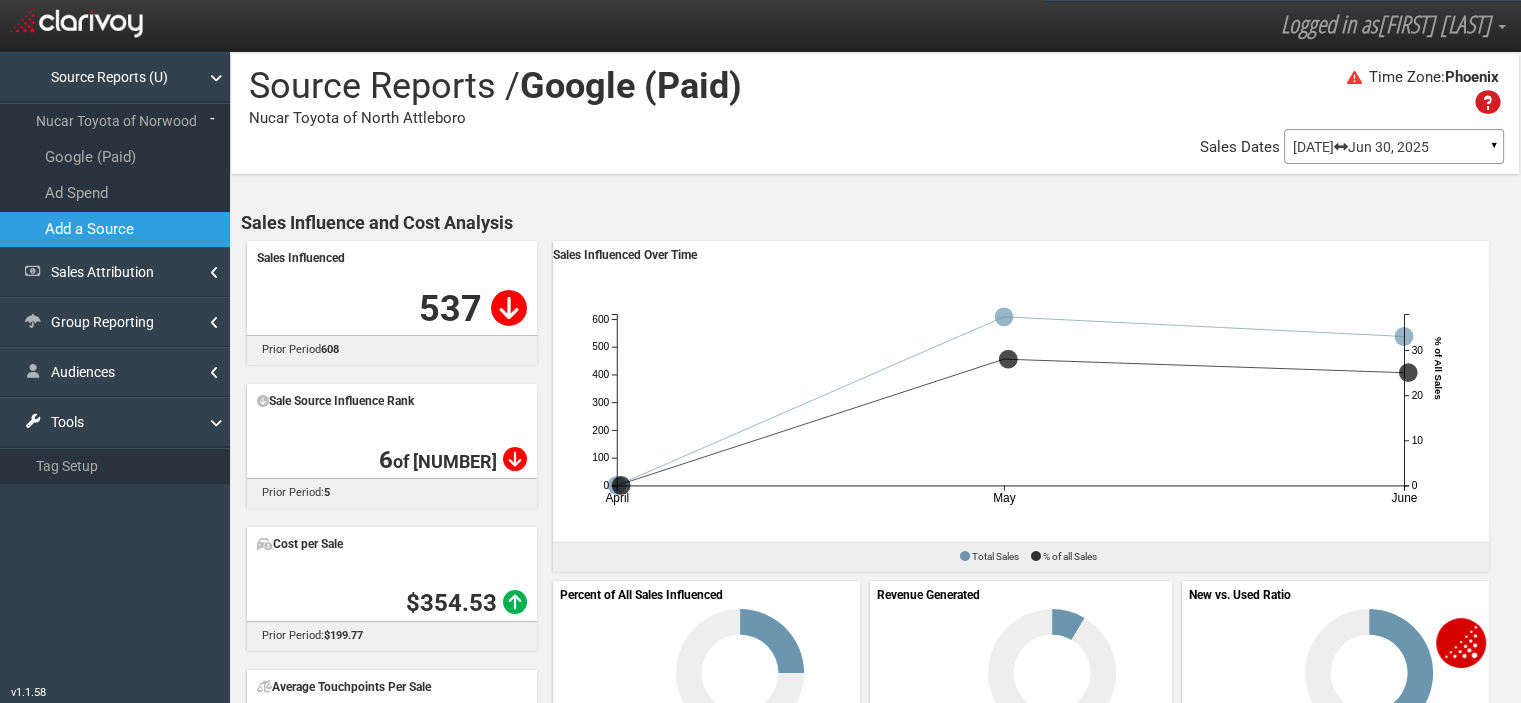 click on "Sales Attribution" at bounding box center (115, 272) 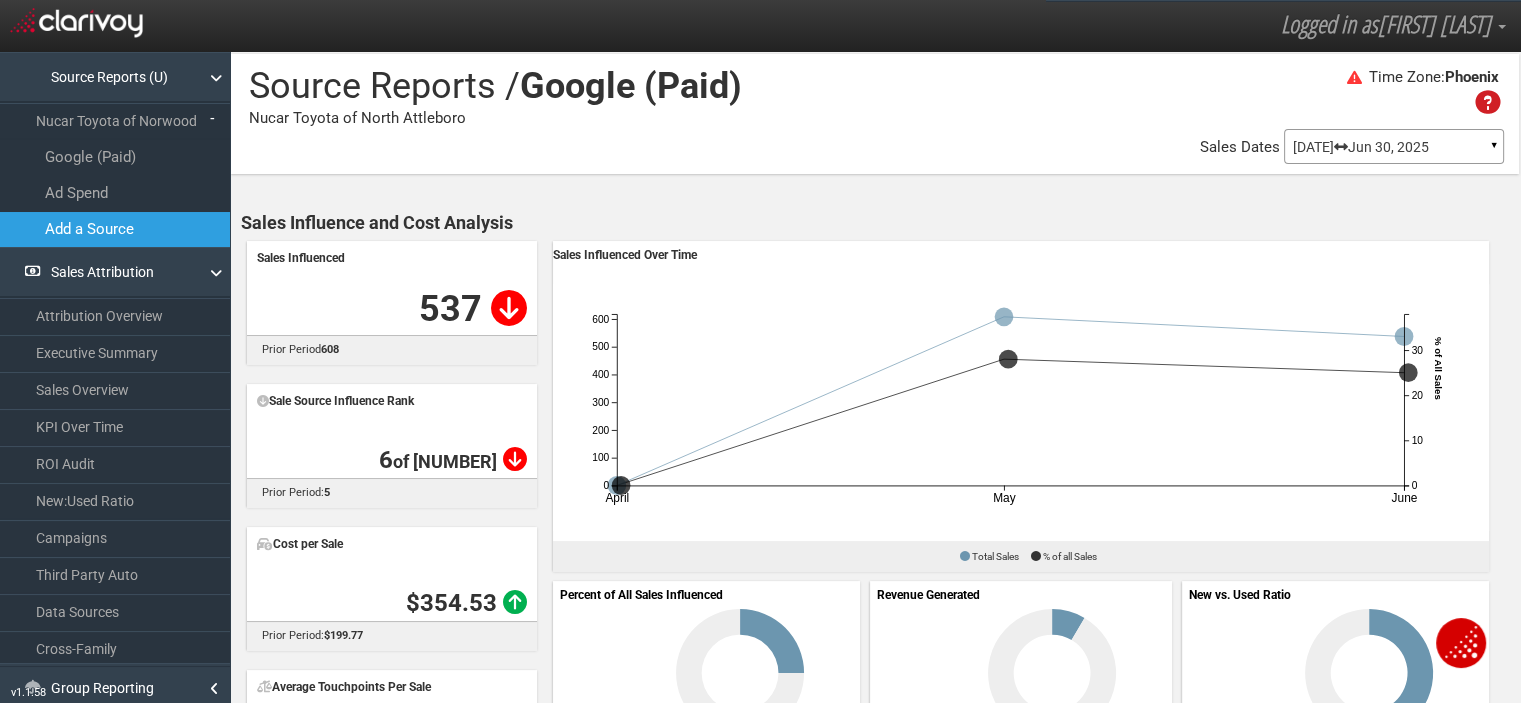 click on "Campaigns" at bounding box center (115, 538) 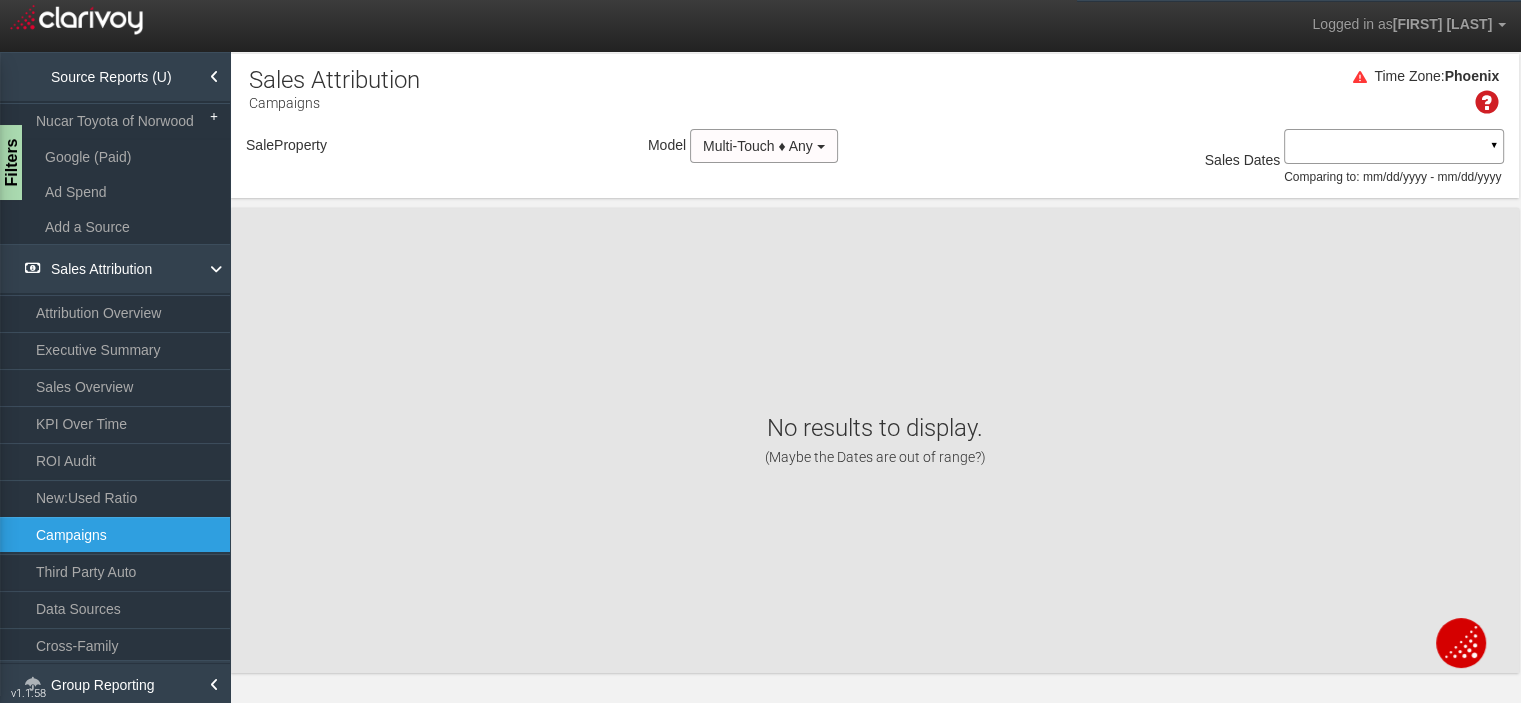 select on "object:291" 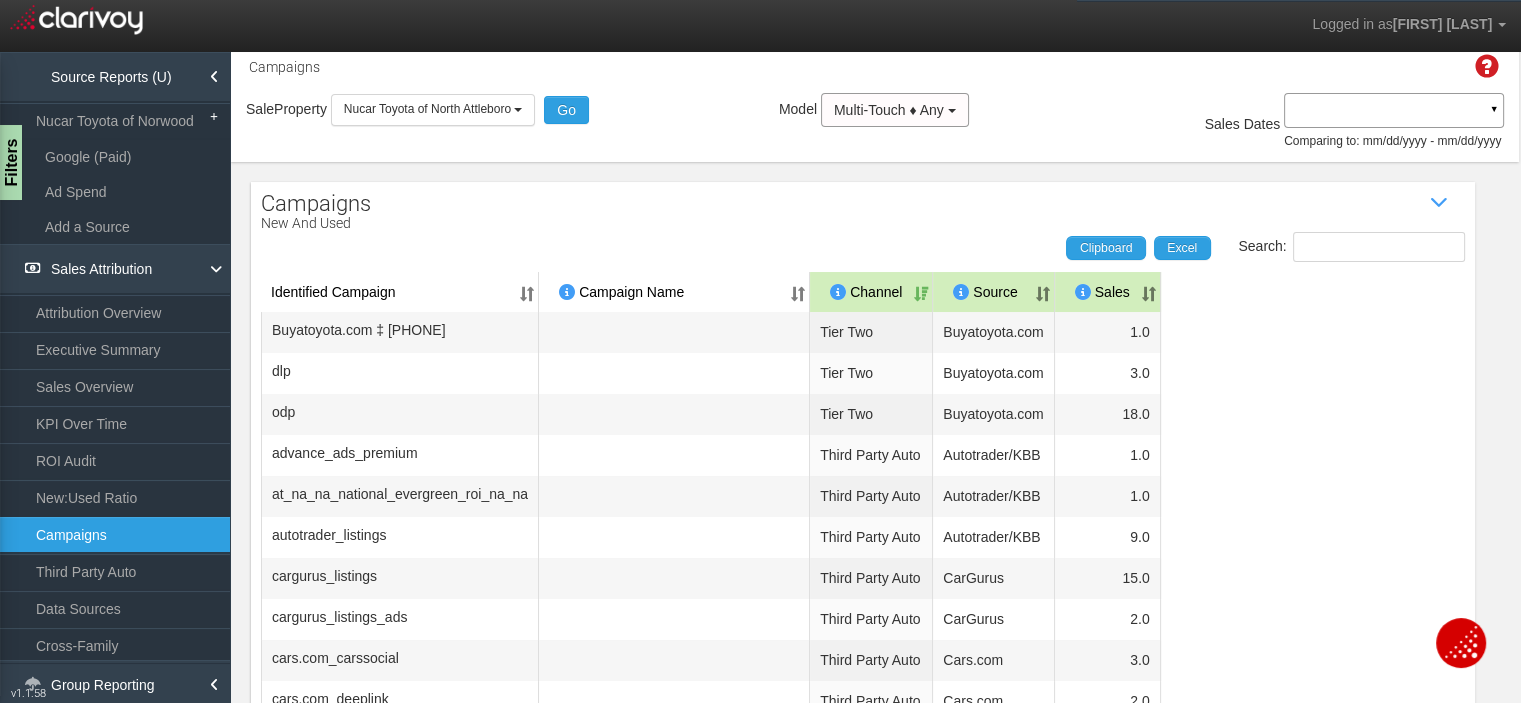 scroll, scrollTop: 0, scrollLeft: 0, axis: both 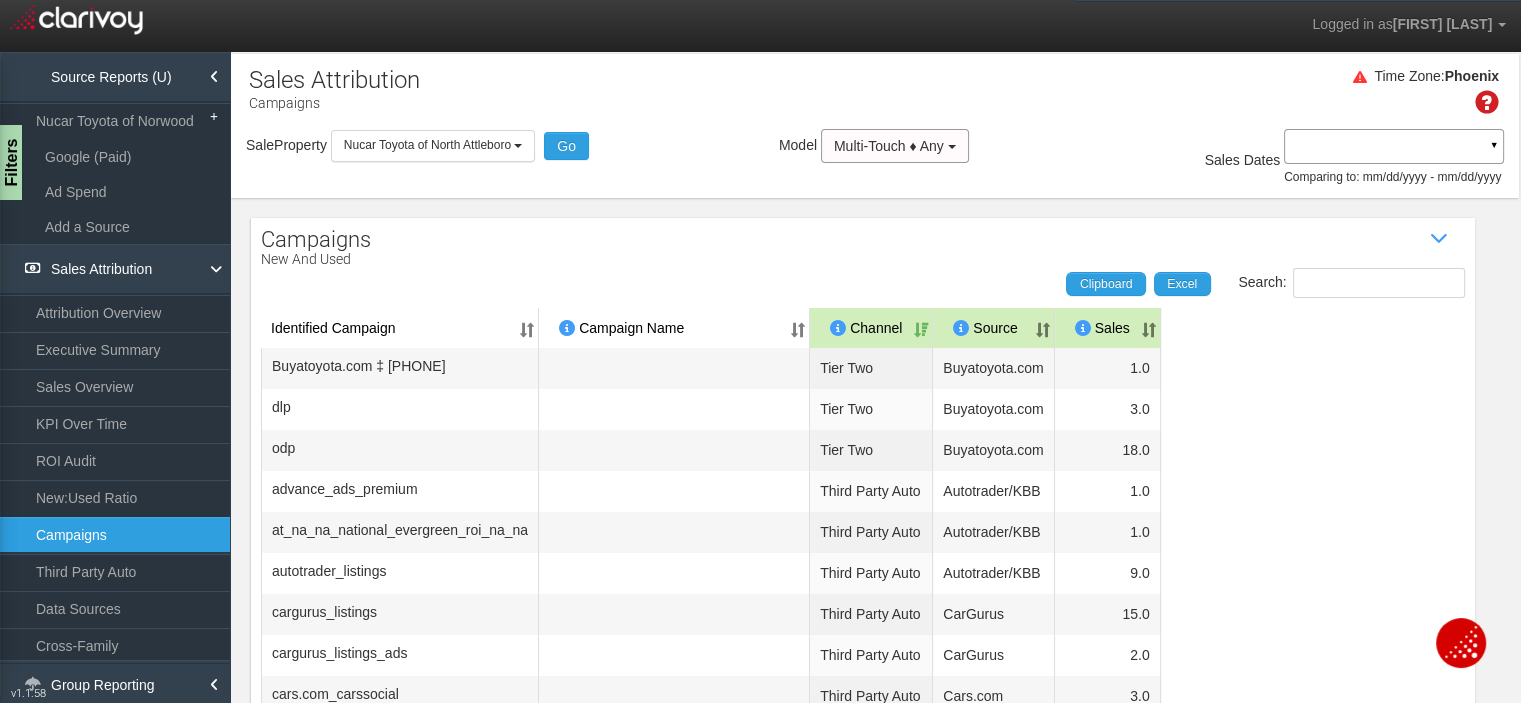 click on "▼" at bounding box center (1394, 146) 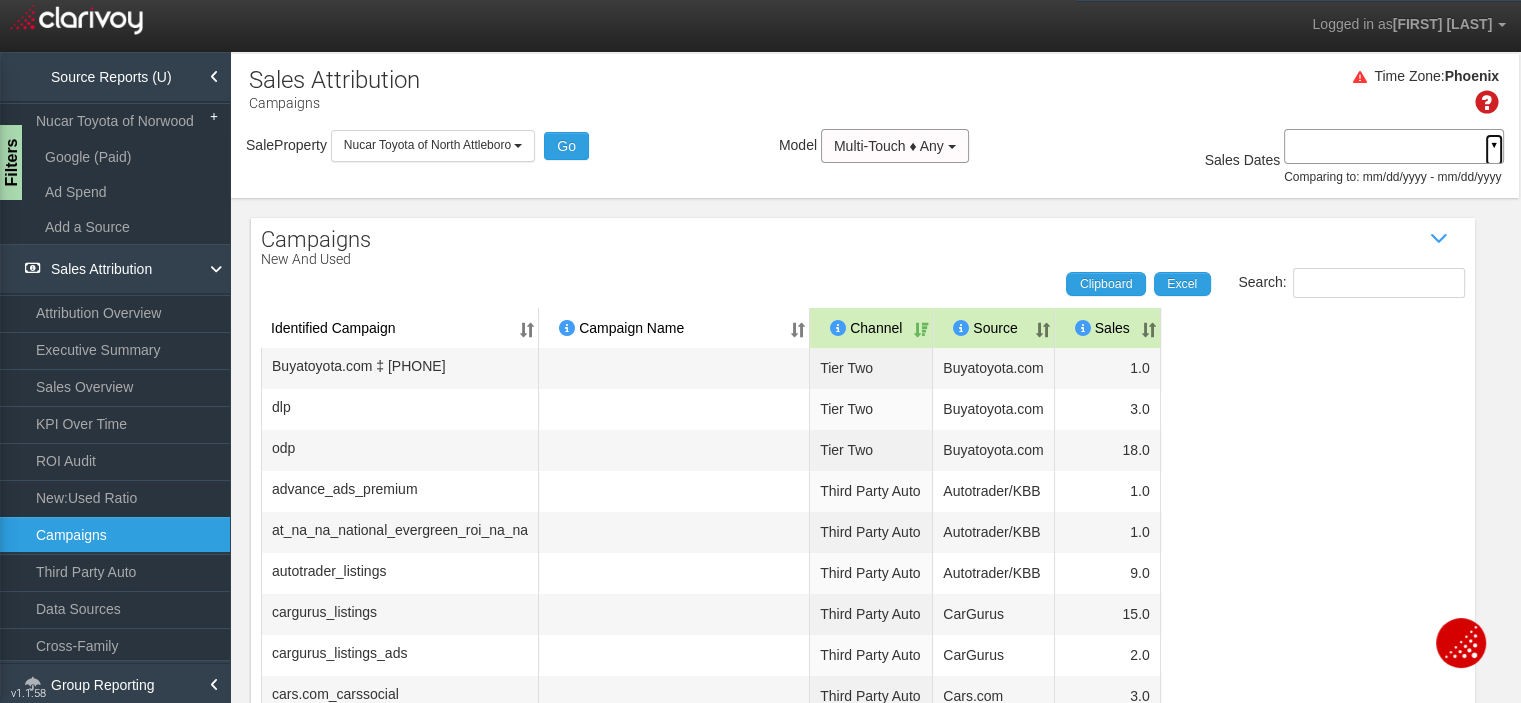 click on "▼" at bounding box center [1494, 150] 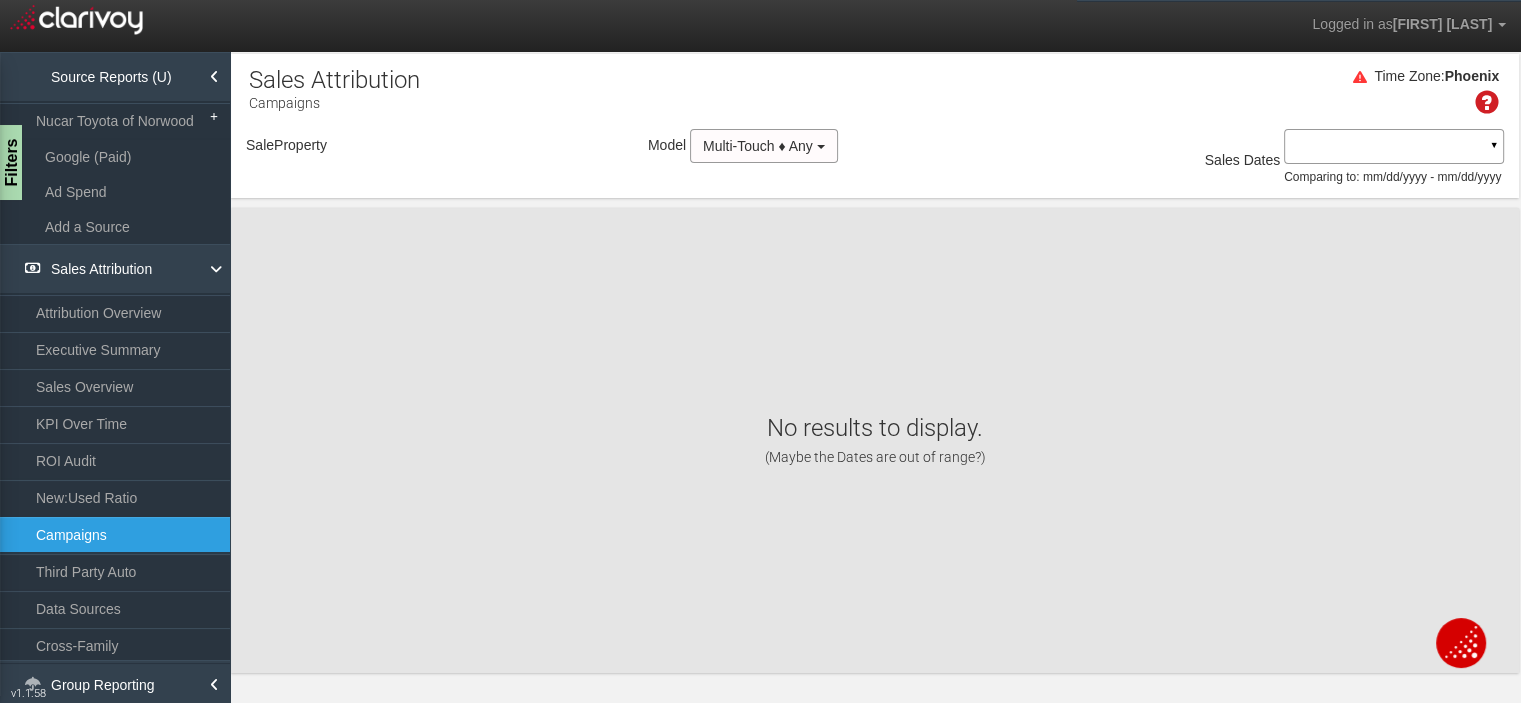 select on "object:338" 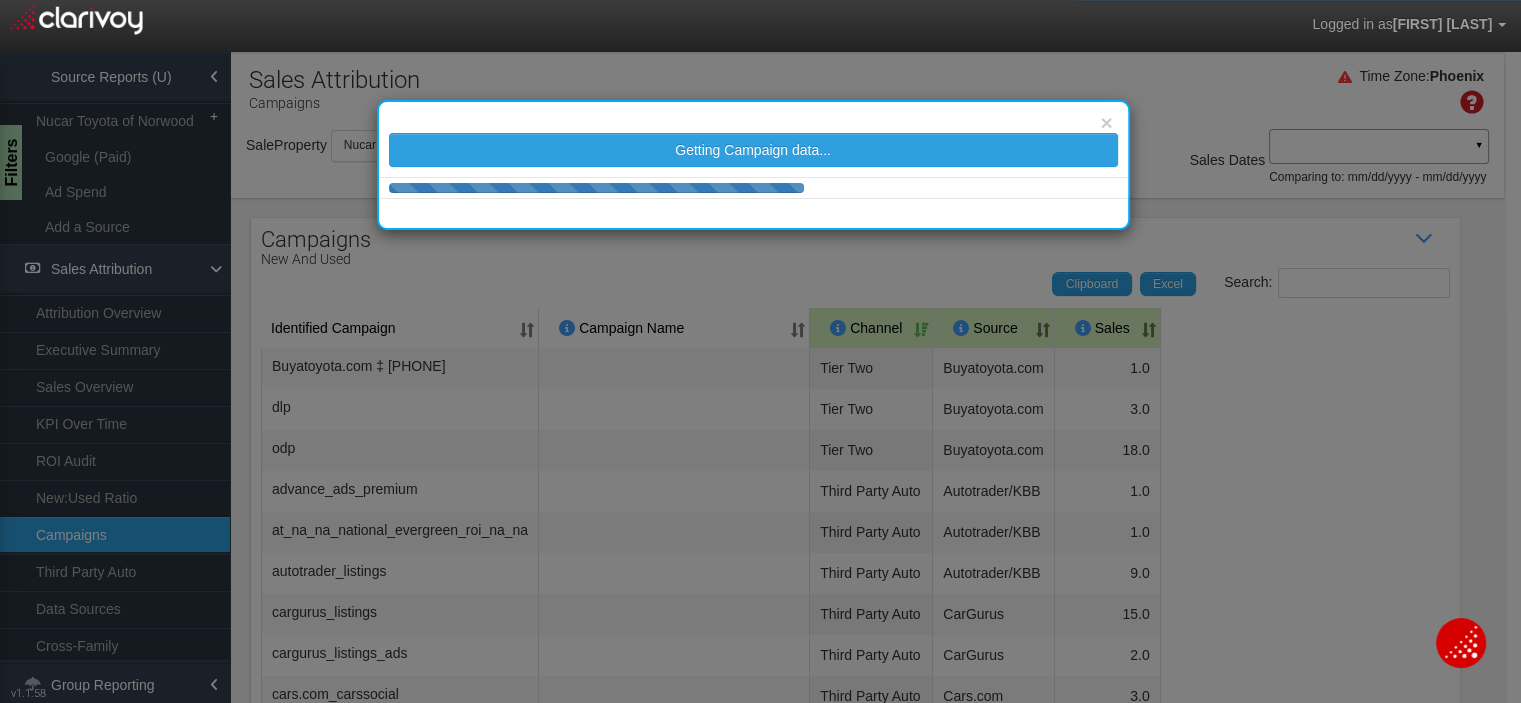 click on "×                                               						 Getting Campaign data..." at bounding box center (760, 351) 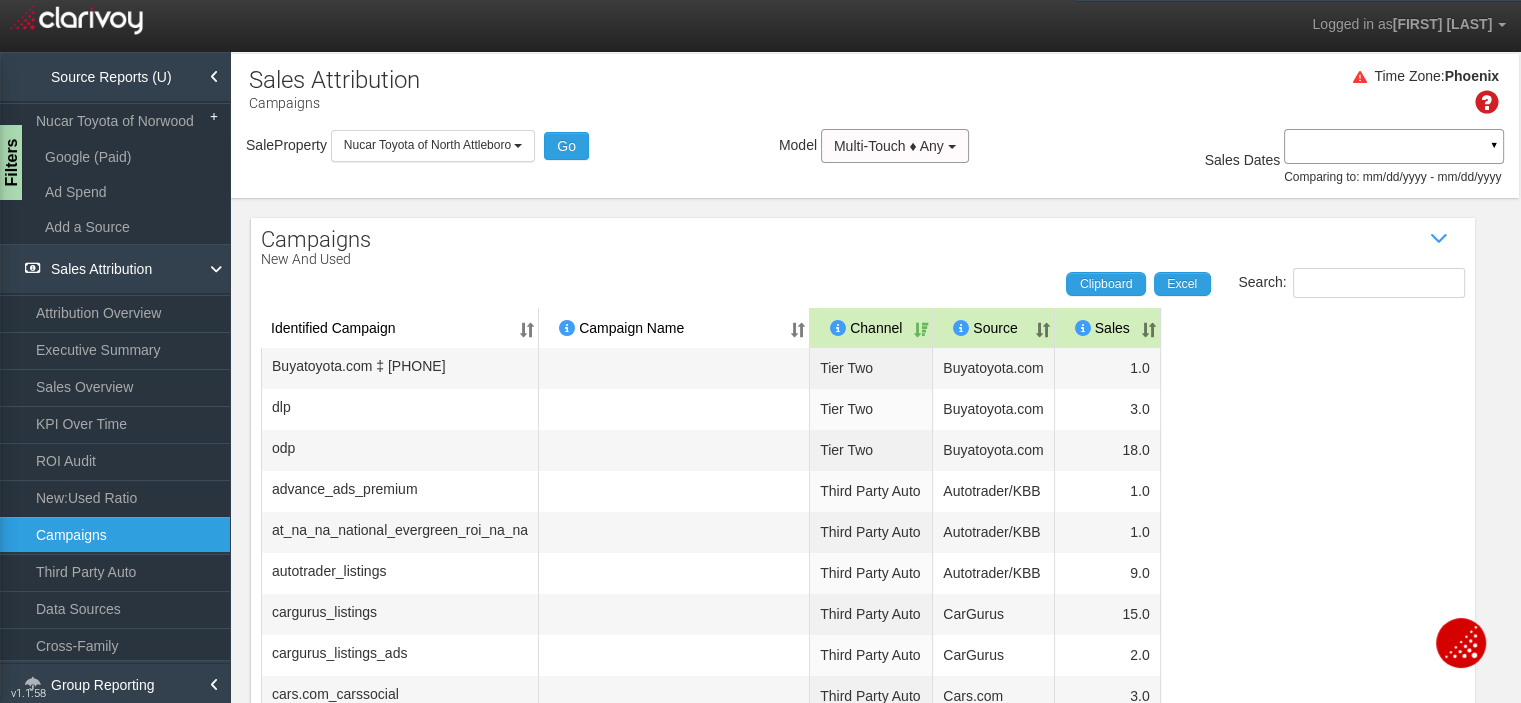 click on "Google (Paid)" at bounding box center [115, 157] 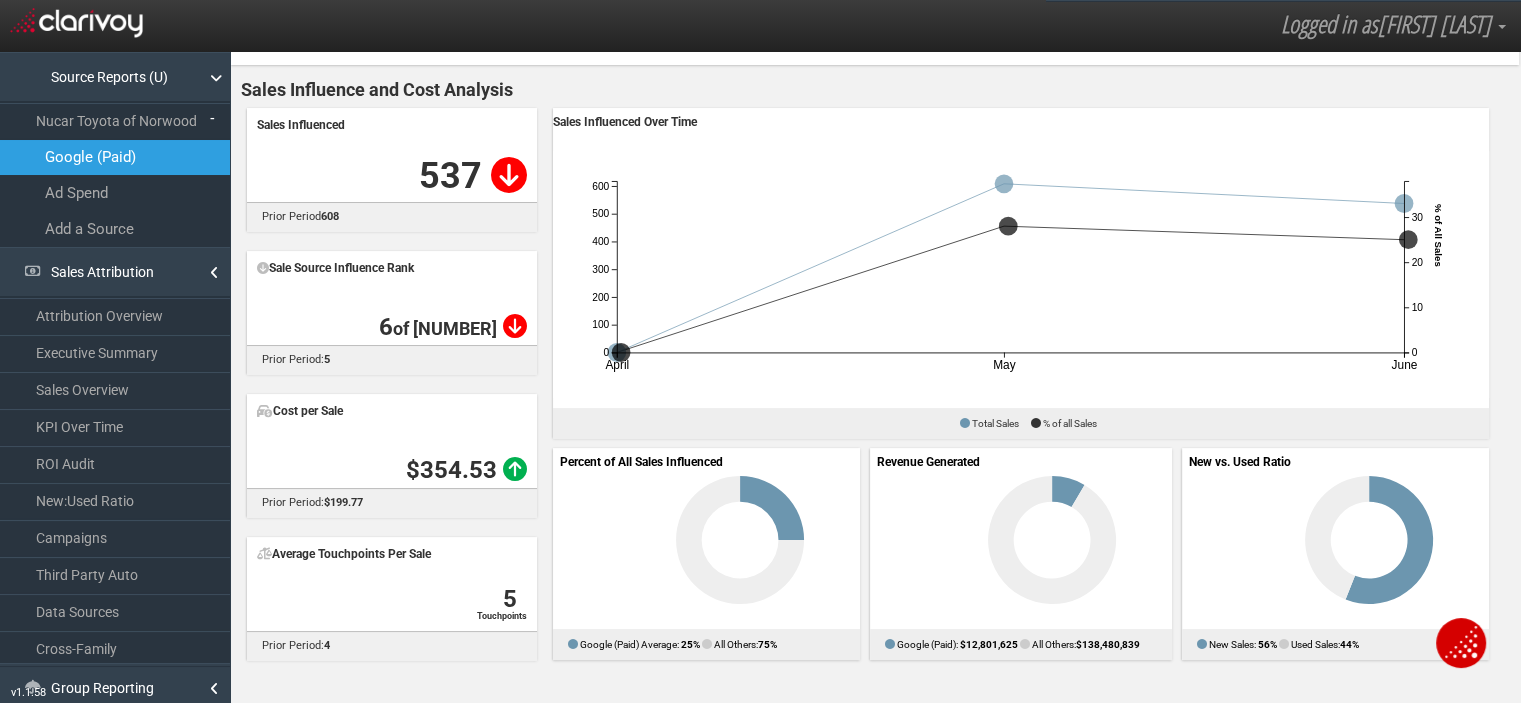 scroll, scrollTop: 300, scrollLeft: 0, axis: vertical 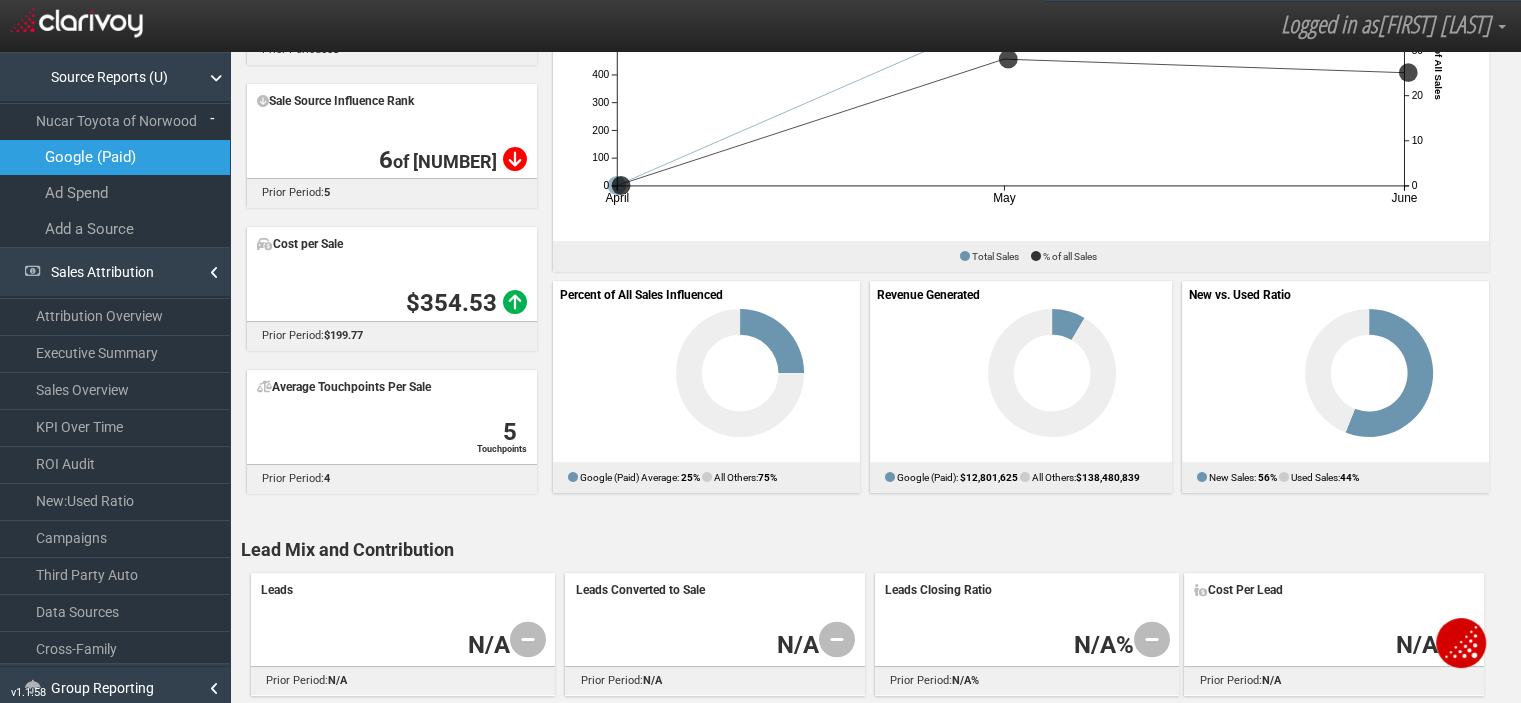 click on "Add a Source" at bounding box center [115, 229] 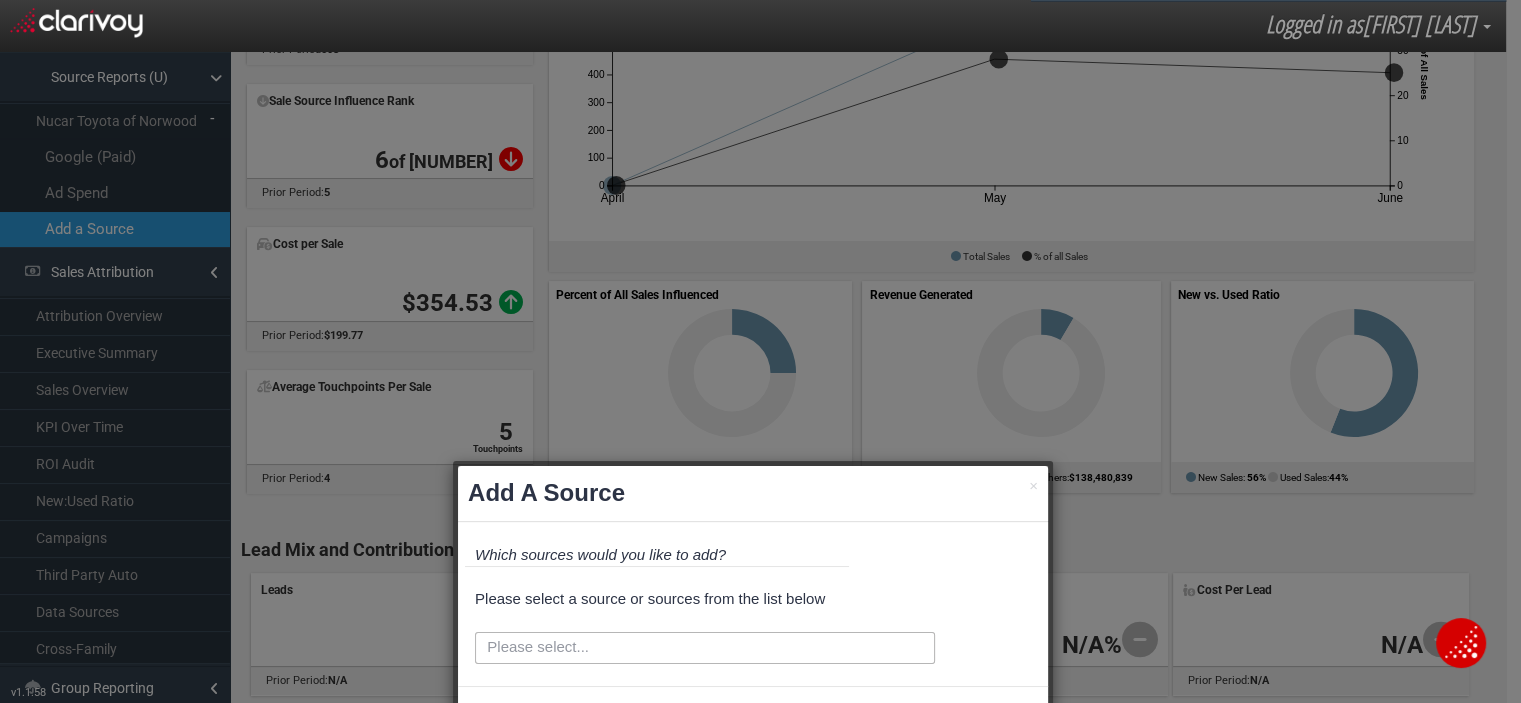type 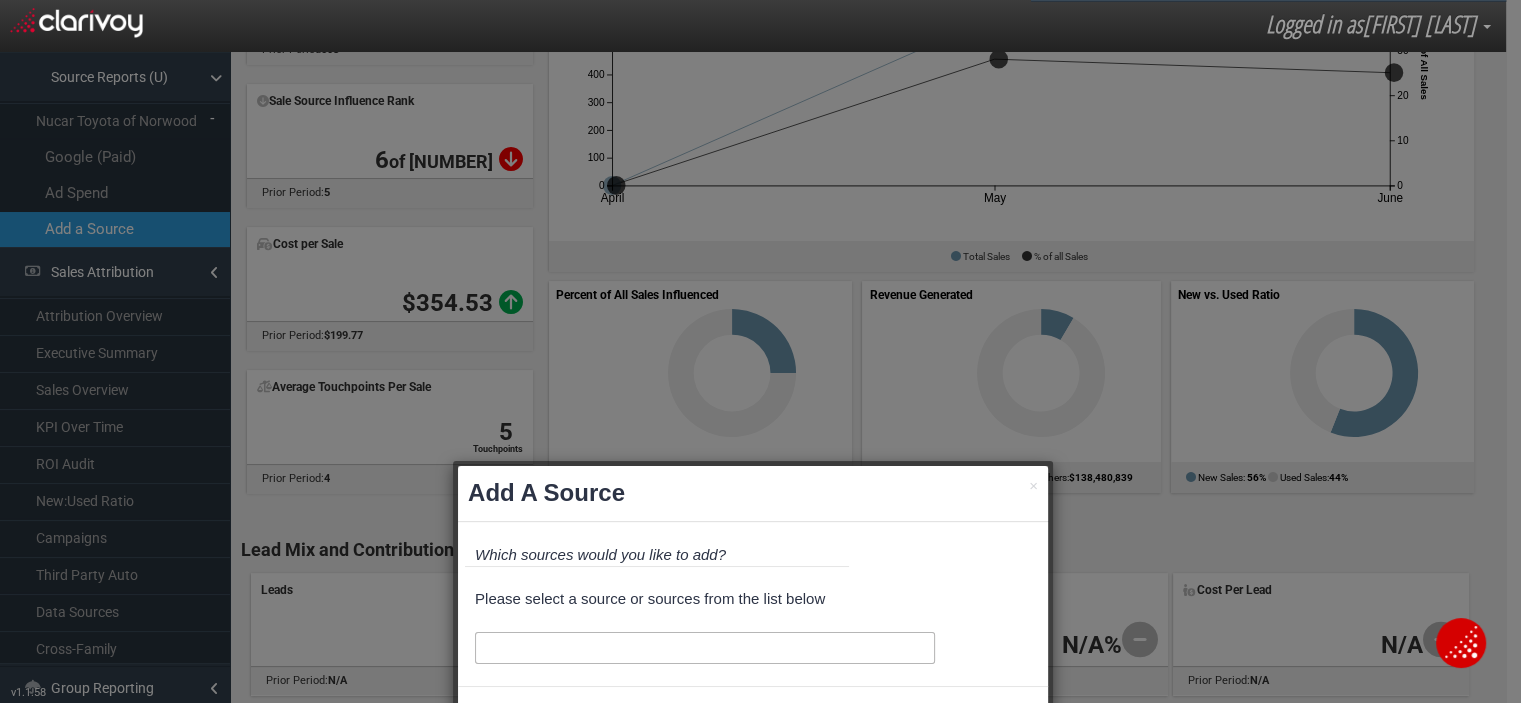 click on "Please select..." at bounding box center (705, 648) 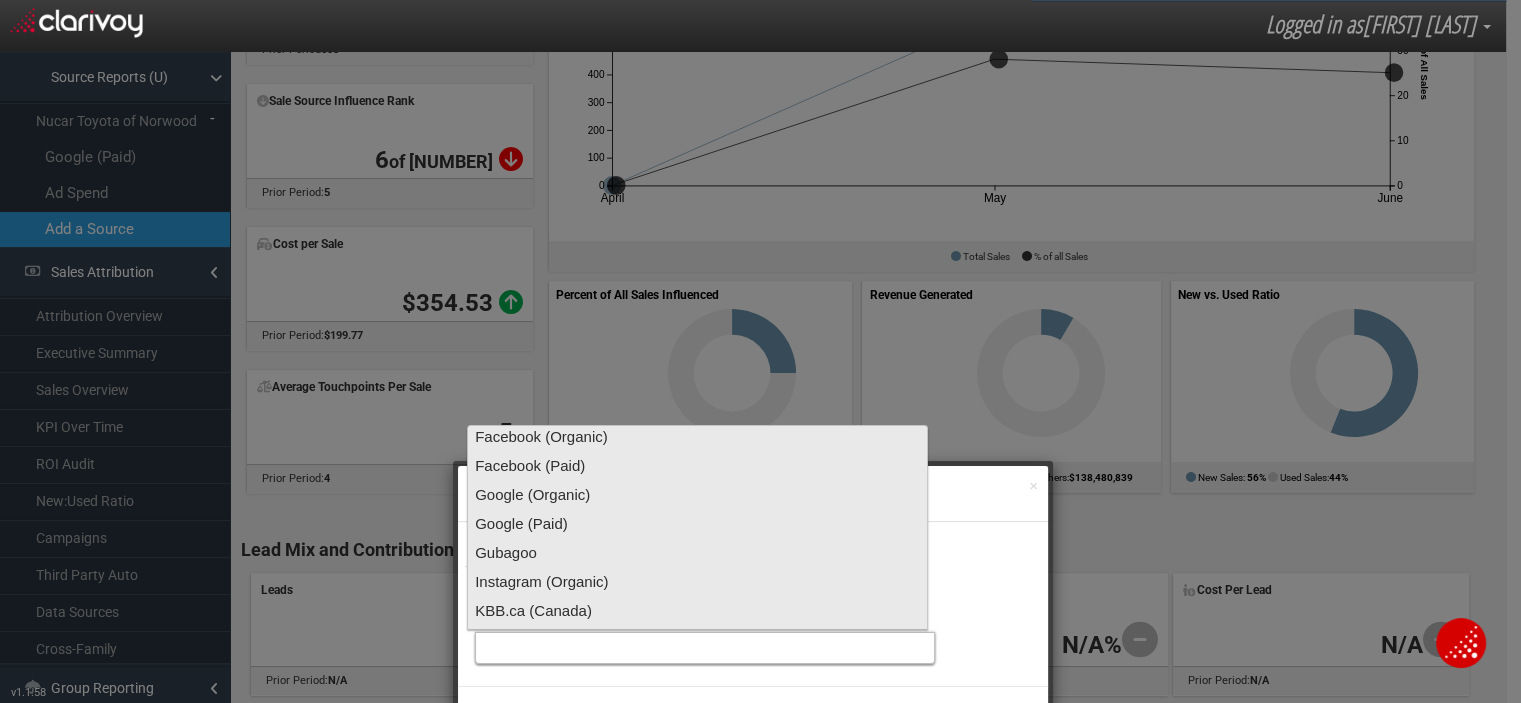 scroll, scrollTop: 372, scrollLeft: 0, axis: vertical 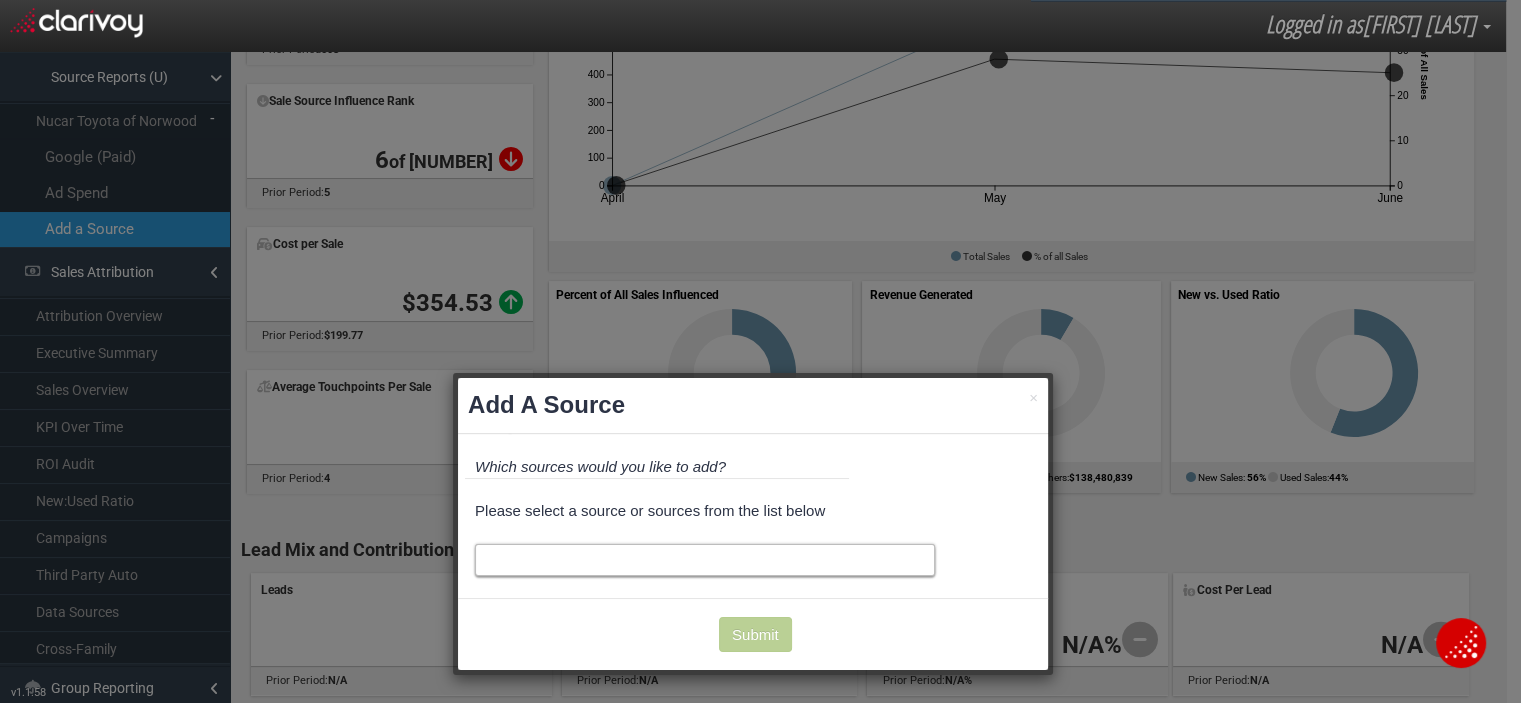 click at bounding box center [705, 560] 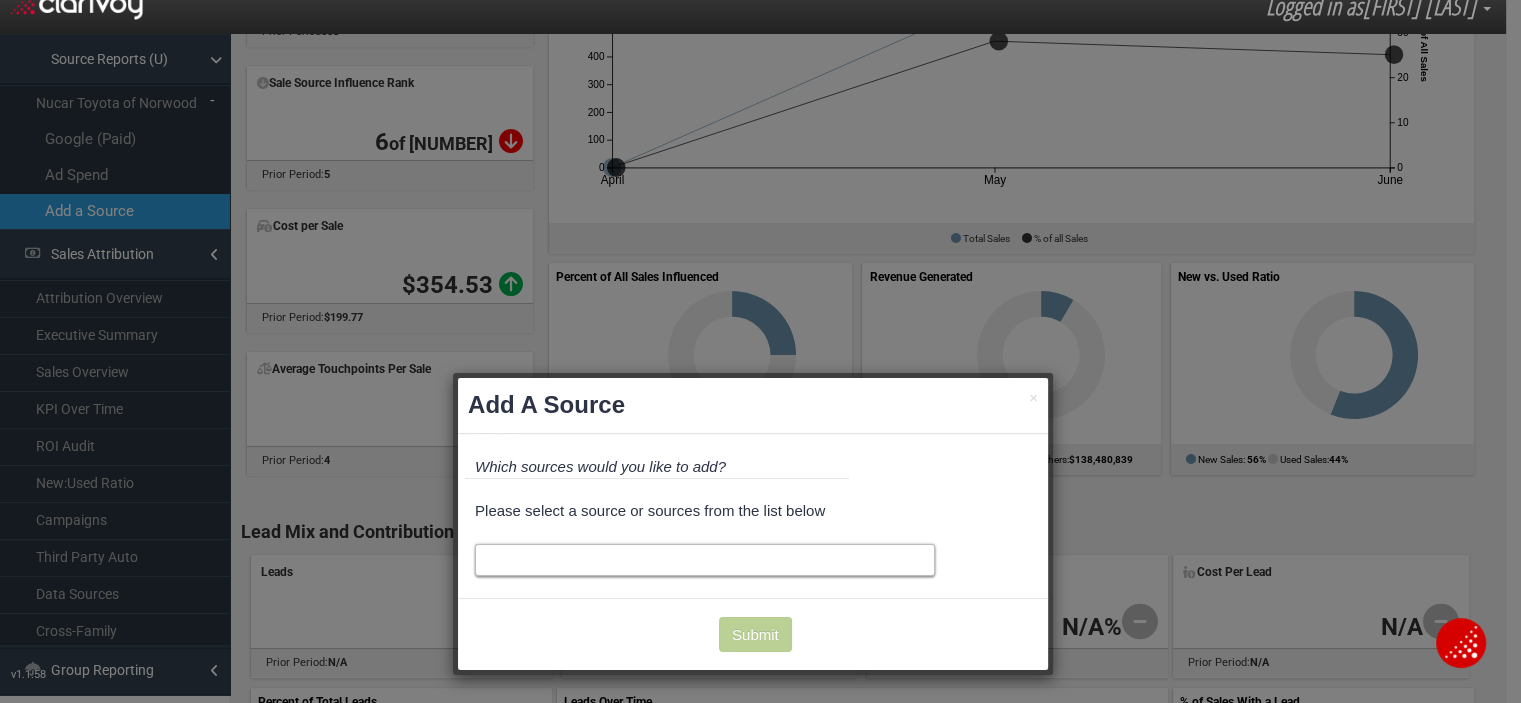 scroll, scrollTop: 0, scrollLeft: 0, axis: both 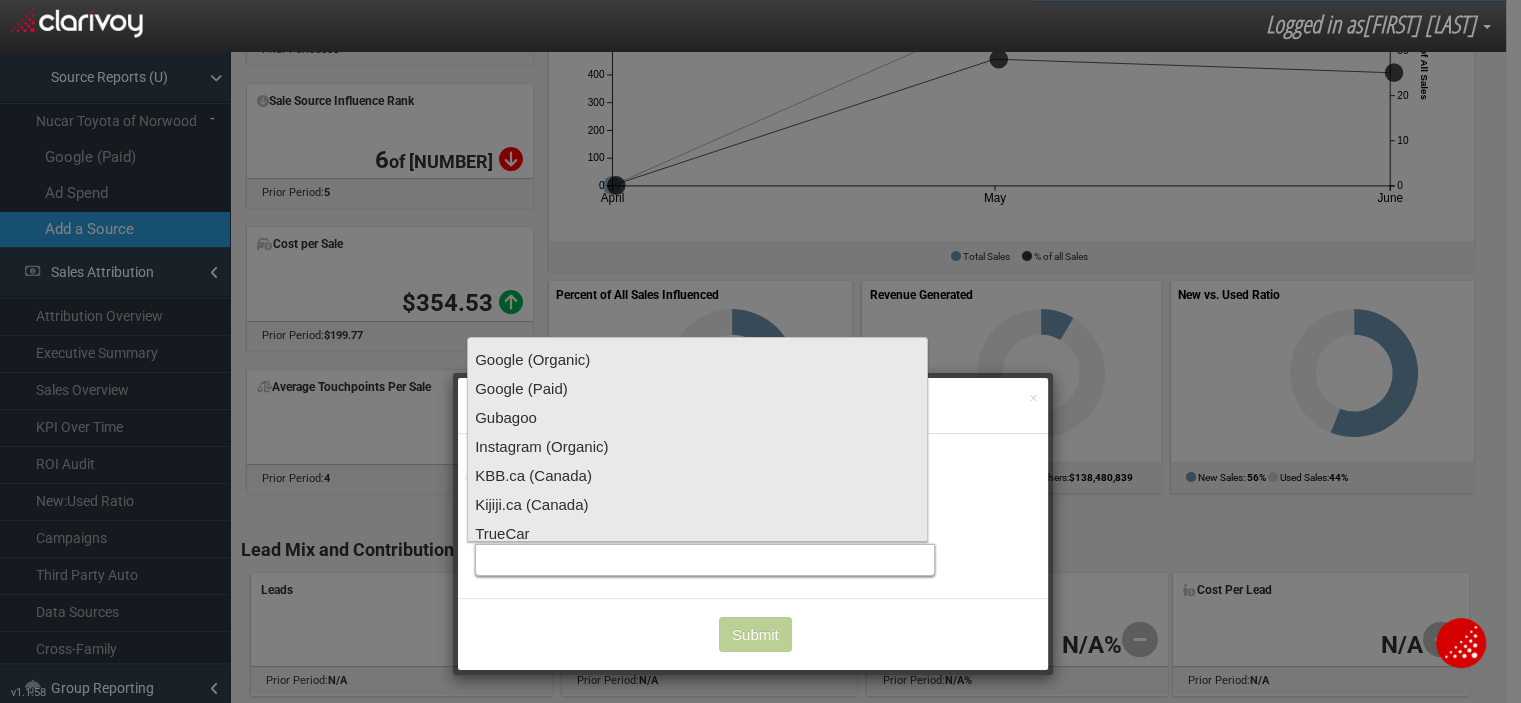 click at bounding box center (705, 560) 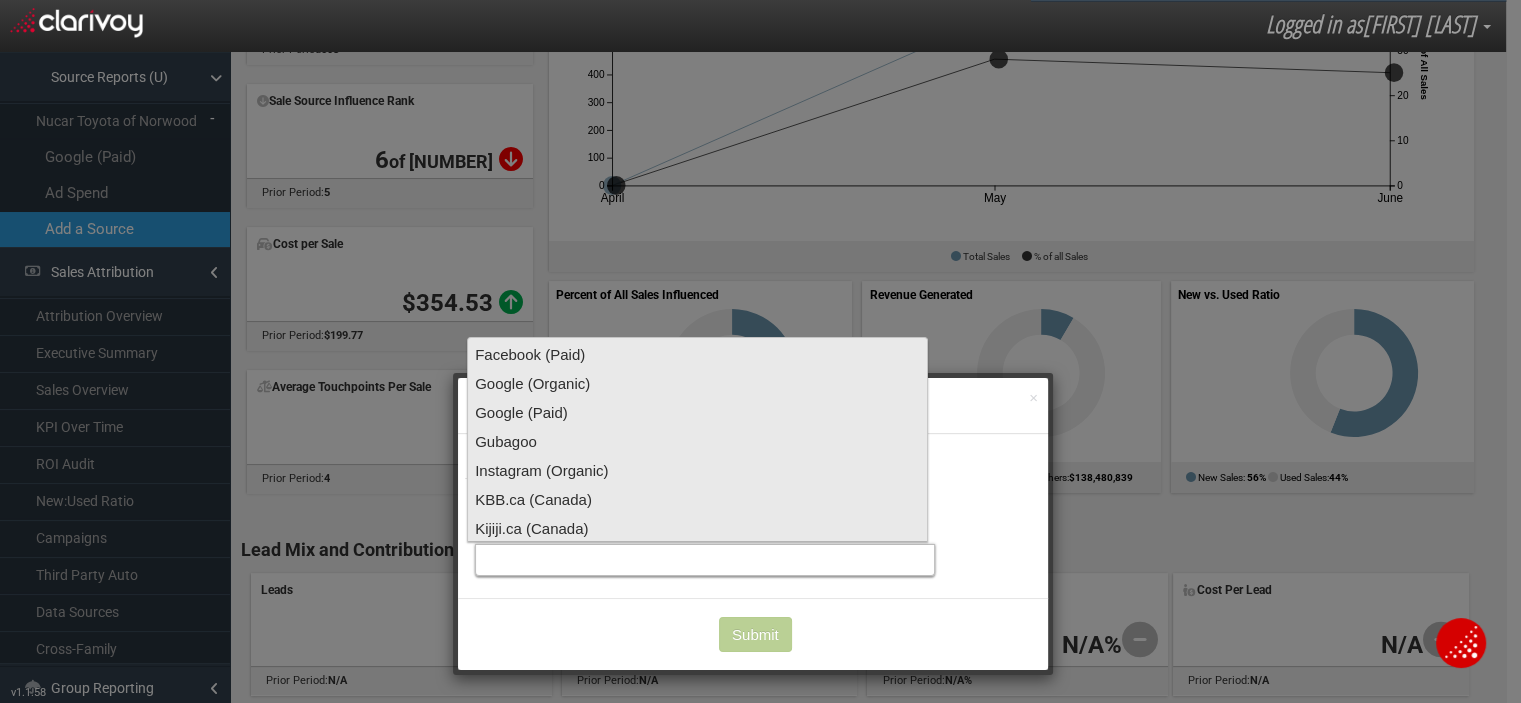 scroll, scrollTop: 372, scrollLeft: 0, axis: vertical 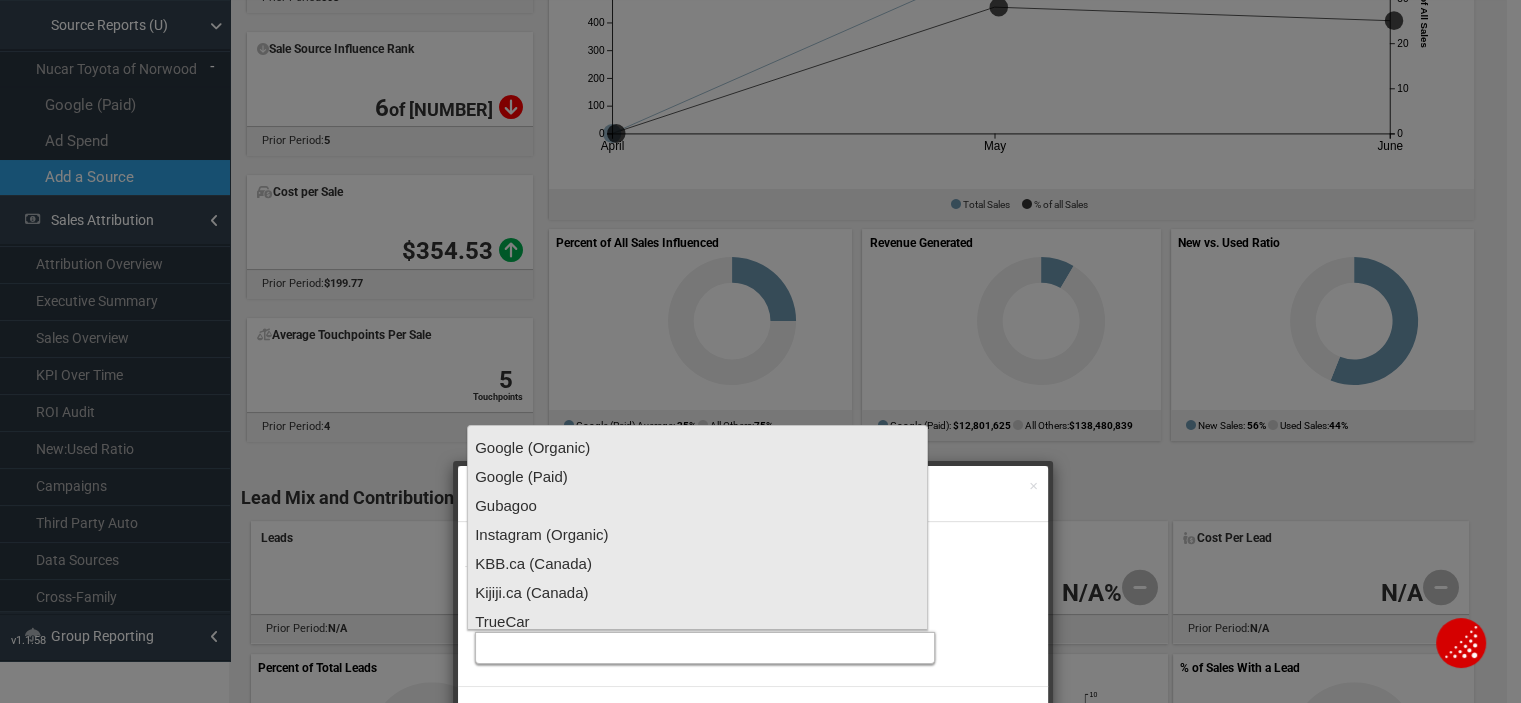 click at bounding box center [705, 648] 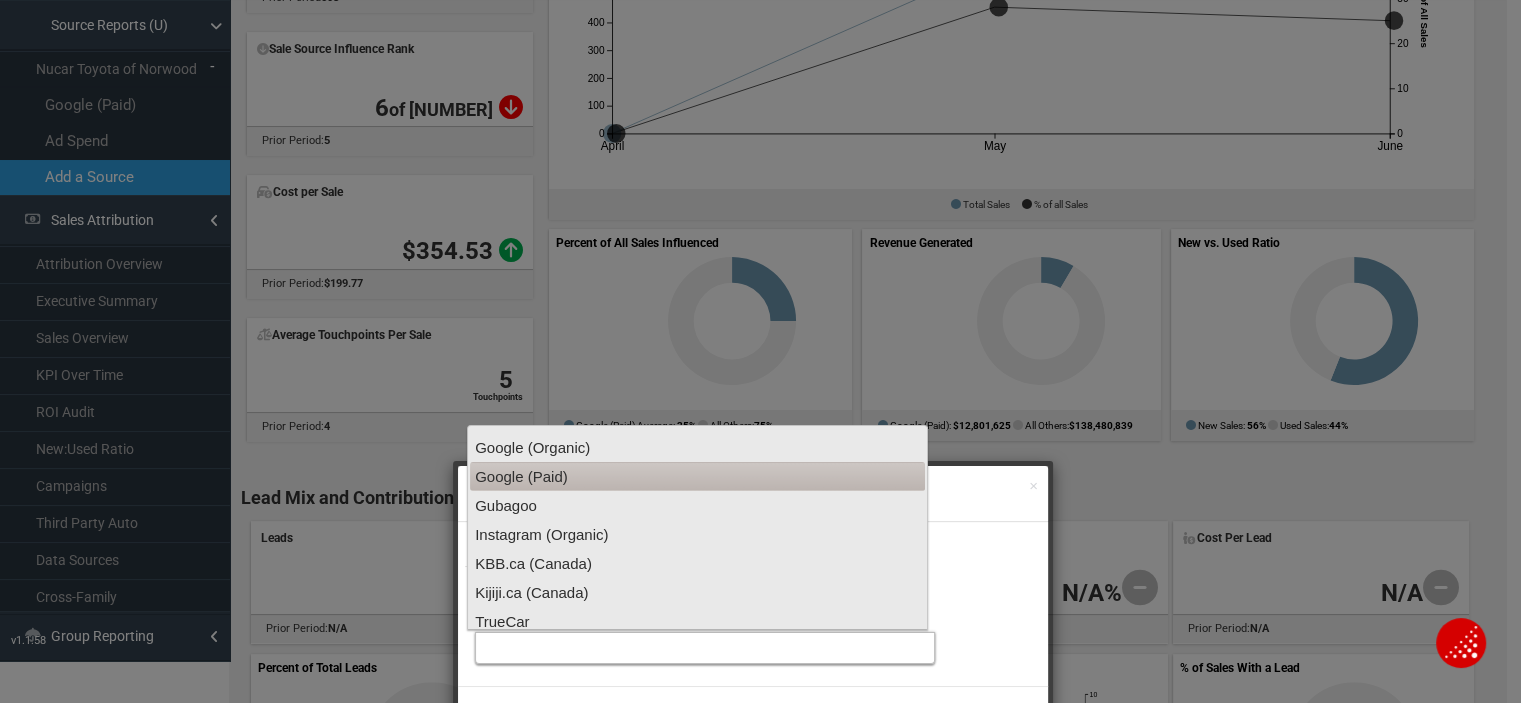 click on "Google (Paid)" at bounding box center [697, 476] 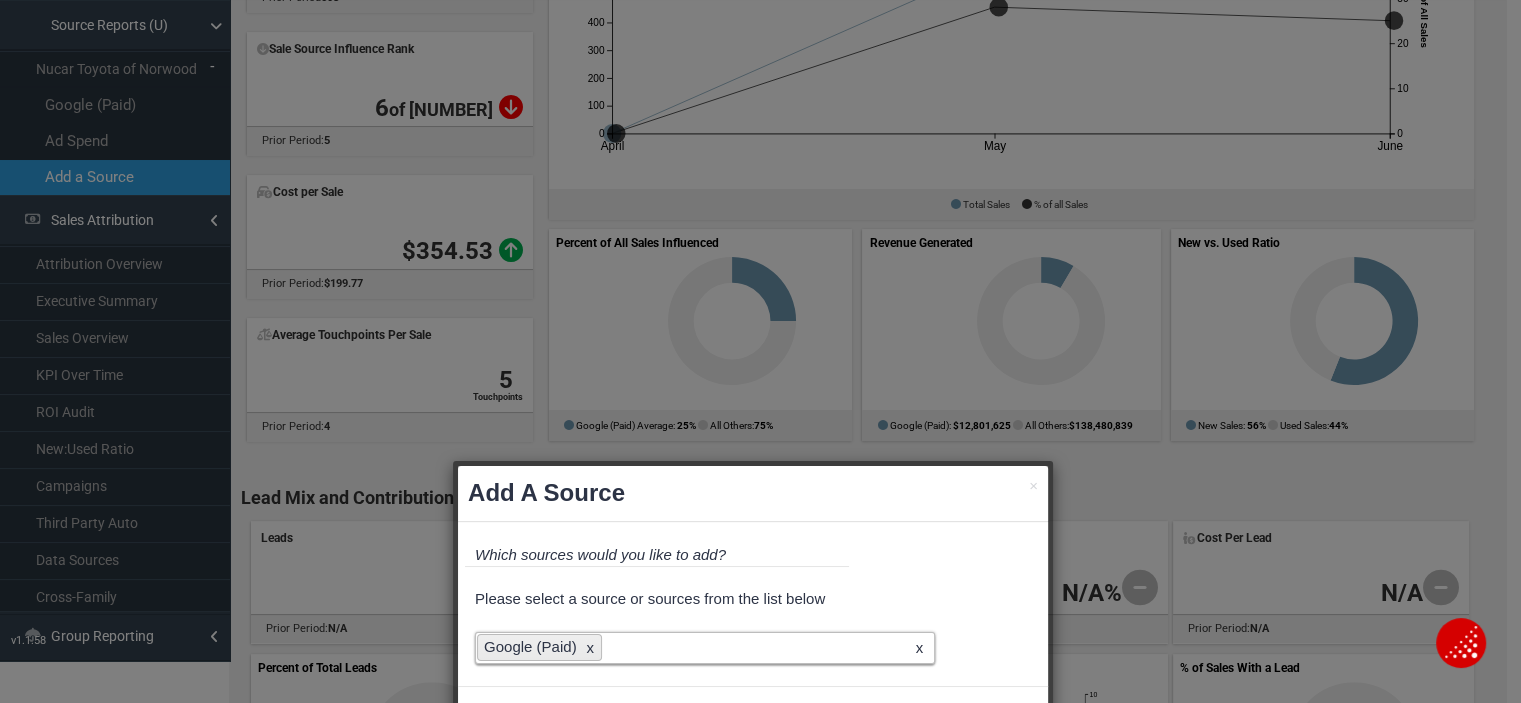 scroll, scrollTop: 88, scrollLeft: 0, axis: vertical 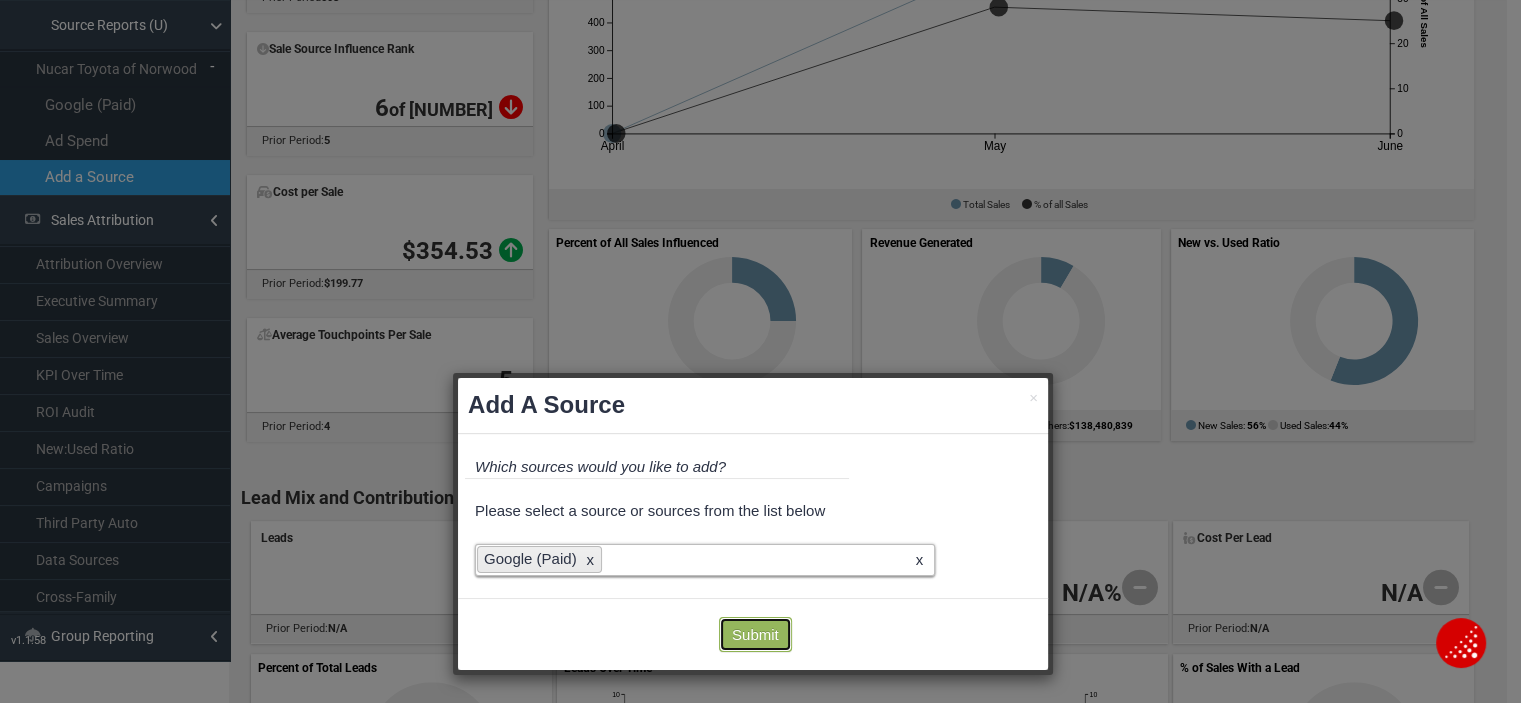 click on "Submit" at bounding box center (755, 634) 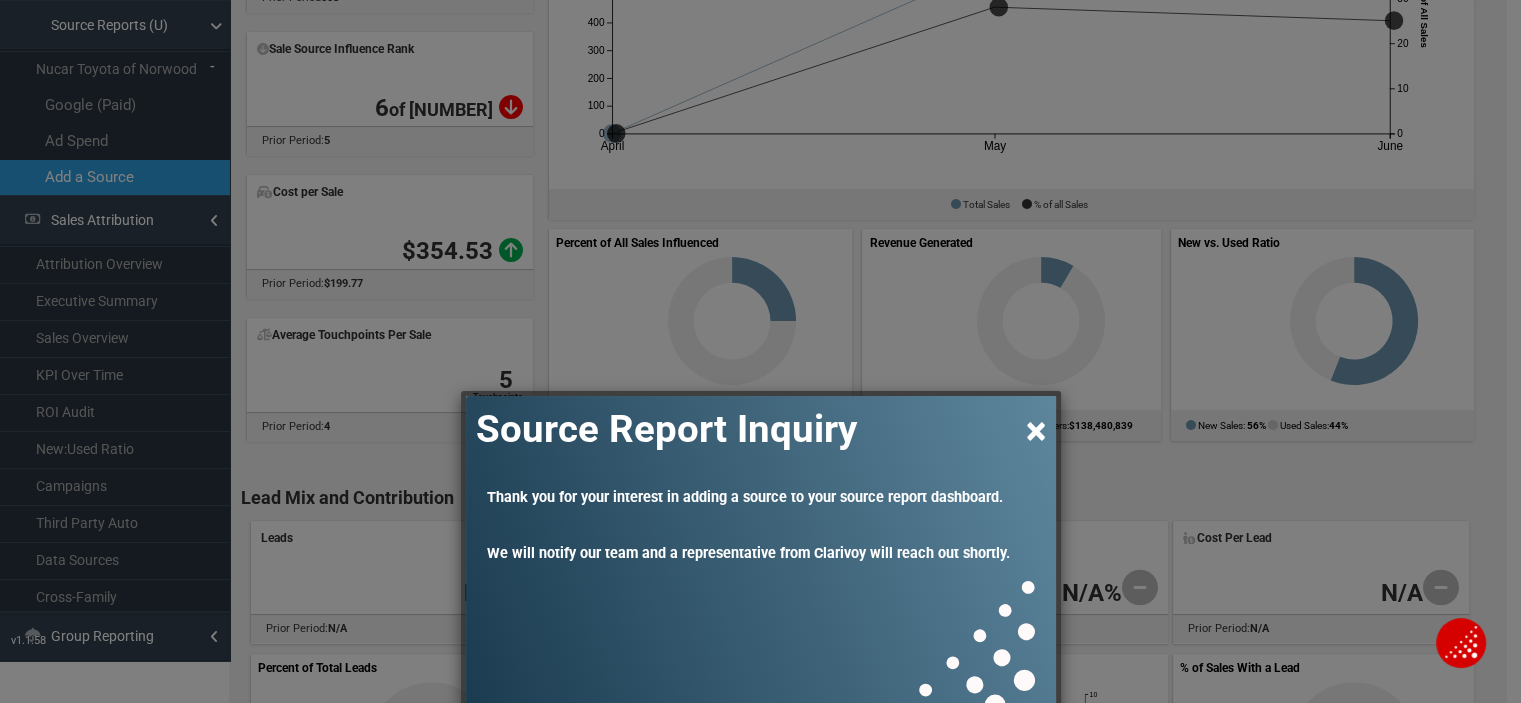click on "×" at bounding box center (1036, 430) 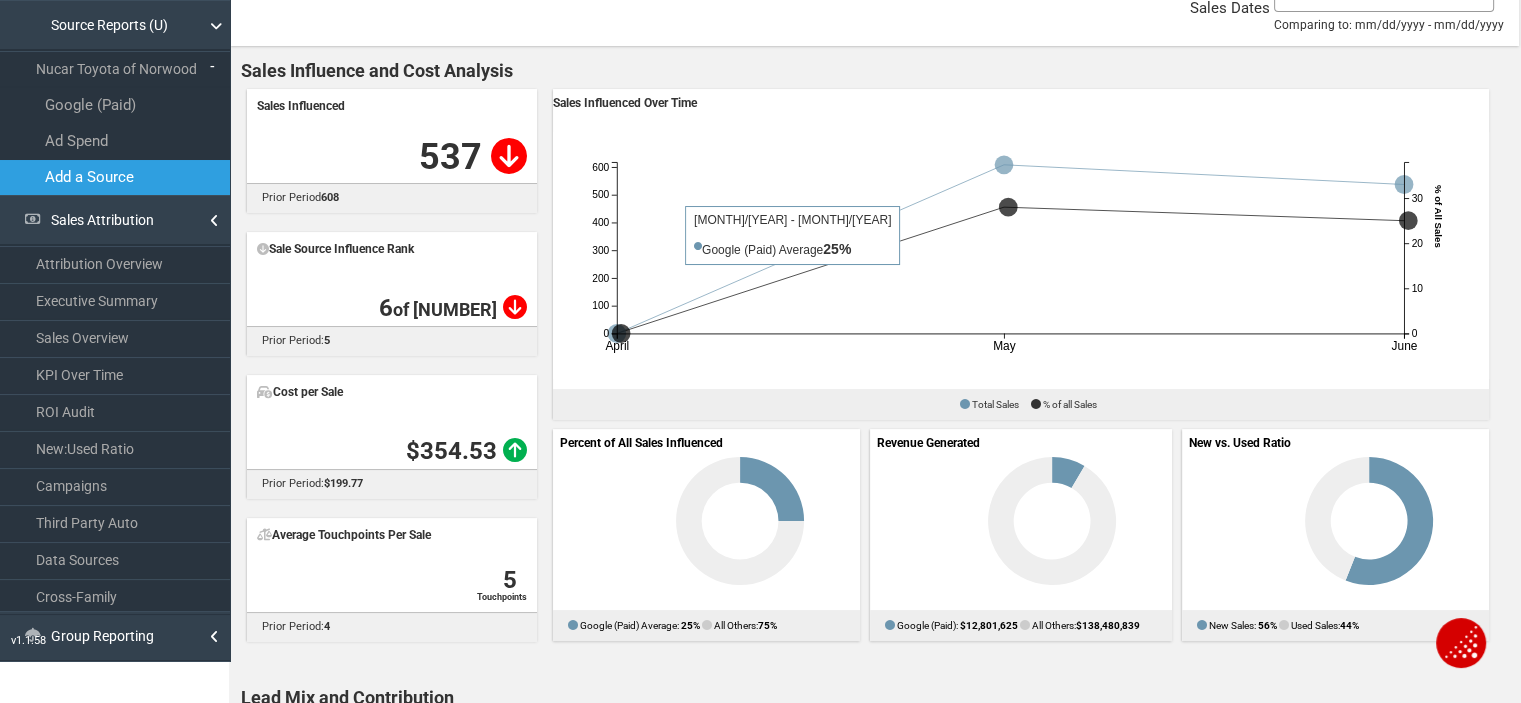 scroll, scrollTop: 0, scrollLeft: 0, axis: both 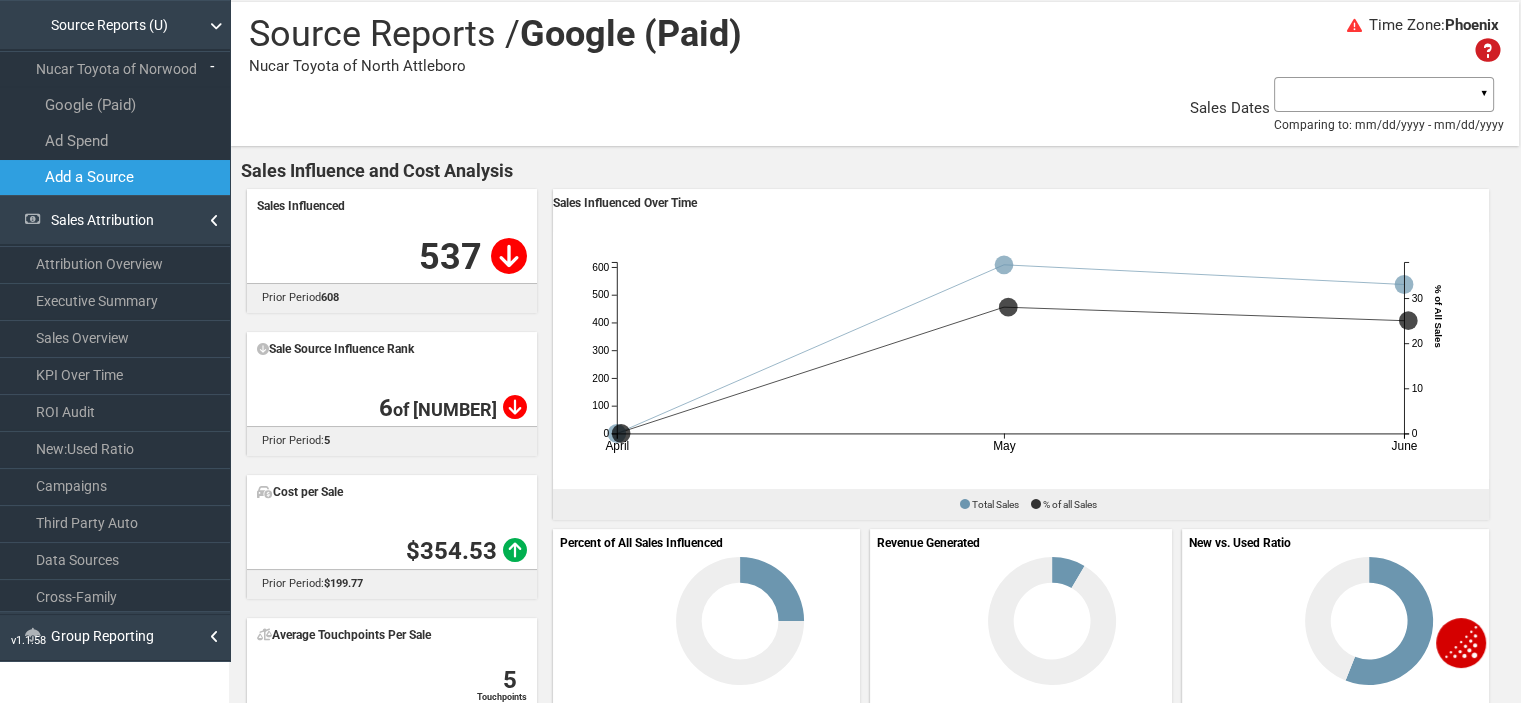 click on "537" at bounding box center (450, 257) 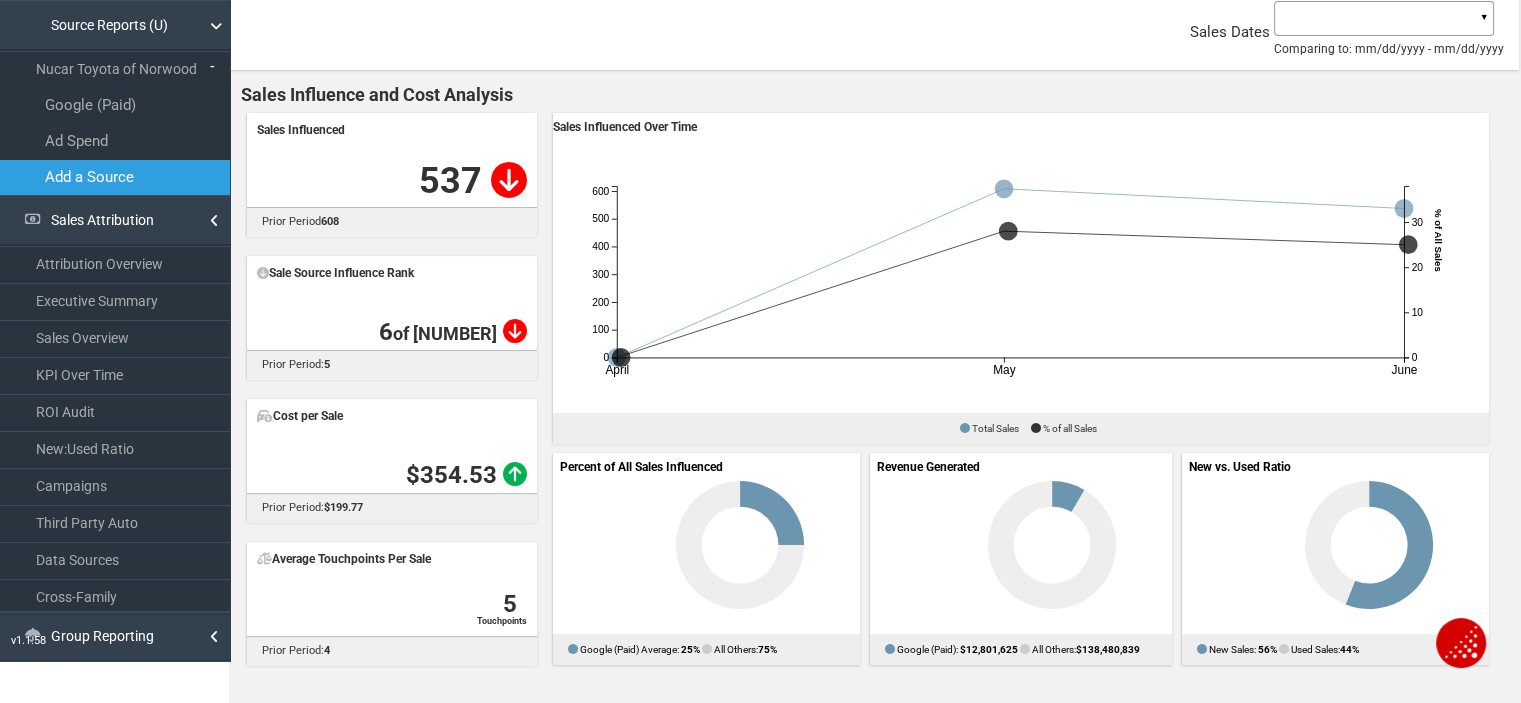 scroll, scrollTop: 0, scrollLeft: 0, axis: both 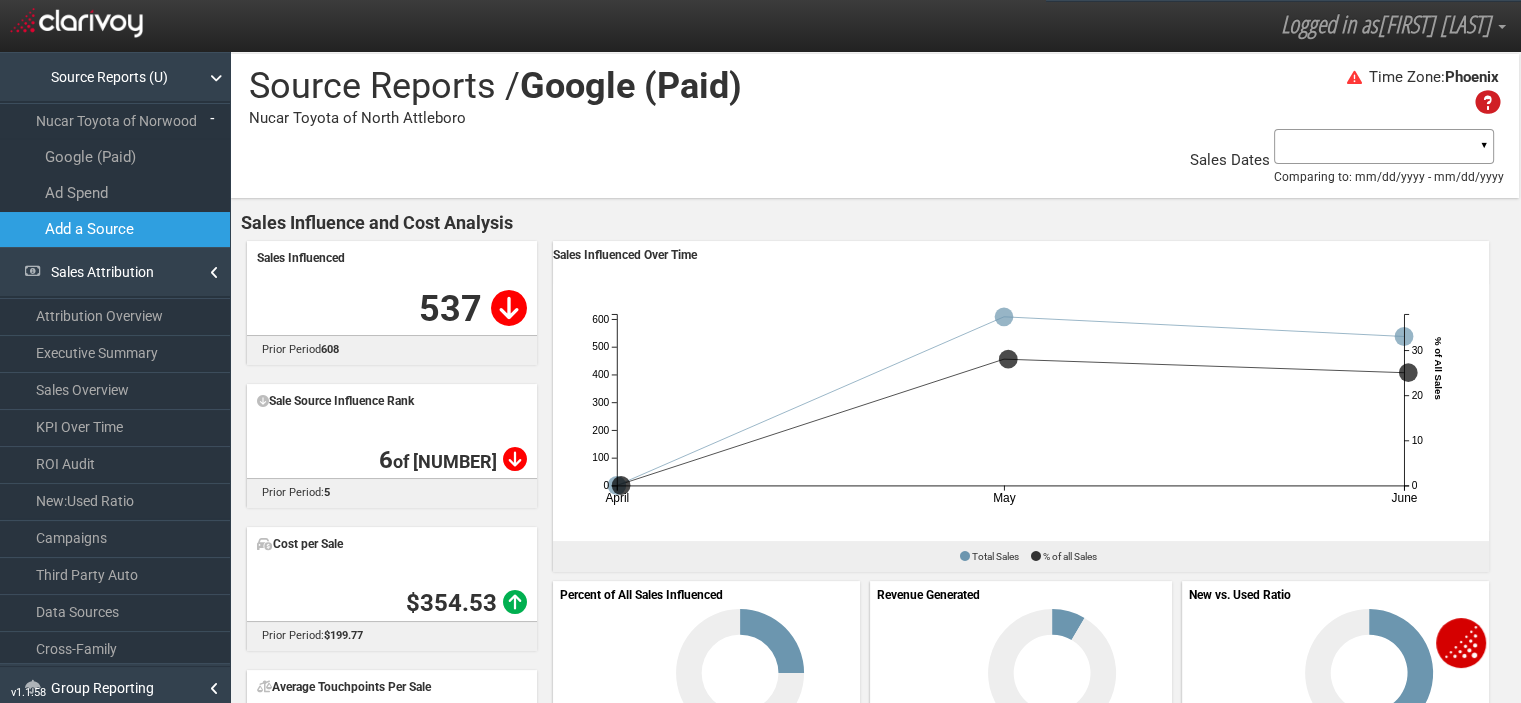 click on "Nucar Toyota of Norwood" at bounding box center (115, 121) 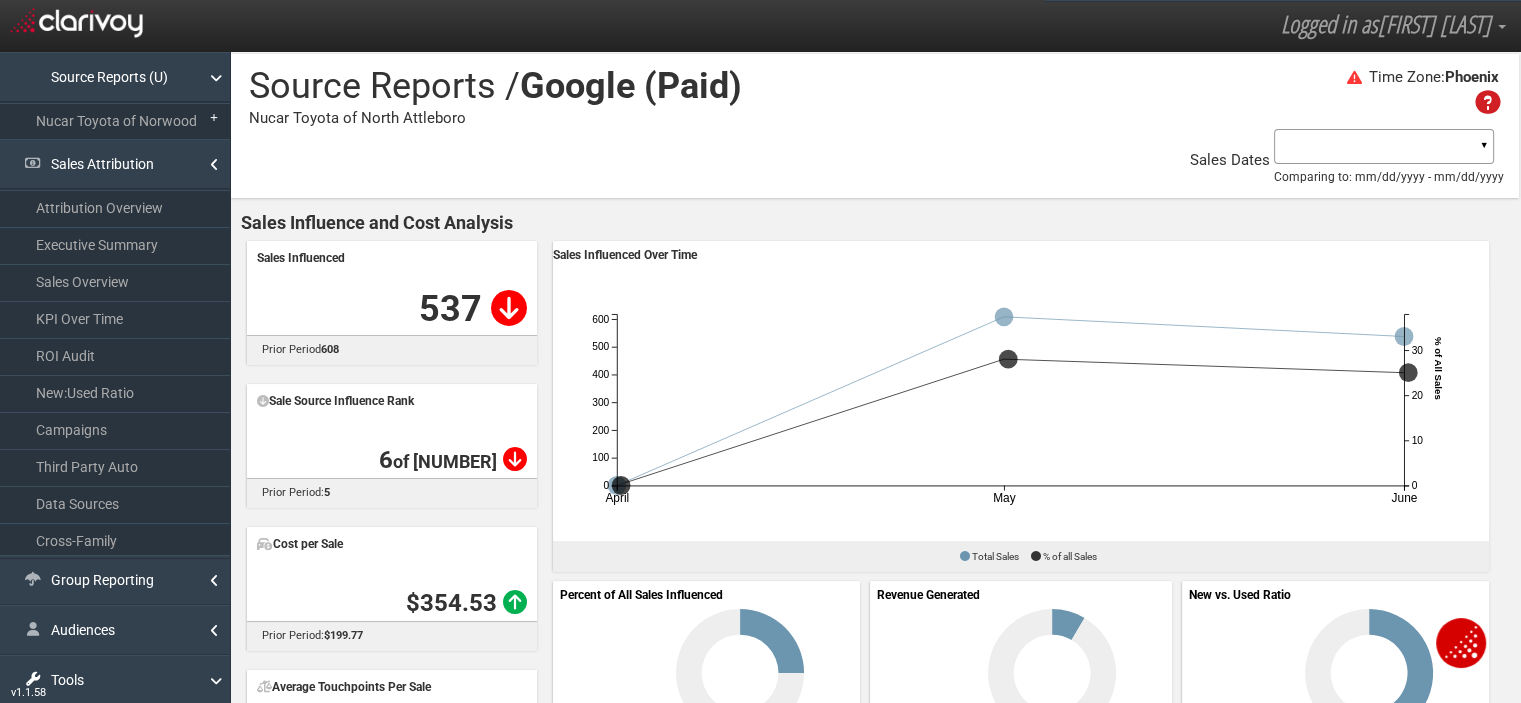 click on "Nucar Toyota of Norwood" at bounding box center [115, 121] 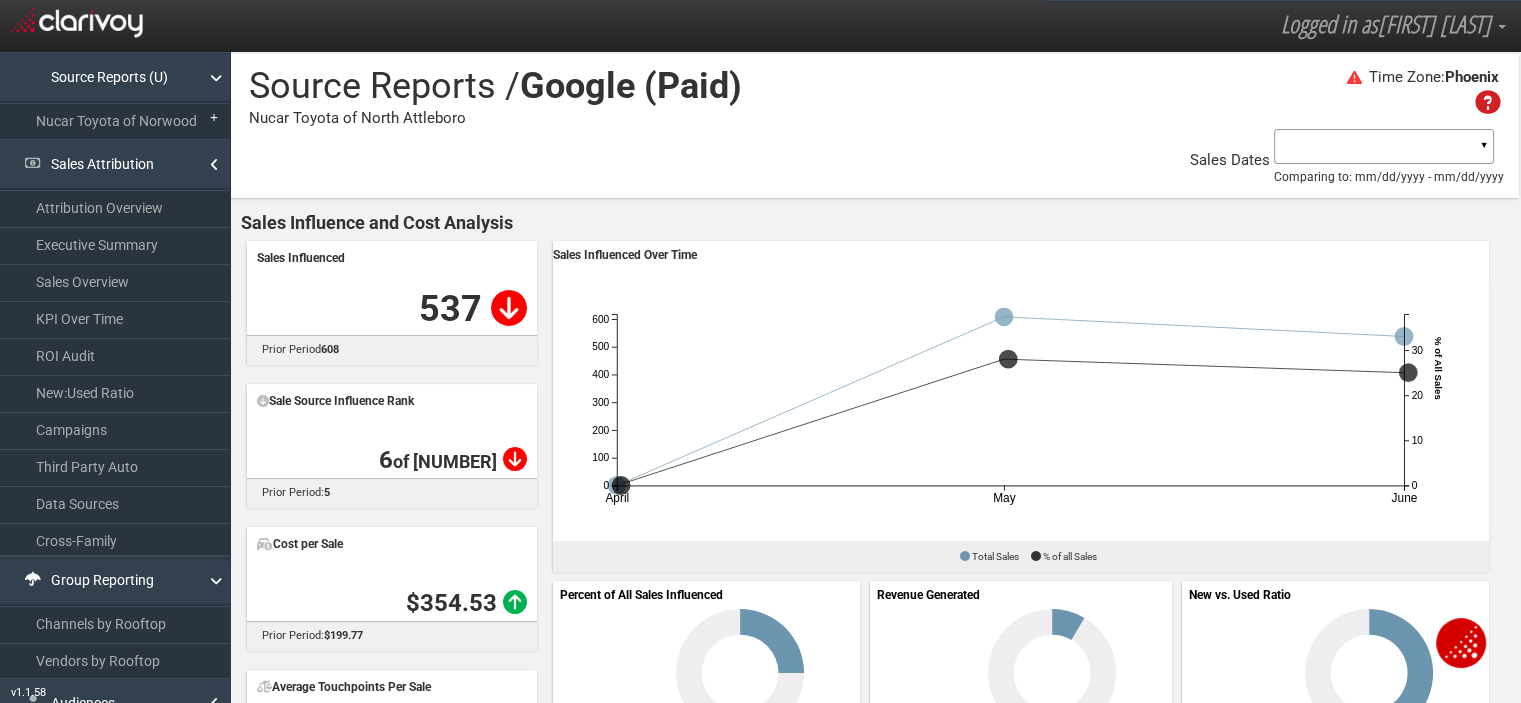 click on "Channels by Rooftop" at bounding box center (115, 624) 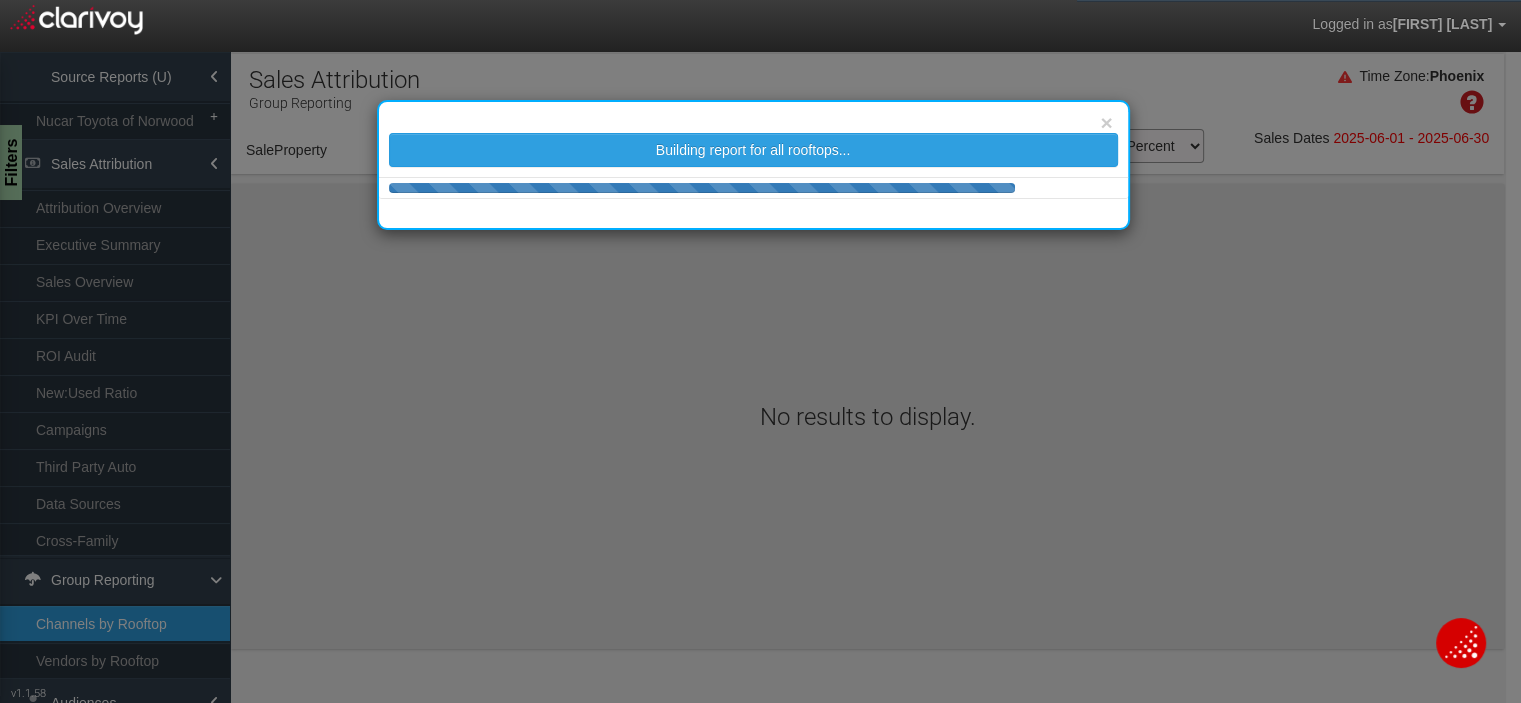 select on "object:411" 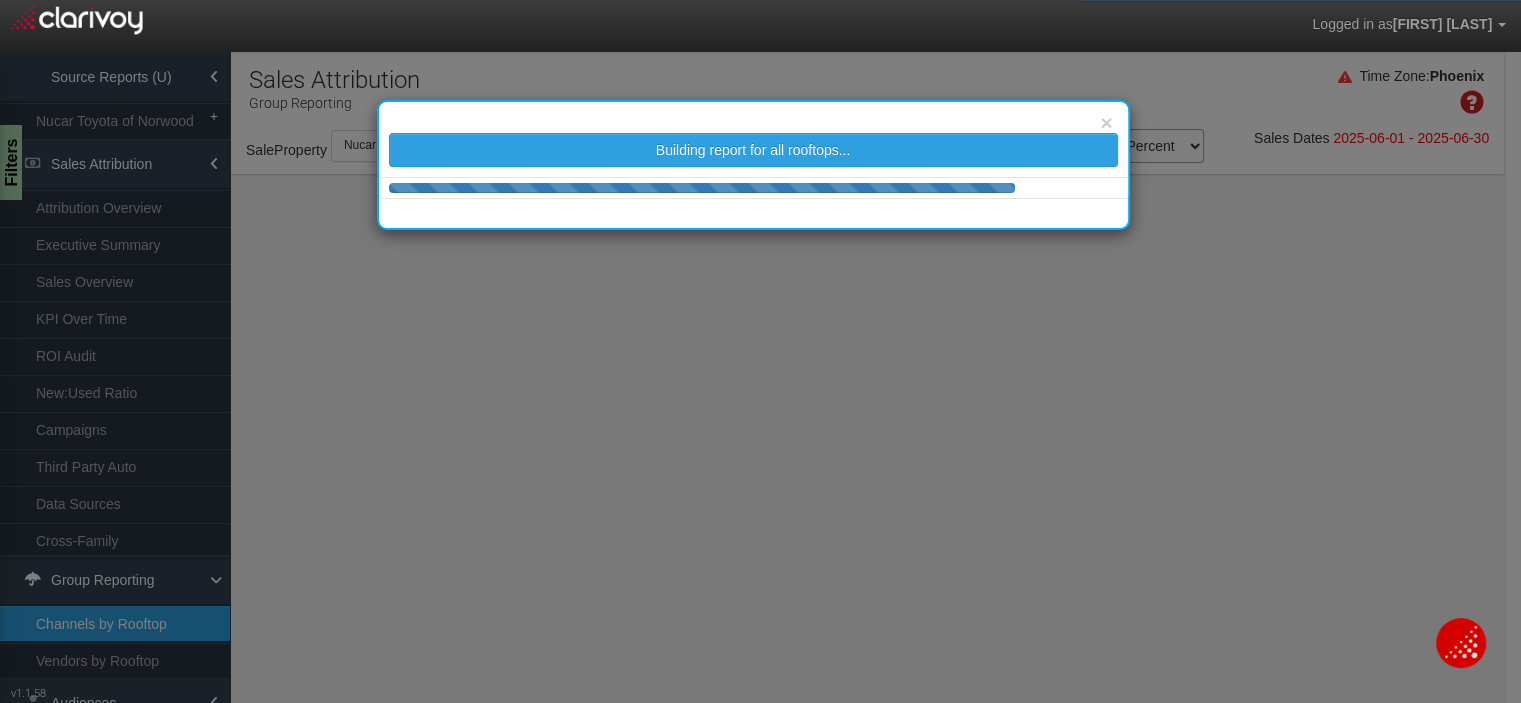 select on "25" 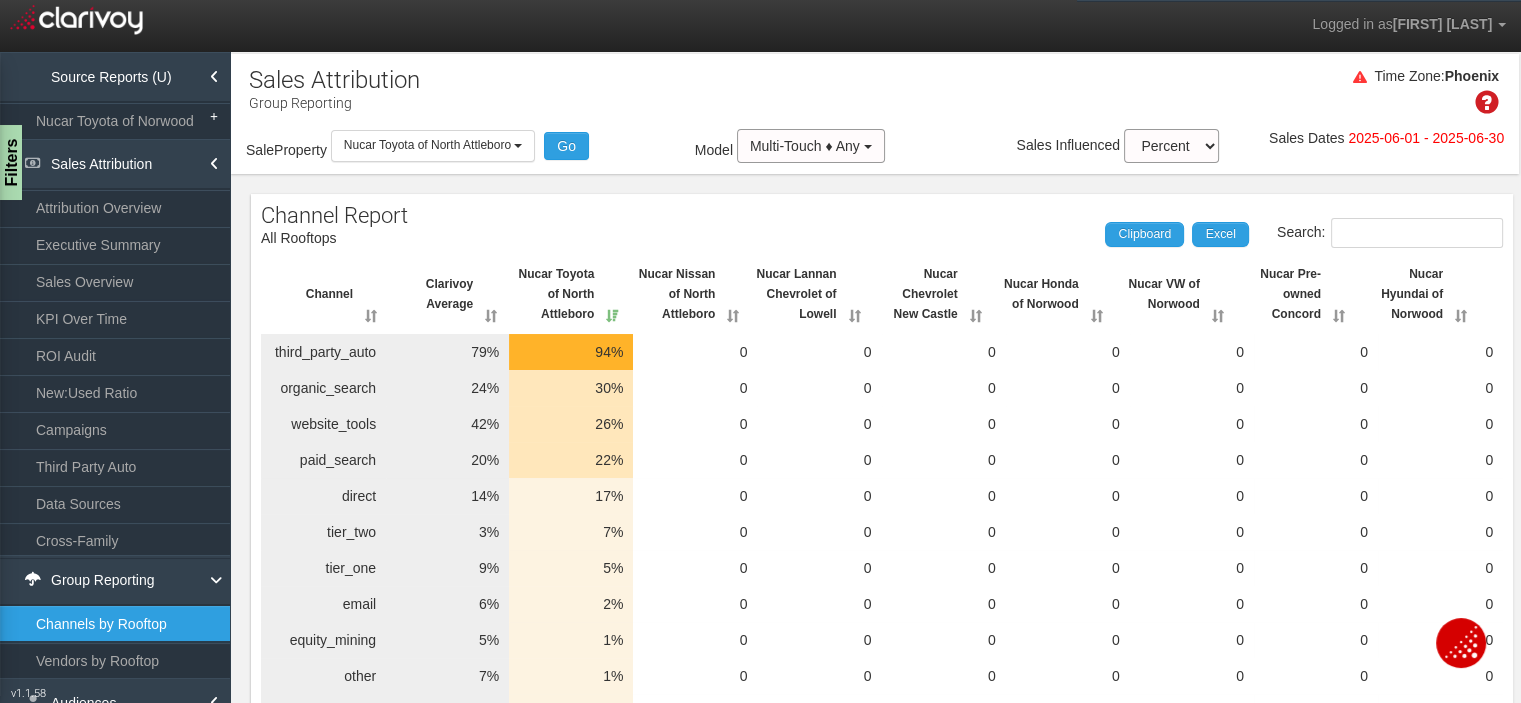 click on "2025-06-01 - 2025-06-30" at bounding box center (1426, 138) 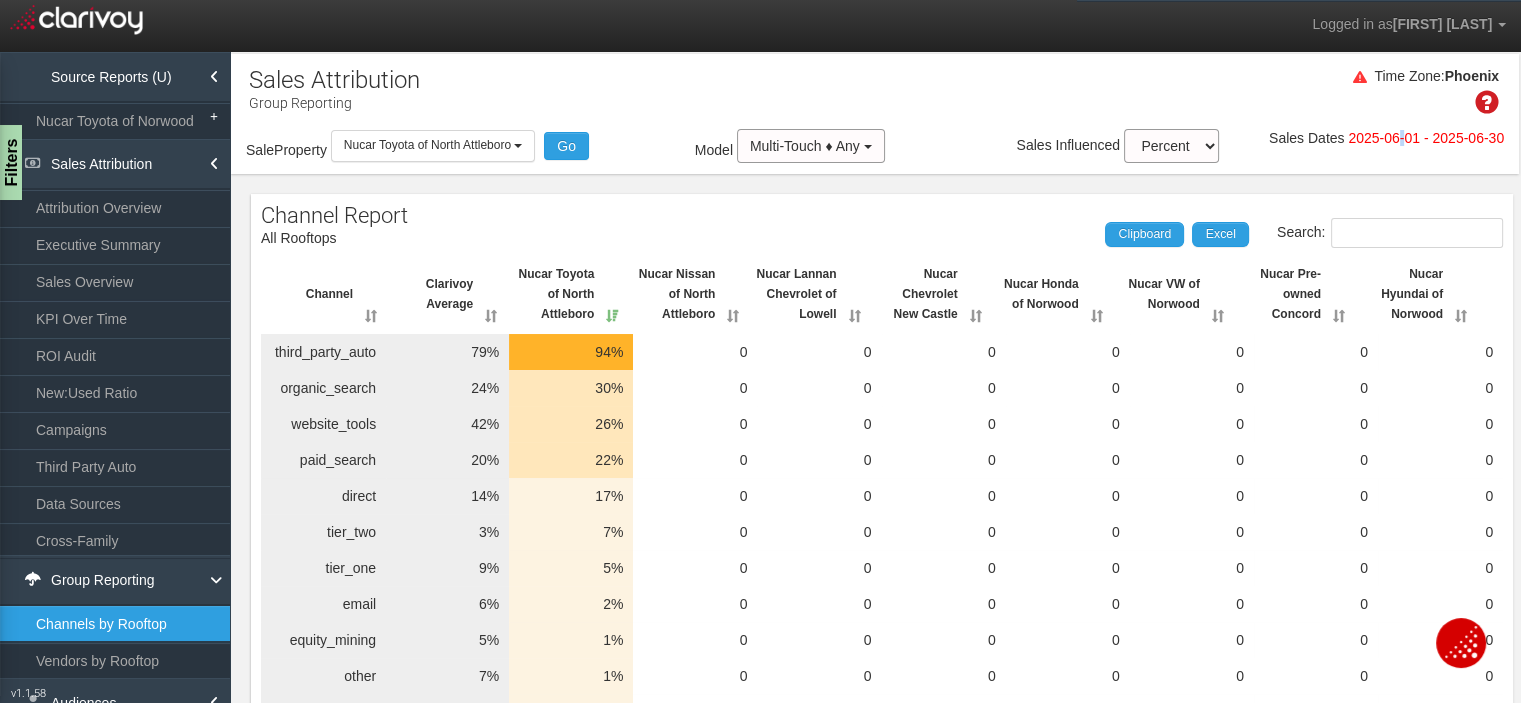 click on "2025-06-01 - 2025-06-30" at bounding box center [1426, 138] 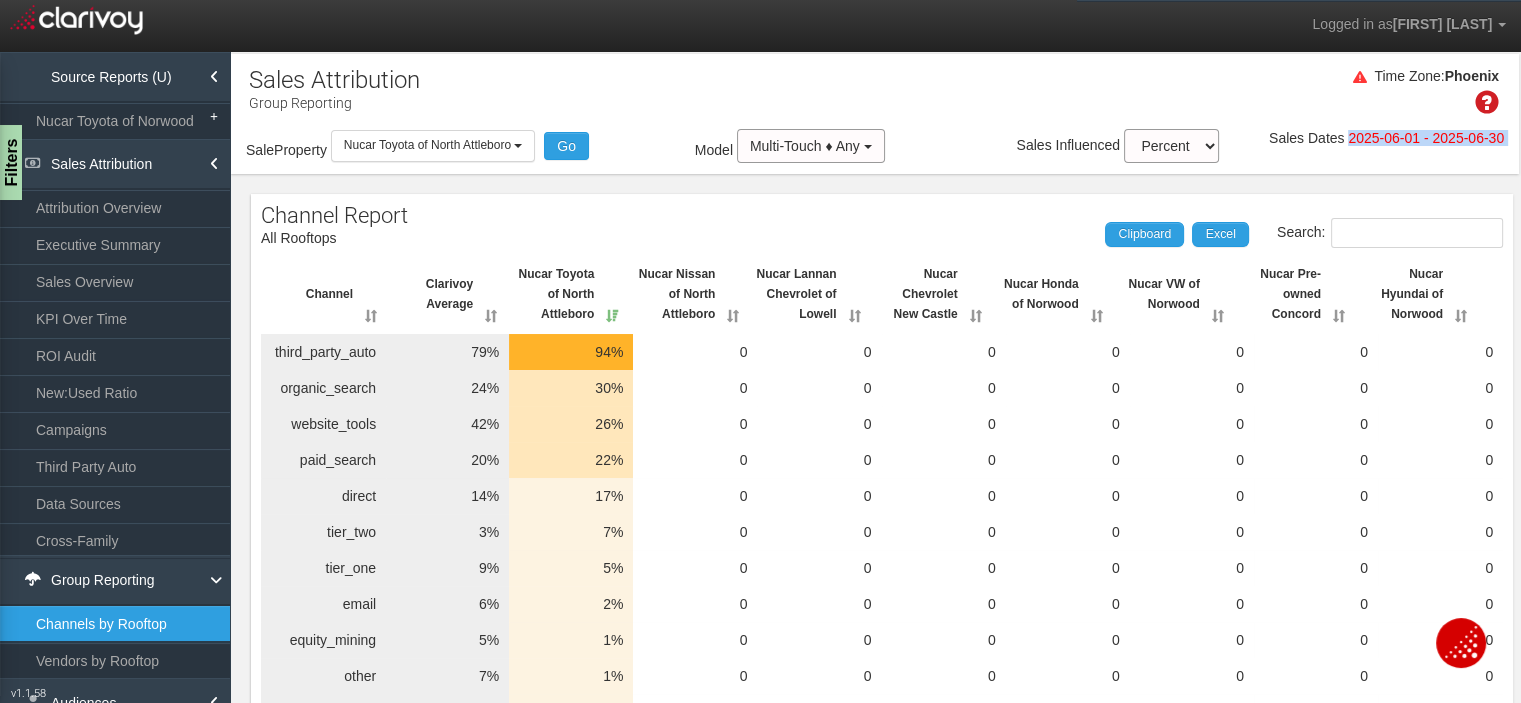 click on "2025-06-01 - 2025-06-30" at bounding box center (1426, 138) 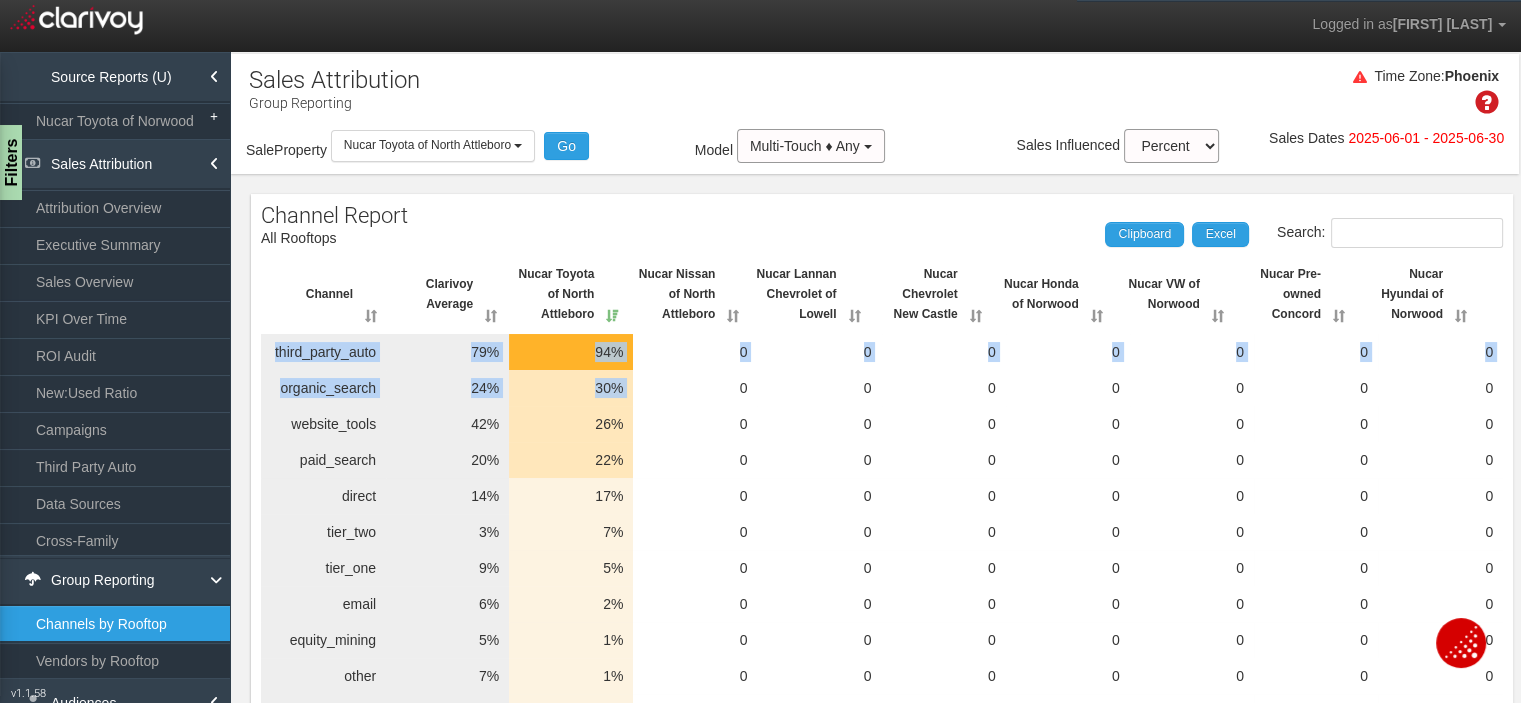 drag, startPoint x: 724, startPoint y: 394, endPoint x: 1506, endPoint y: 417, distance: 782.33813 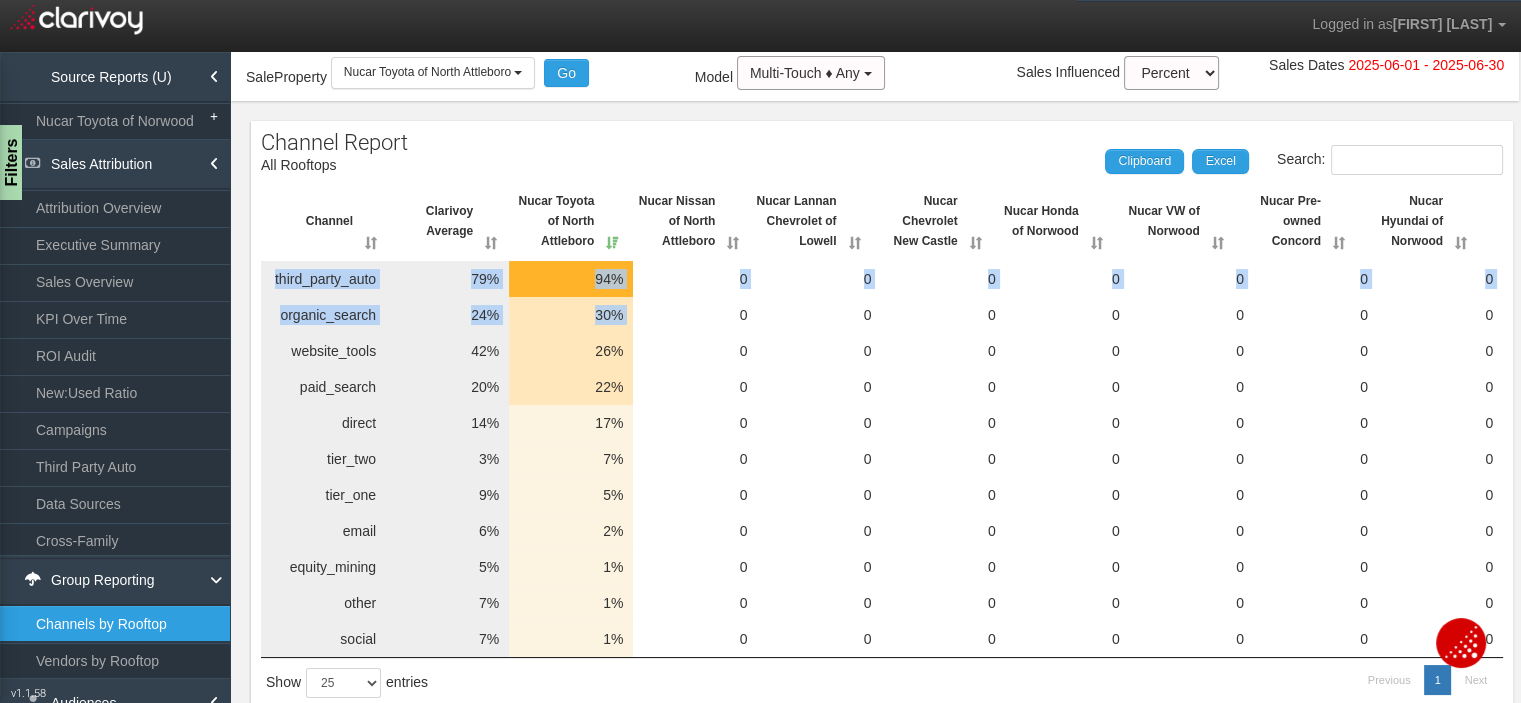 scroll, scrollTop: 100, scrollLeft: 0, axis: vertical 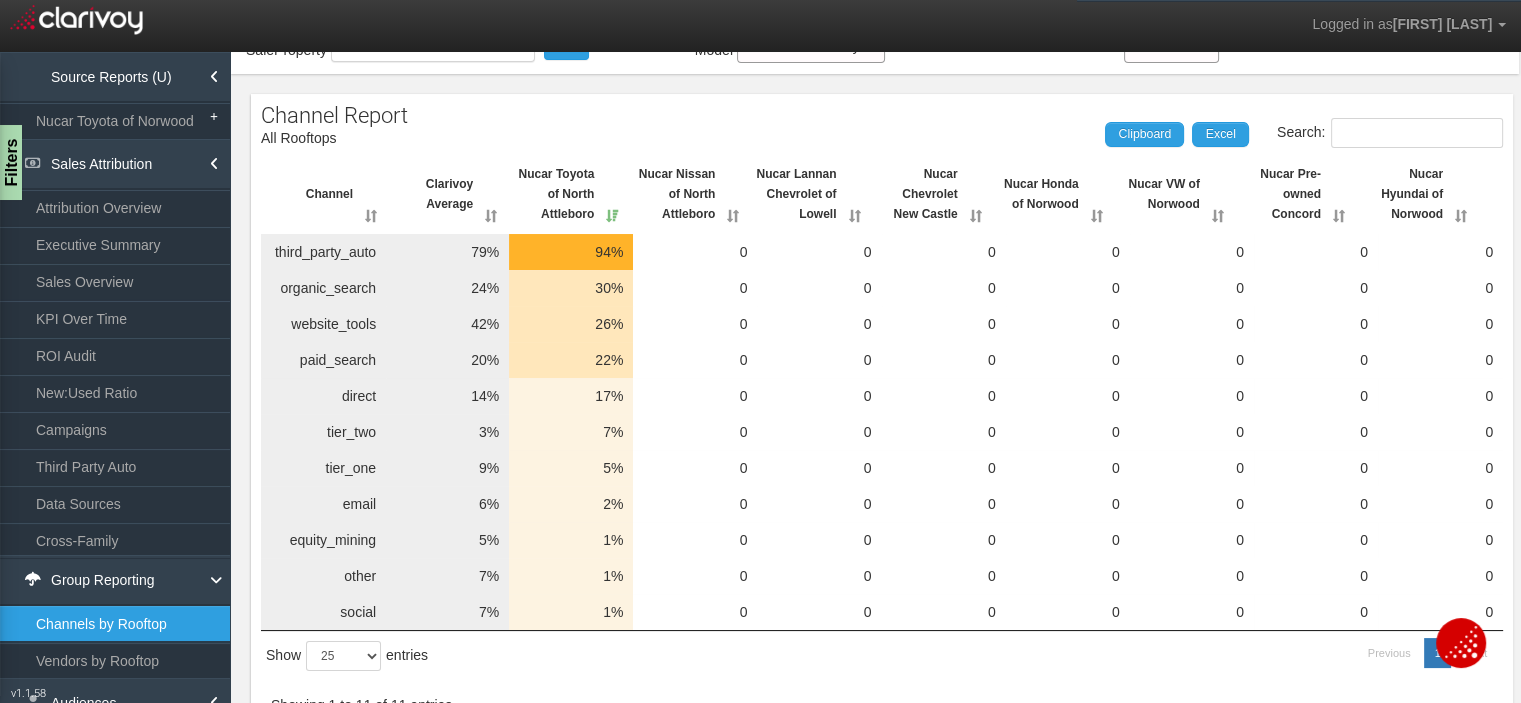 click on "0" at bounding box center (695, 324) 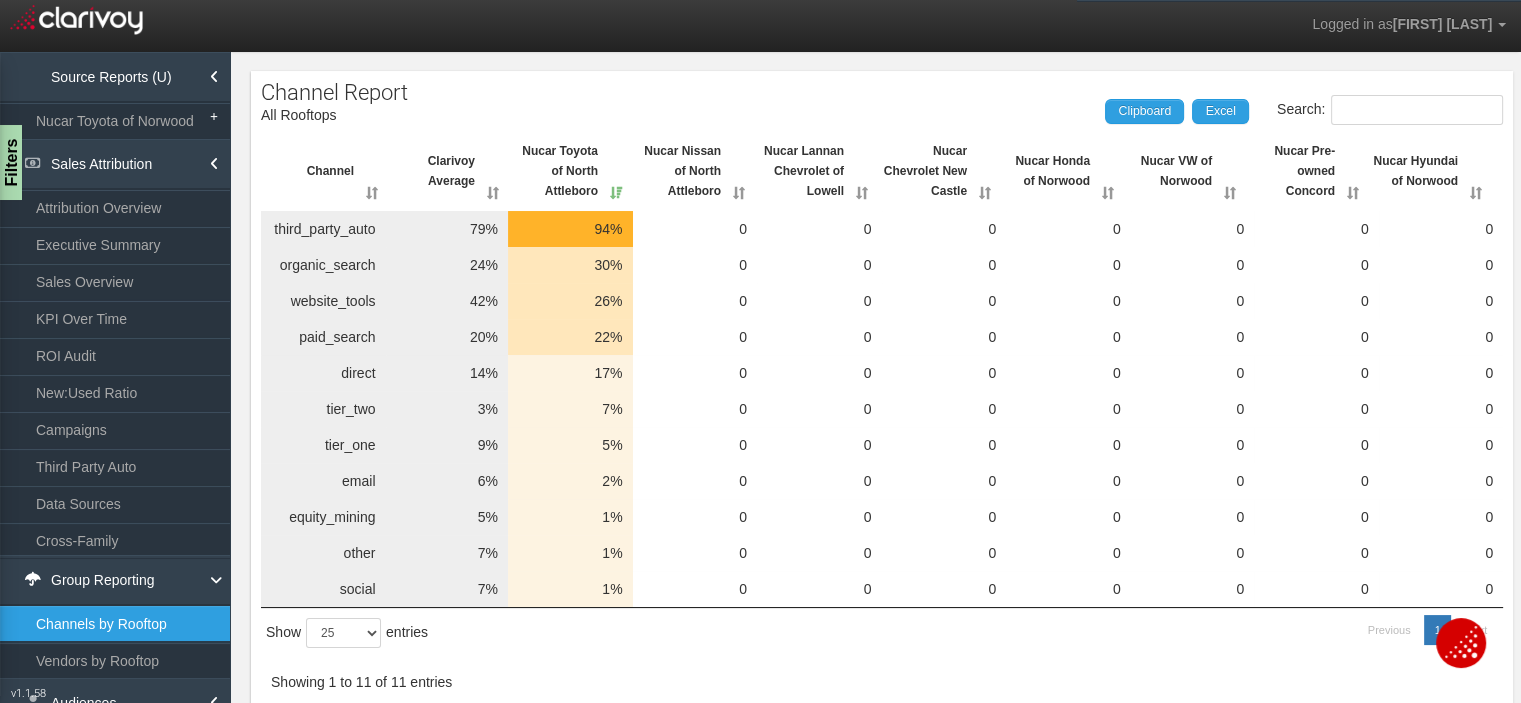 scroll, scrollTop: 132, scrollLeft: 0, axis: vertical 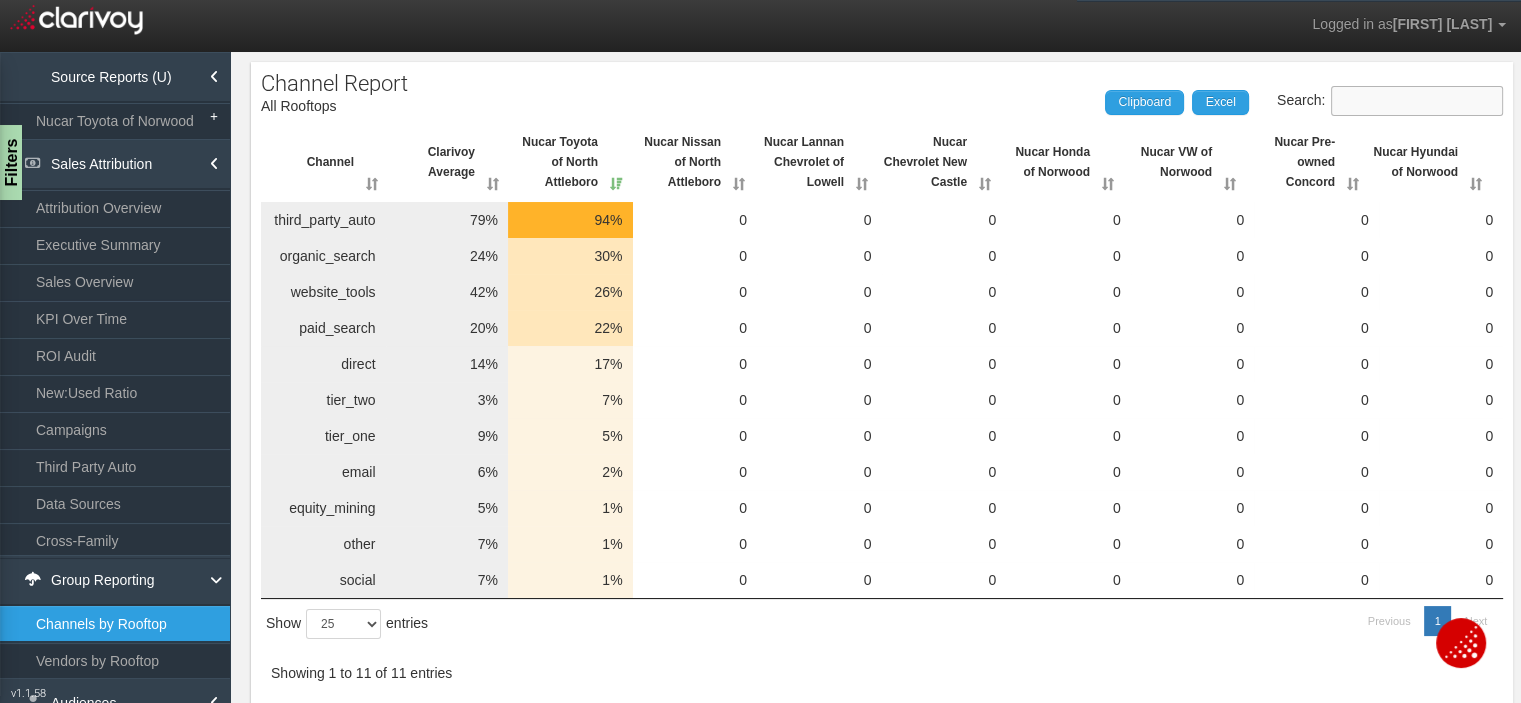 click on "Search:" at bounding box center (1417, 101) 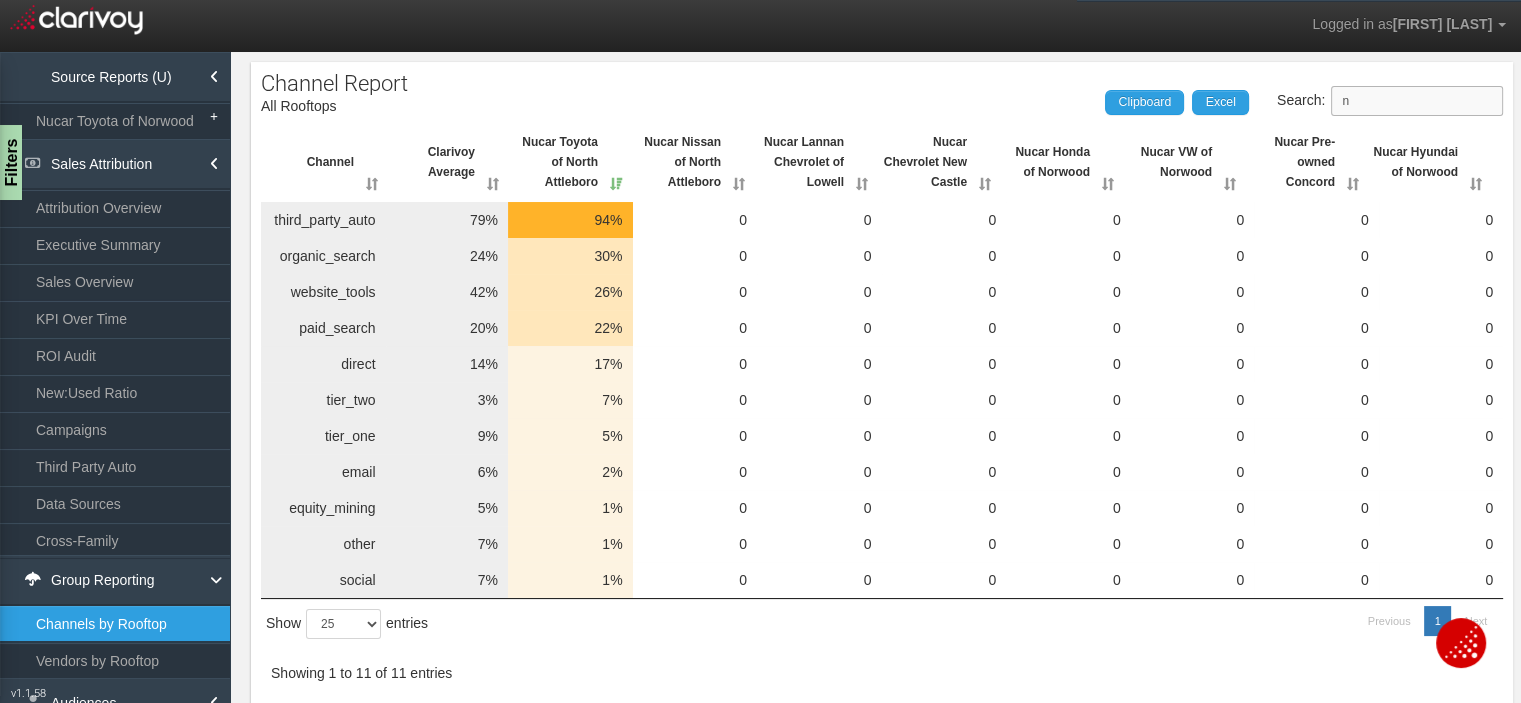 scroll, scrollTop: 0, scrollLeft: 0, axis: both 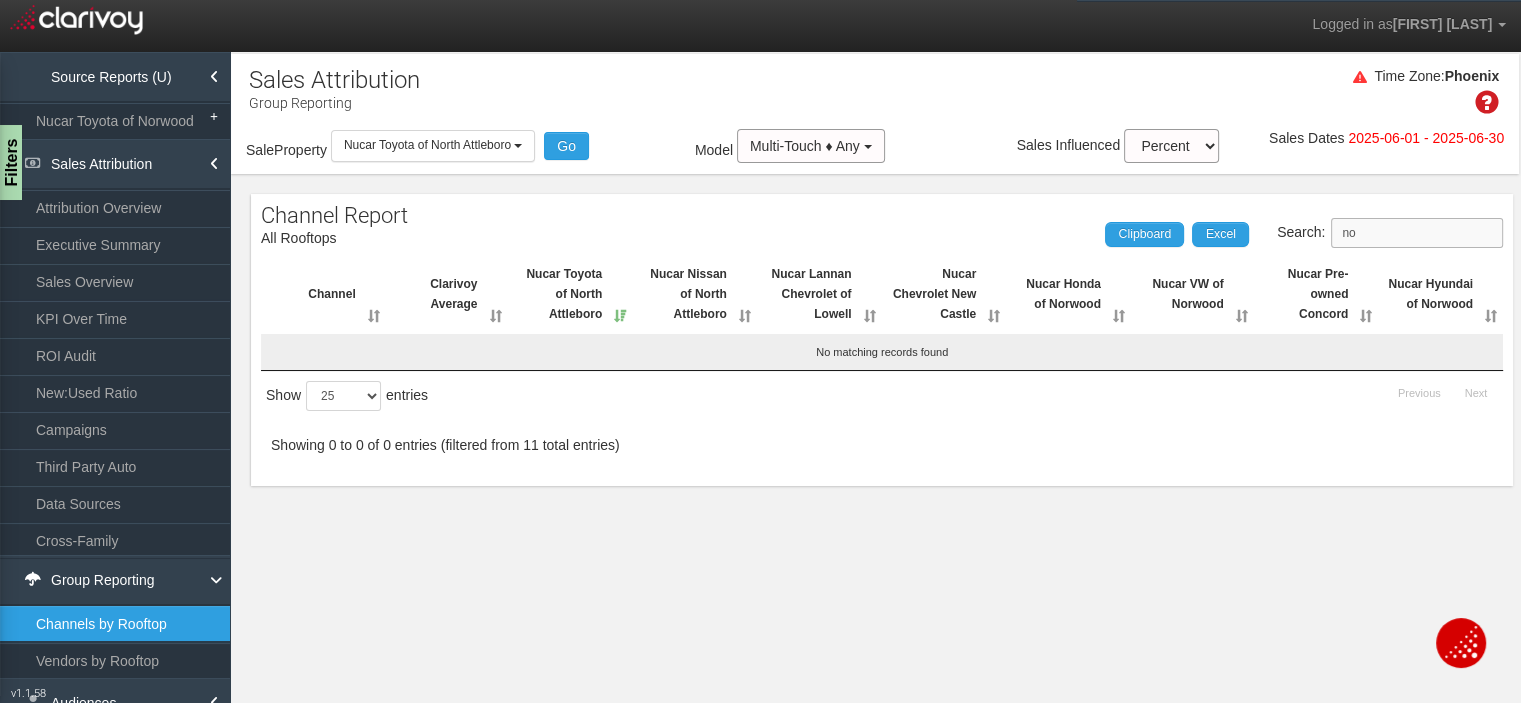 type on "n" 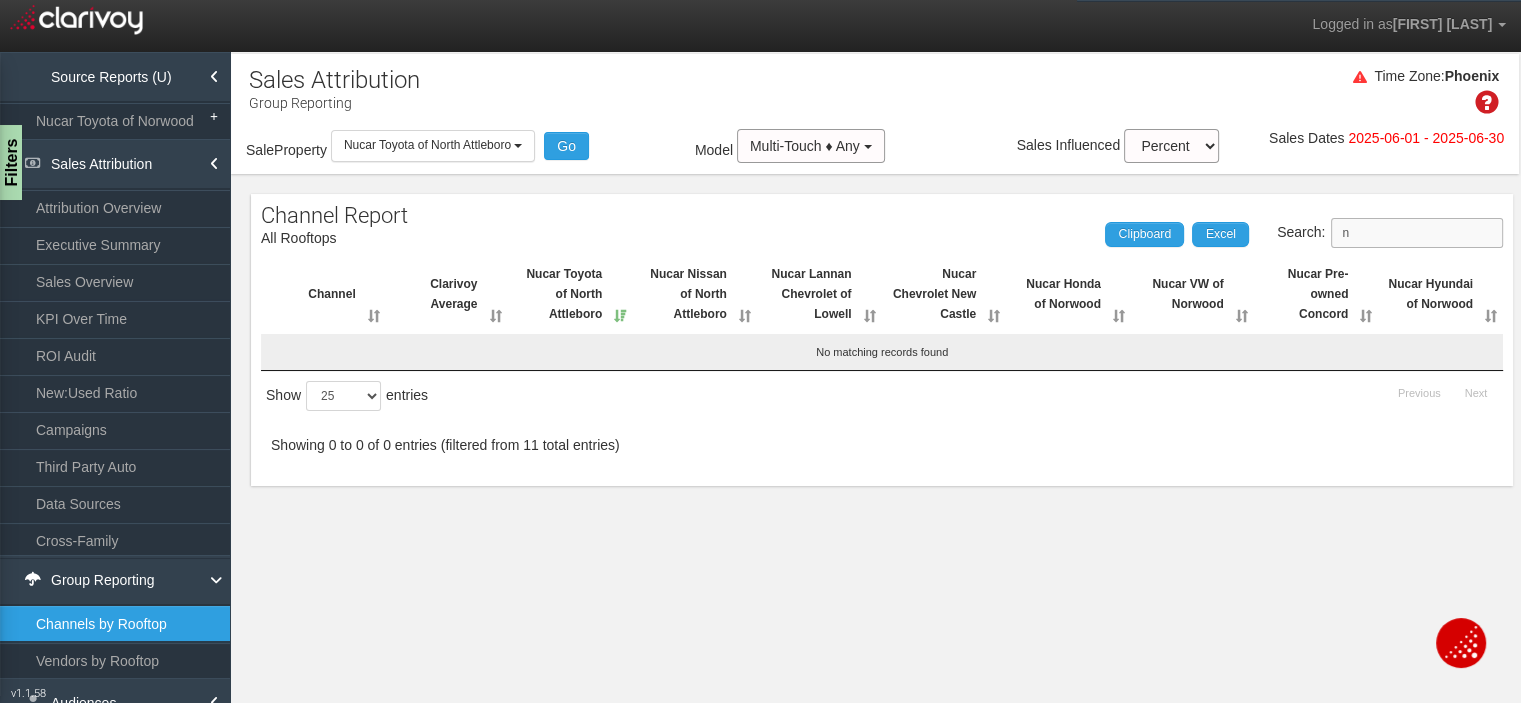 type 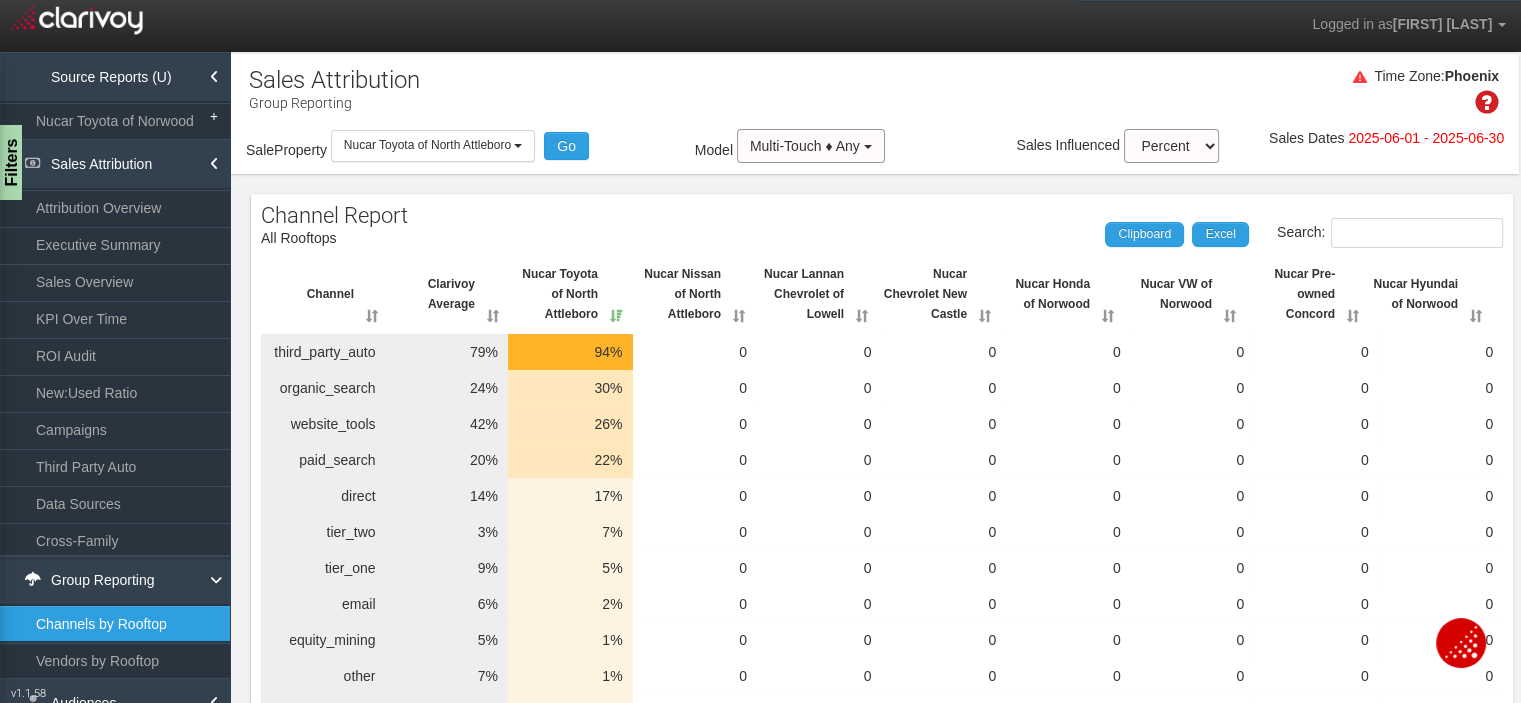 click on "Nucar Toyota of North Attleboro" at bounding box center (427, 145) 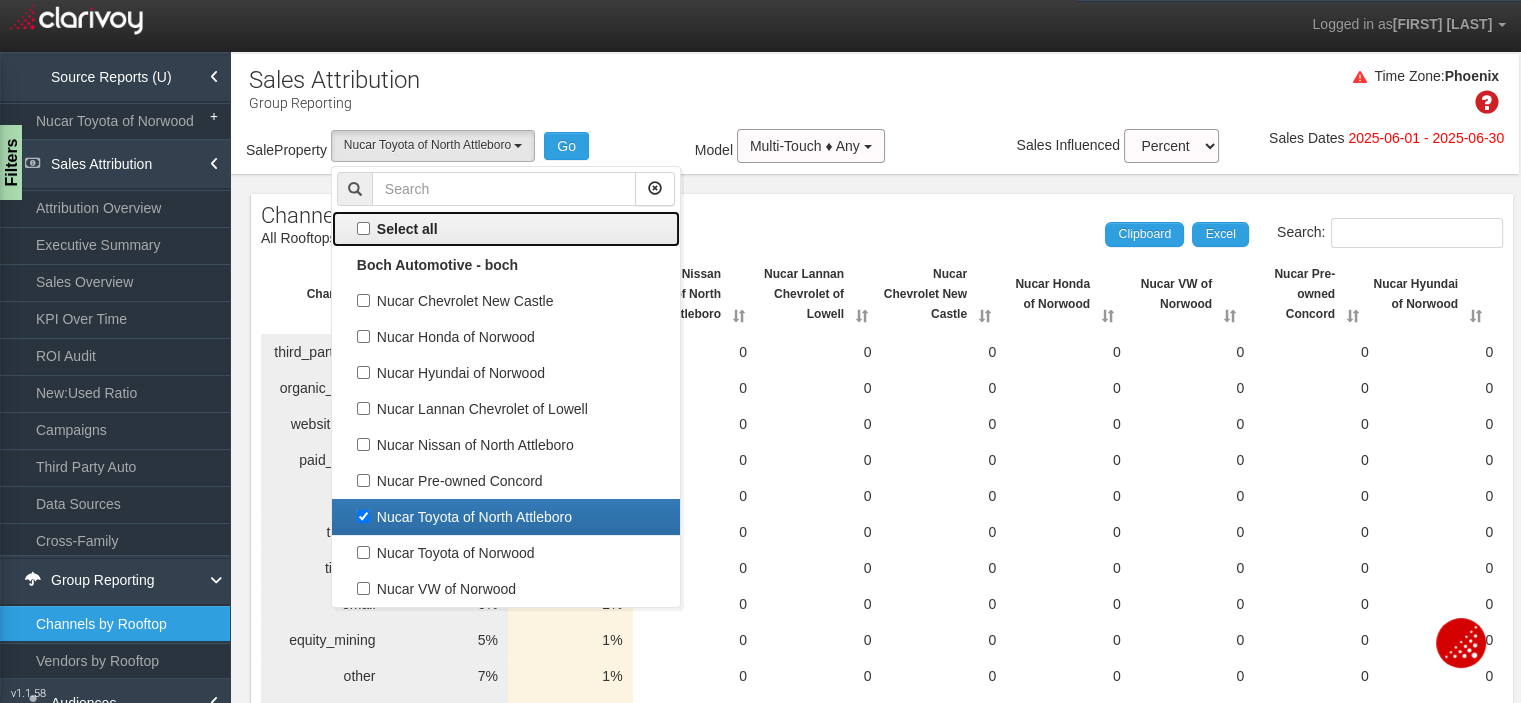 click on "Select all" at bounding box center (506, 229) 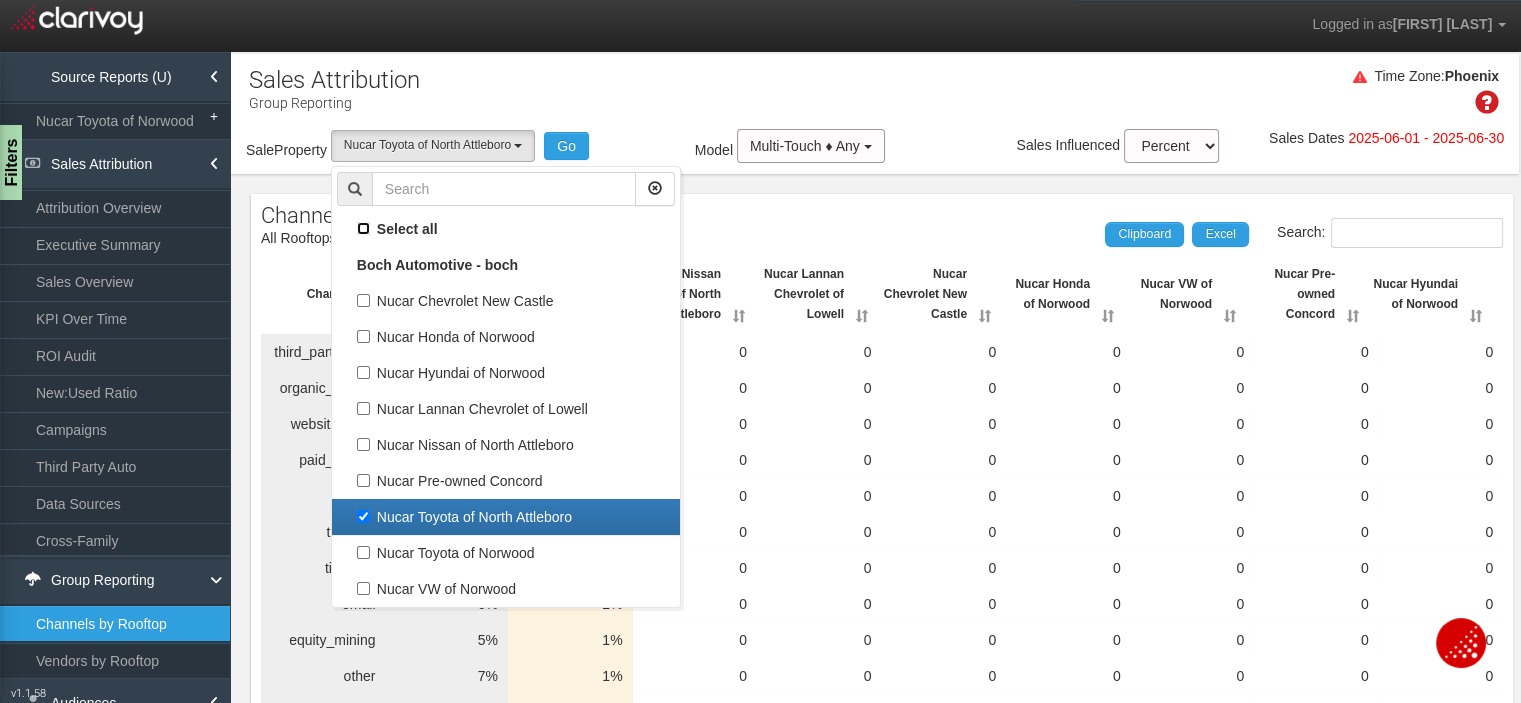 click on "Select all" at bounding box center (363, 228) 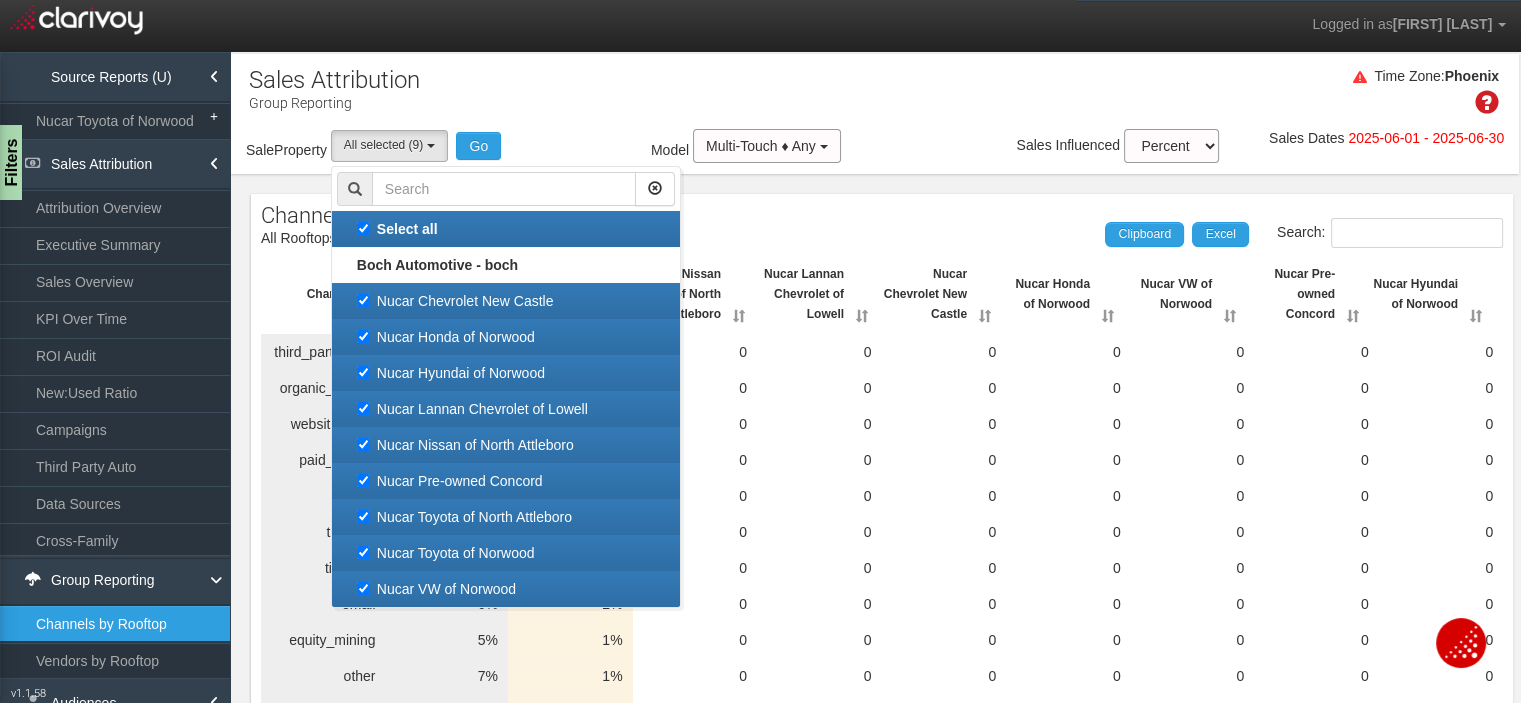 select on "object:405" 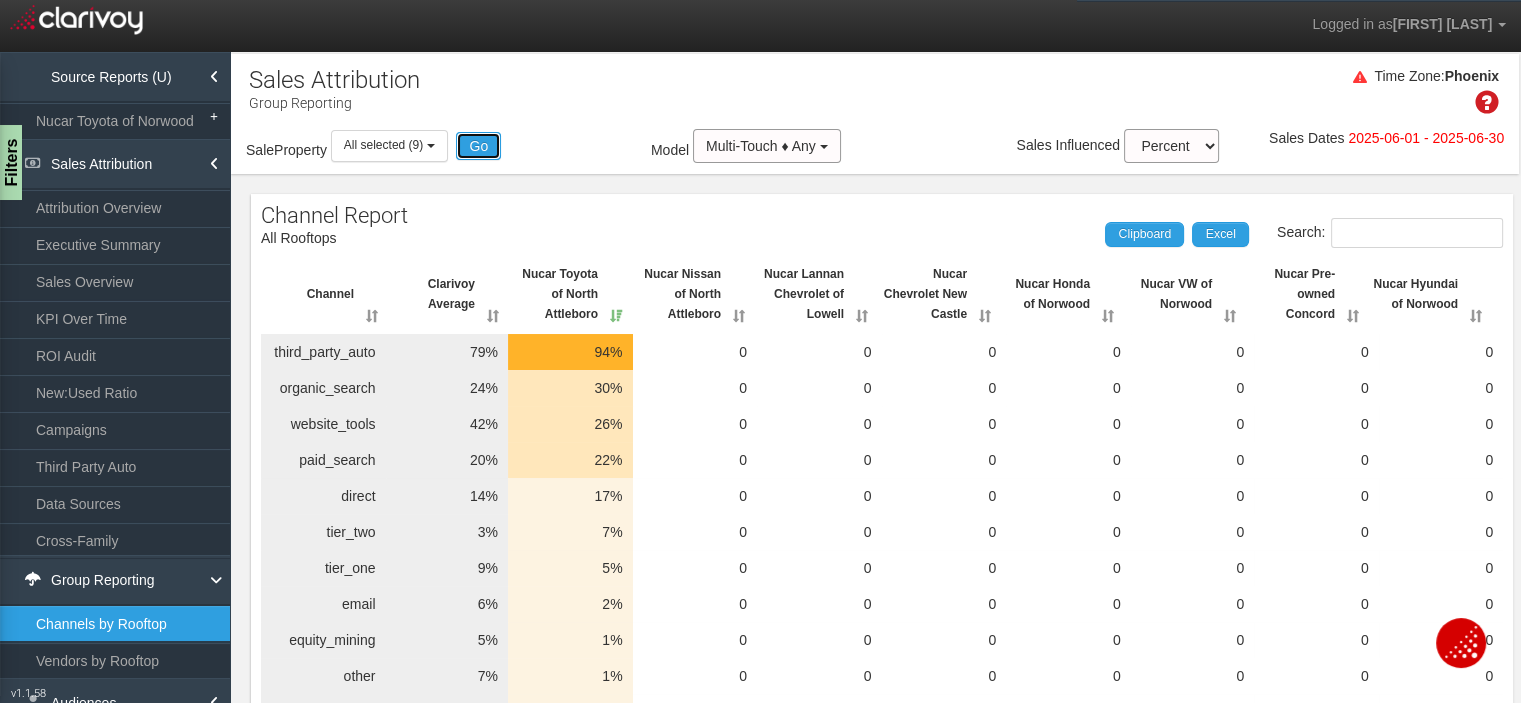 click on "Go" at bounding box center (478, 146) 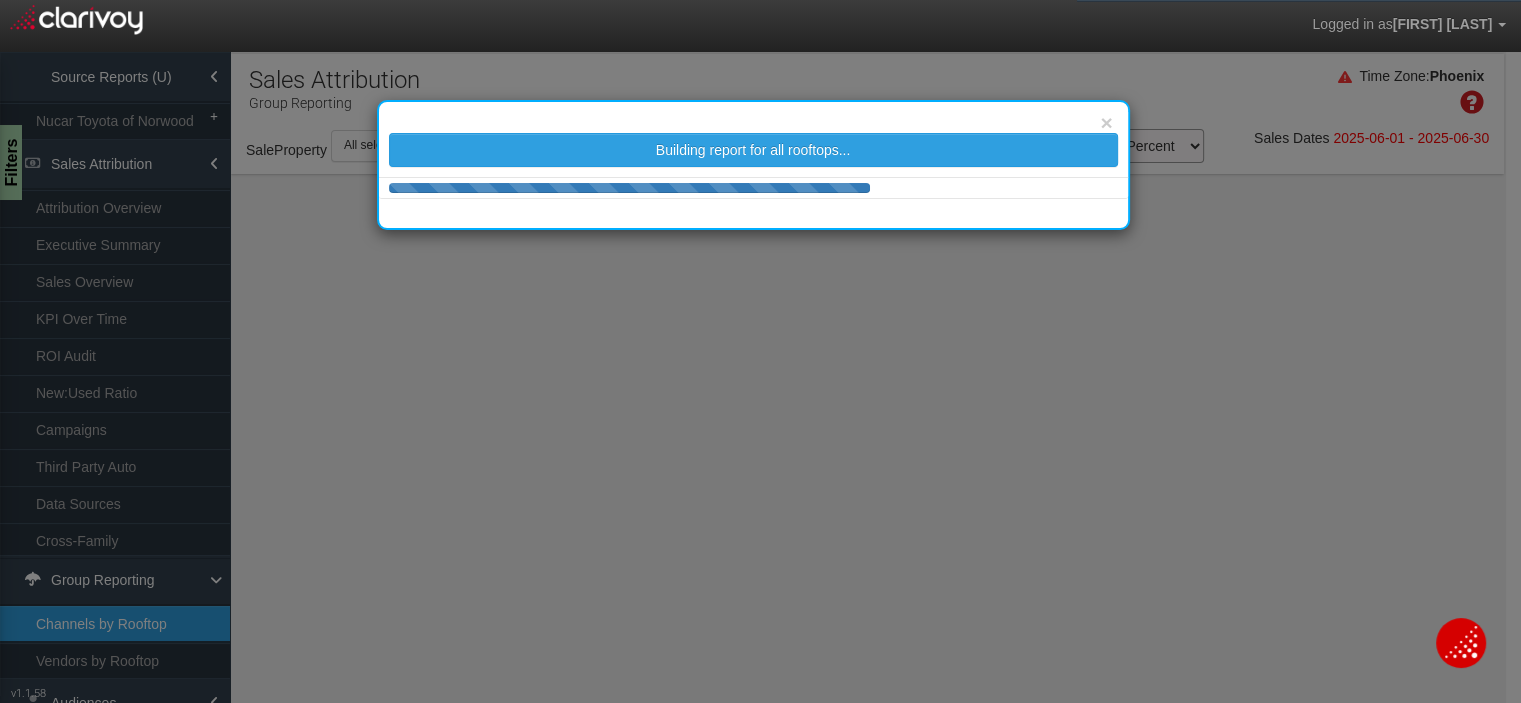 select on "25" 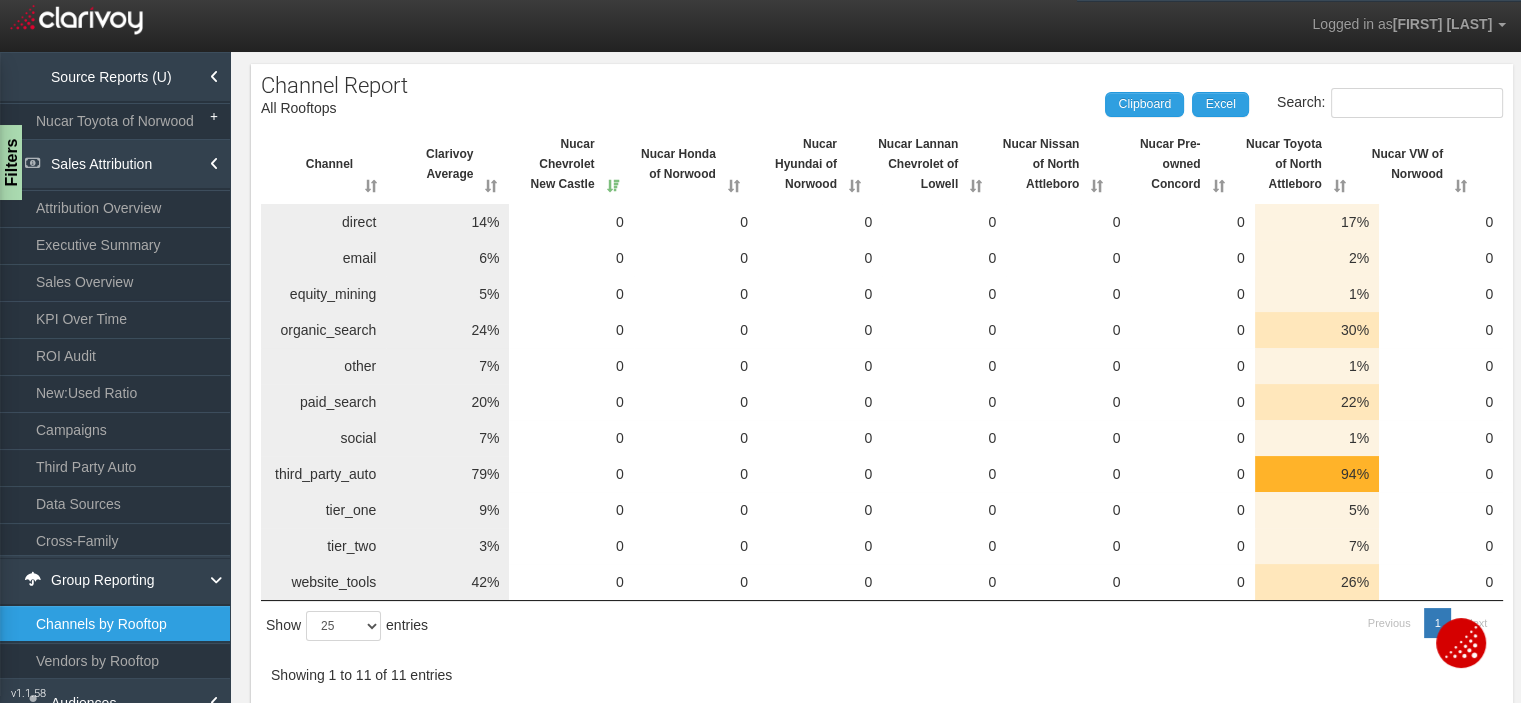 scroll, scrollTop: 132, scrollLeft: 0, axis: vertical 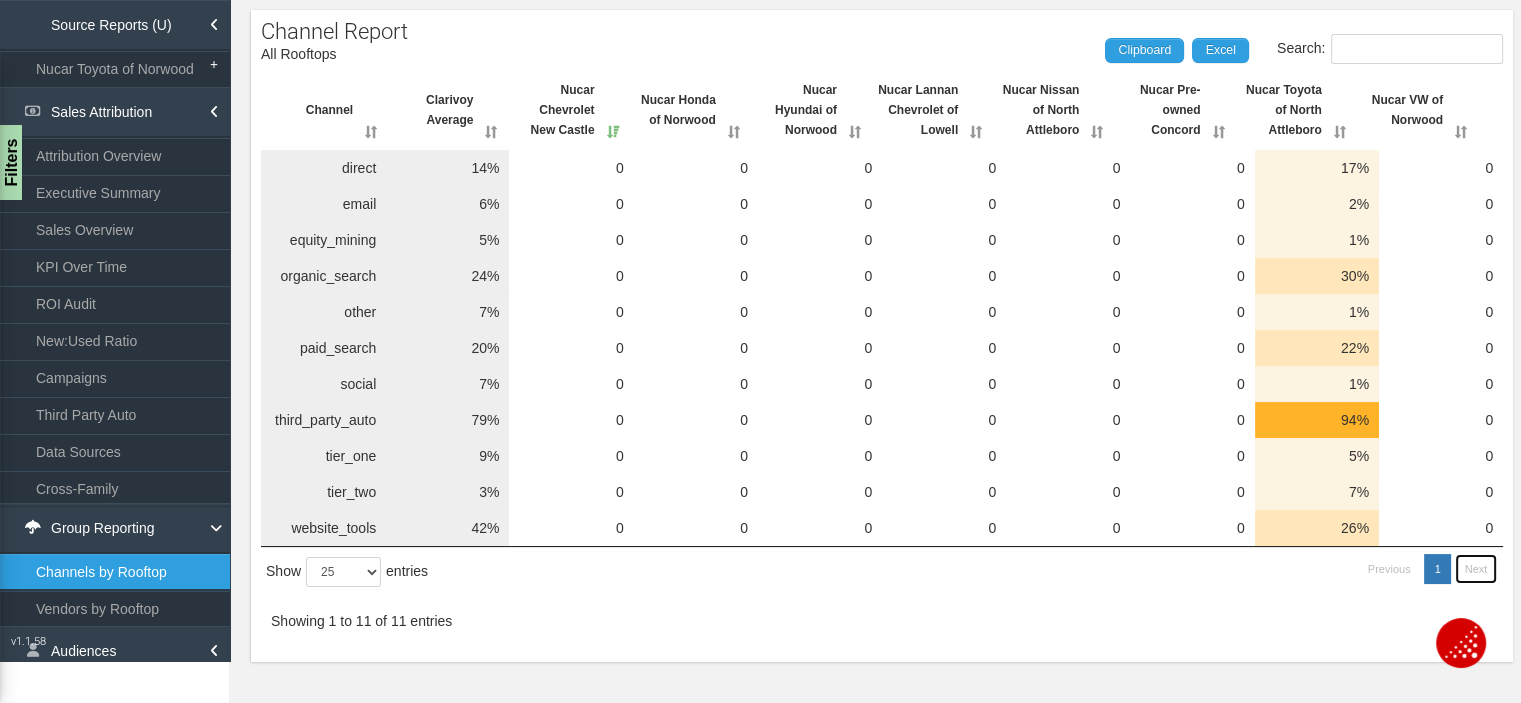 click on "Next" at bounding box center [1476, 569] 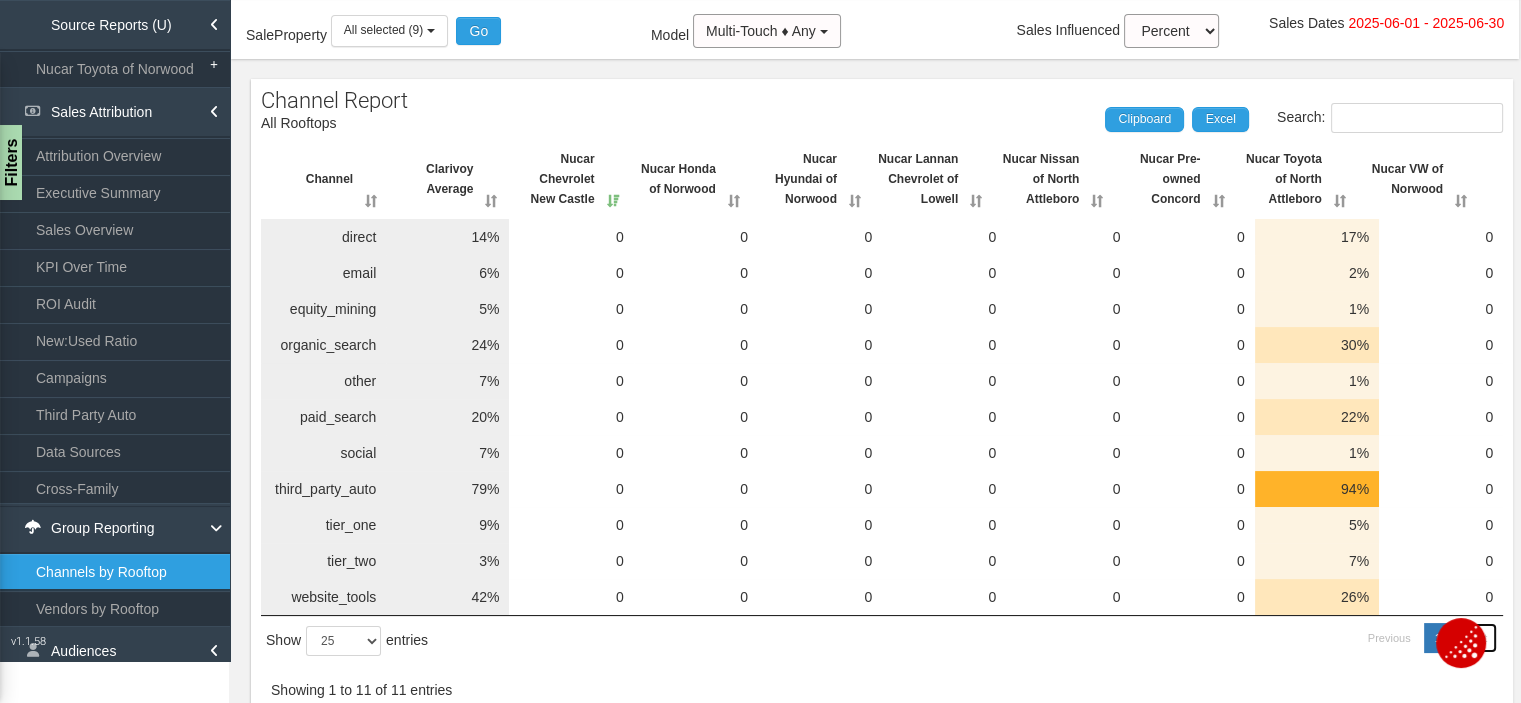 scroll, scrollTop: 0, scrollLeft: 0, axis: both 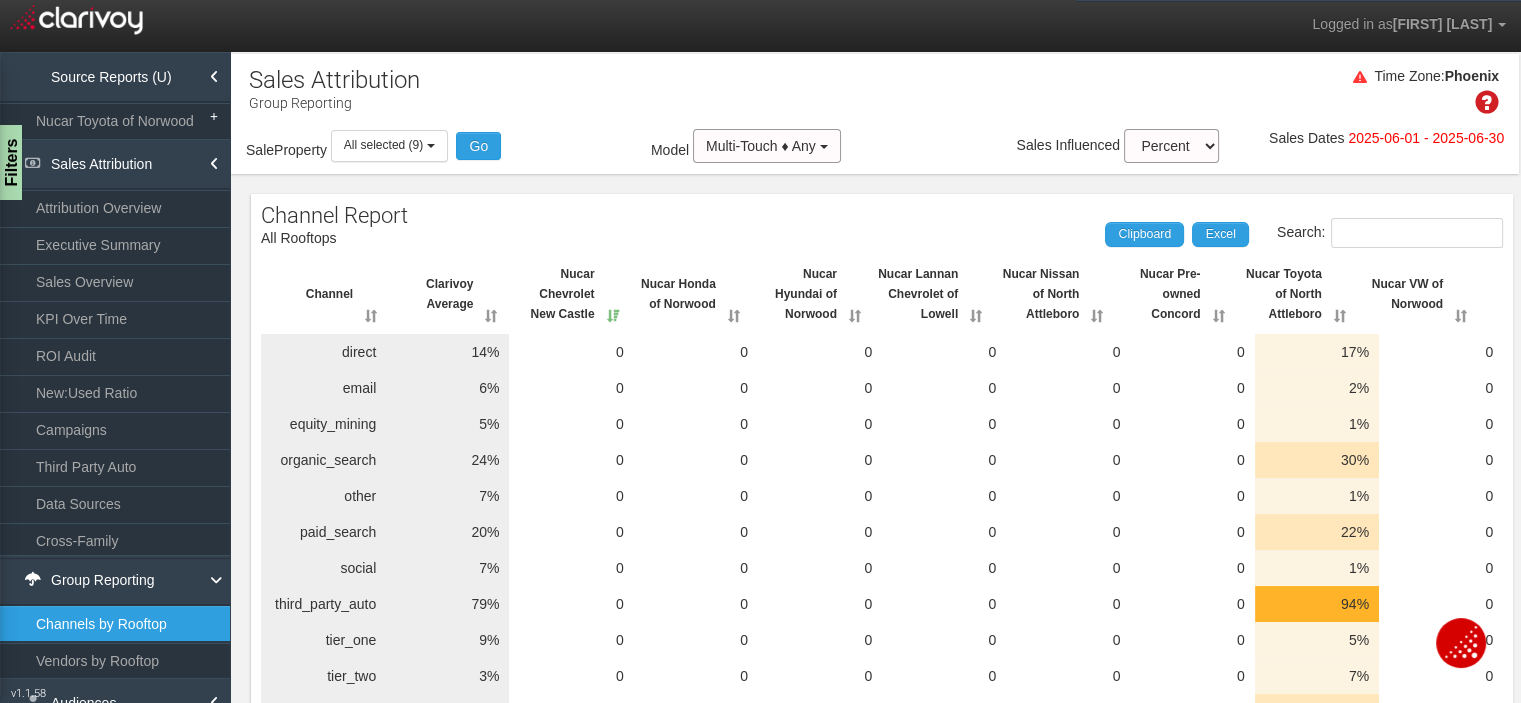 click on "All selected (9)" at bounding box center (383, 145) 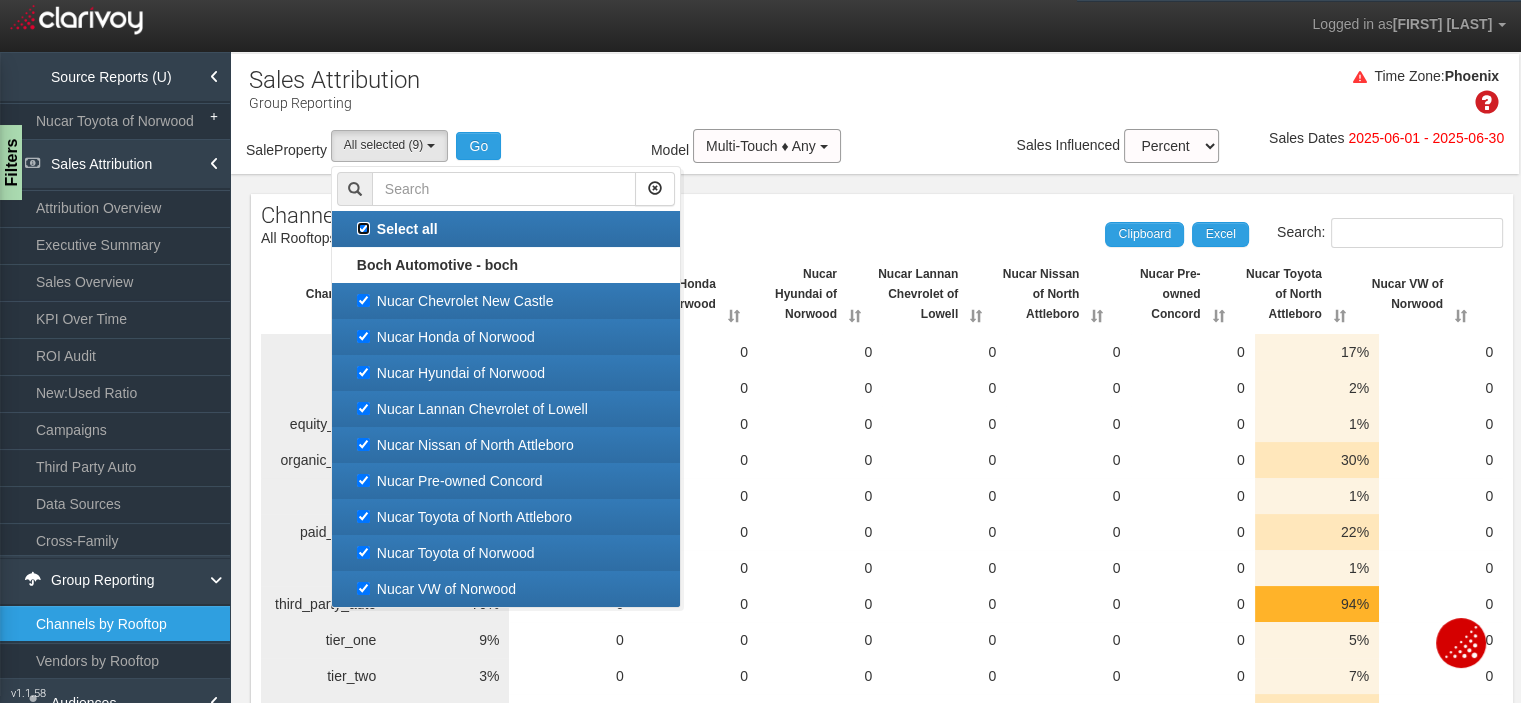click on "Select all" at bounding box center (363, 228) 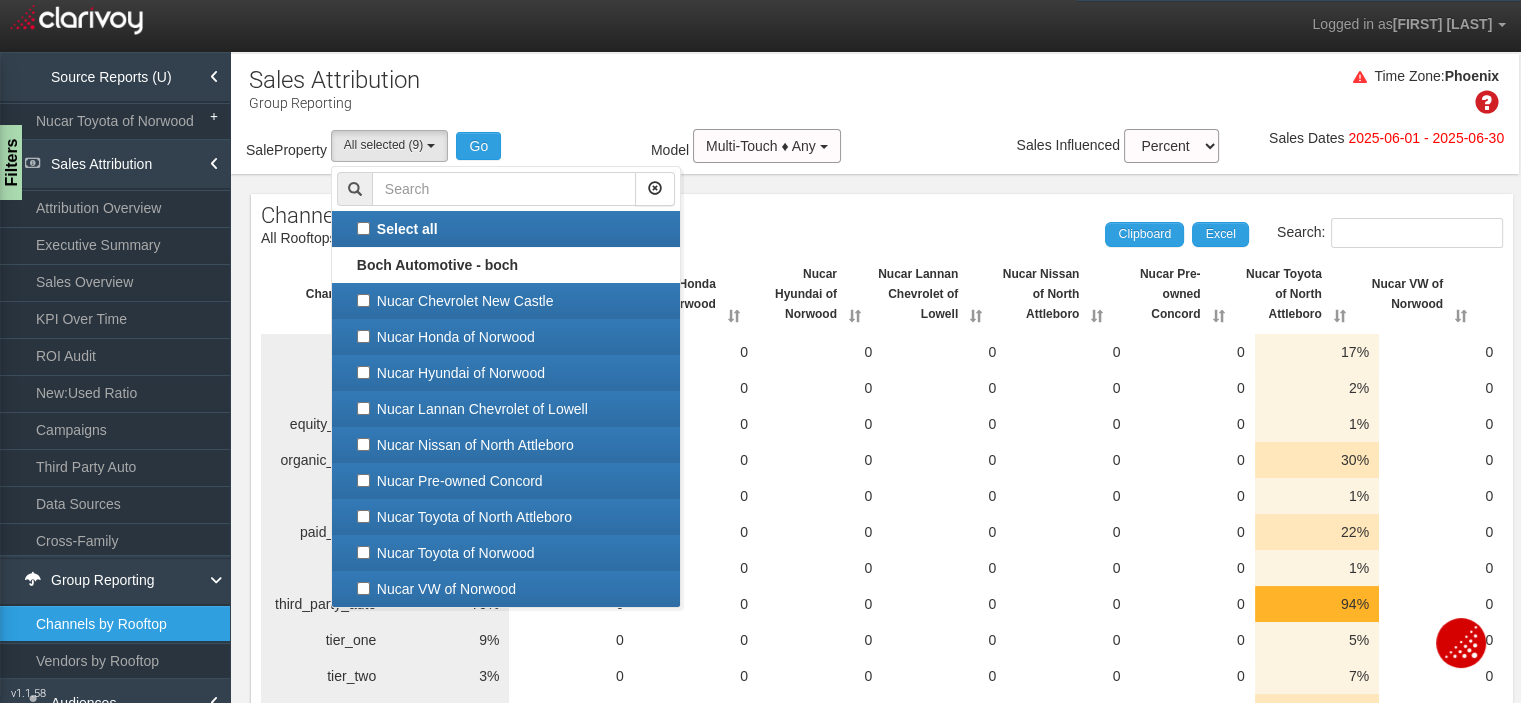 select 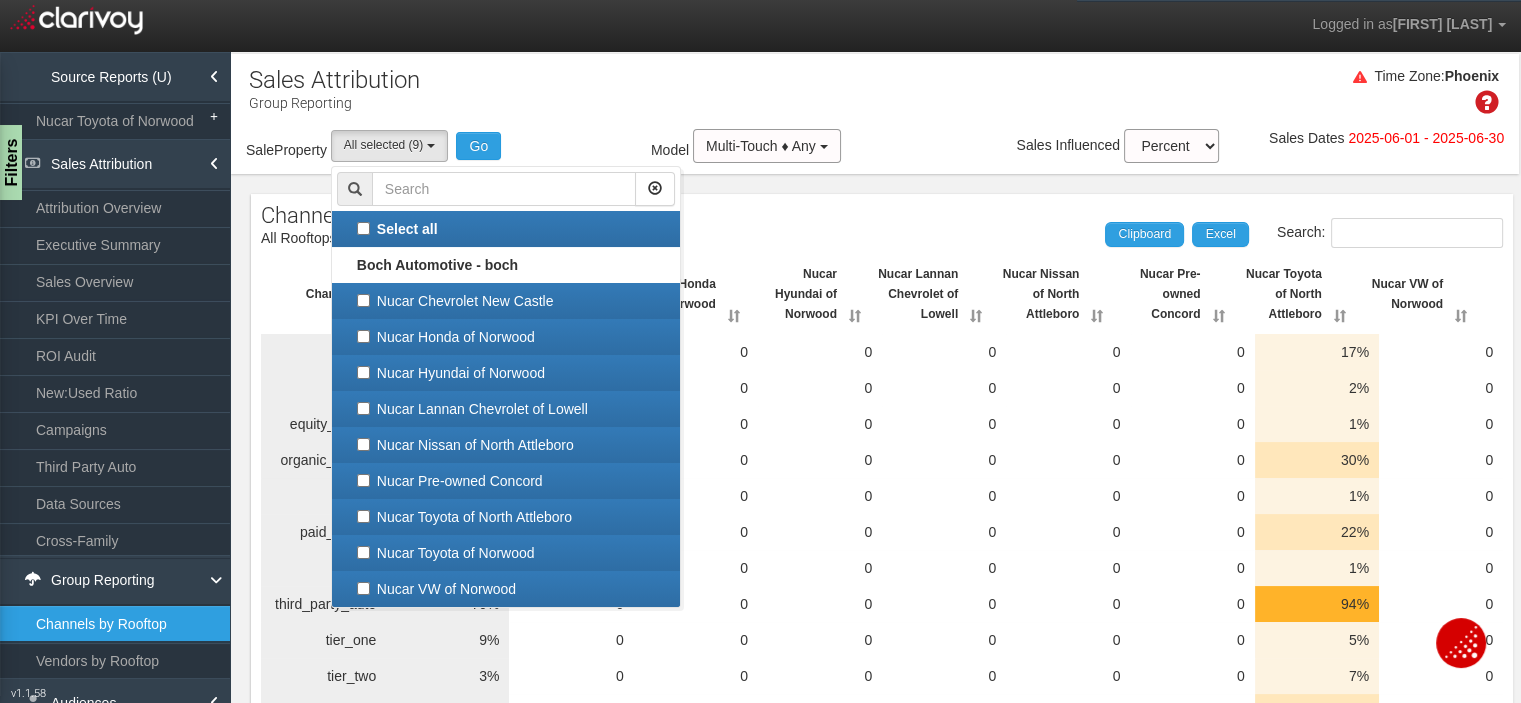 checkbox on "false" 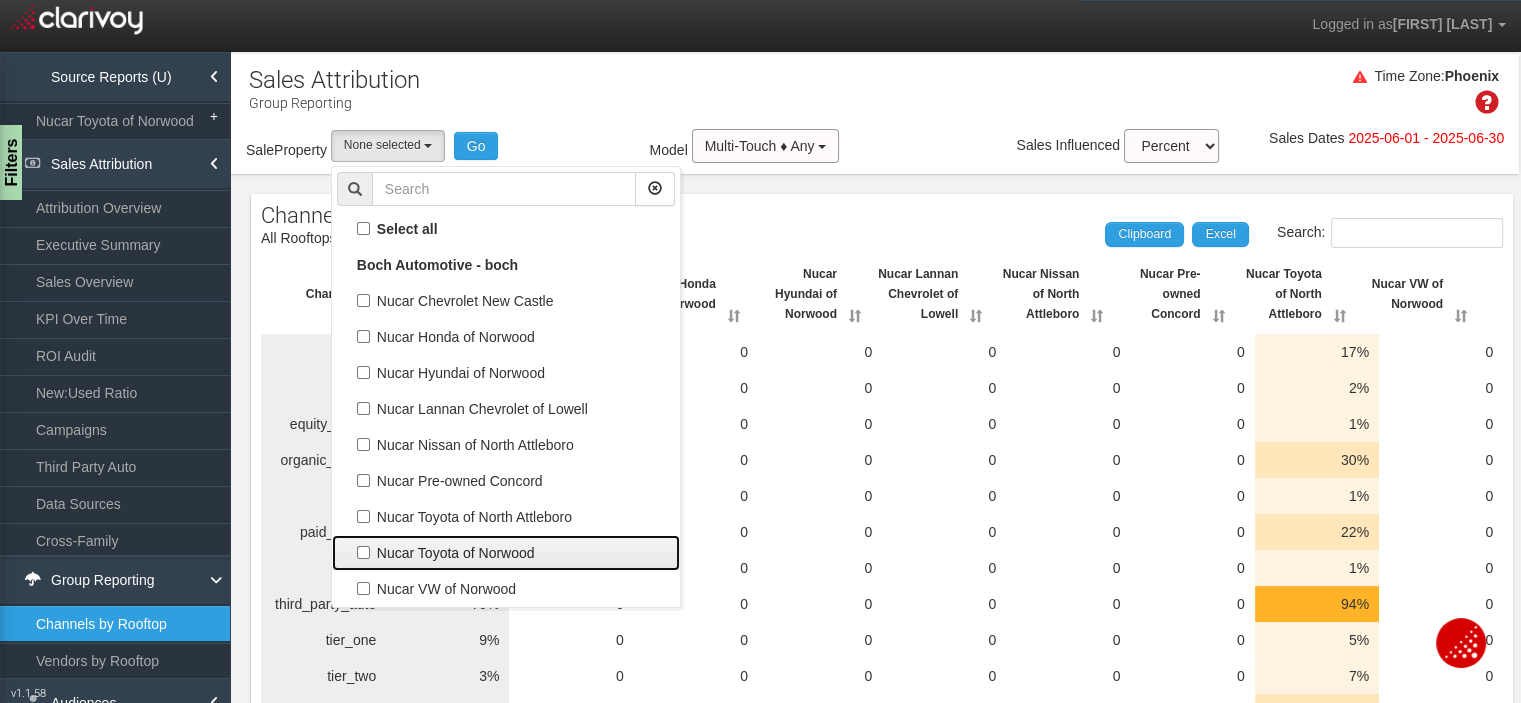 click on "Nucar Toyota of Norwood" at bounding box center (506, 553) 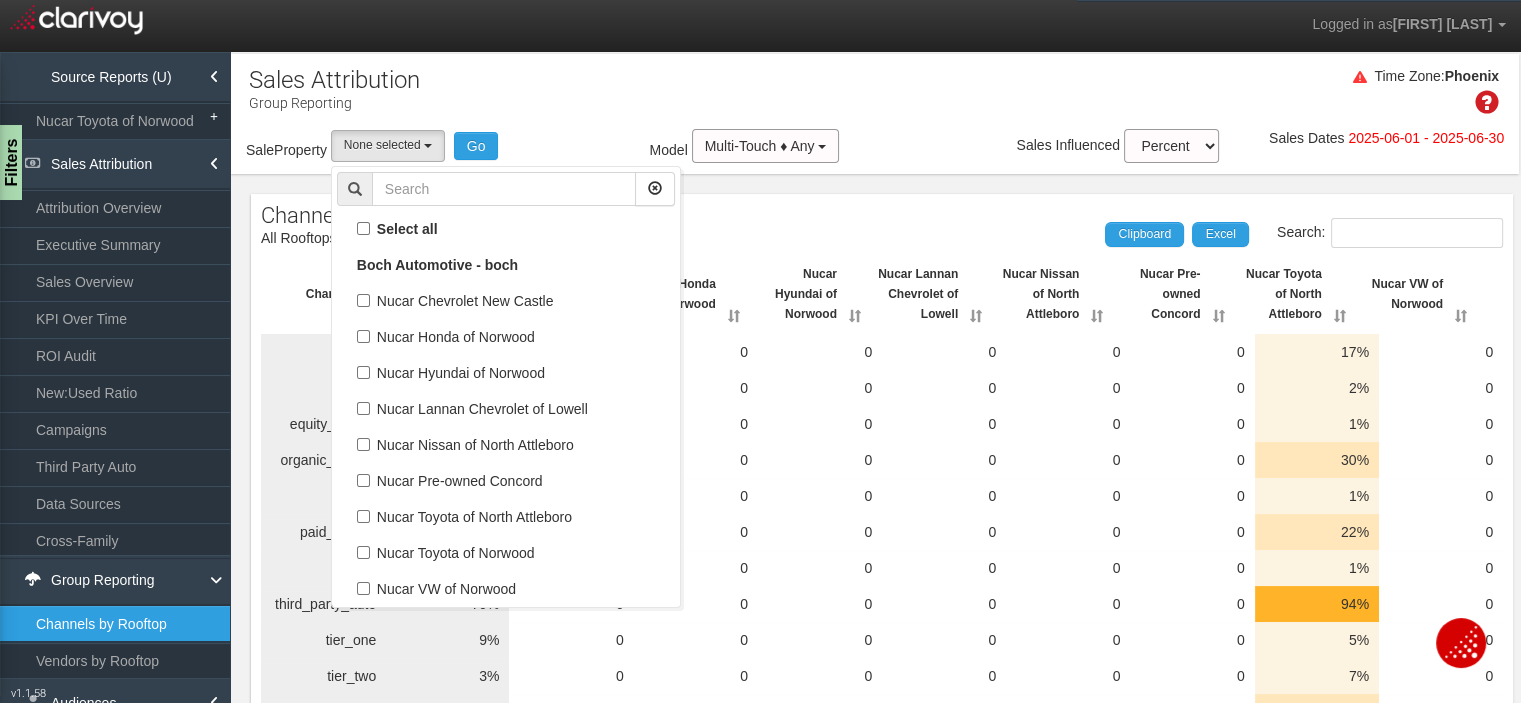 click on "Nucar Toyota of Norwood" at bounding box center (363, 552) 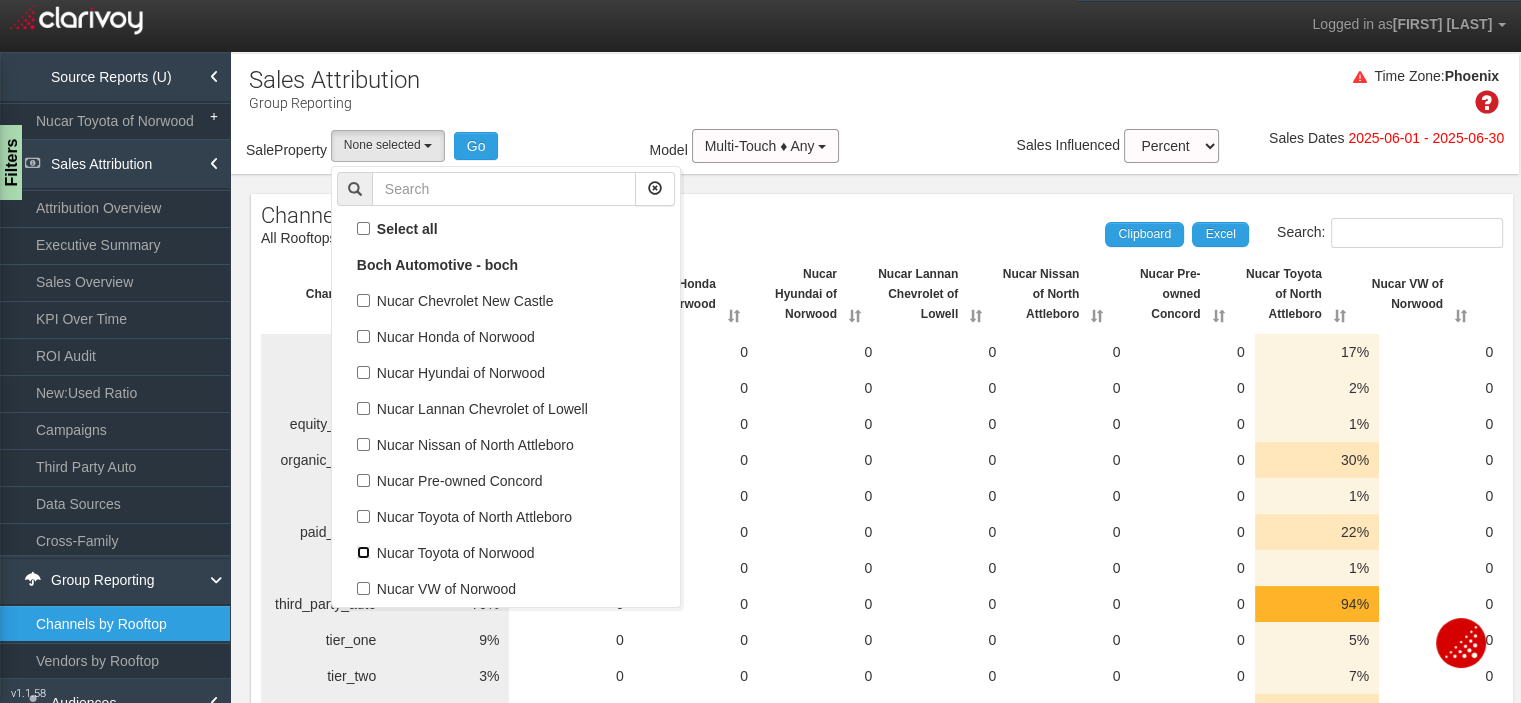 checkbox on "true" 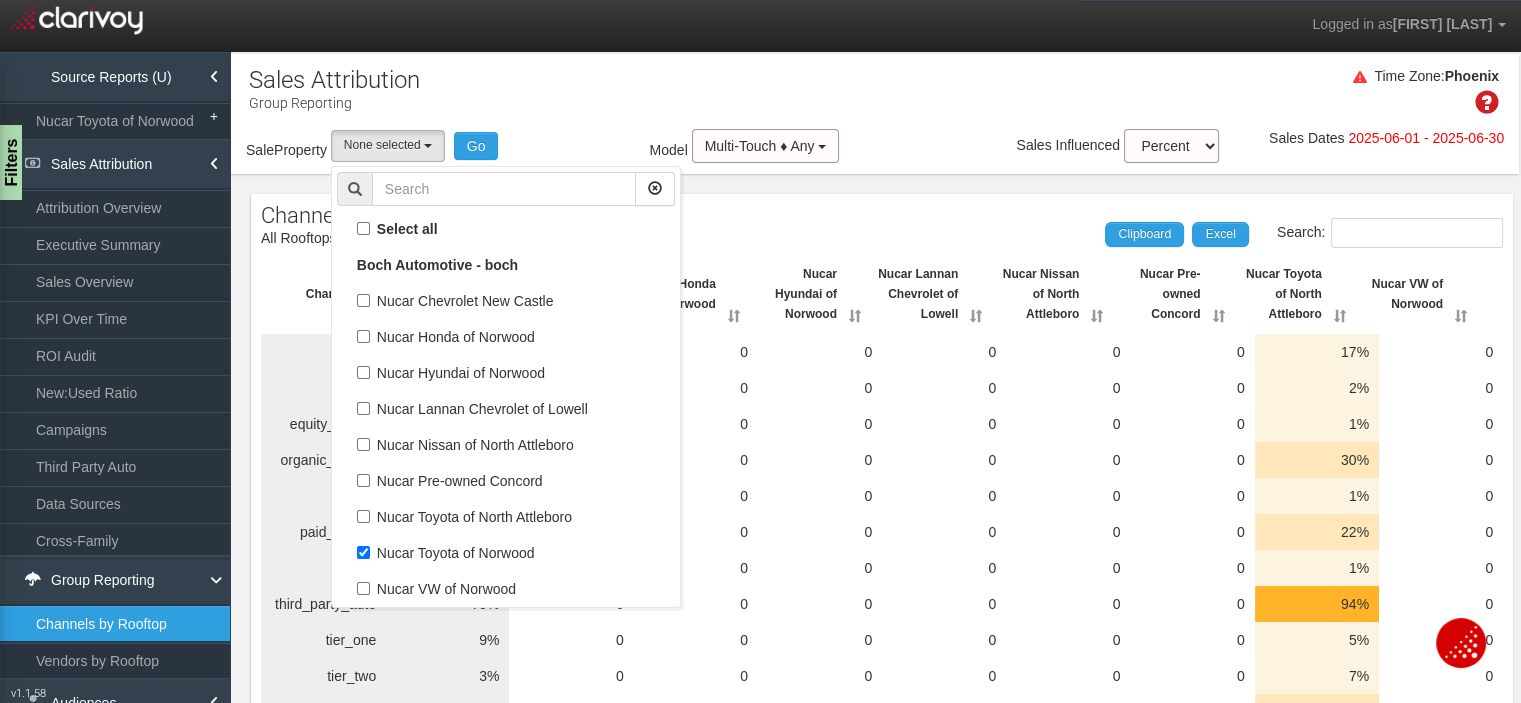 select on "object:473" 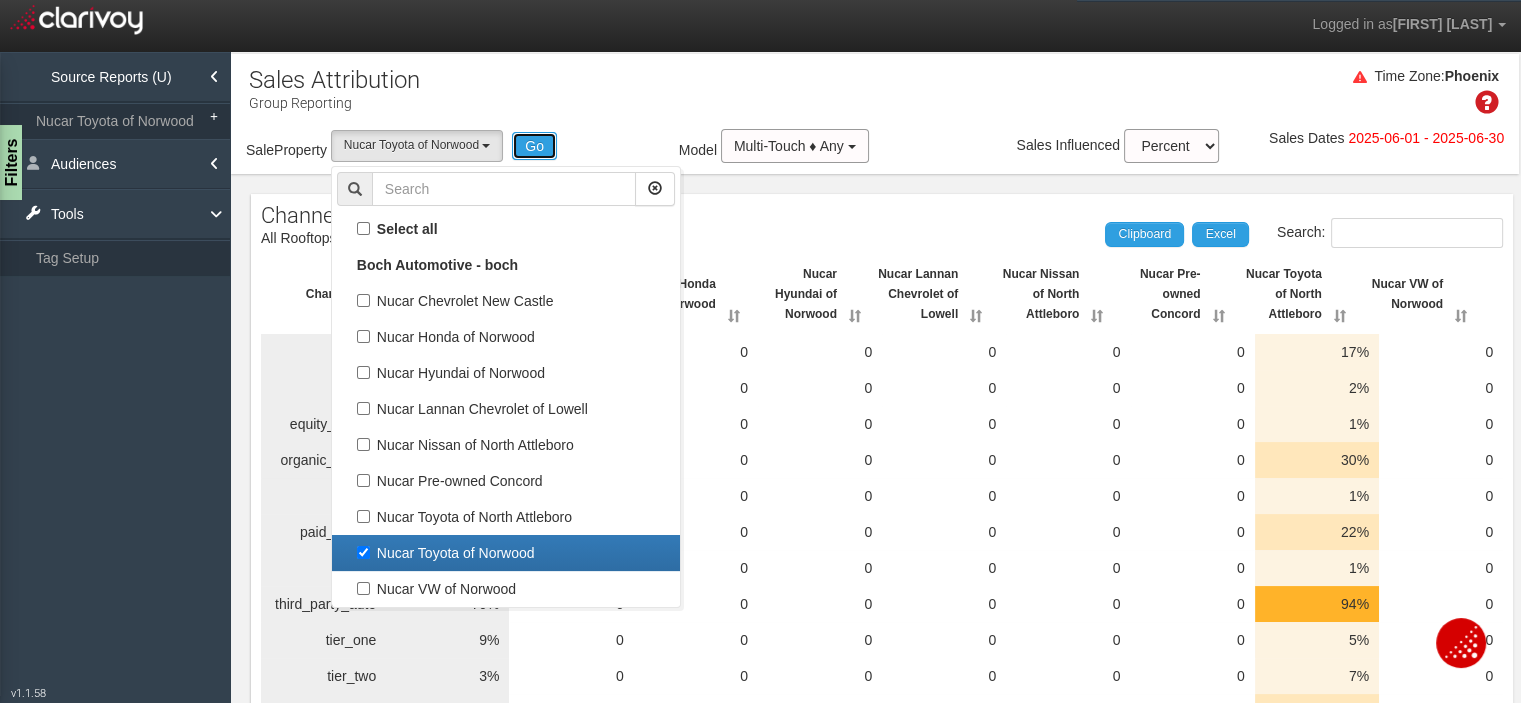 click on "Go" at bounding box center [534, 146] 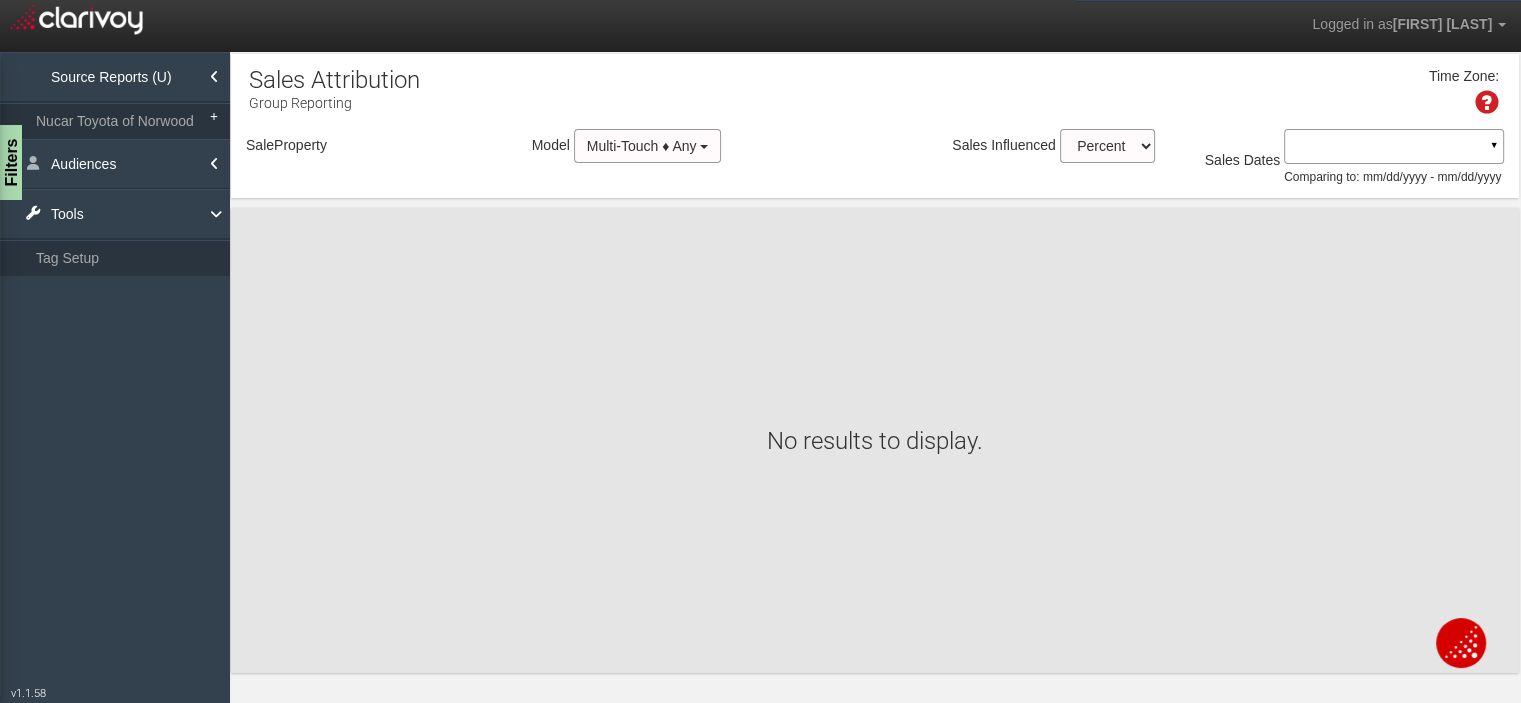 click on "Model" at bounding box center (551, 145) 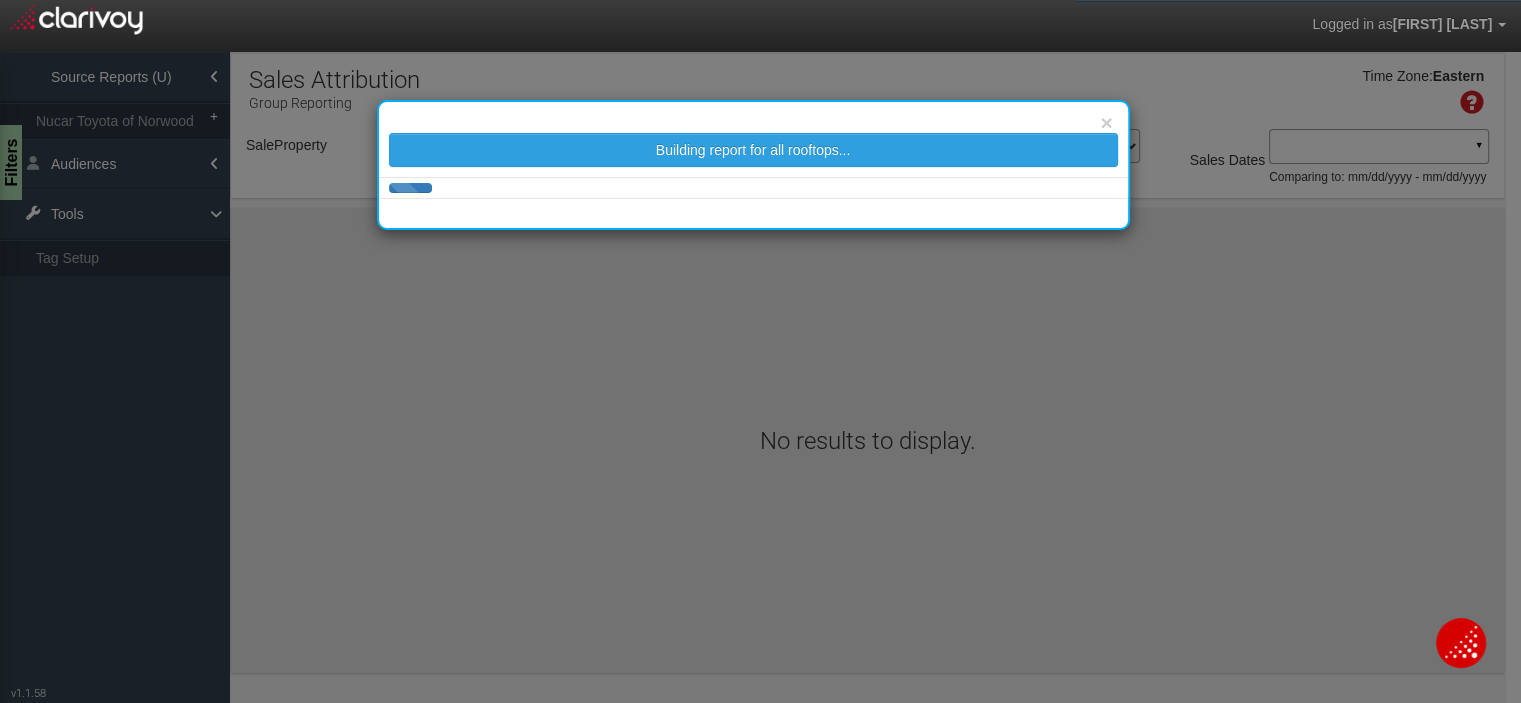 select on "object:534" 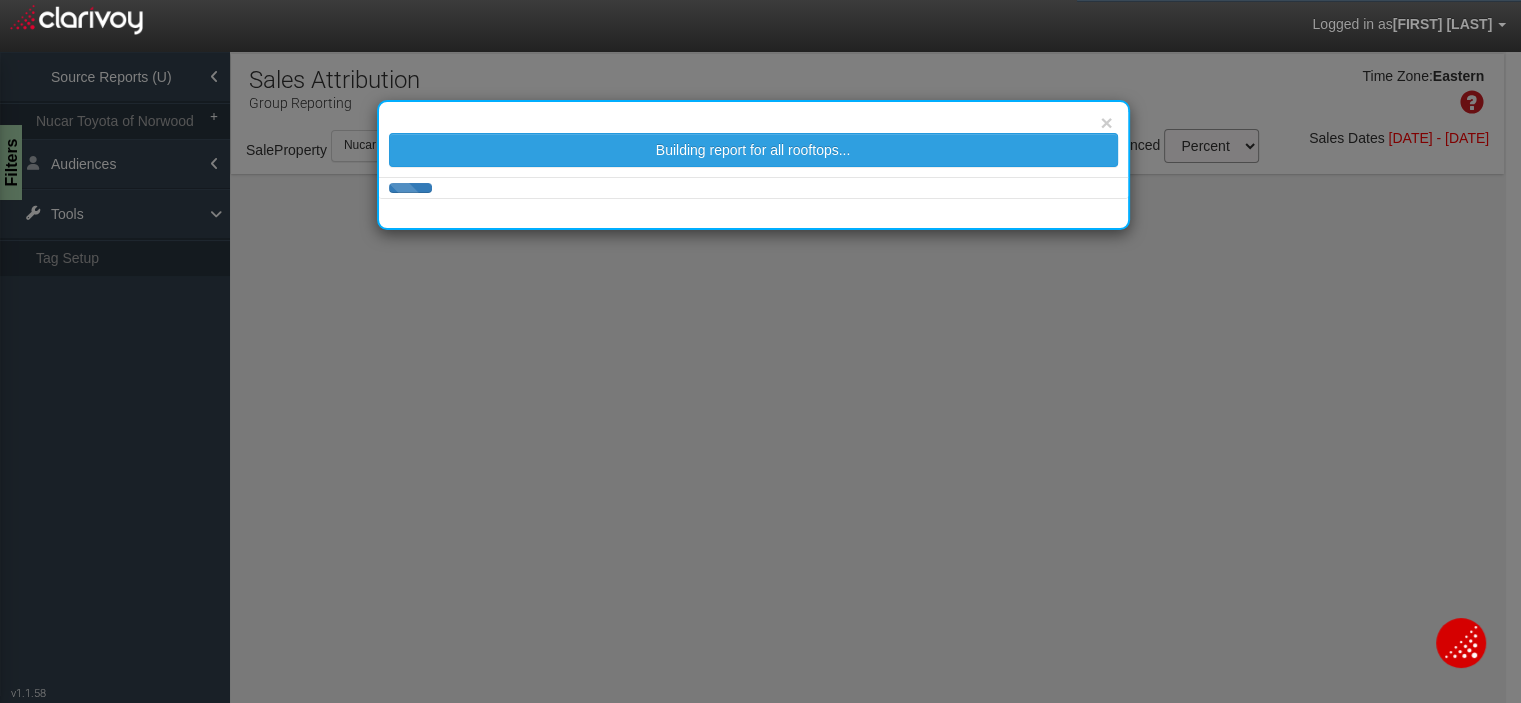 select on "25" 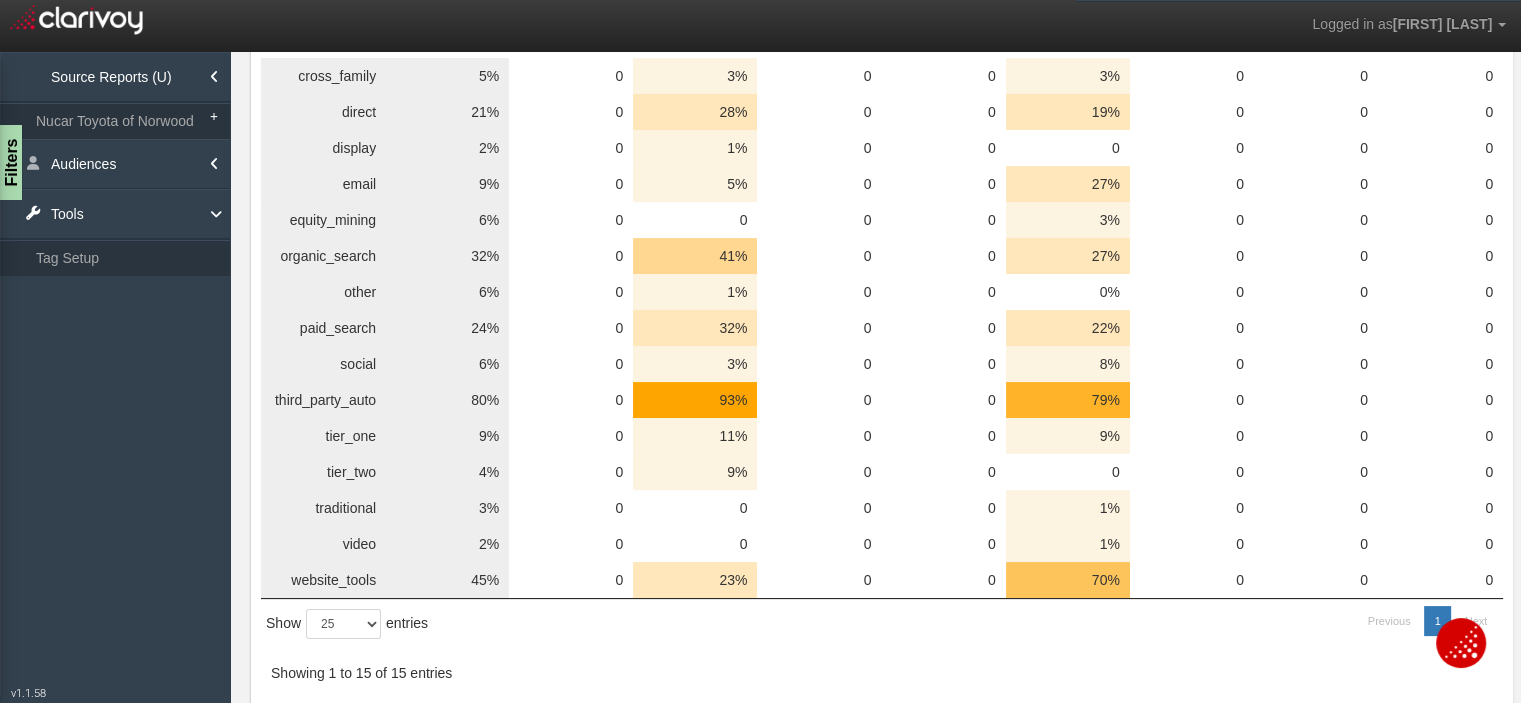 scroll, scrollTop: 0, scrollLeft: 0, axis: both 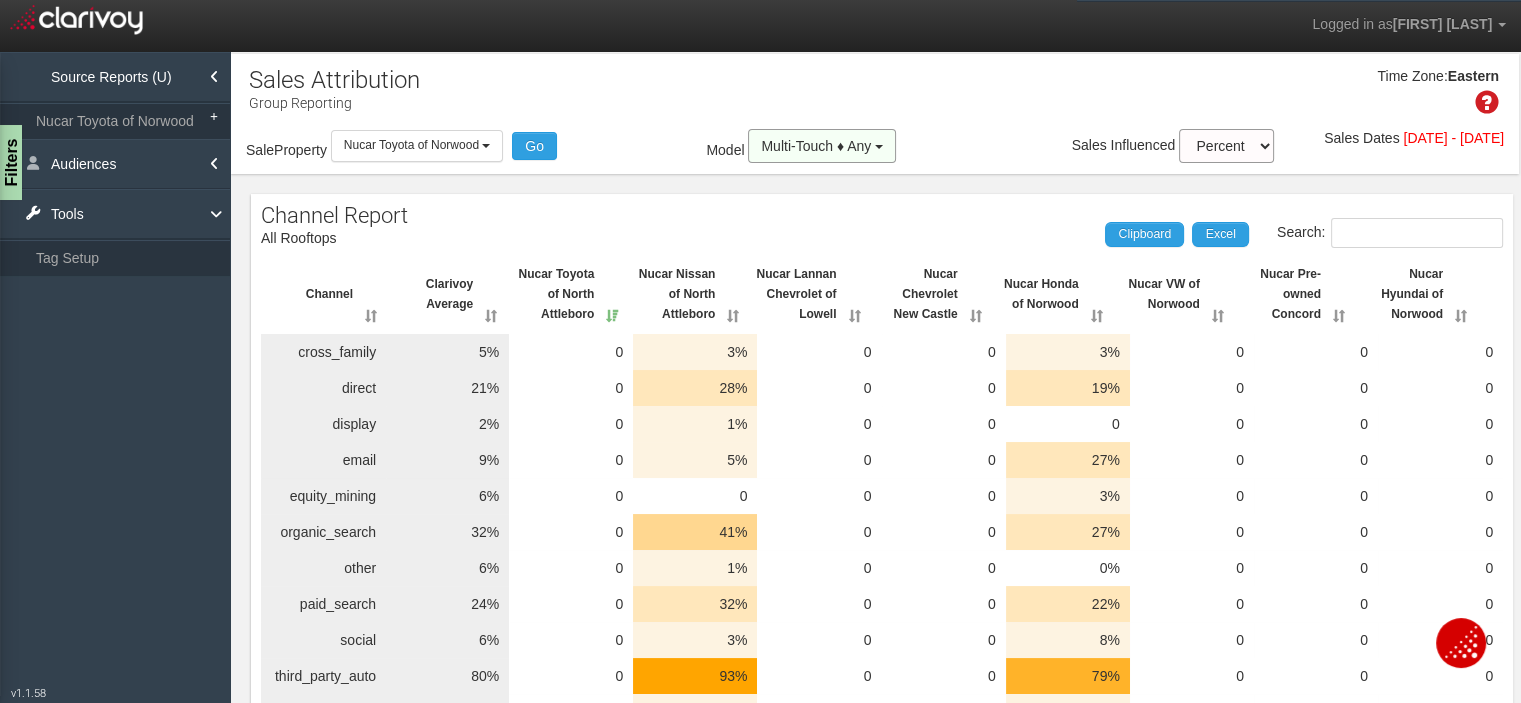 click on "Multi-Touch ♦ Any" at bounding box center [816, 146] 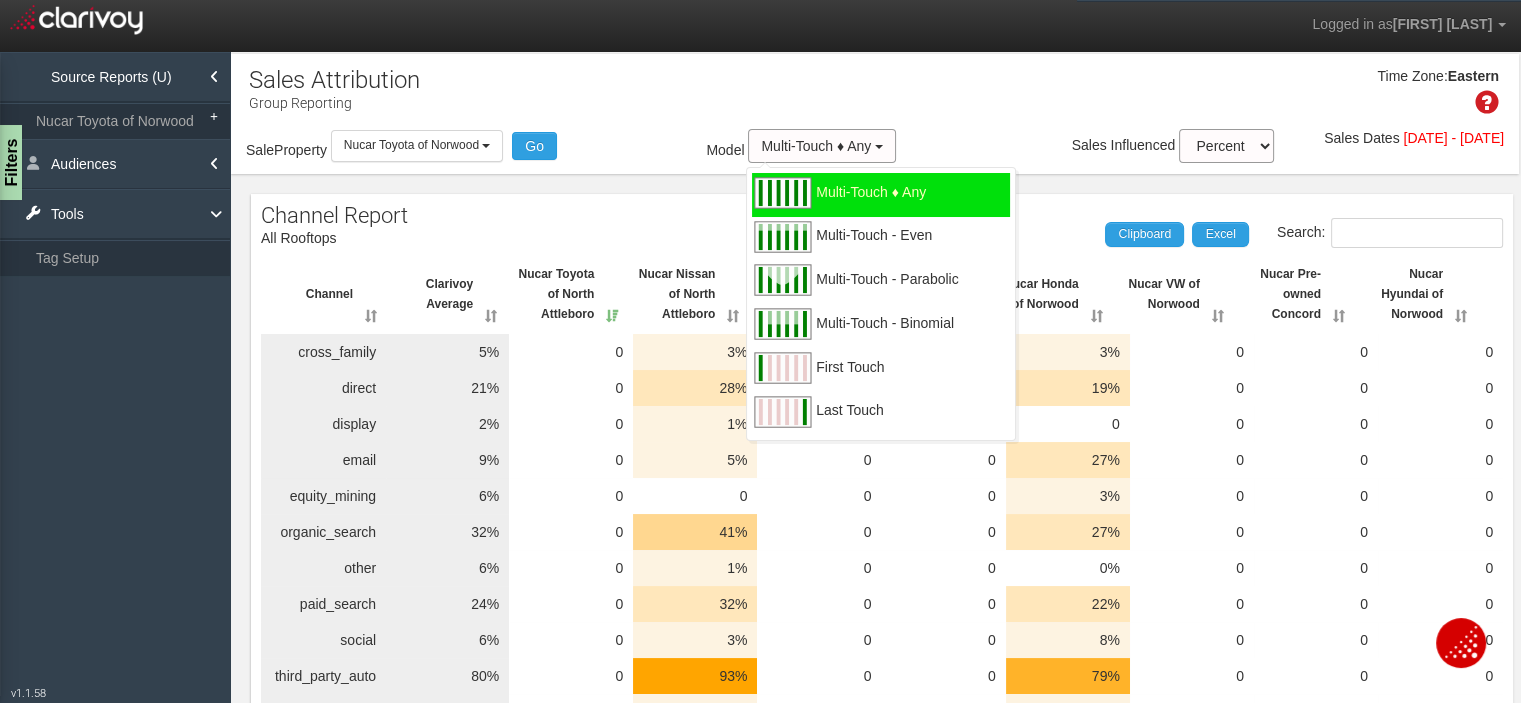 click at bounding box center (782, 237) 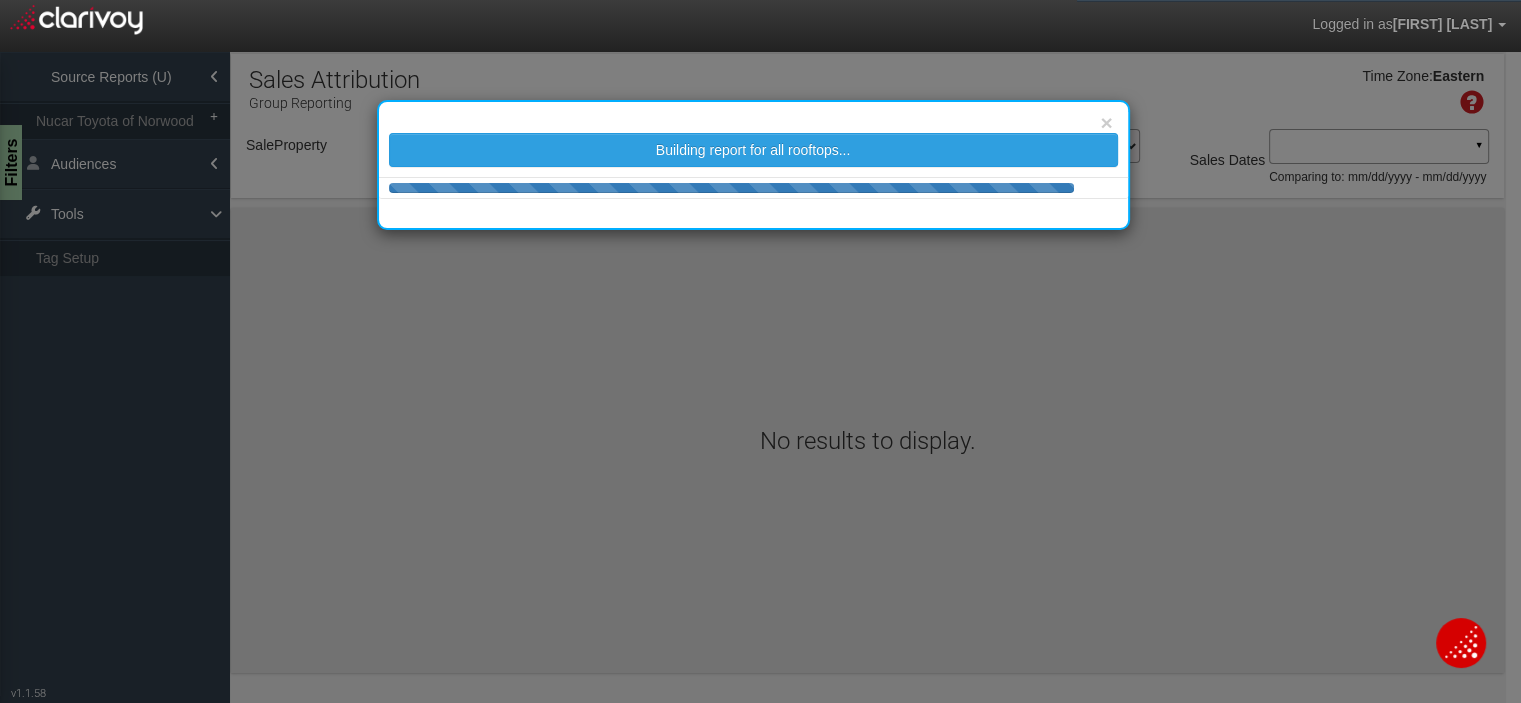 select on "object:577" 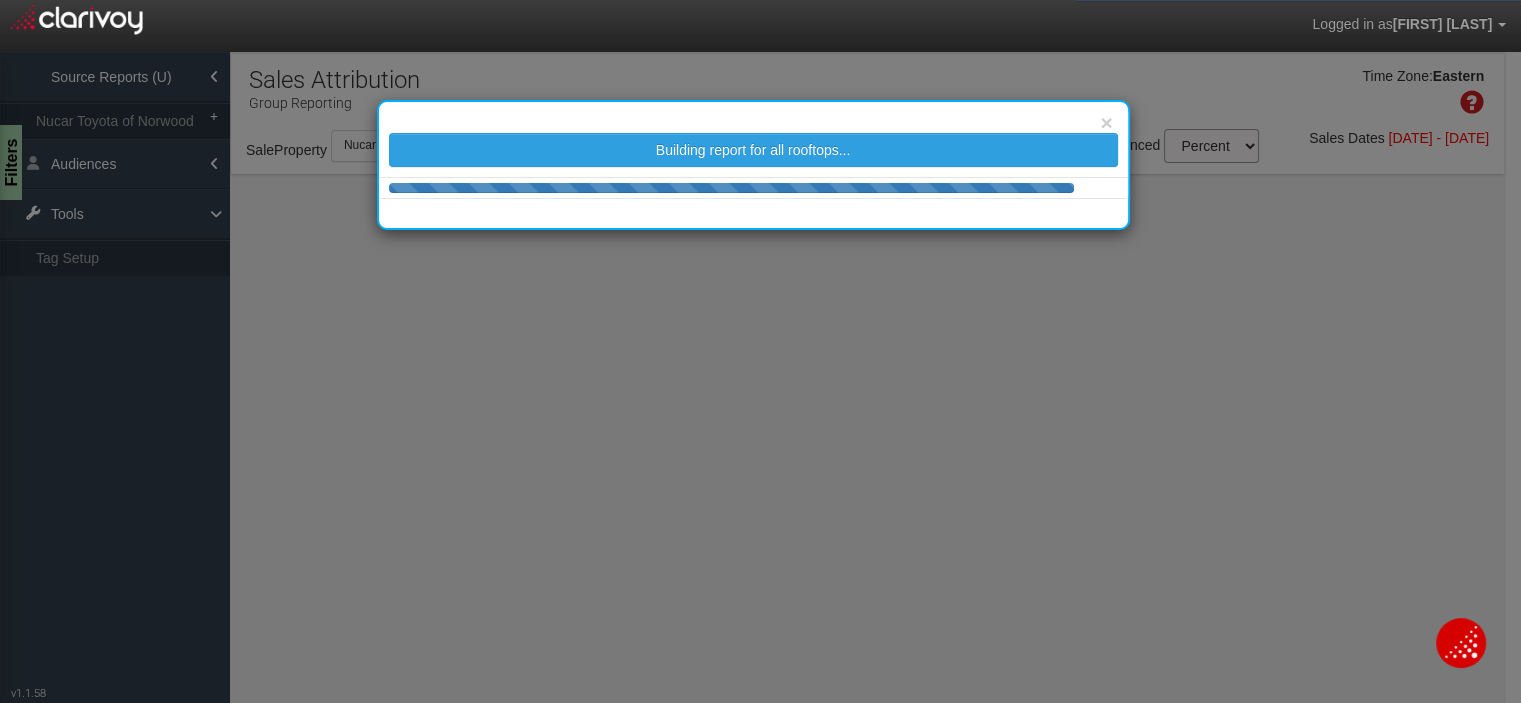select on "25" 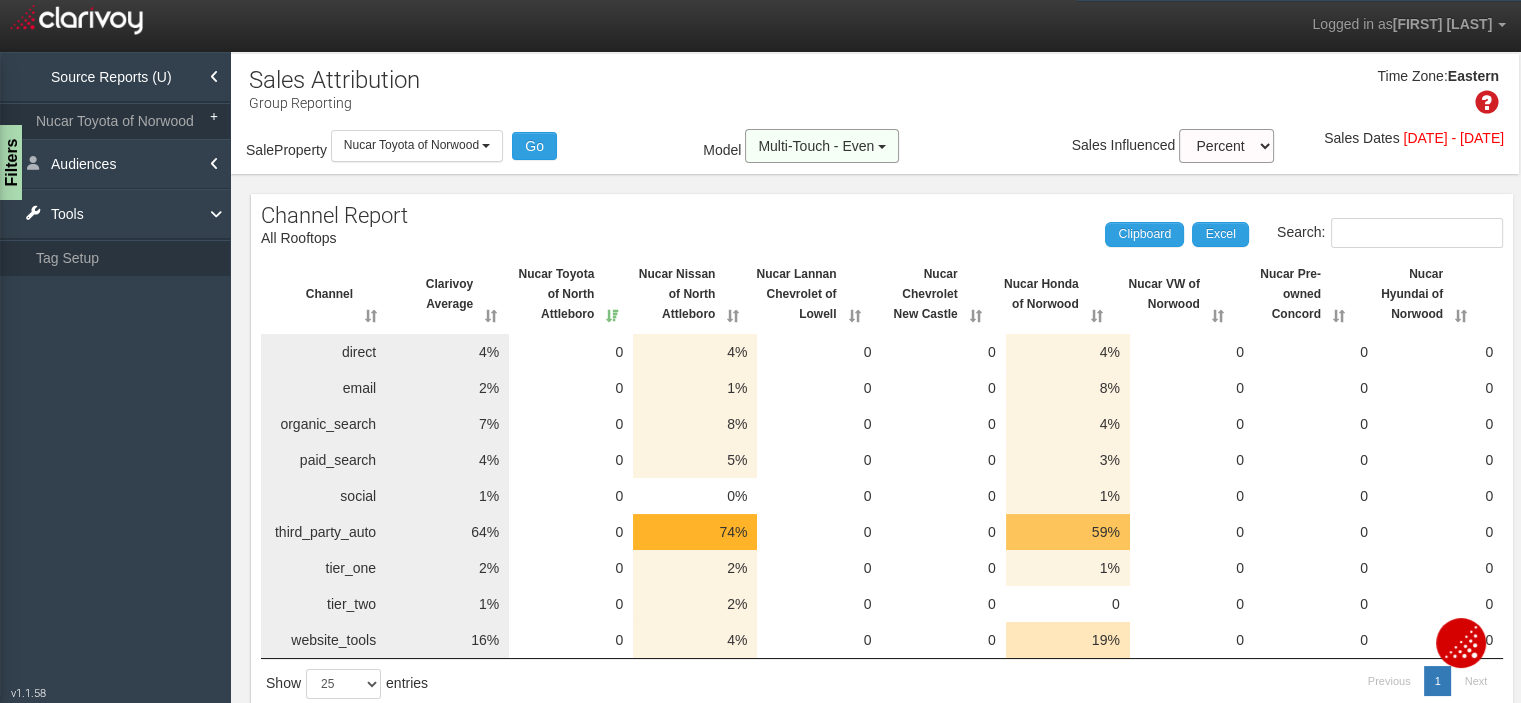 drag, startPoint x: 769, startPoint y: 153, endPoint x: 764, endPoint y: 163, distance: 11.18034 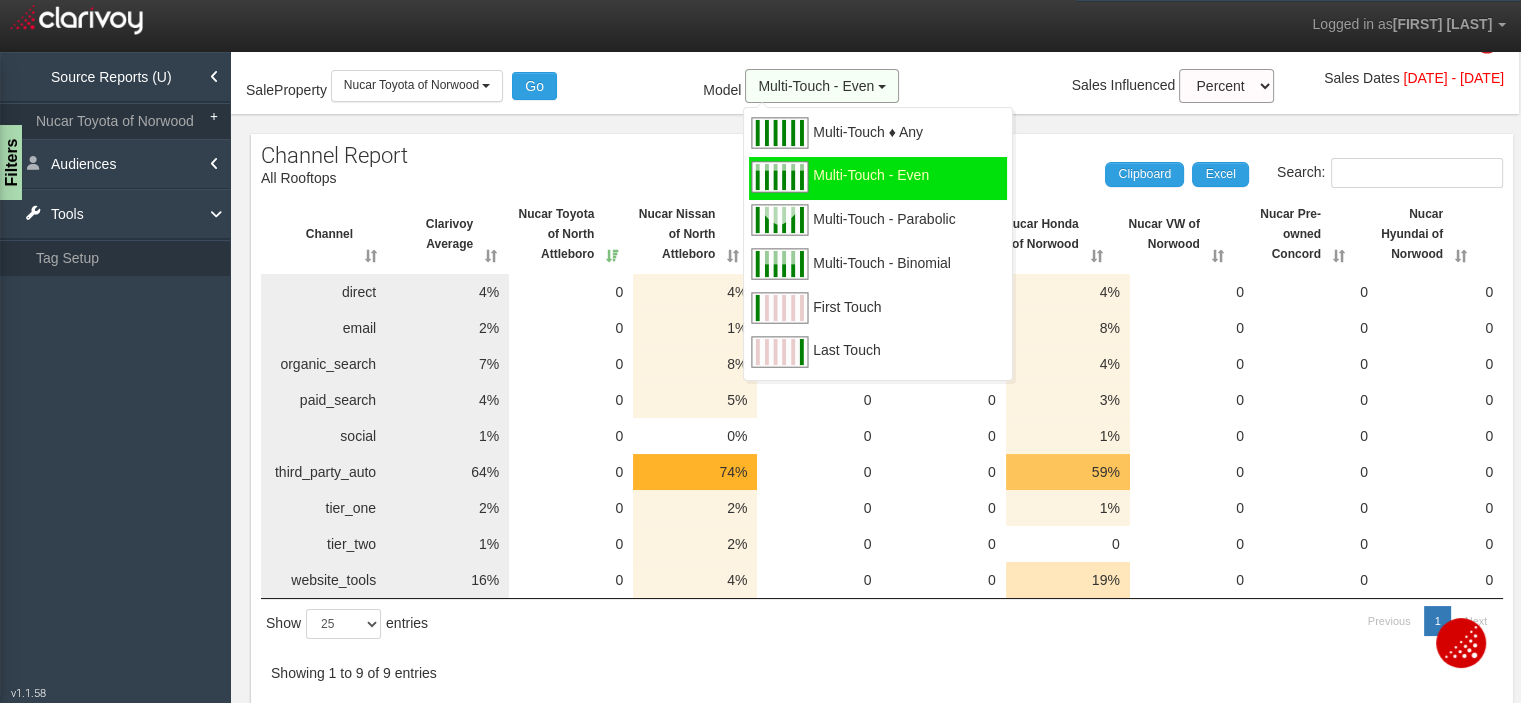 scroll, scrollTop: 0, scrollLeft: 0, axis: both 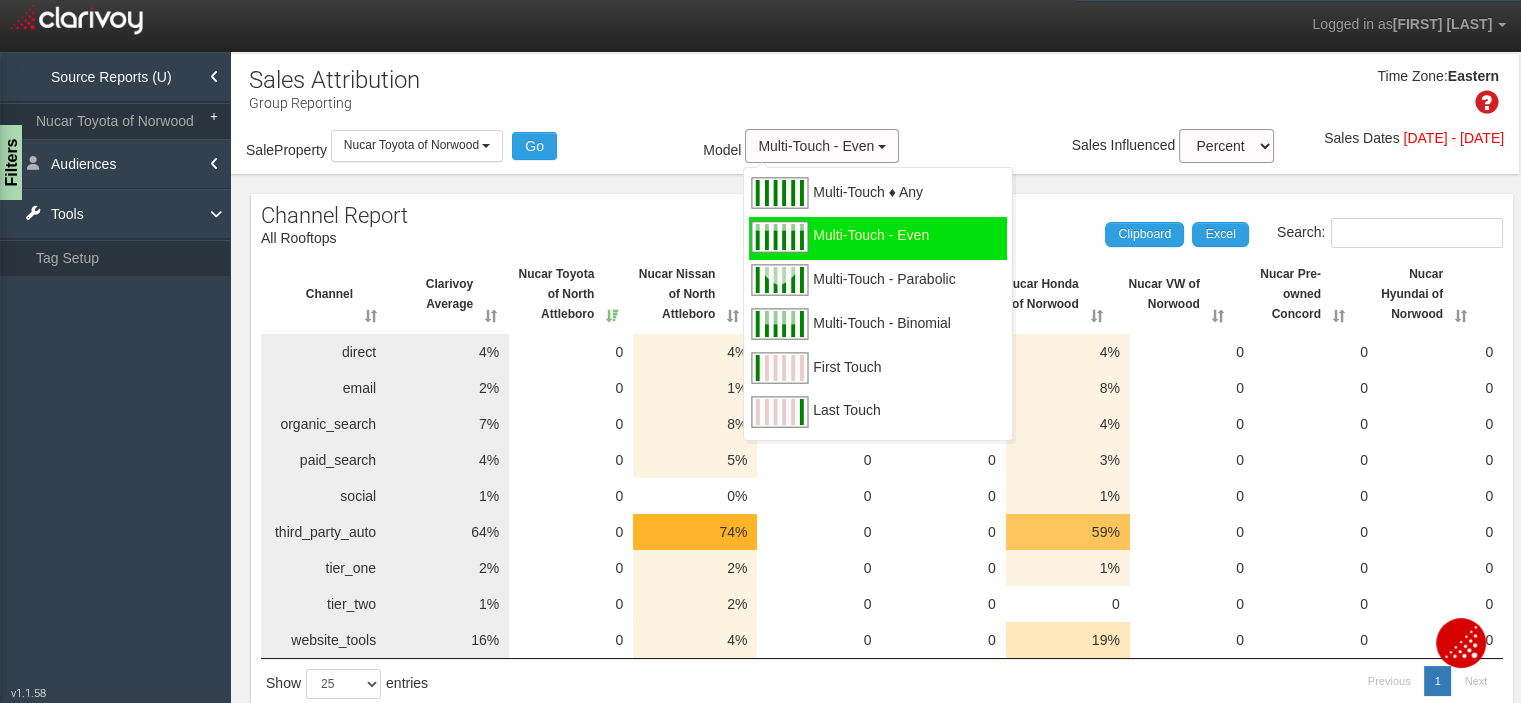 click on "Multi-Touch ♦ Any" at bounding box center [868, 204] 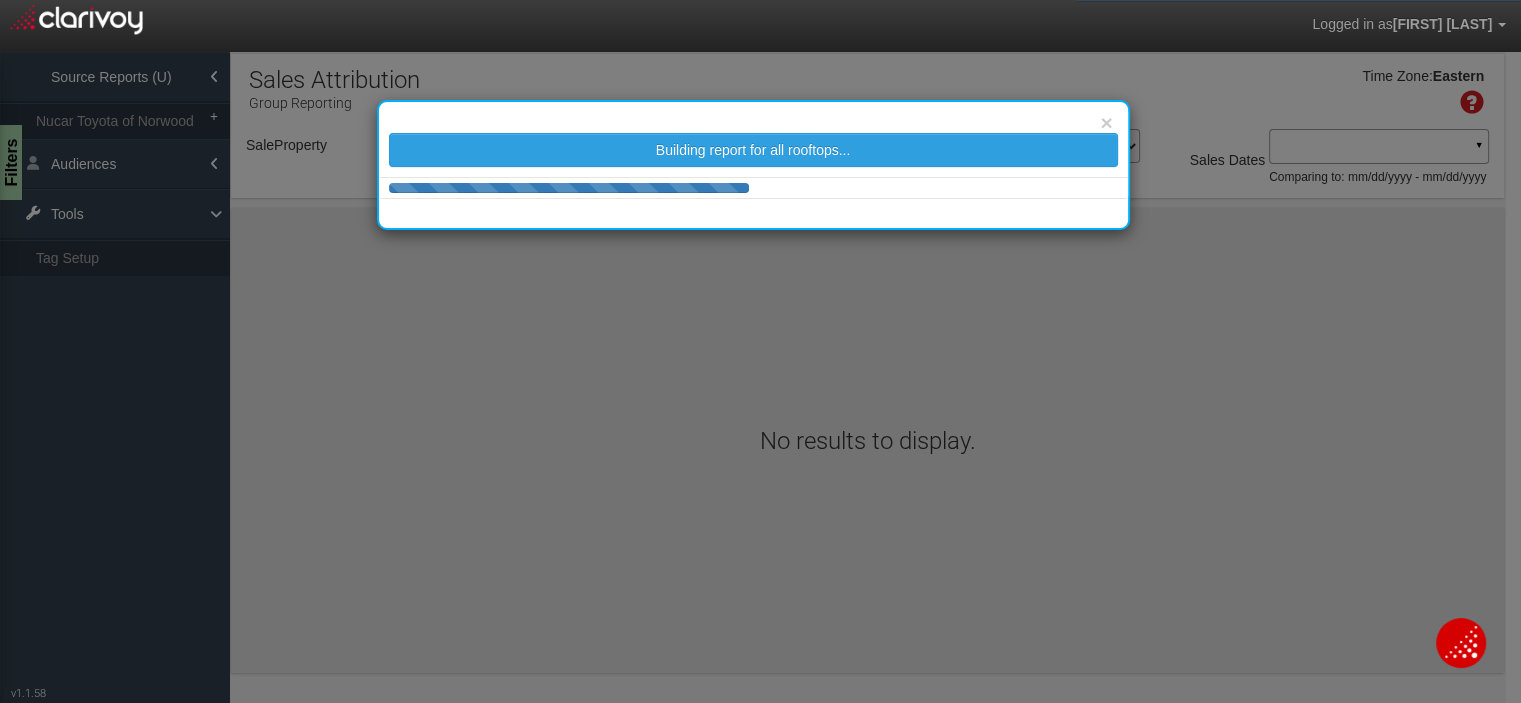 select on "object:620" 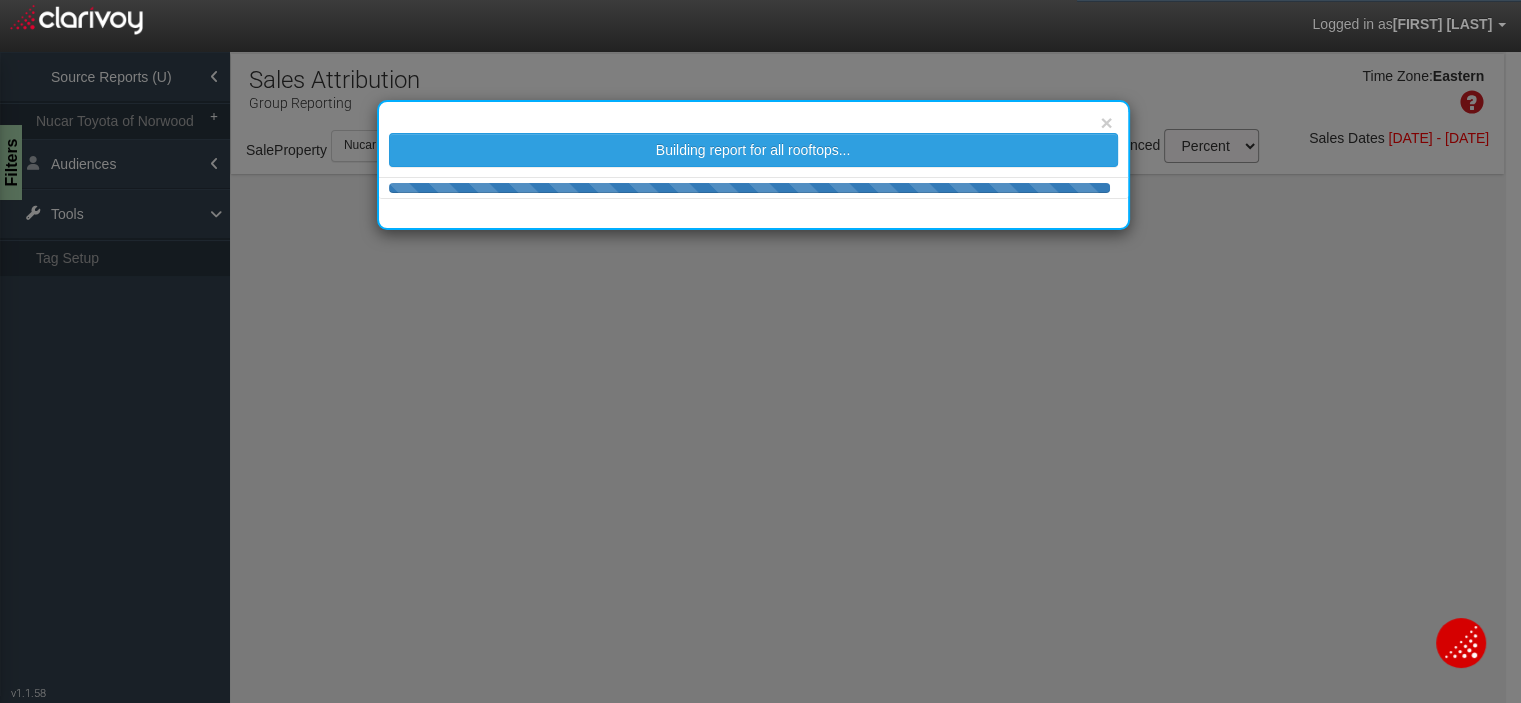 select on "25" 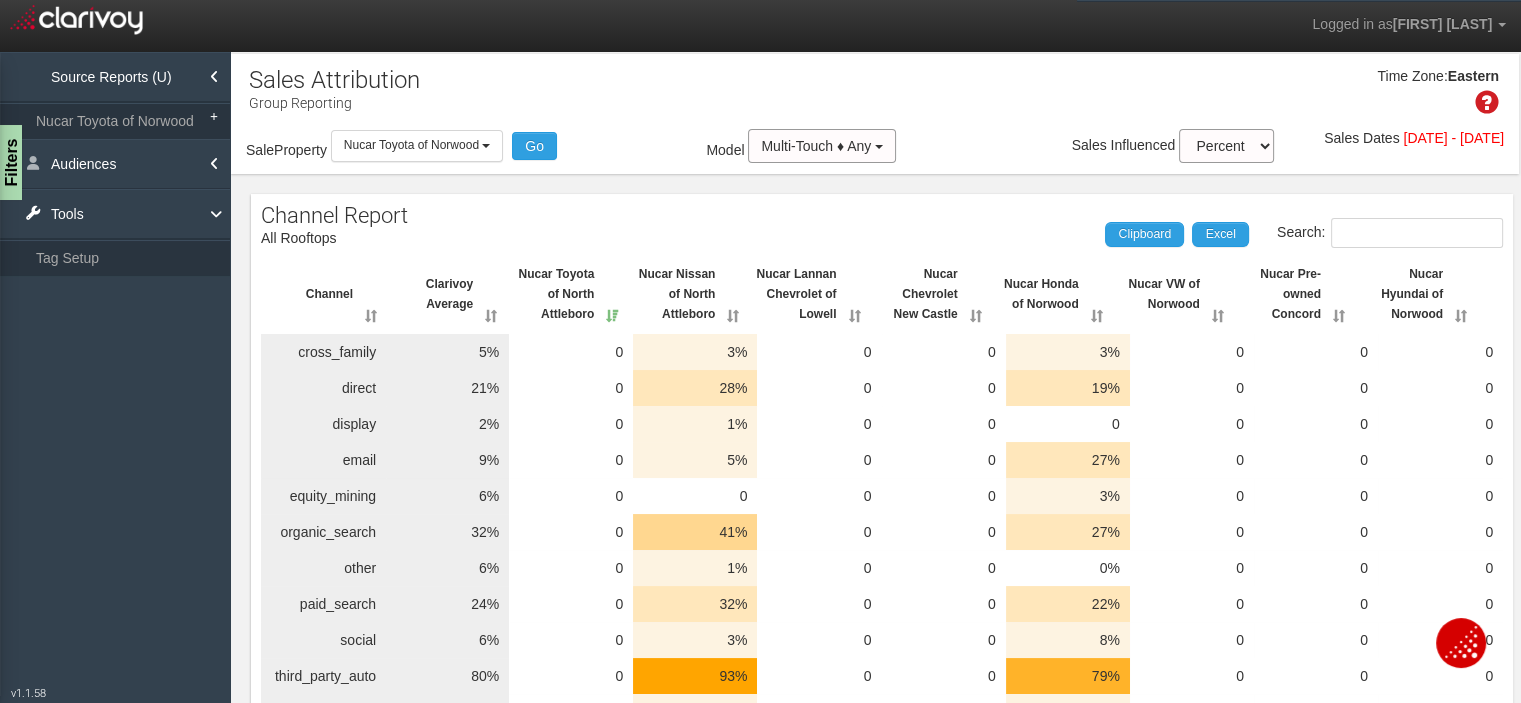 scroll, scrollTop: 0, scrollLeft: 0, axis: both 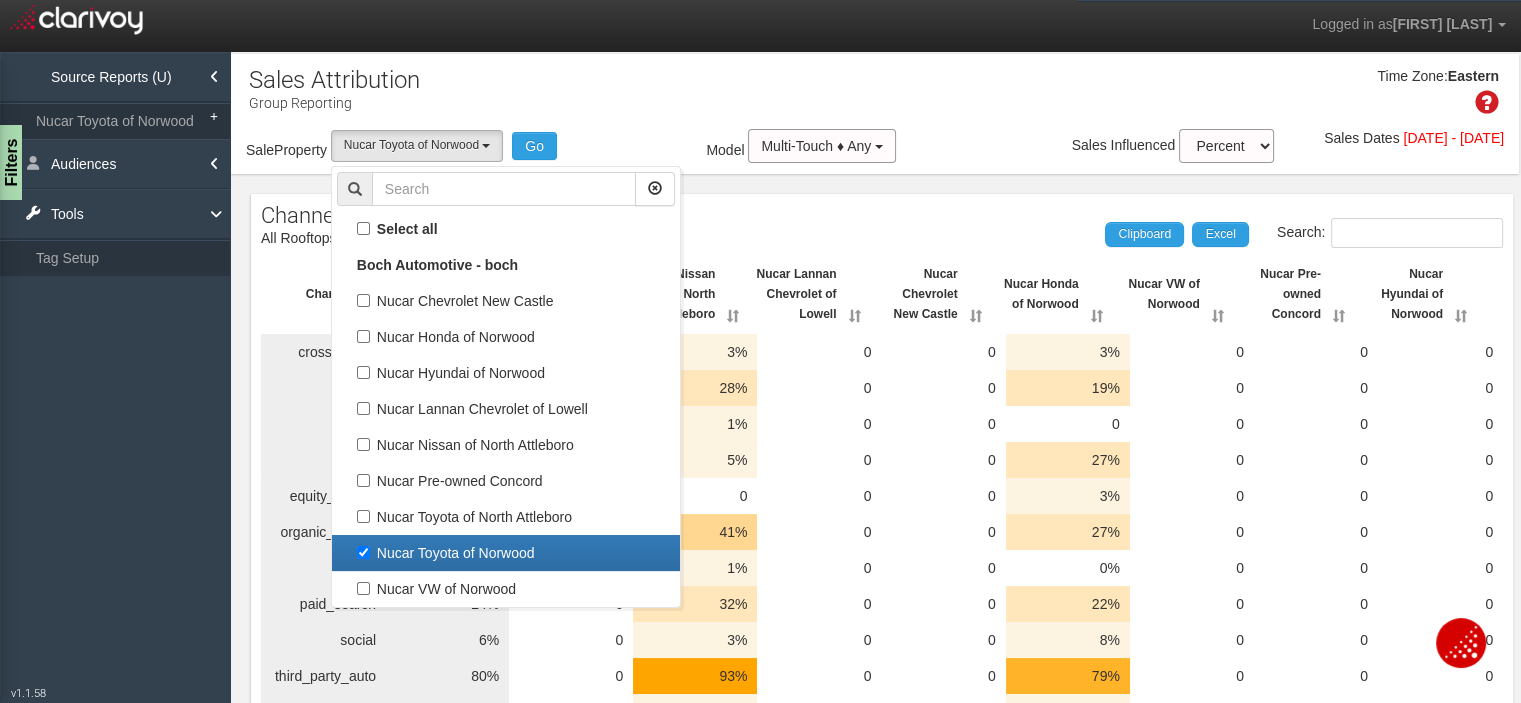 click on "Nucar Toyota of Norwood" at bounding box center (506, 553) 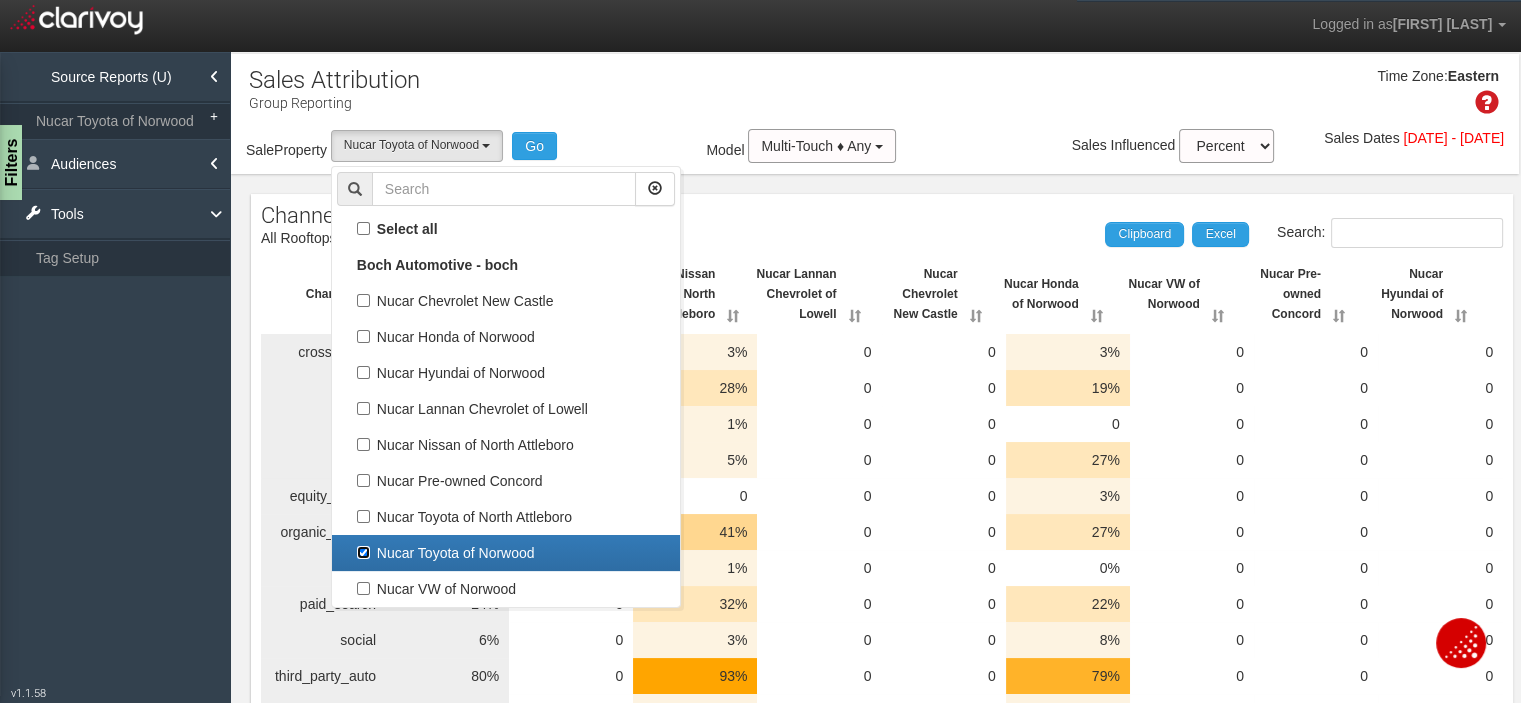 checkbox on "false" 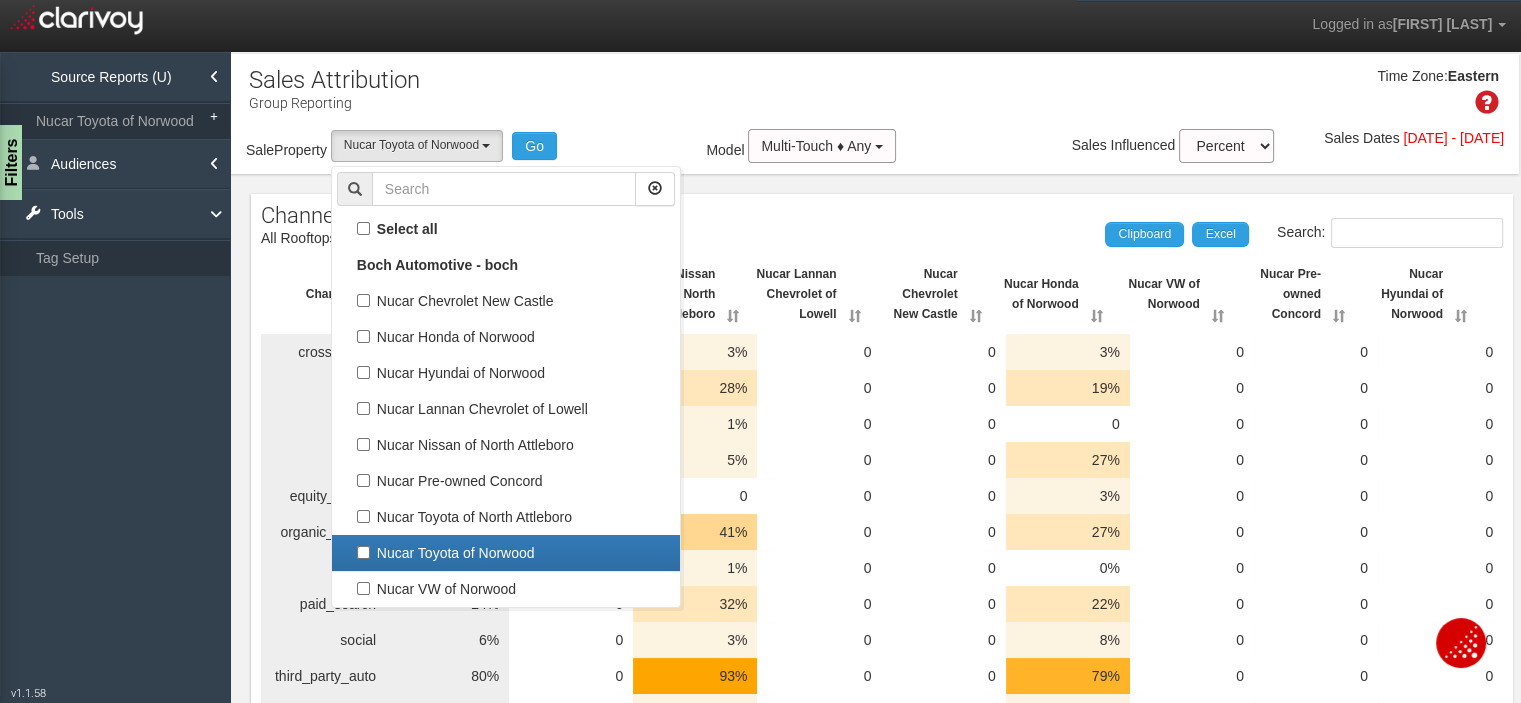 select 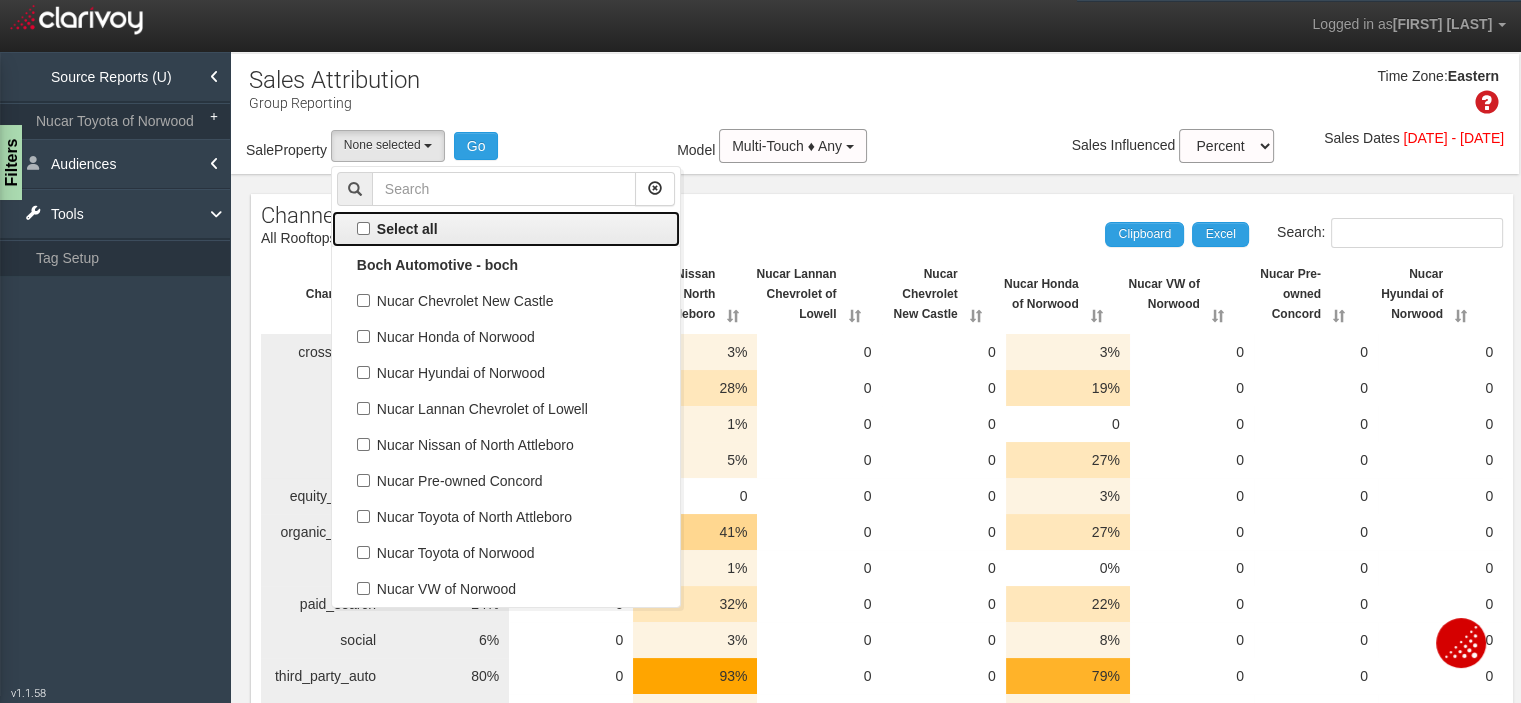 click on "Select all" at bounding box center (506, 229) 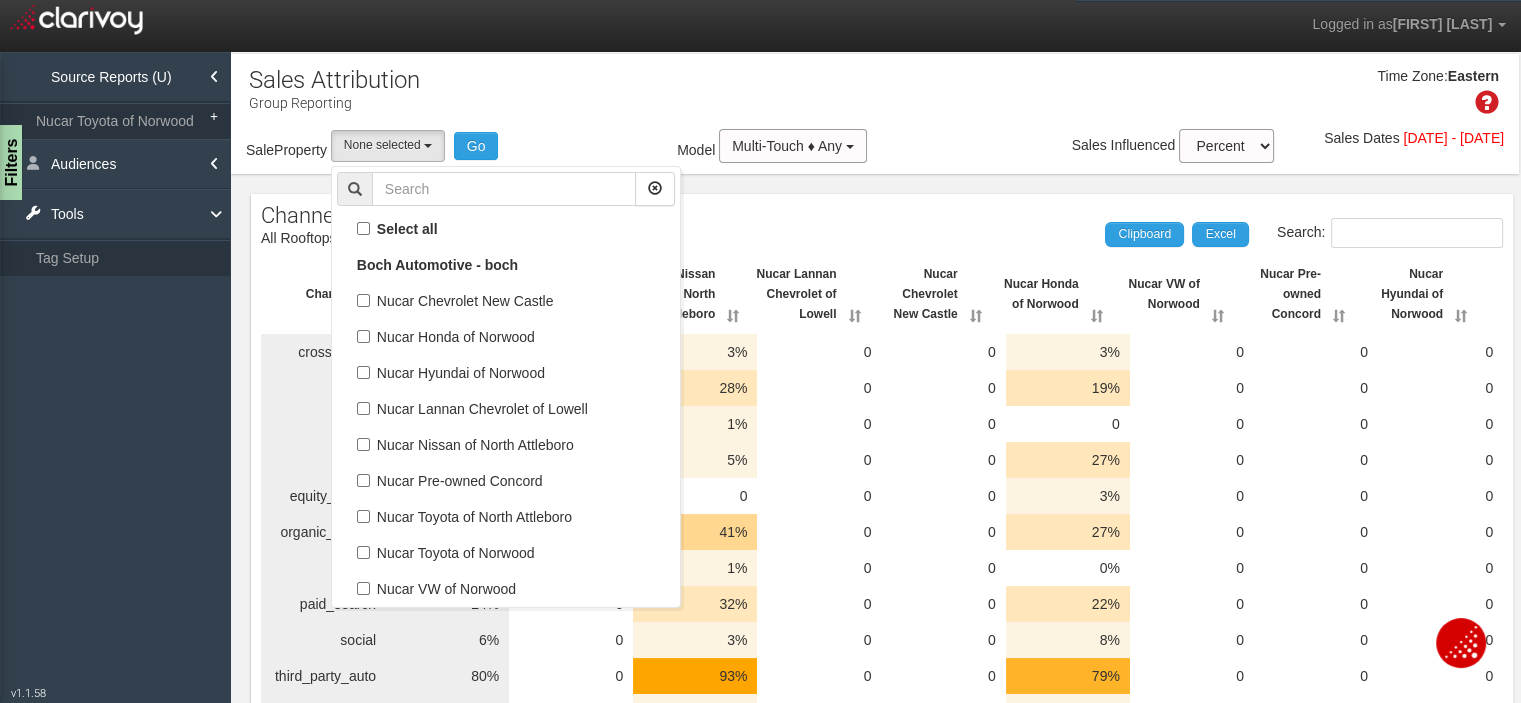 click on "Select all" at bounding box center (363, 228) 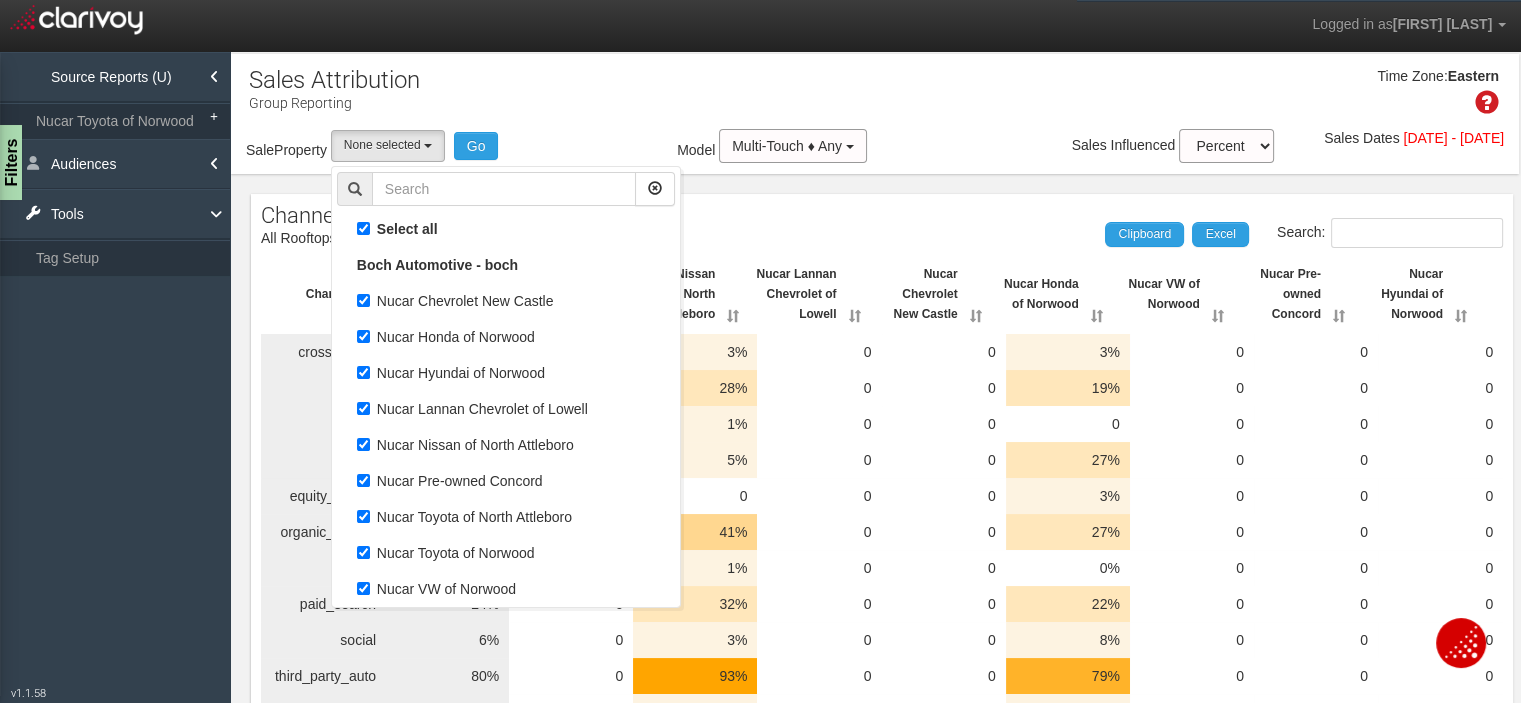 select on "object:613" 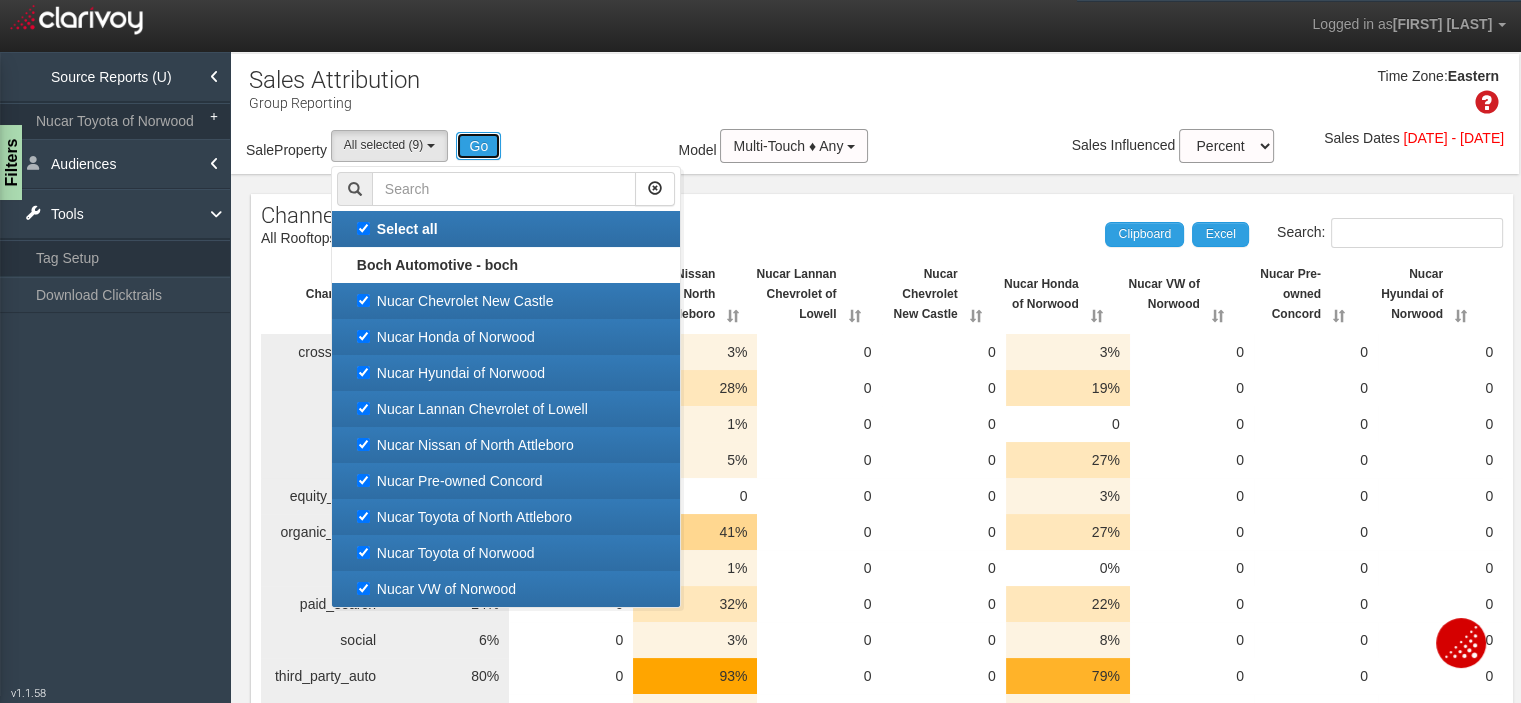 click on "Go" at bounding box center [478, 146] 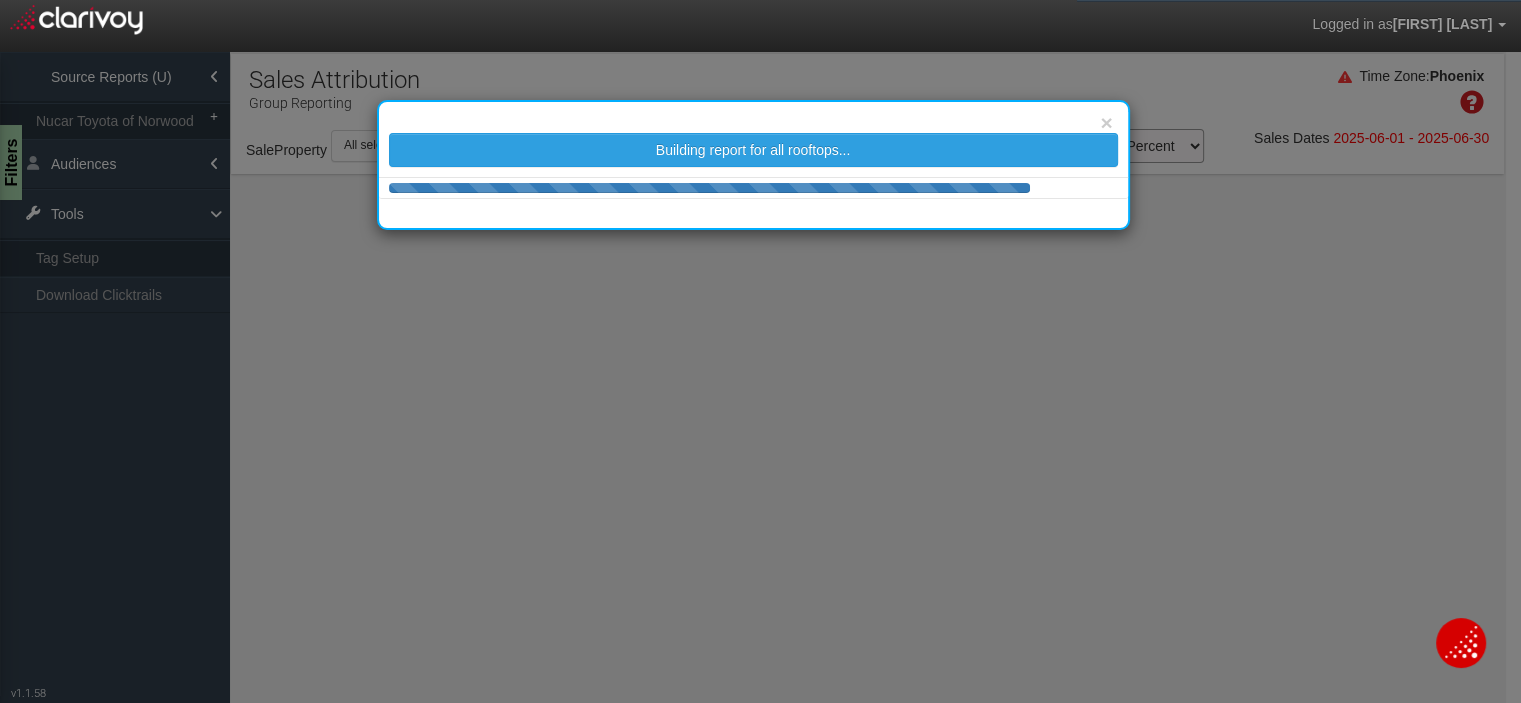 select on "25" 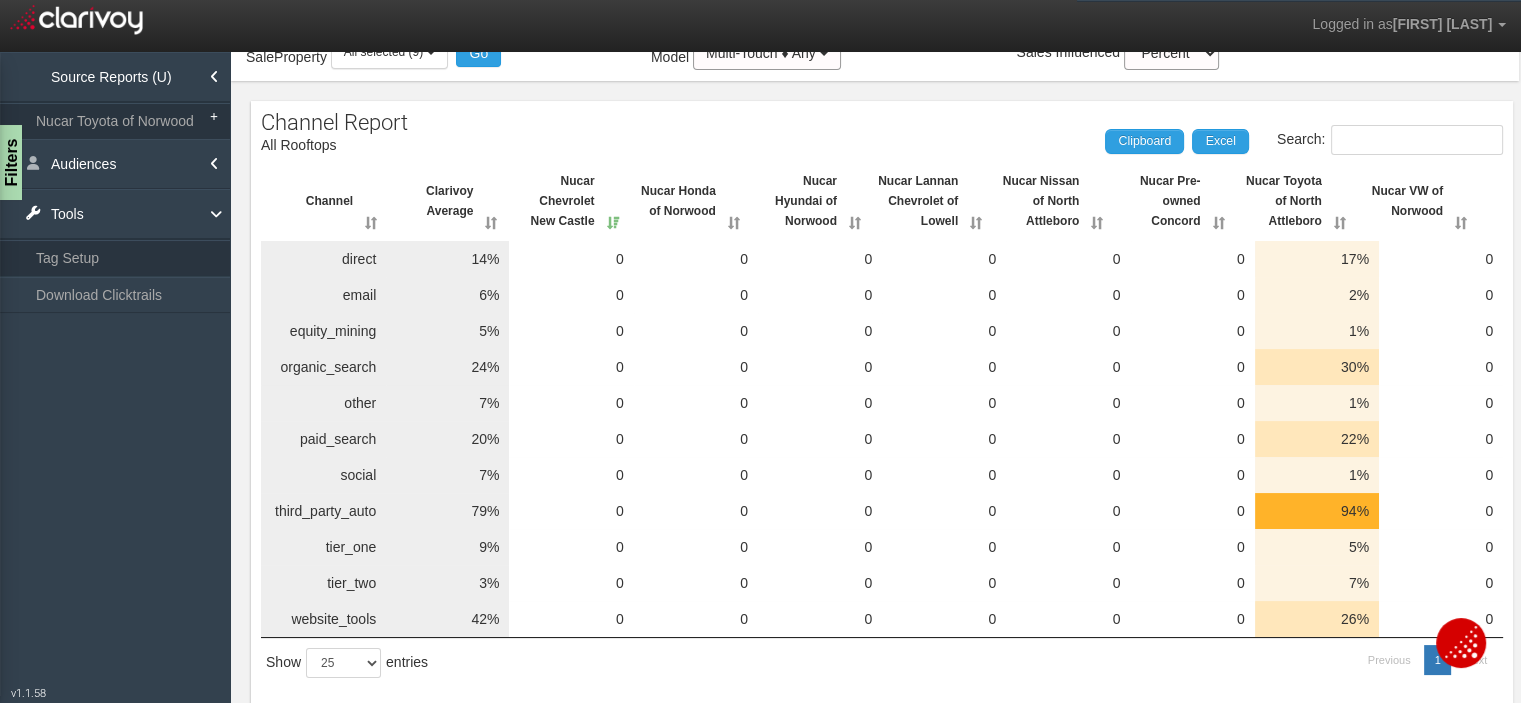 scroll, scrollTop: 132, scrollLeft: 0, axis: vertical 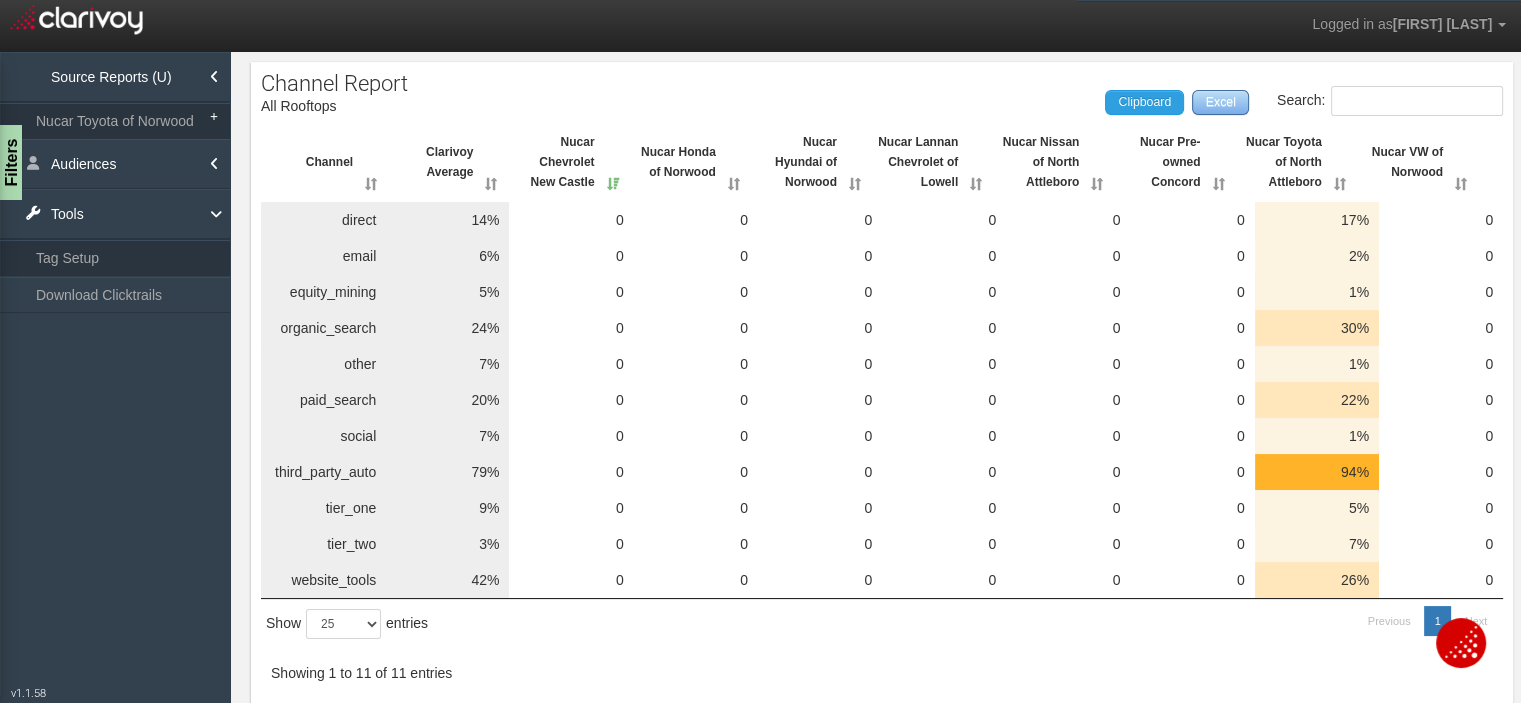 click on "Excel" at bounding box center (1221, 102) 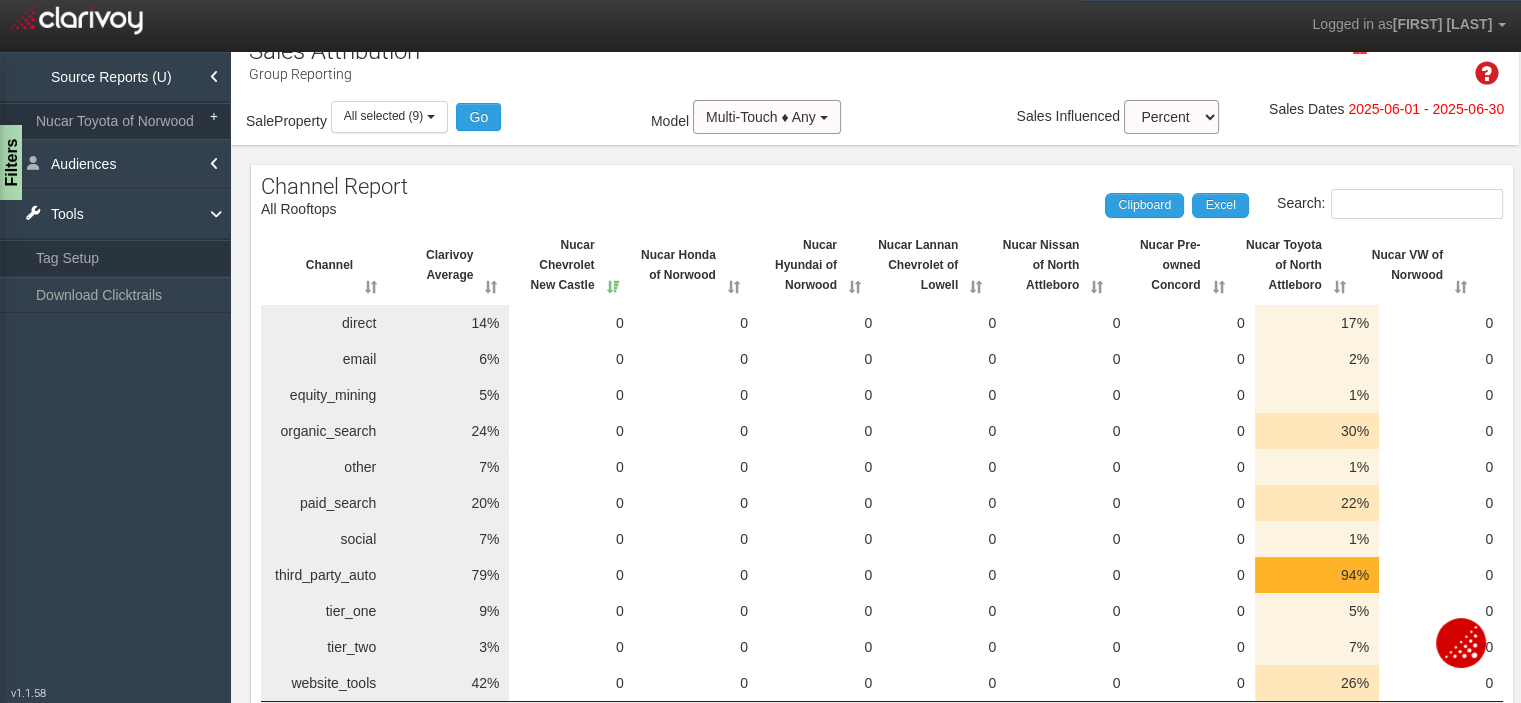 scroll, scrollTop: 0, scrollLeft: 0, axis: both 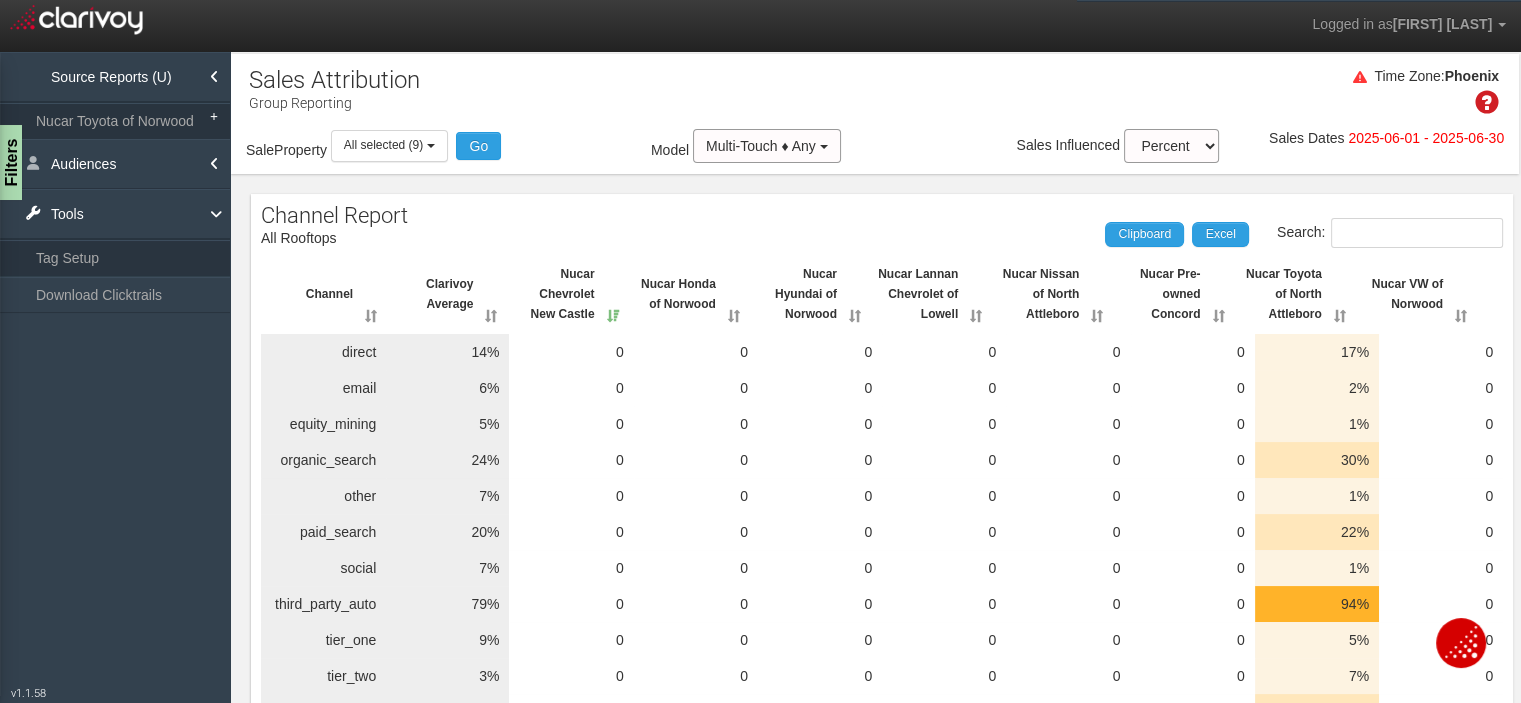 click at bounding box center (1360, 80) 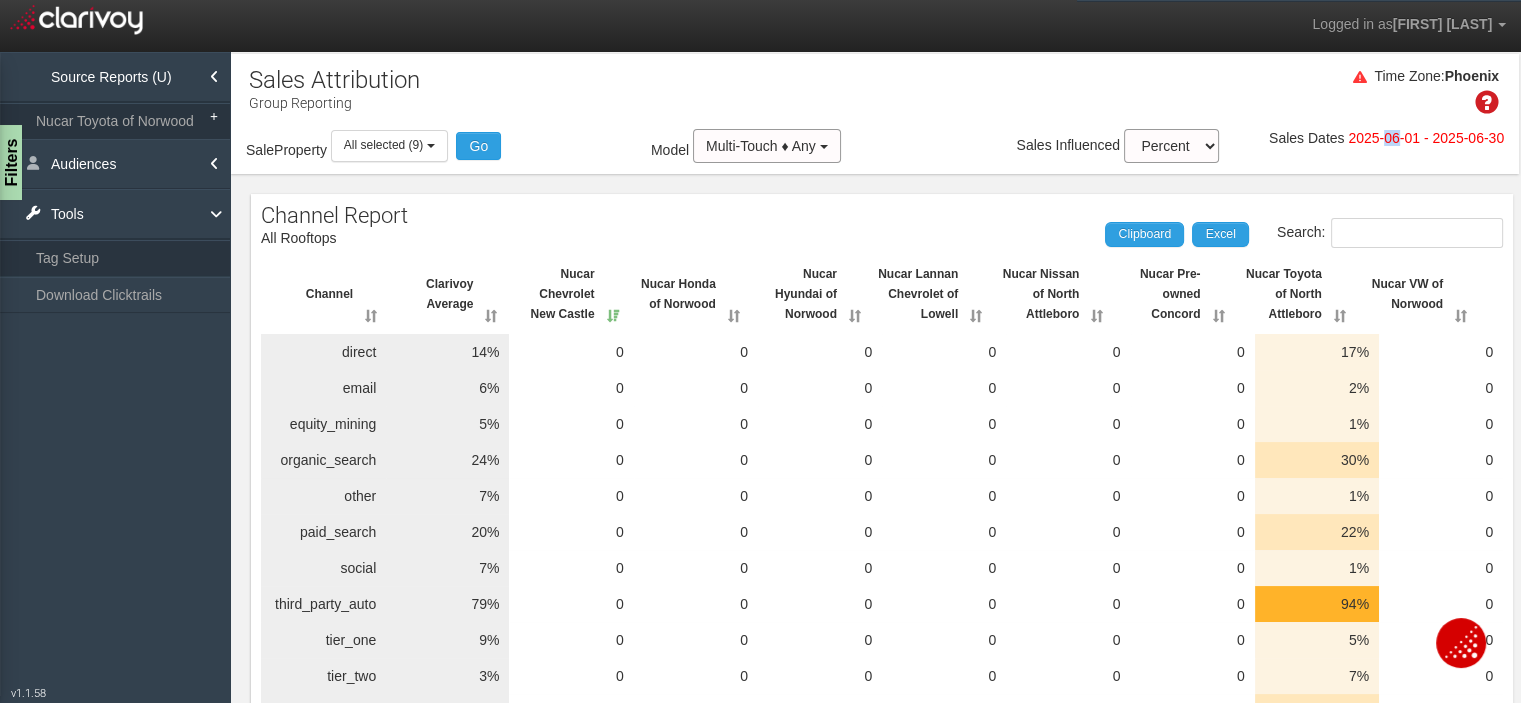 click on "2025-06-01 - 2025-06-30" at bounding box center (1426, 138) 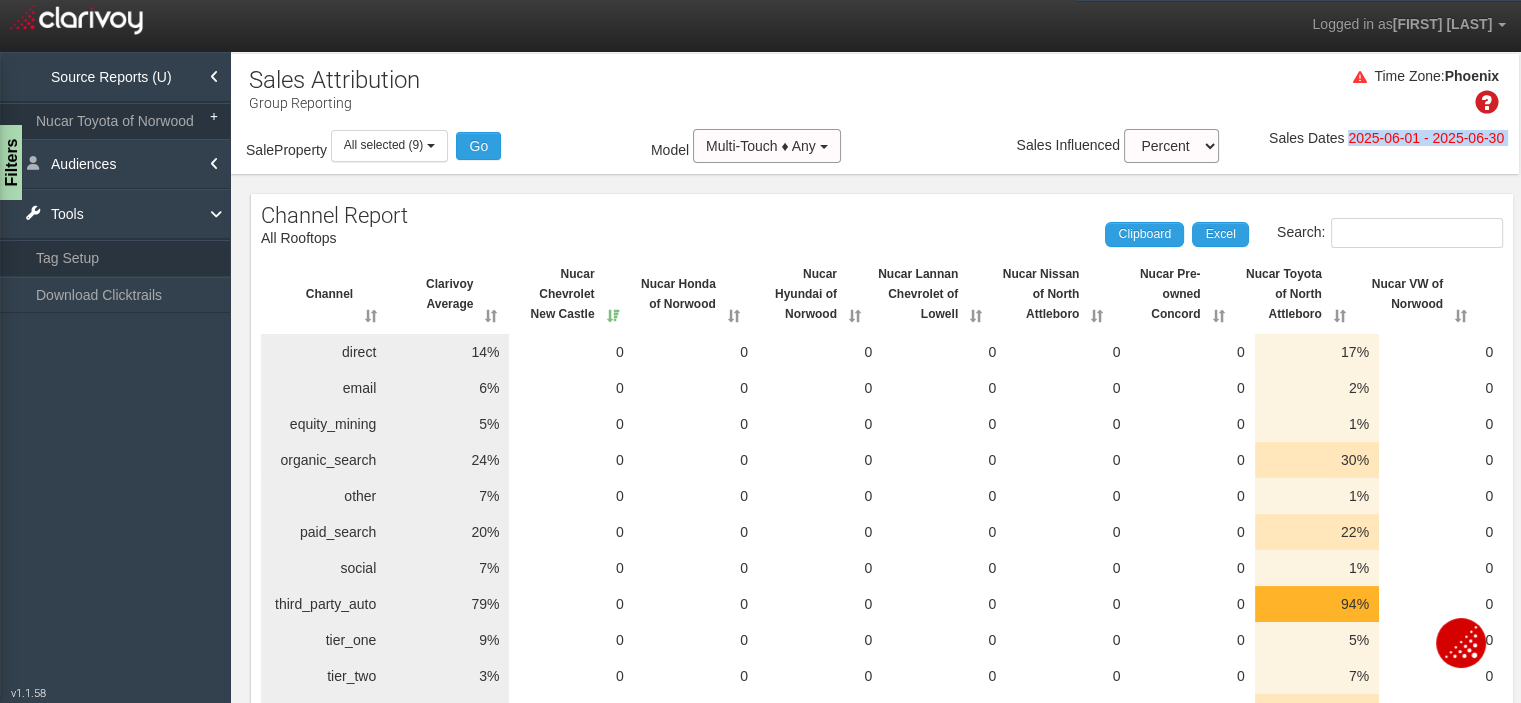click on "2025-06-01 - 2025-06-30" at bounding box center (1426, 138) 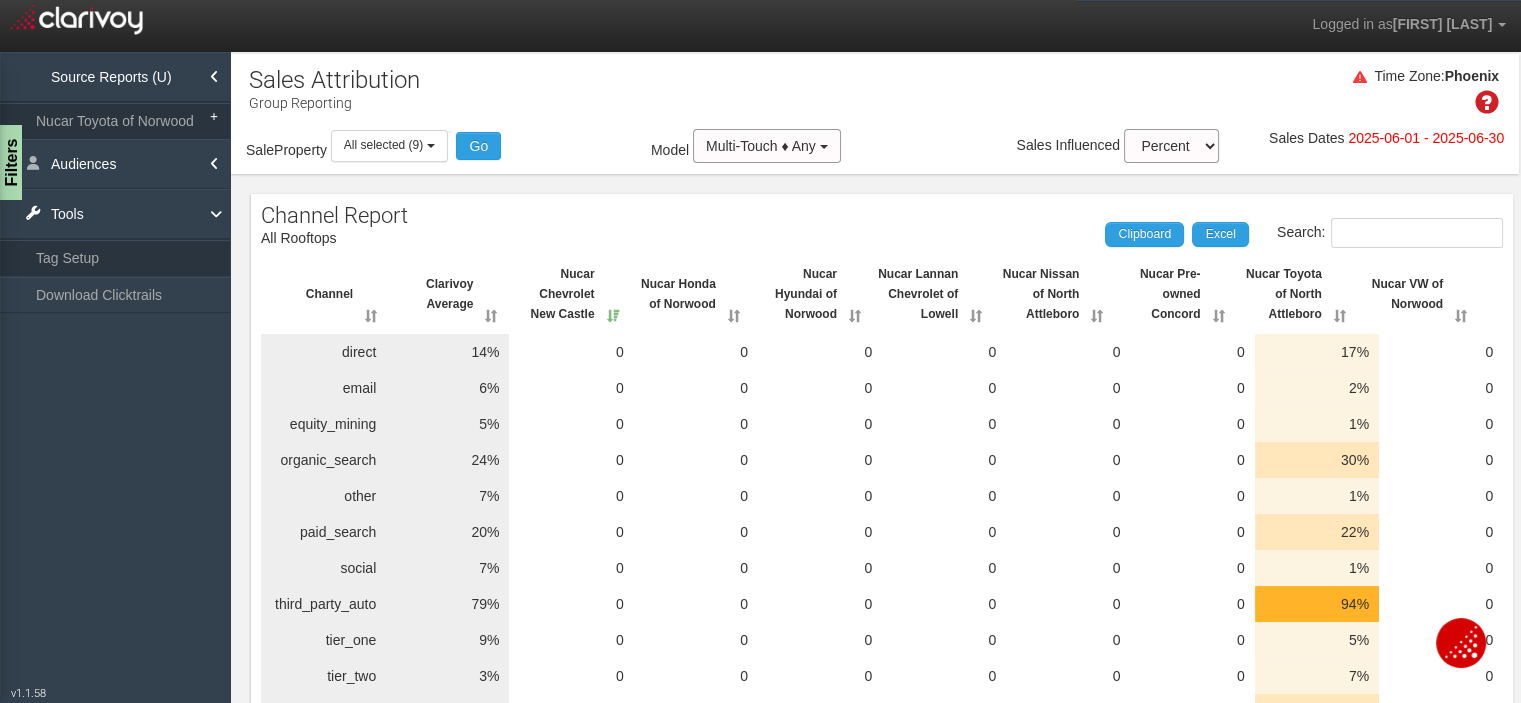 click on "Time Zone:
[CITY]" at bounding box center (875, 96) 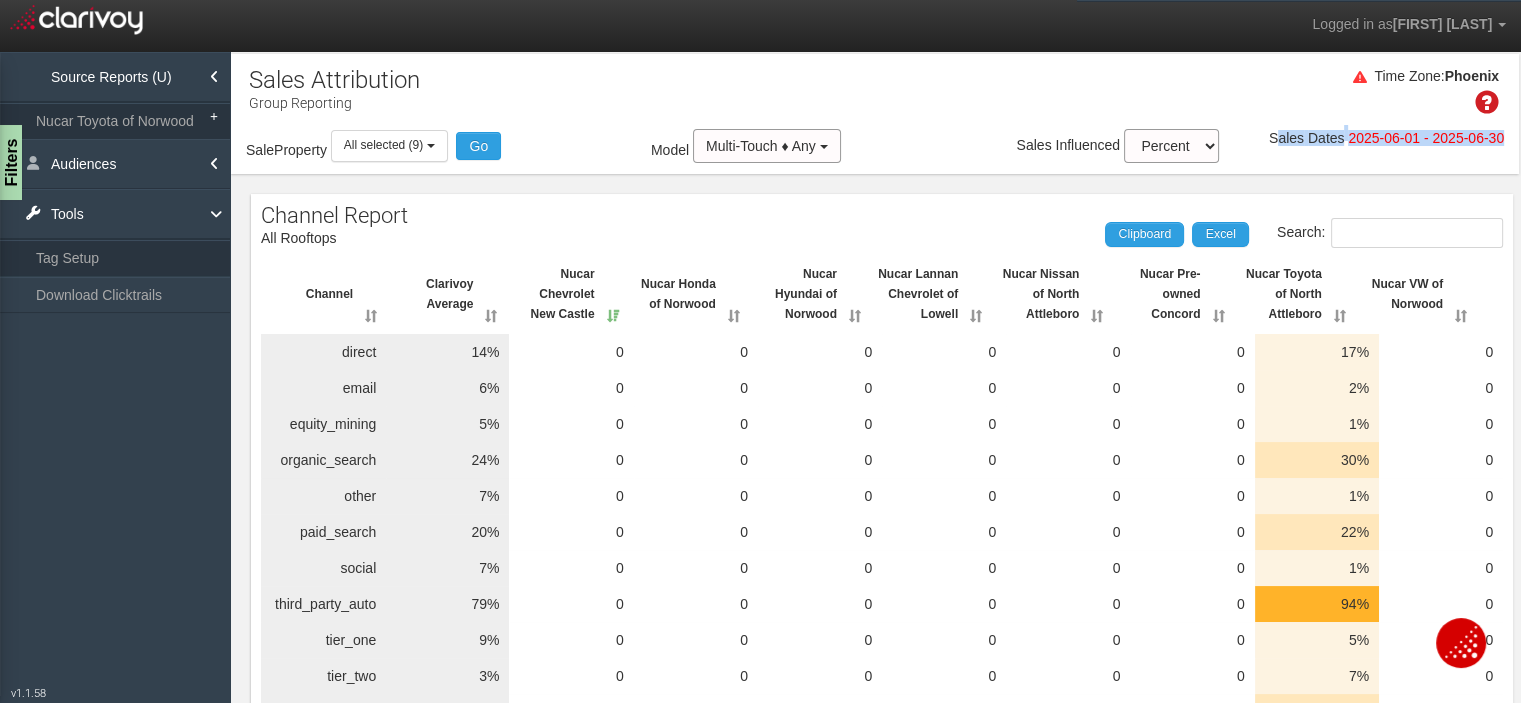 drag, startPoint x: 1259, startPoint y: 131, endPoint x: 1484, endPoint y: 147, distance: 225.56818 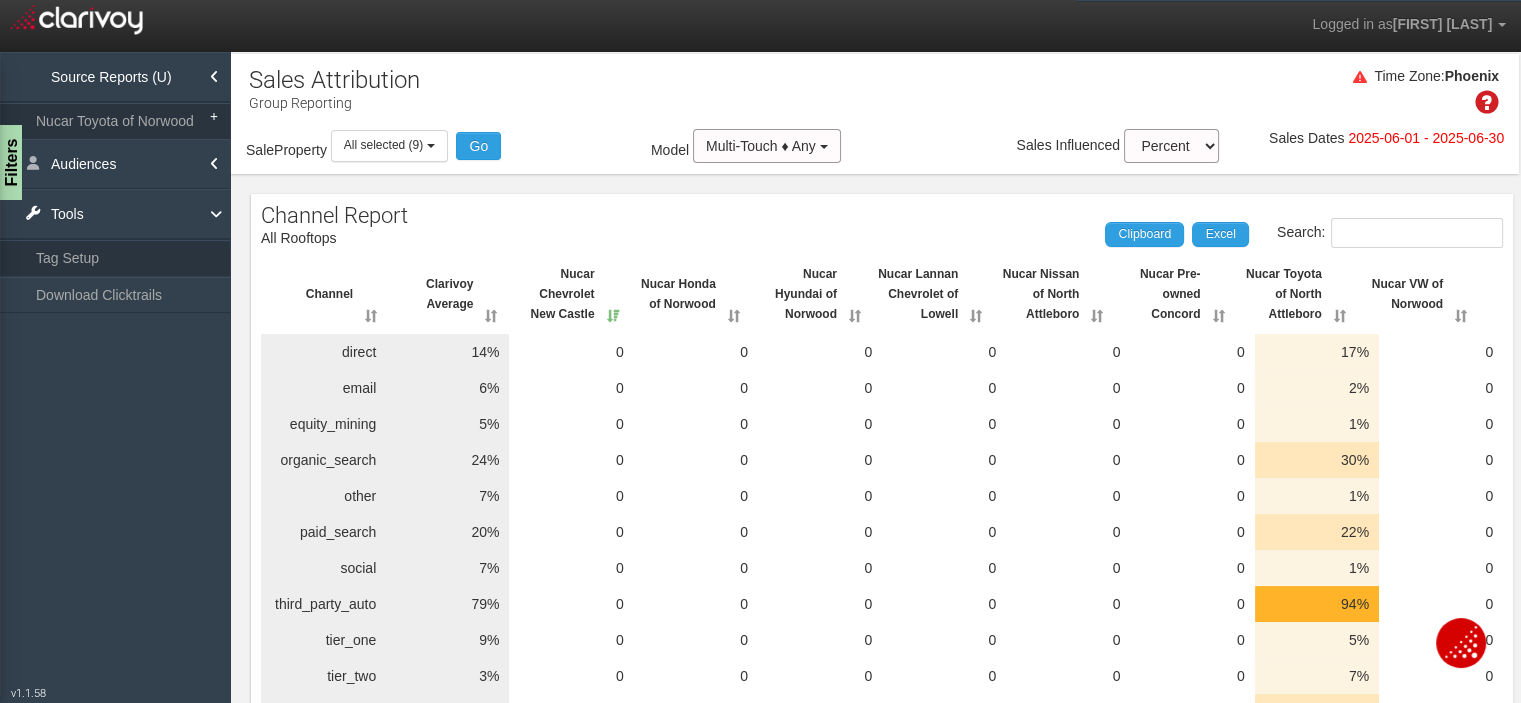 click on "Time Zone:
[CITY]" at bounding box center (875, 96) 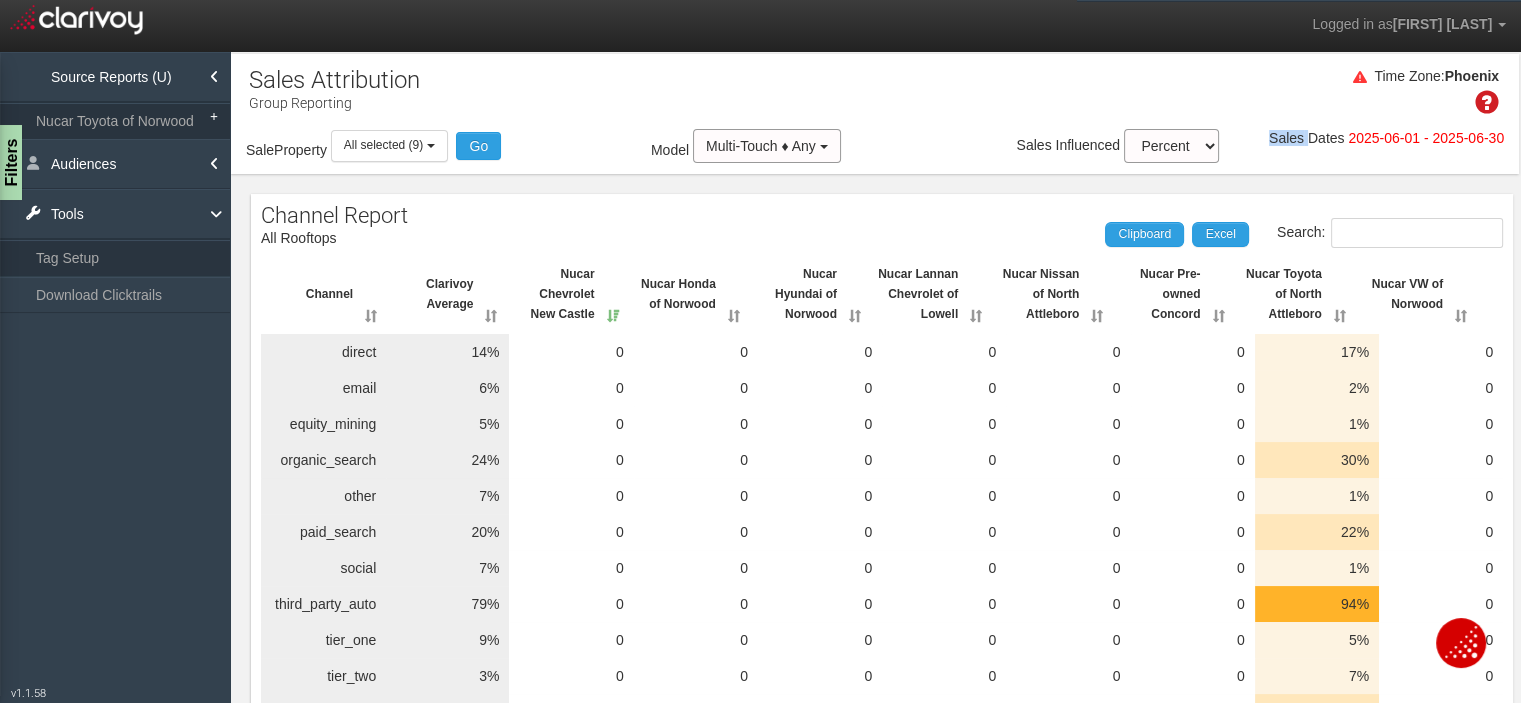 click on "Sales" at bounding box center [1286, 138] 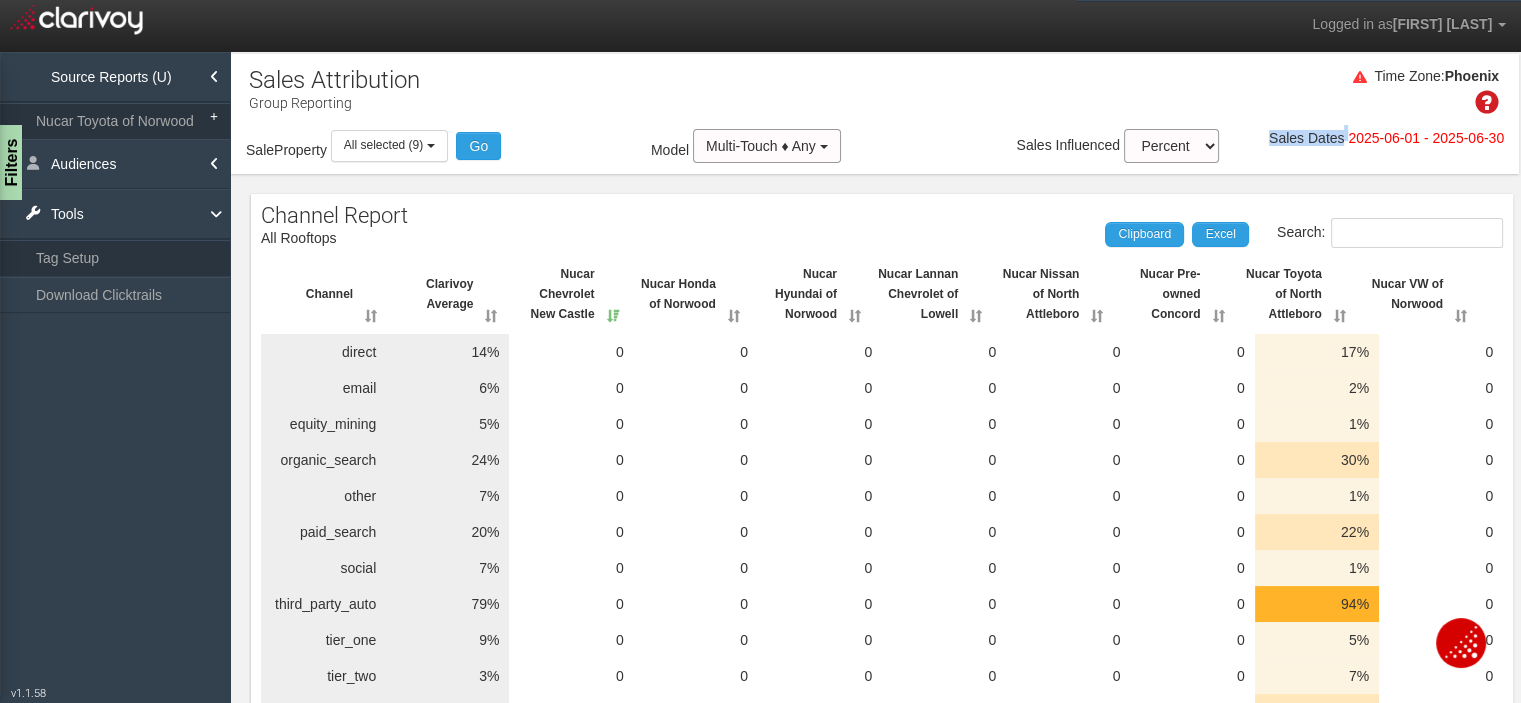 click on "Sales" at bounding box center (1286, 138) 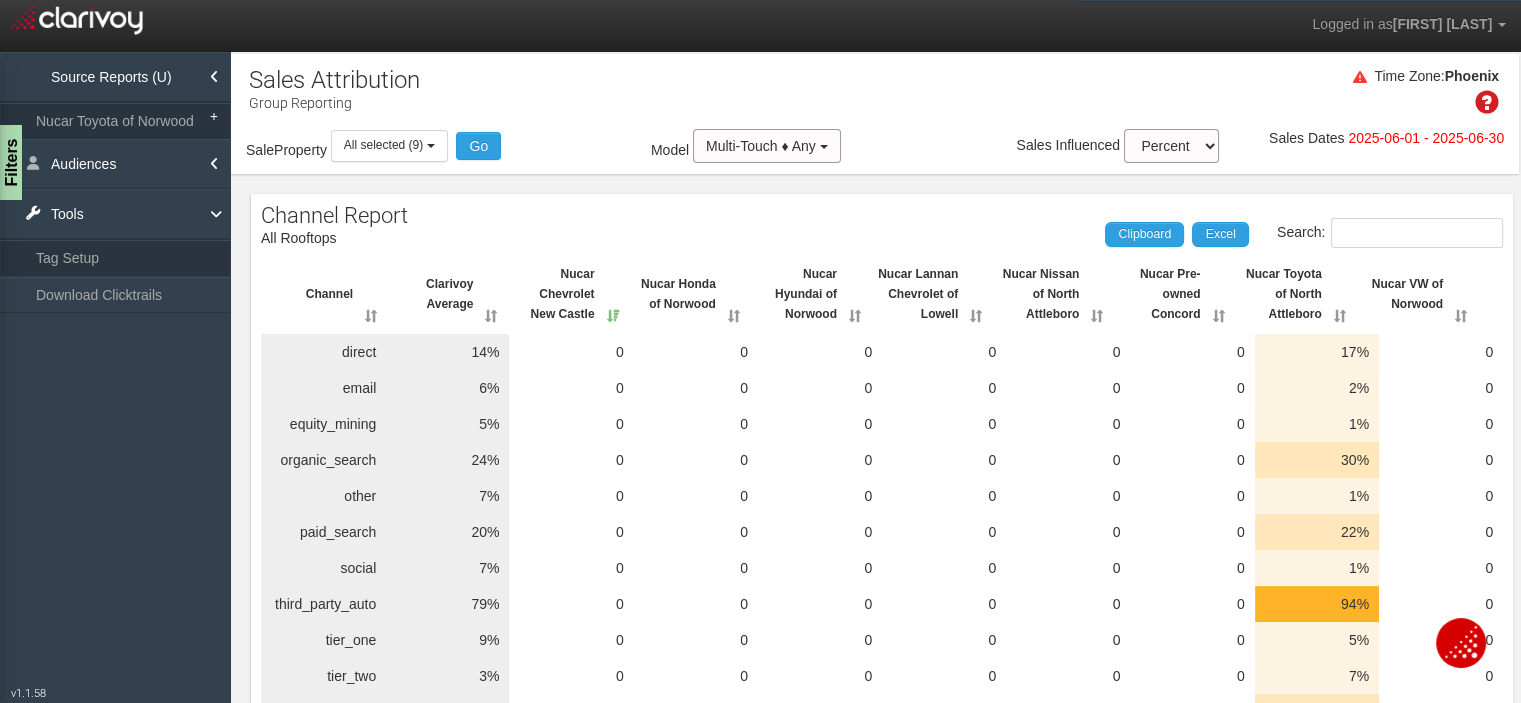 click on "Sales" at bounding box center (1286, 138) 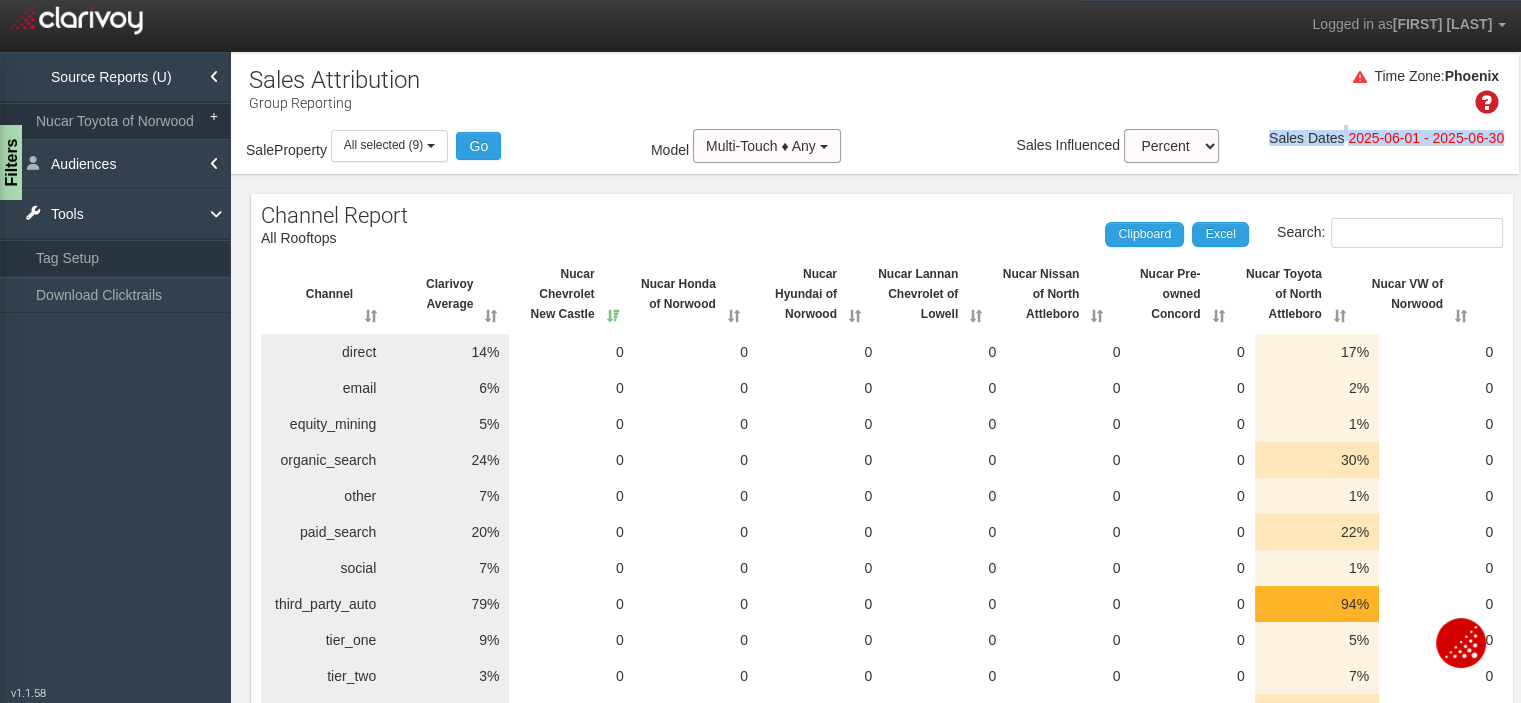 drag, startPoint x: 1250, startPoint y: 137, endPoint x: 1486, endPoint y: 138, distance: 236.00212 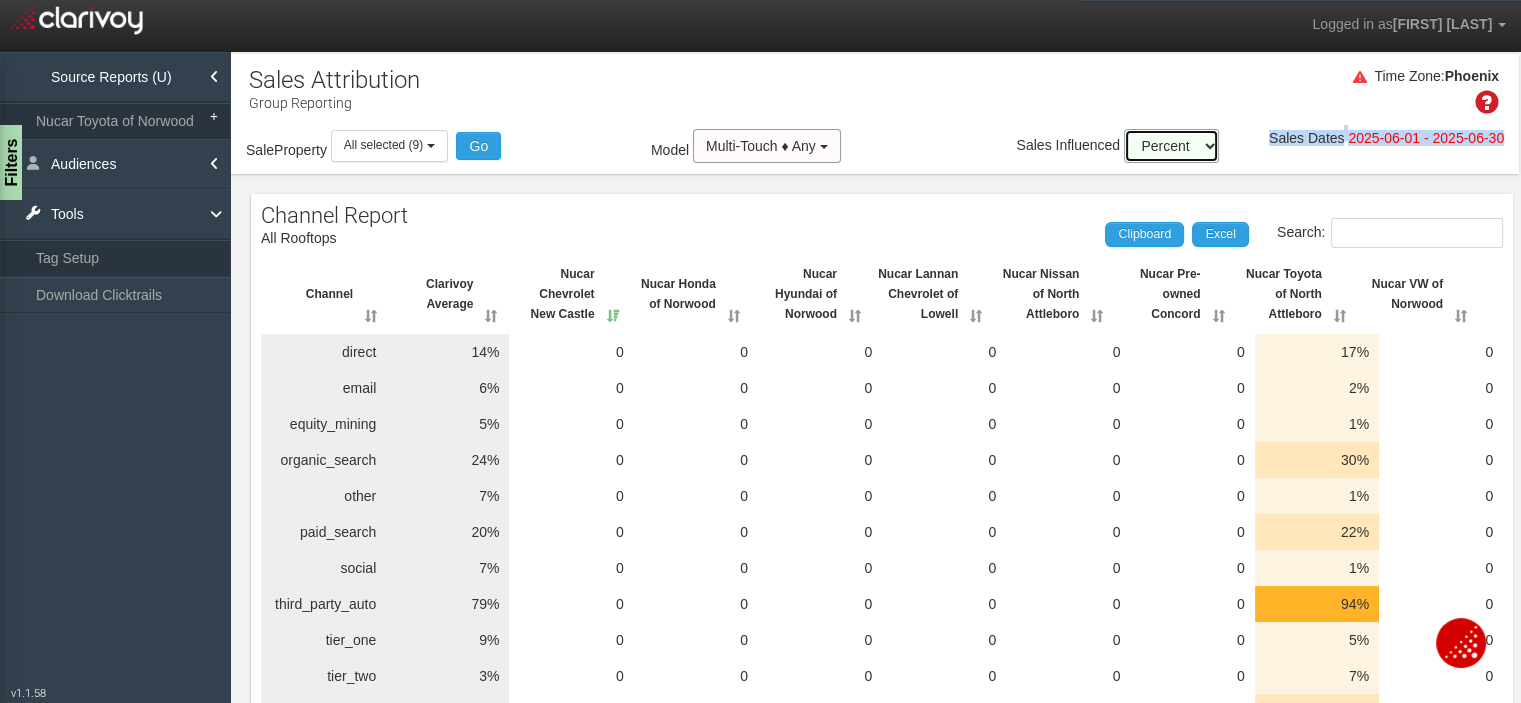 click on "Percent
Units" at bounding box center [1171, 146] 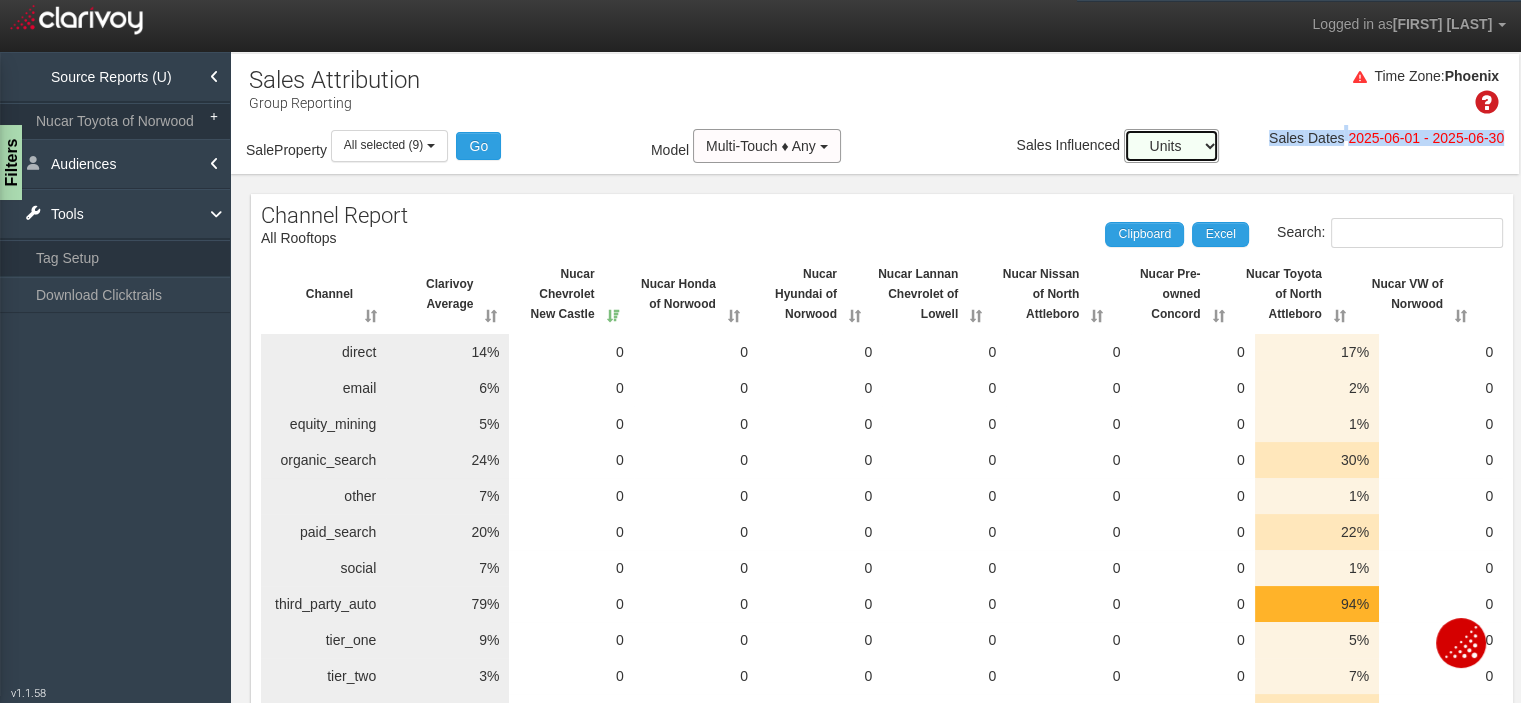 click on "Percent
Units" at bounding box center (1171, 146) 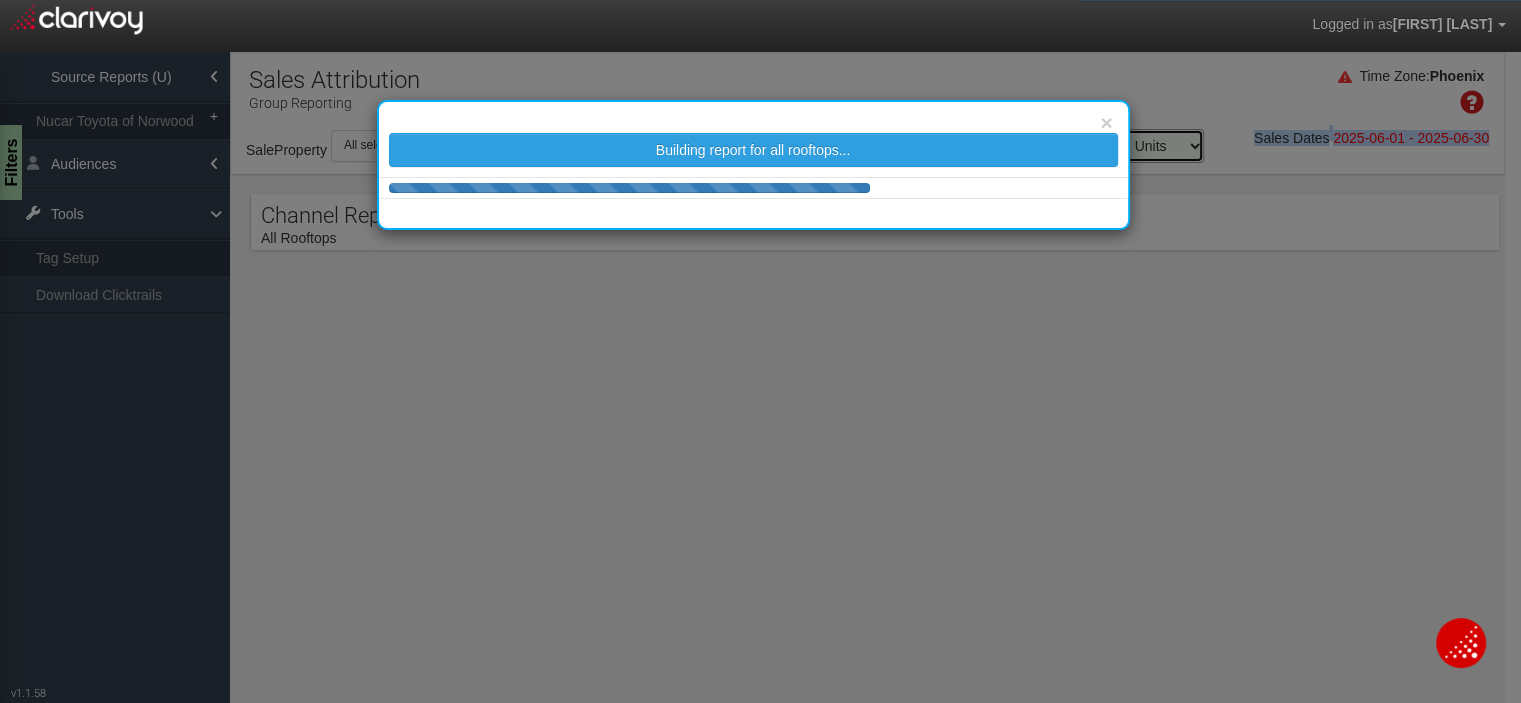 select on "25" 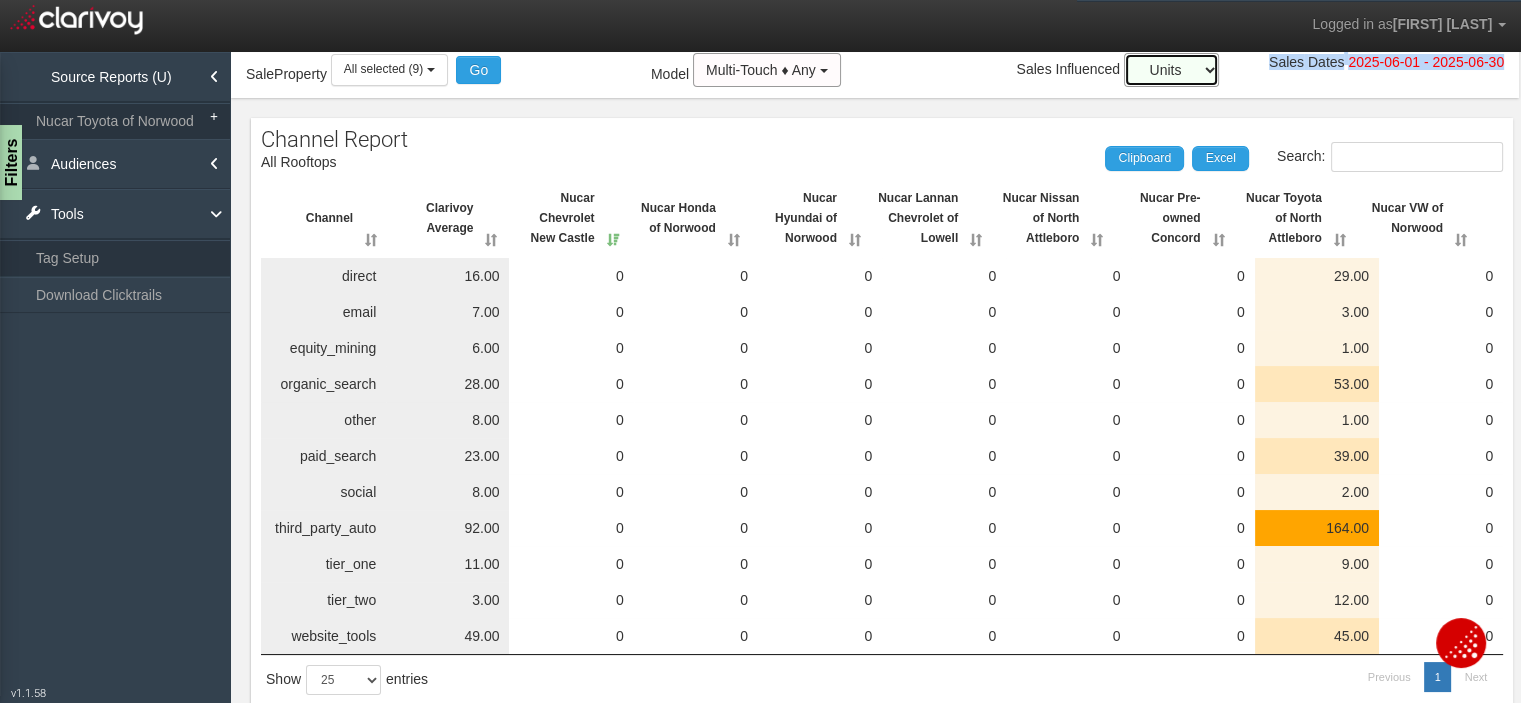 scroll, scrollTop: 132, scrollLeft: 0, axis: vertical 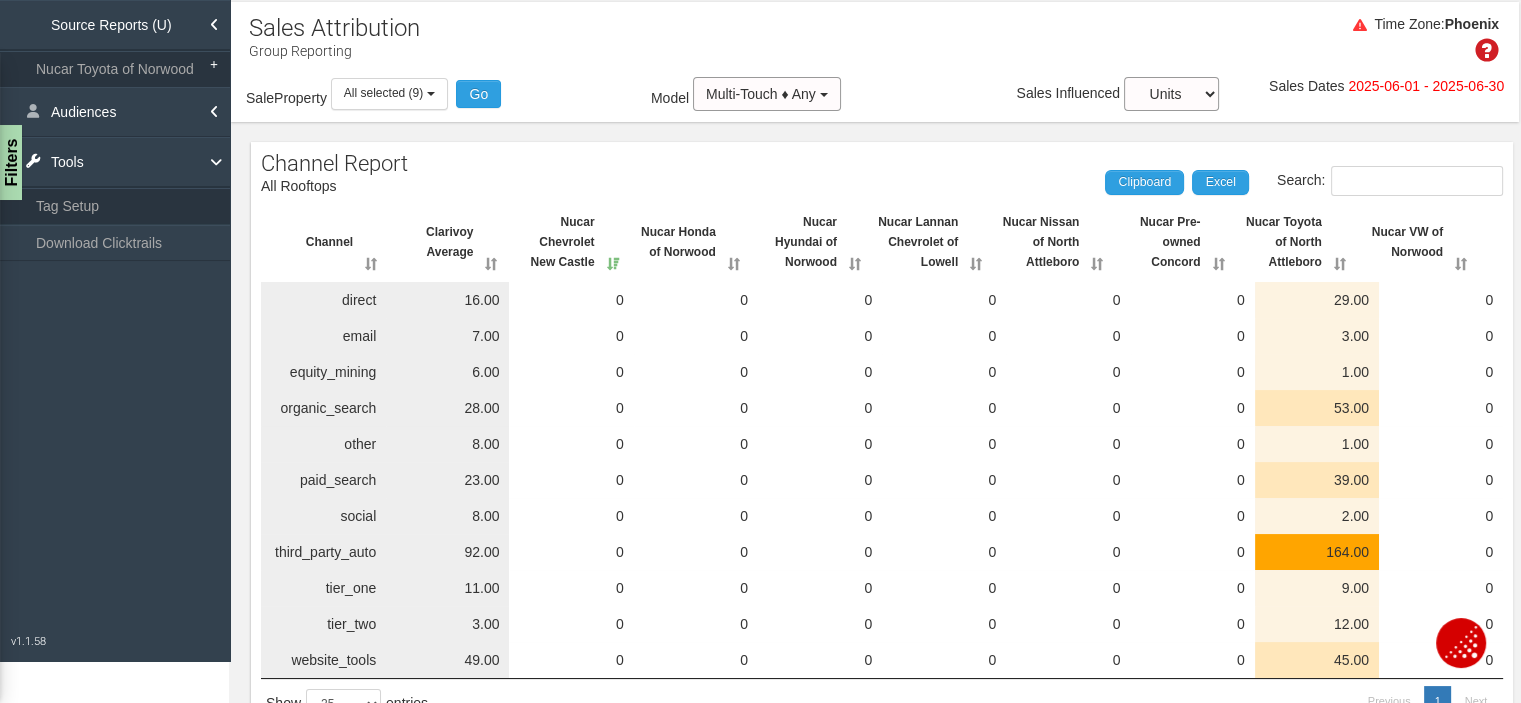 click on "Search:   Clipboard   Excel" at bounding box center (872, 181) 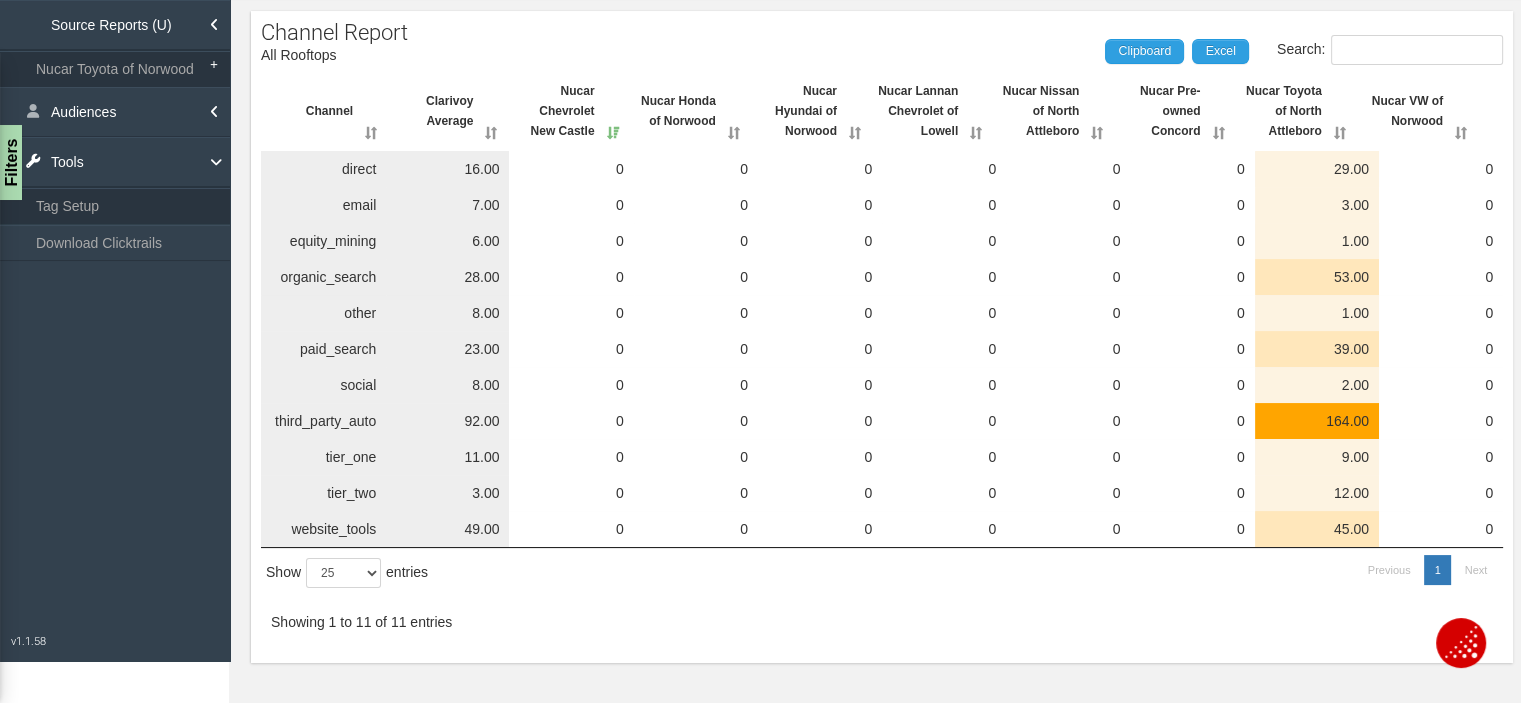 scroll, scrollTop: 132, scrollLeft: 0, axis: vertical 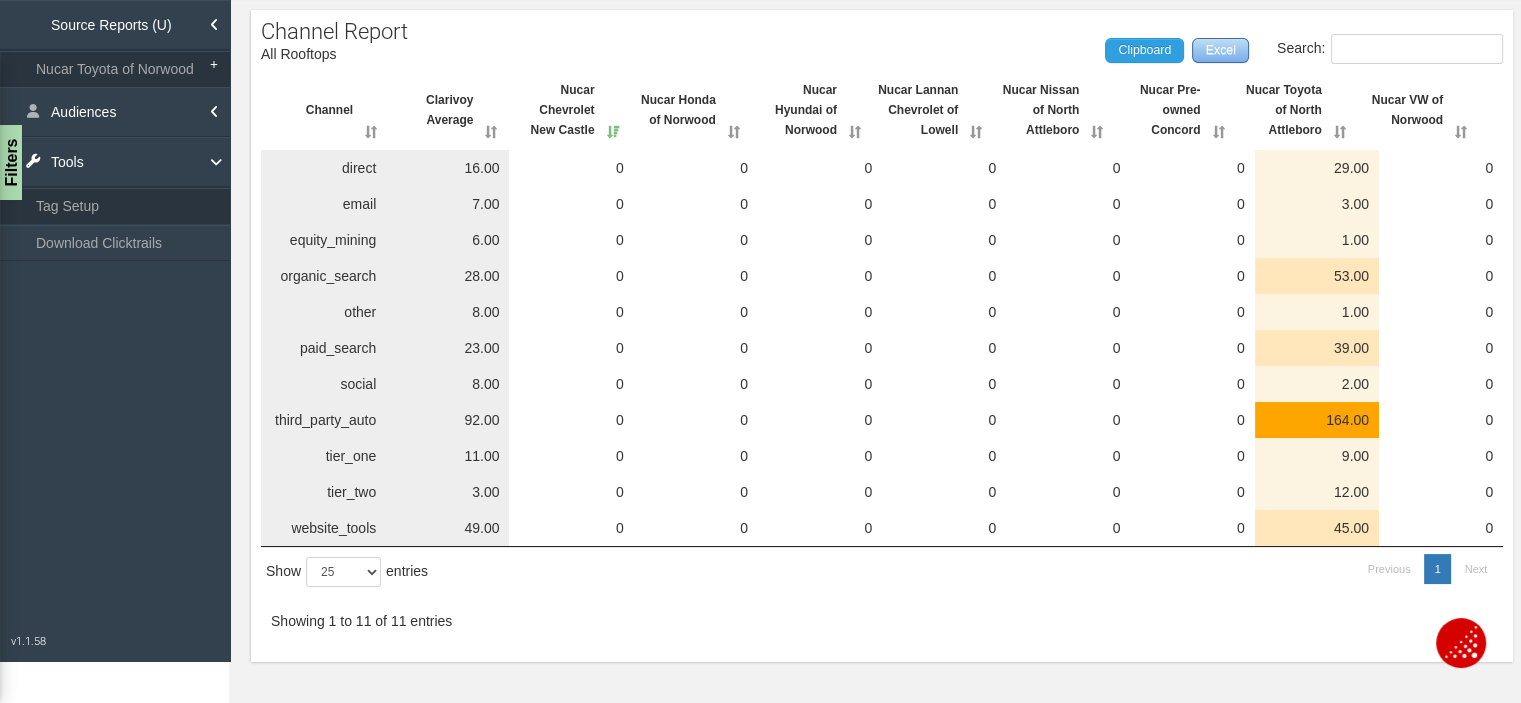 click on "Excel" at bounding box center (1221, 50) 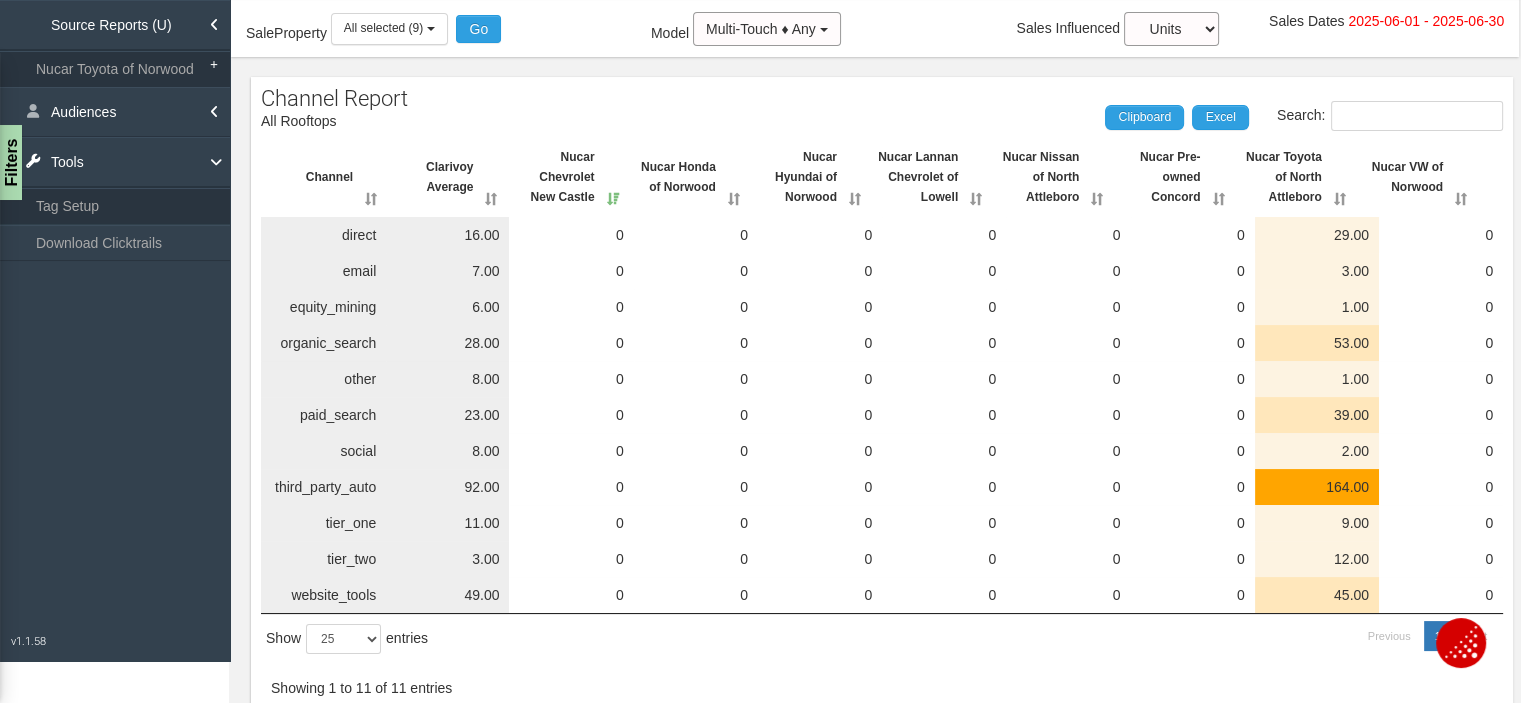 scroll, scrollTop: 0, scrollLeft: 0, axis: both 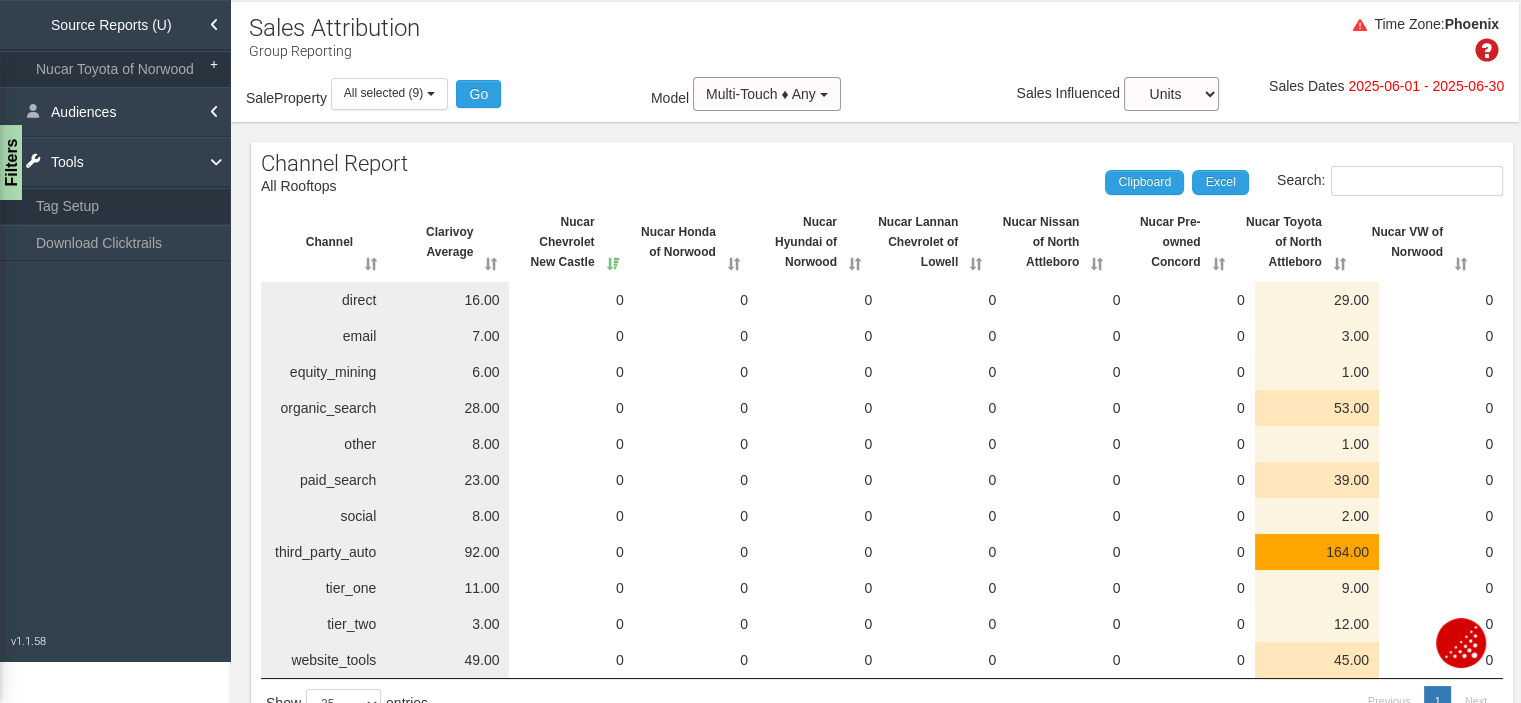 click on "Tools" at bounding box center (115, 162) 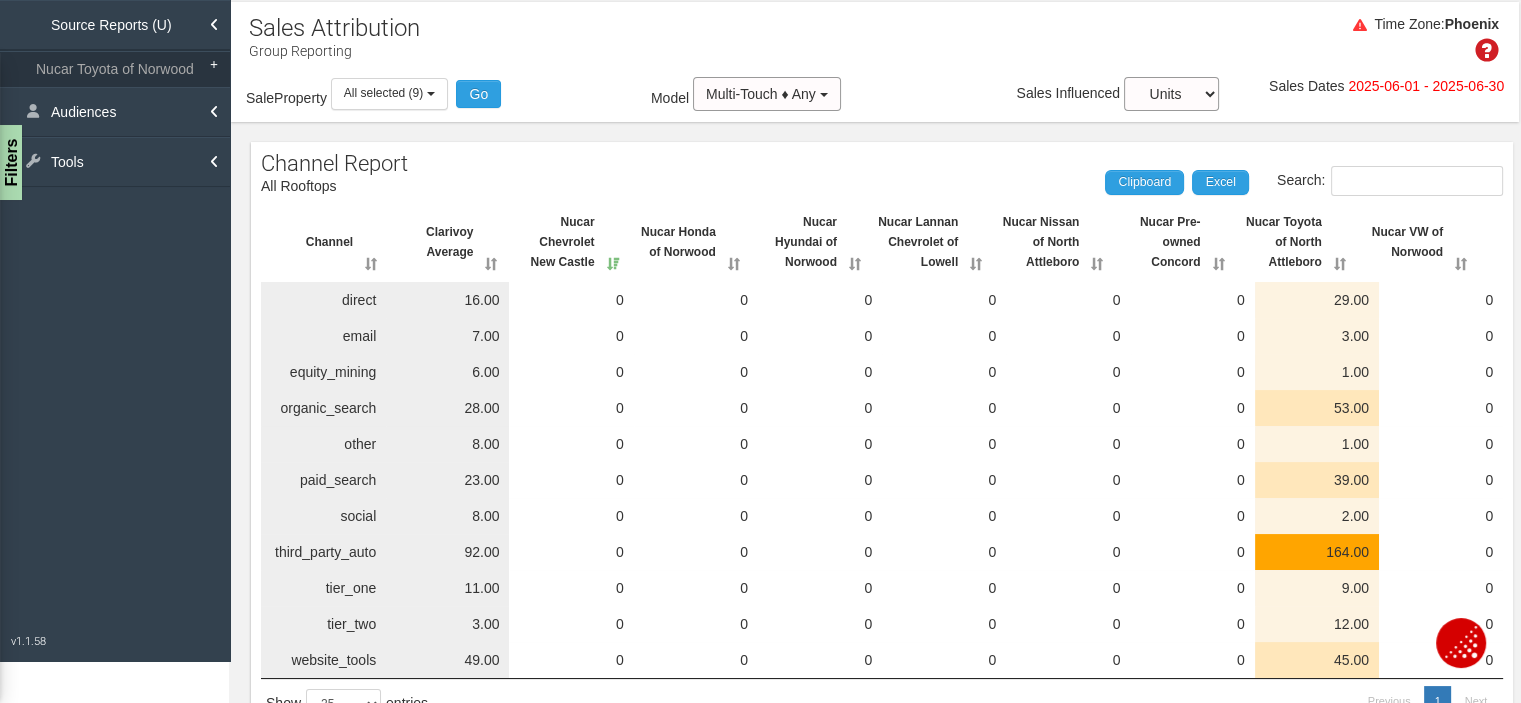 click on "Audiences" at bounding box center (115, 112) 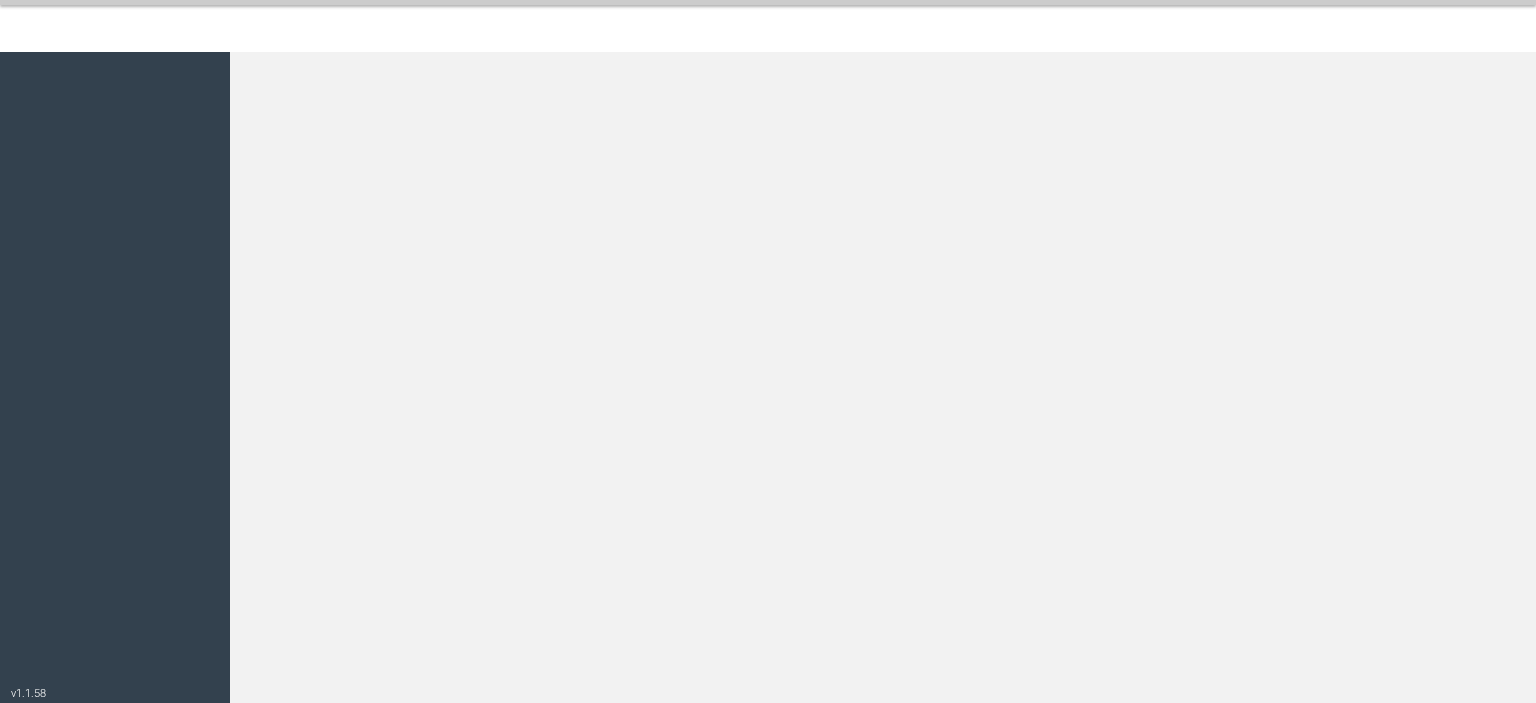 scroll, scrollTop: 0, scrollLeft: 0, axis: both 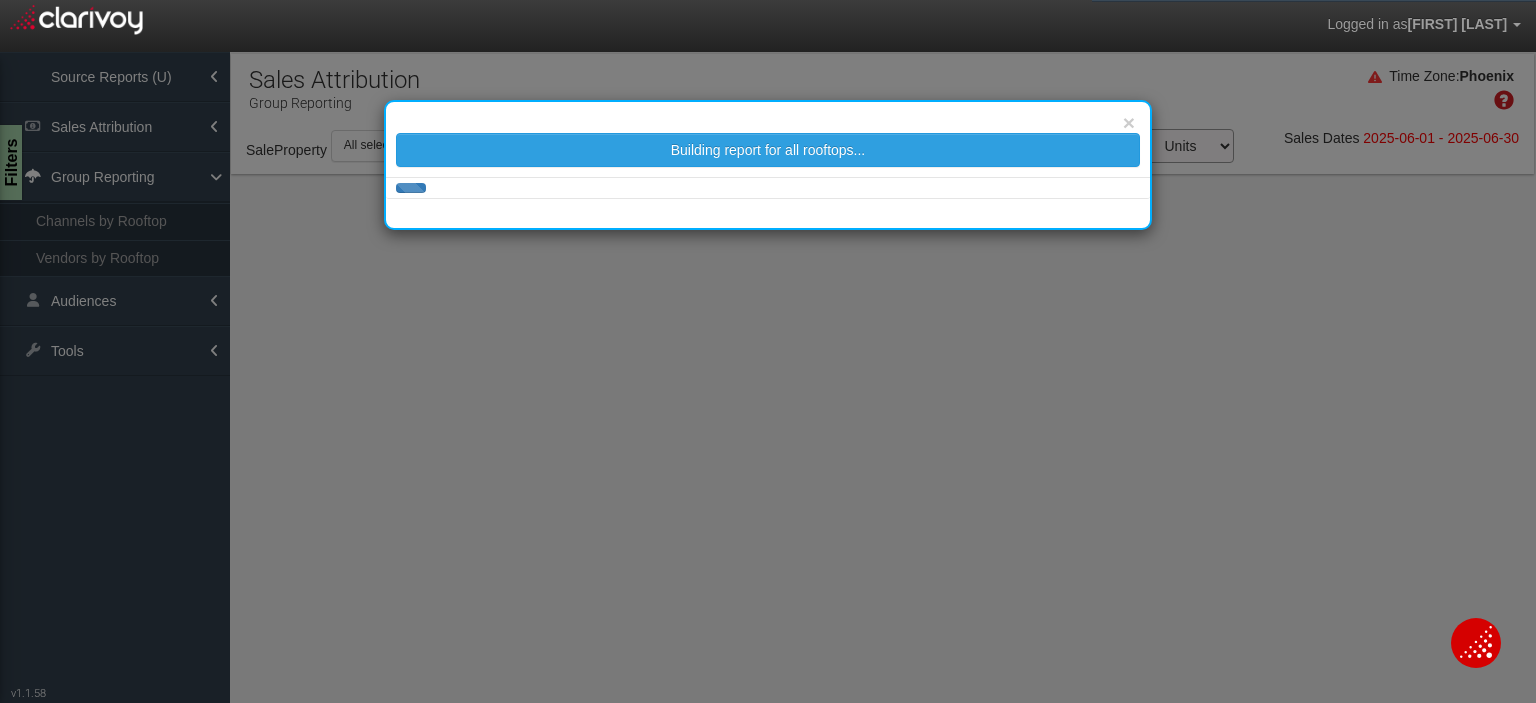 select on "25" 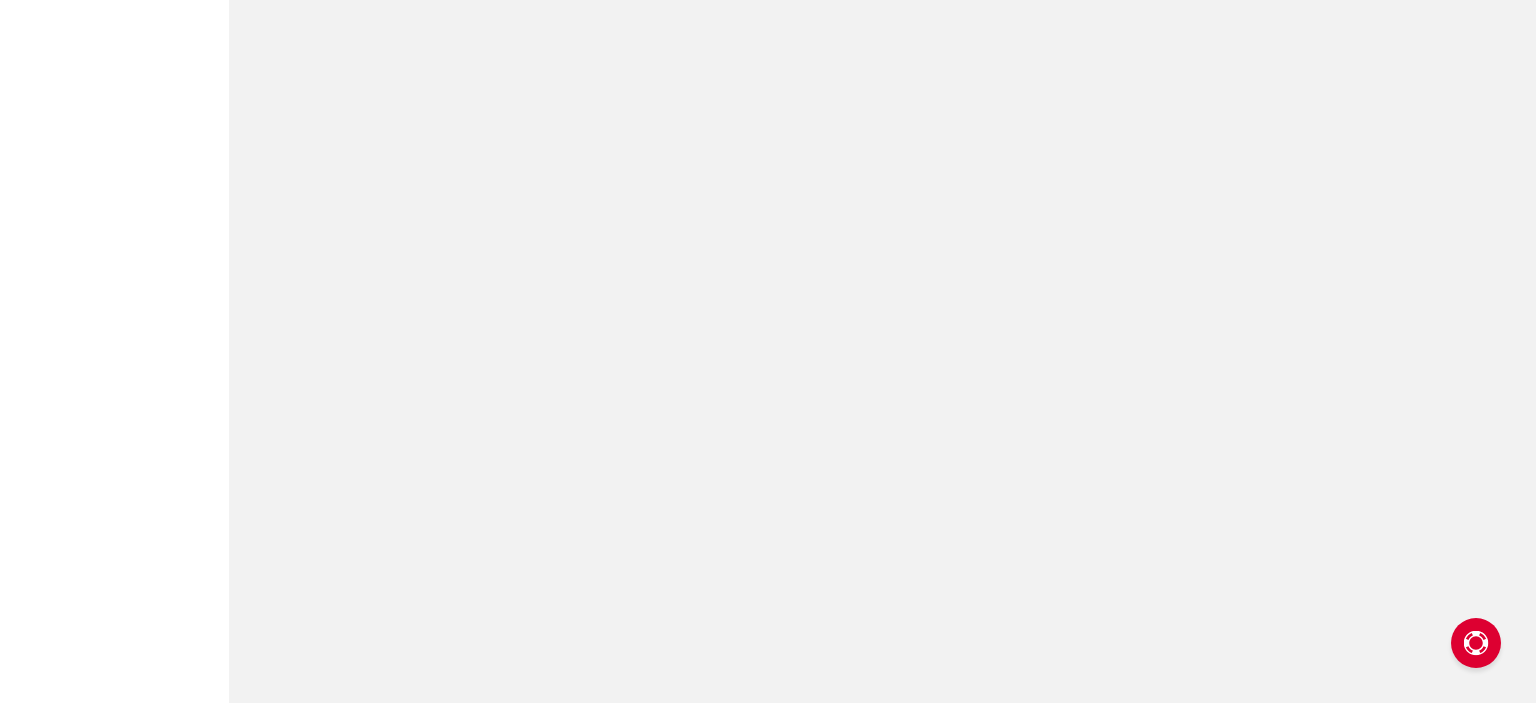 scroll, scrollTop: 0, scrollLeft: 0, axis: both 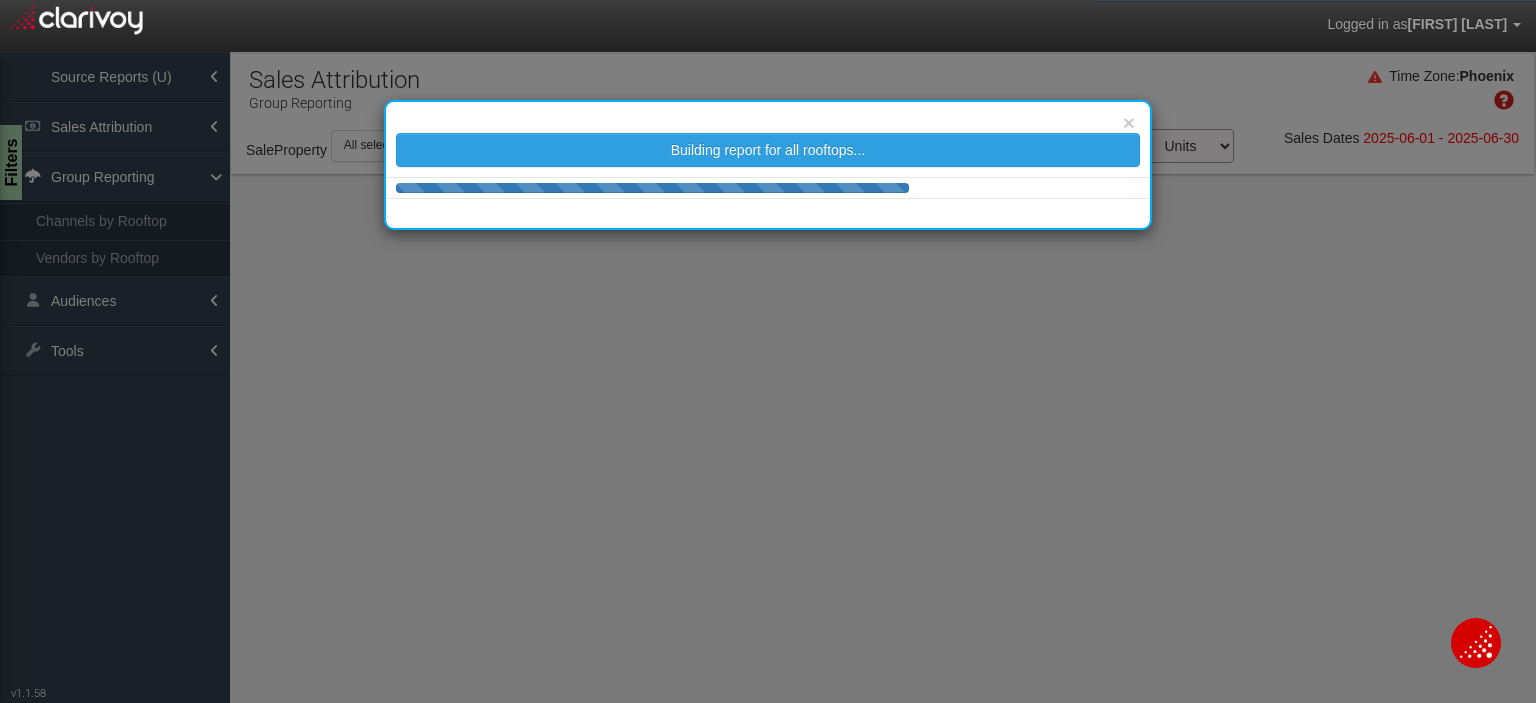 click on "×                                               						 Building report for all rooftops..." at bounding box center [768, 351] 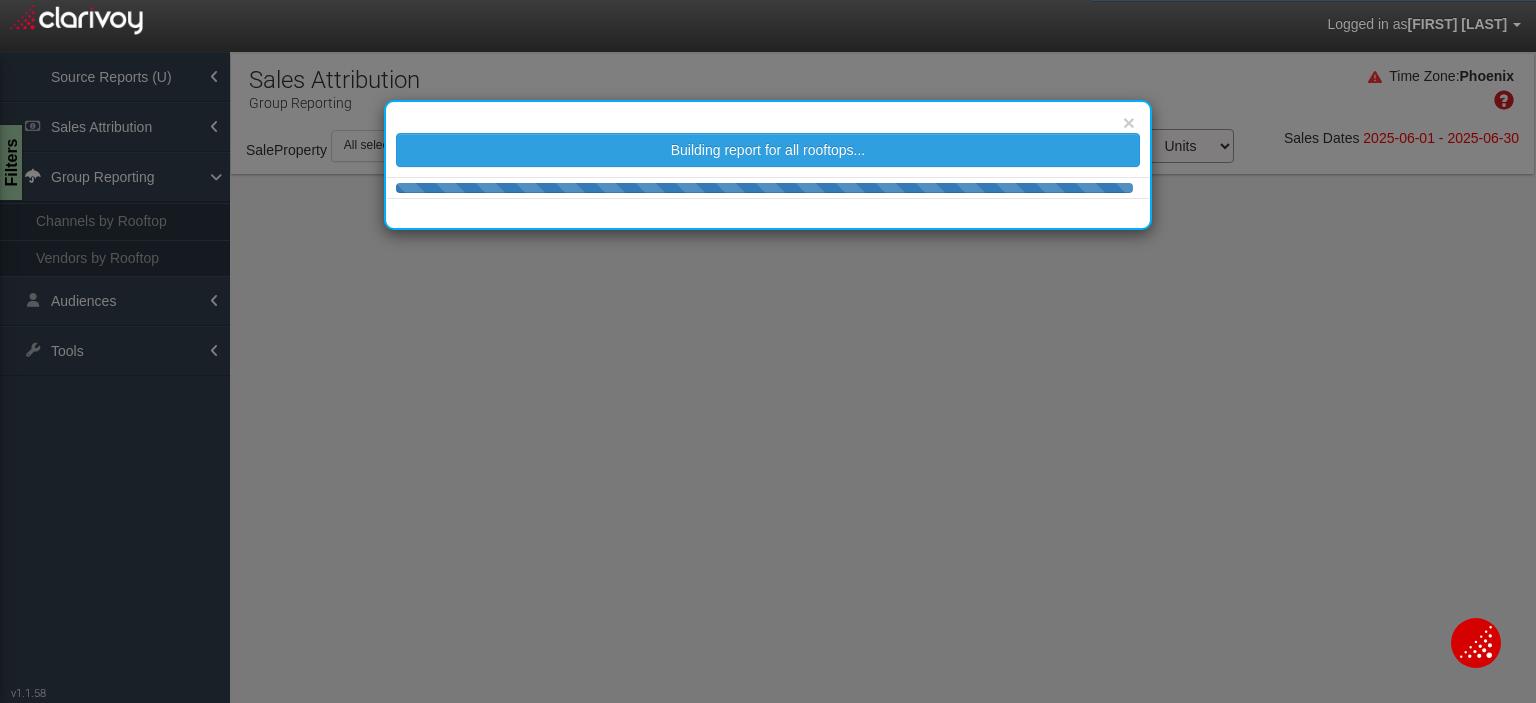select on "25" 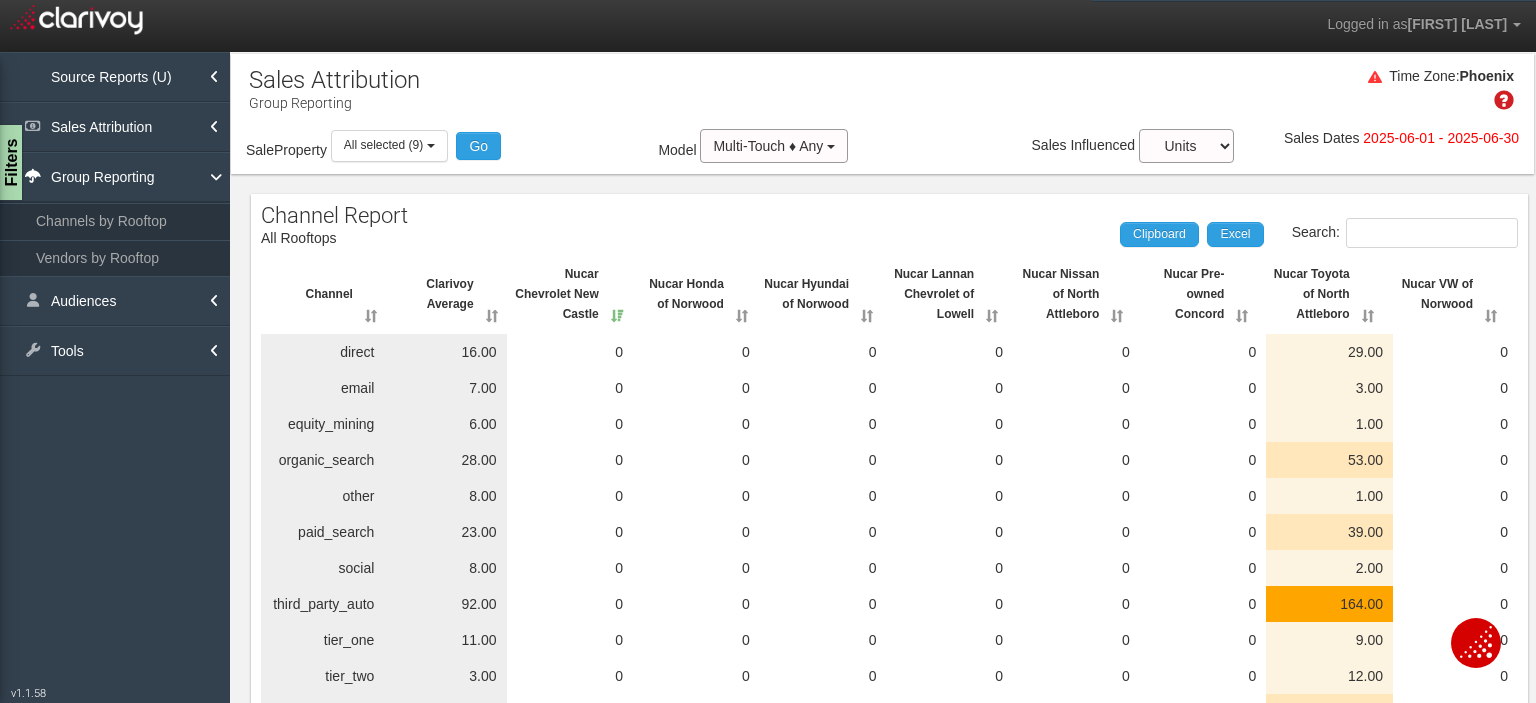 click on "Source Reports (U)" at bounding box center (115, 77) 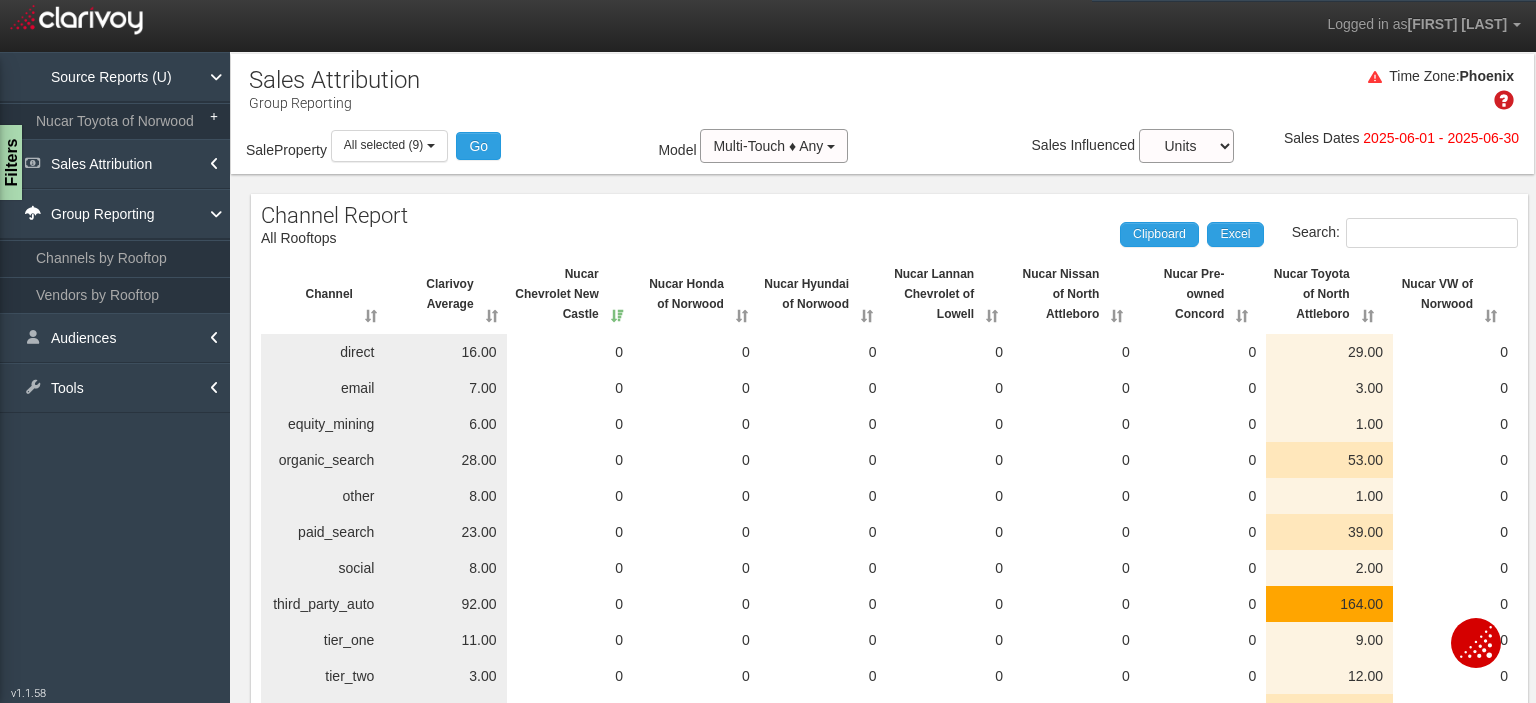 click on "Nucar Toyota of Norwood" at bounding box center [115, 121] 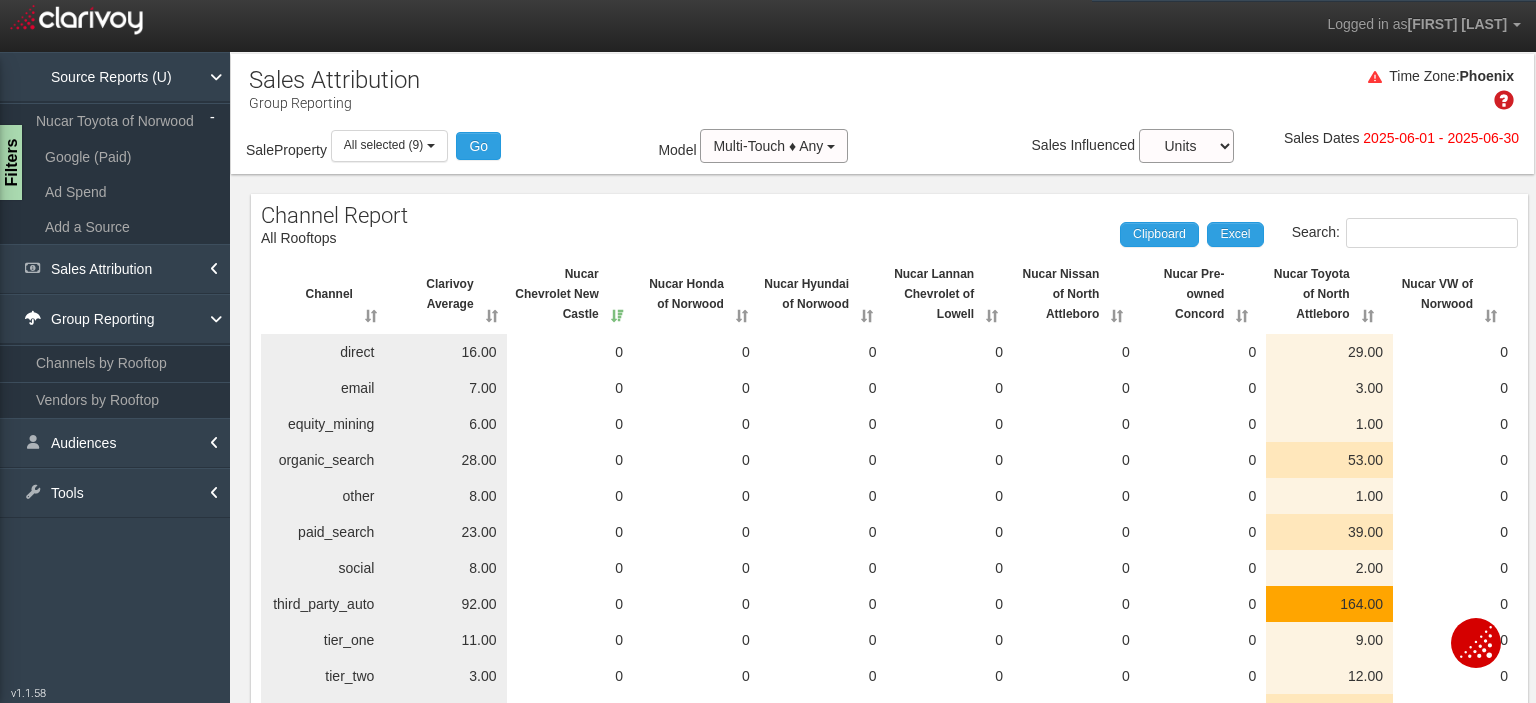 click on "Google (Paid)" at bounding box center [115, 157] 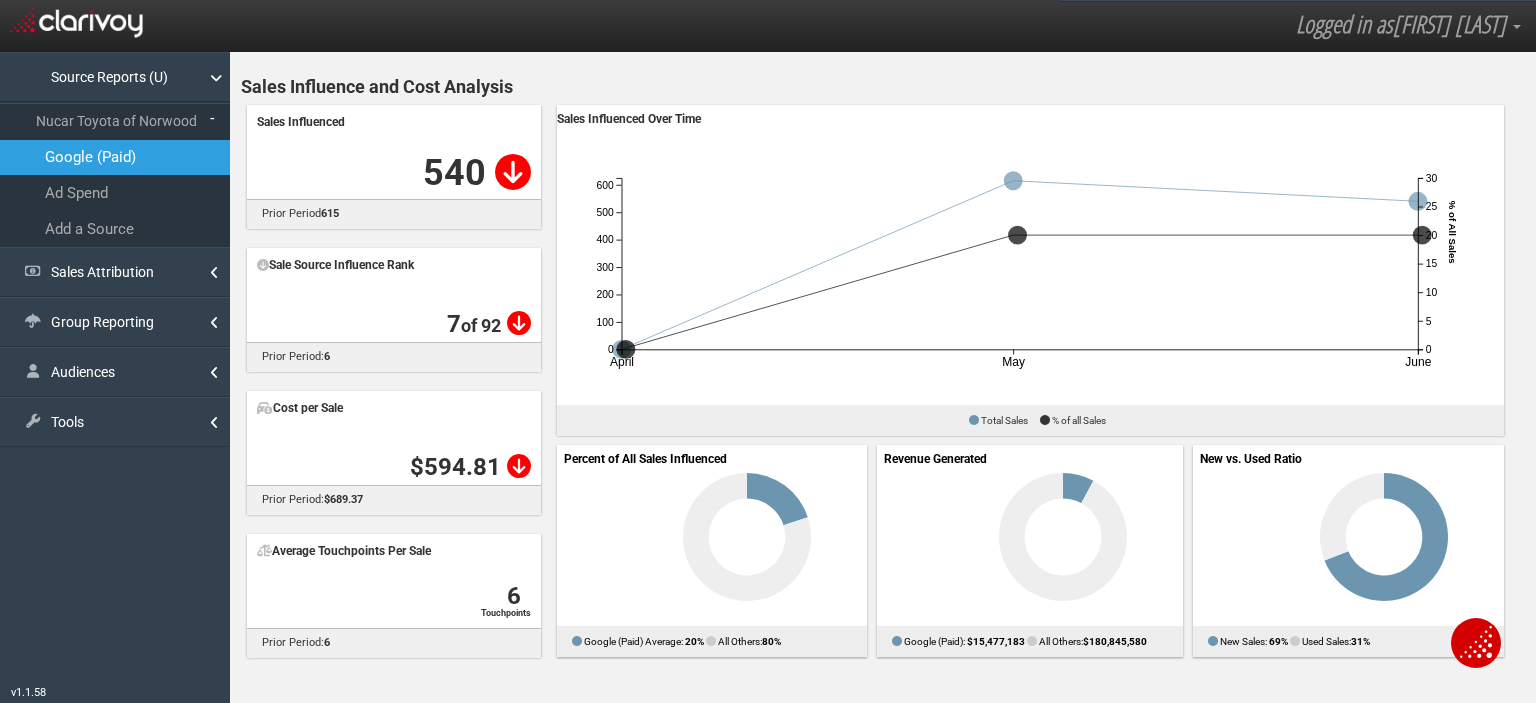 scroll, scrollTop: 0, scrollLeft: 0, axis: both 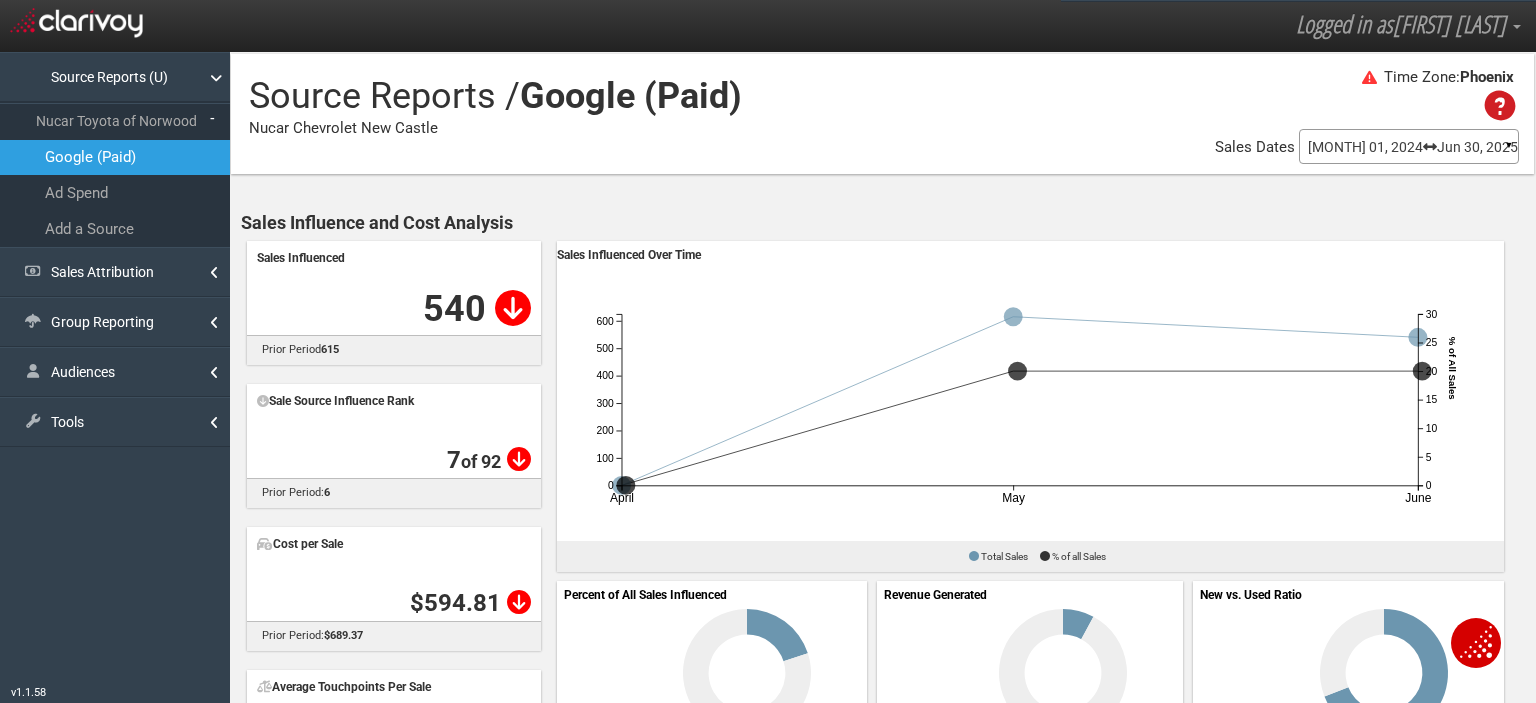 click on "Sales Attribution" at bounding box center [115, 272] 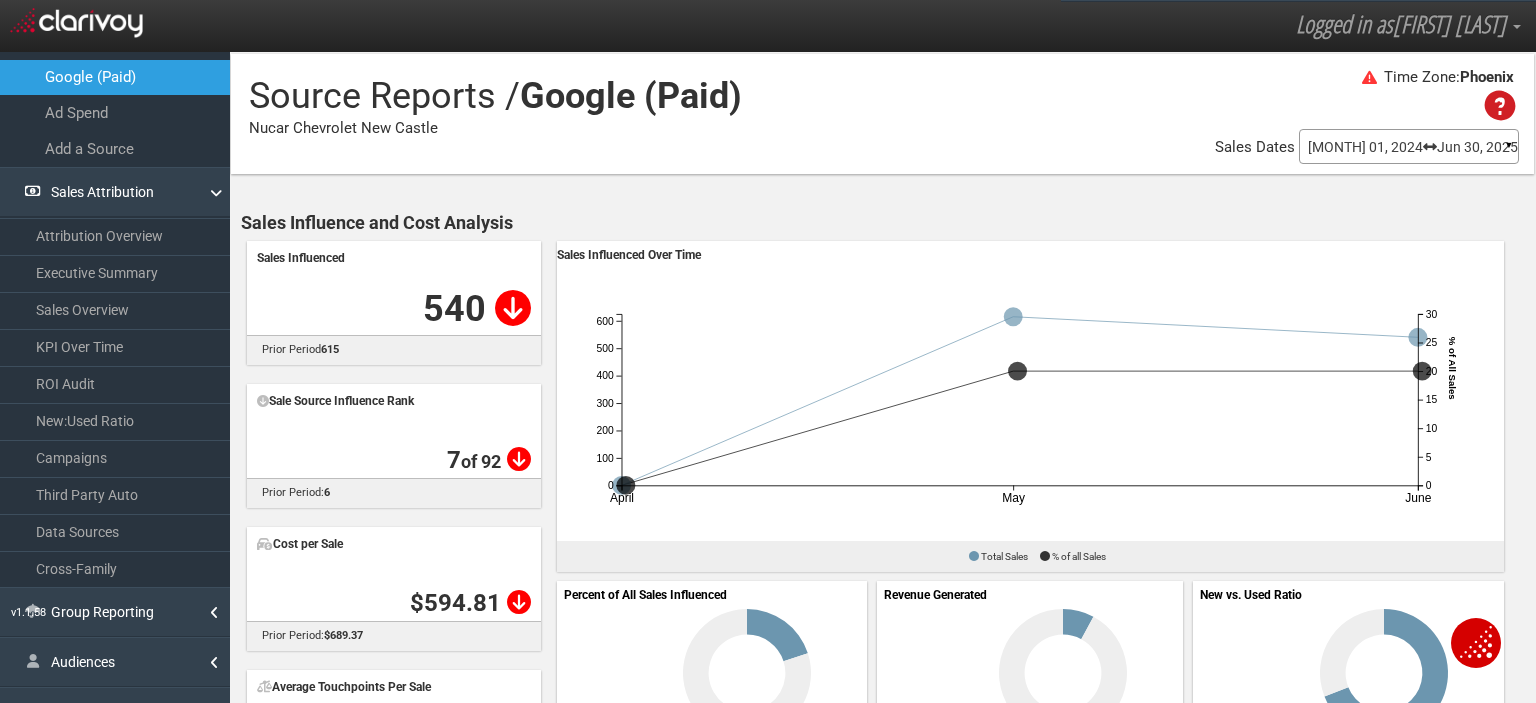scroll, scrollTop: 97, scrollLeft: 0, axis: vertical 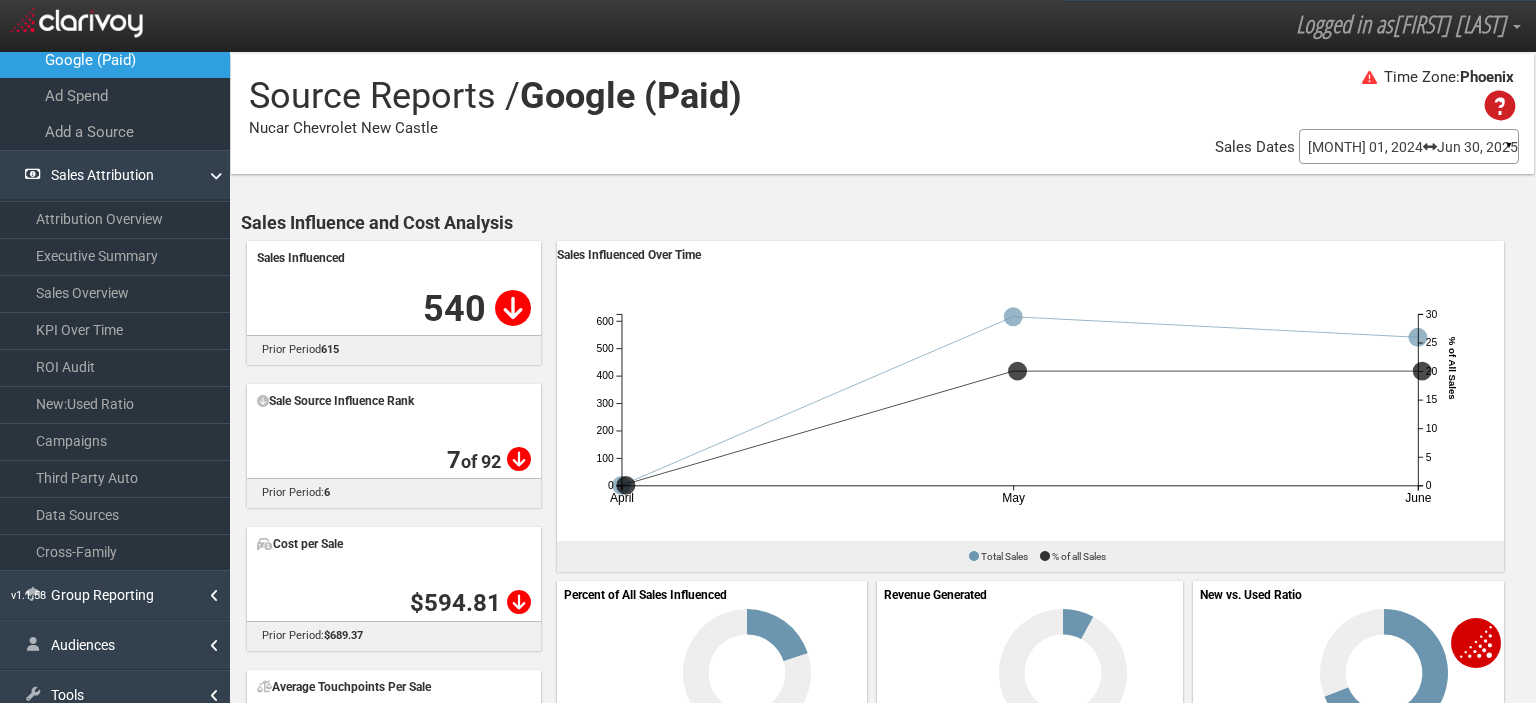 click on "Group Reporting" at bounding box center [115, 595] 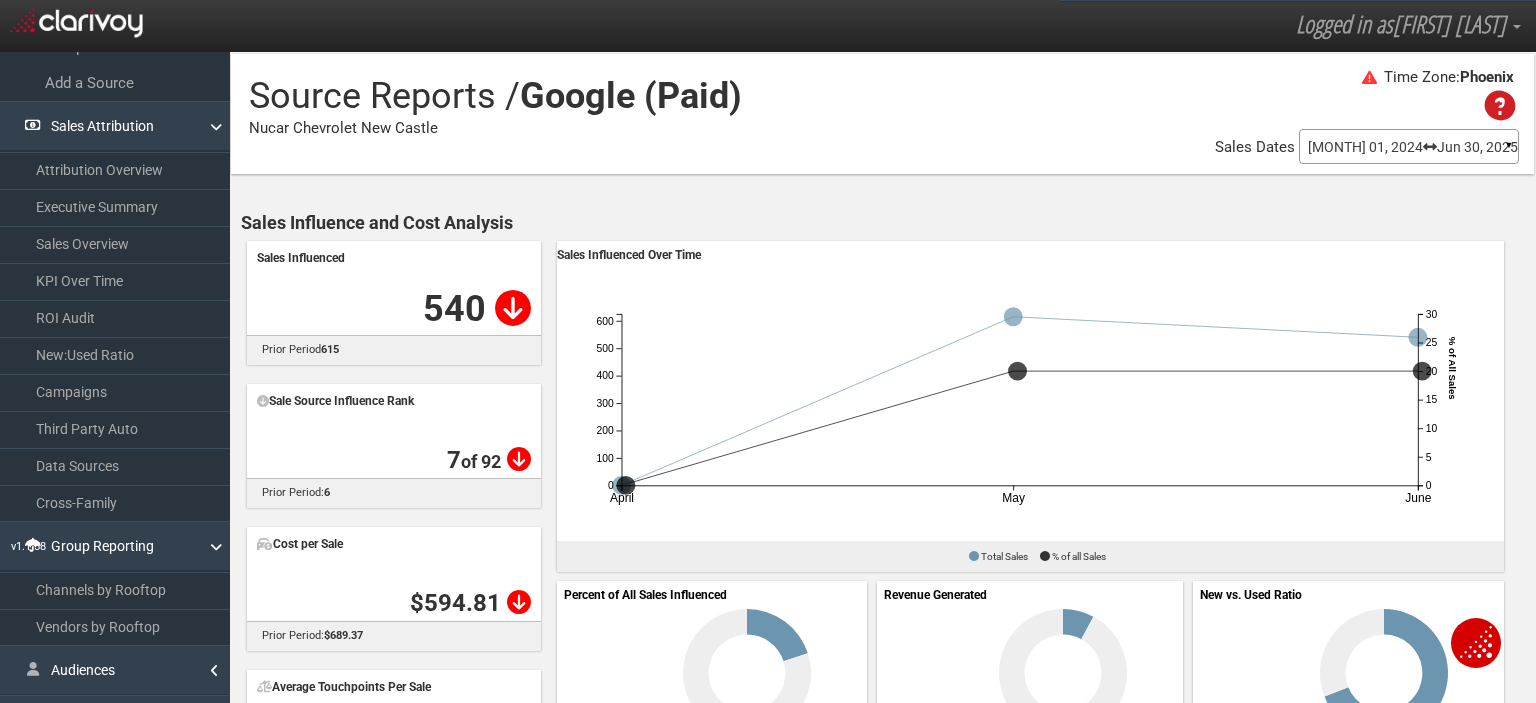 scroll, scrollTop: 171, scrollLeft: 0, axis: vertical 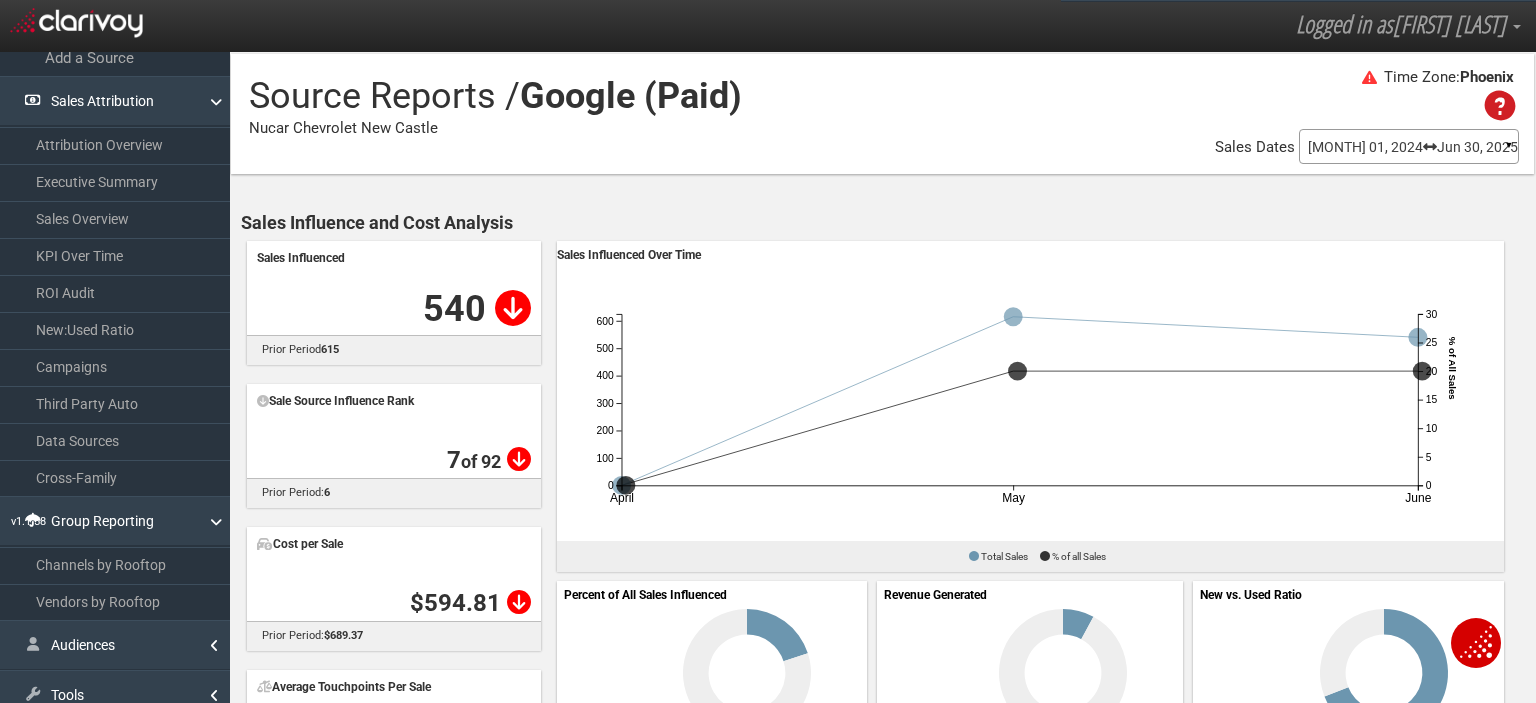 click on "Channels by Rooftop" at bounding box center [115, 565] 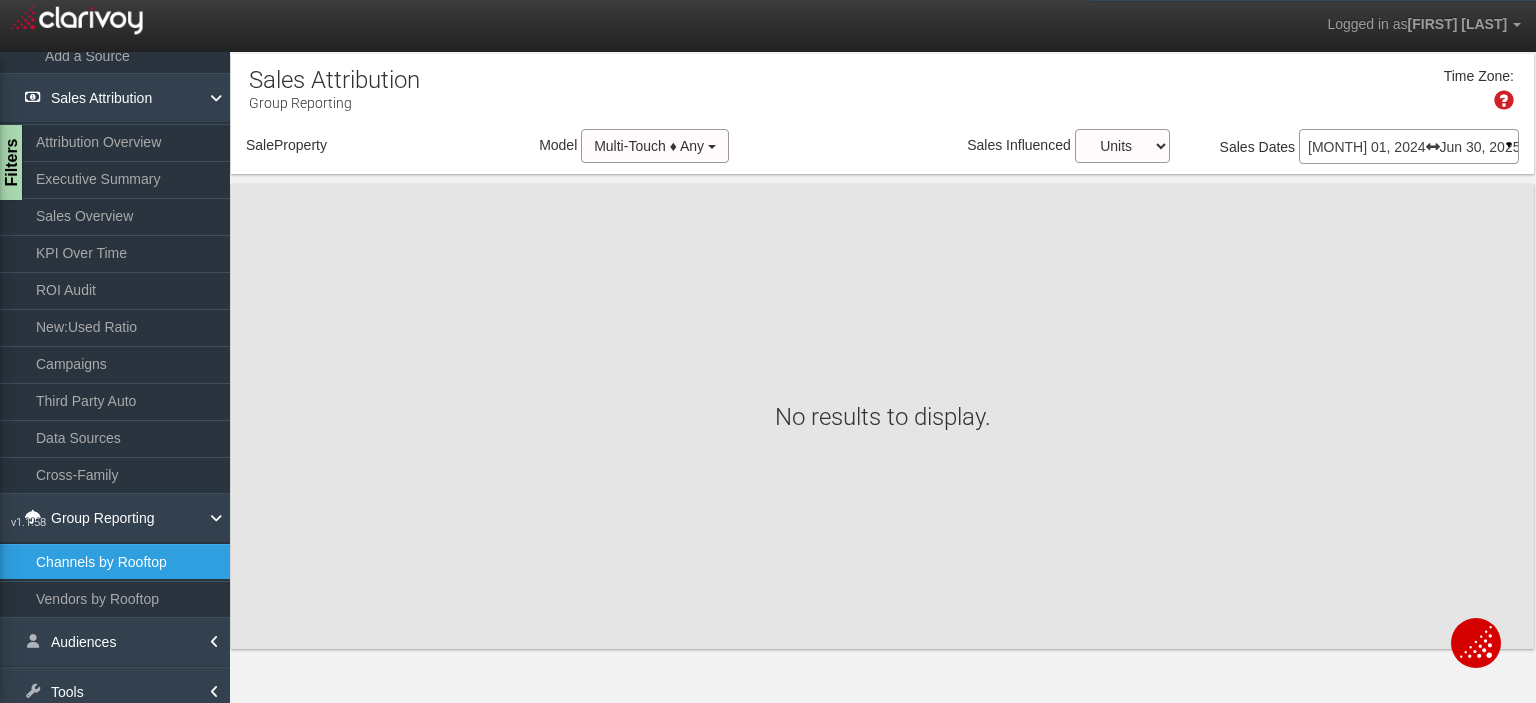 scroll, scrollTop: 168, scrollLeft: 0, axis: vertical 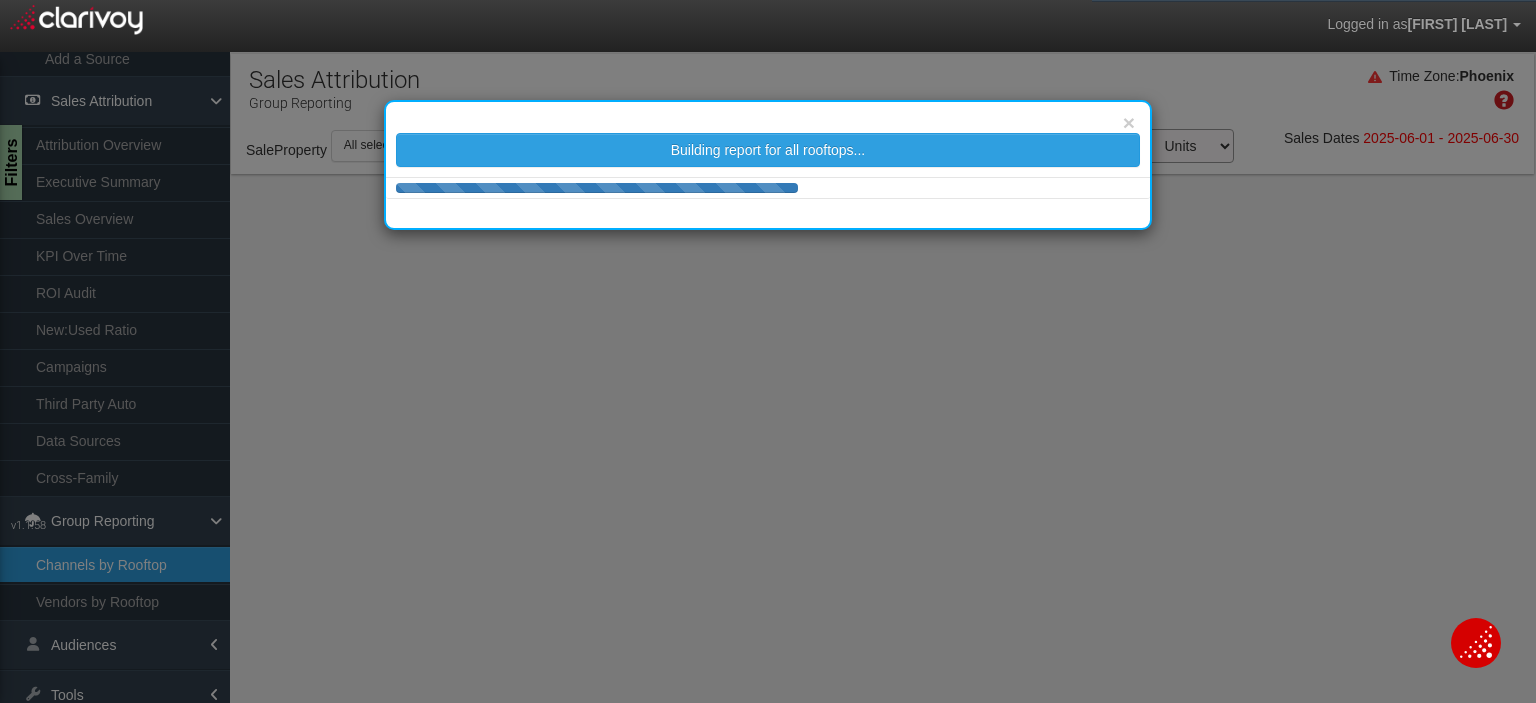 select on "25" 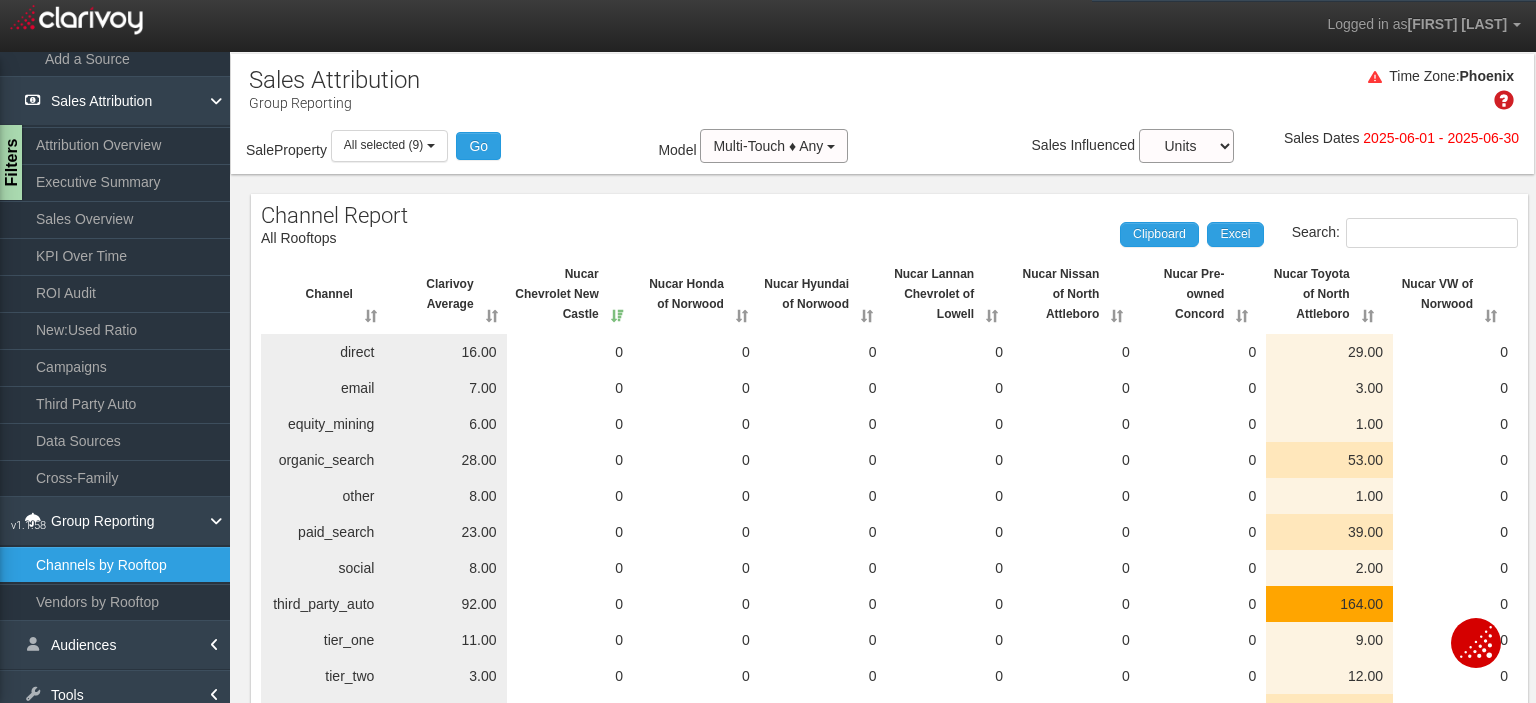 click on "Time Zone:
[CITY]" at bounding box center (882, 96) 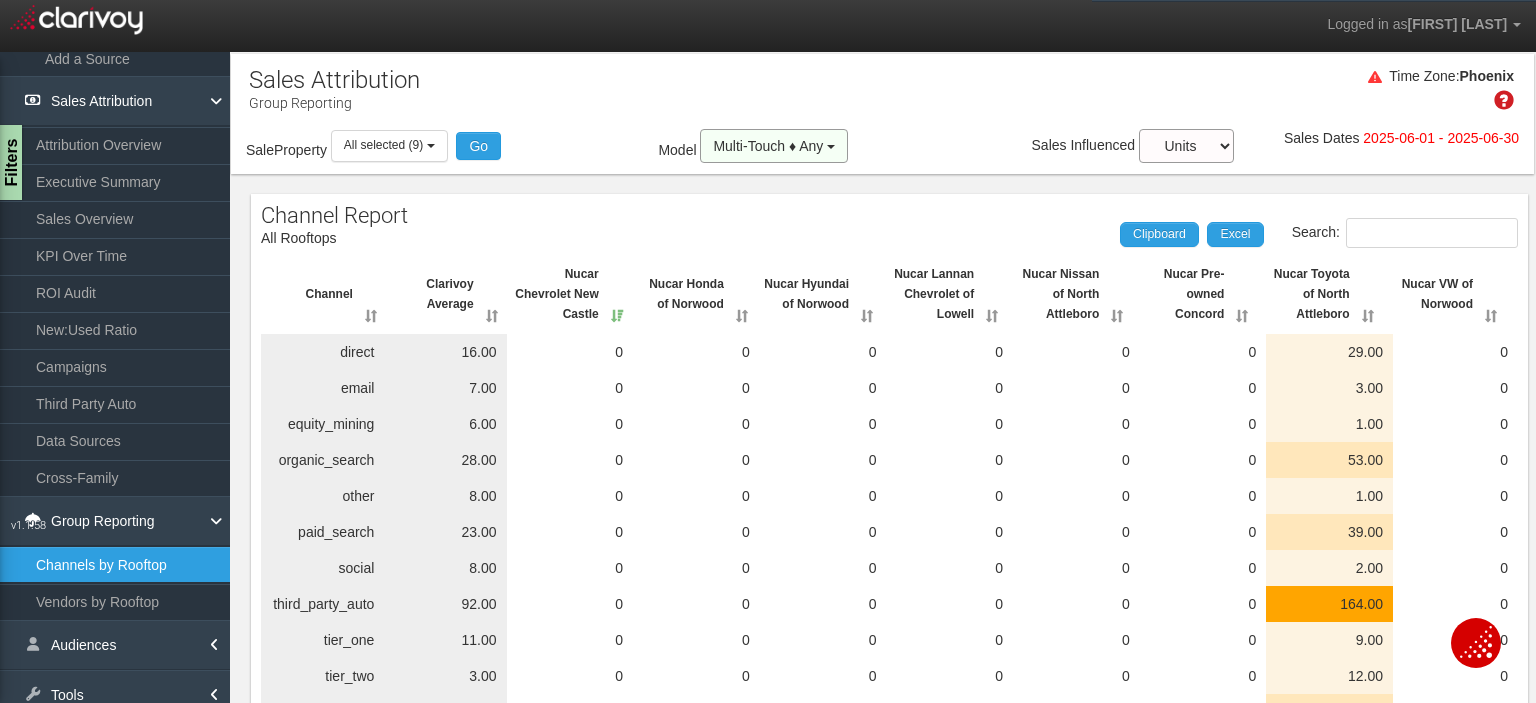 click on "Multi-Touch ♦ Any" at bounding box center (774, 146) 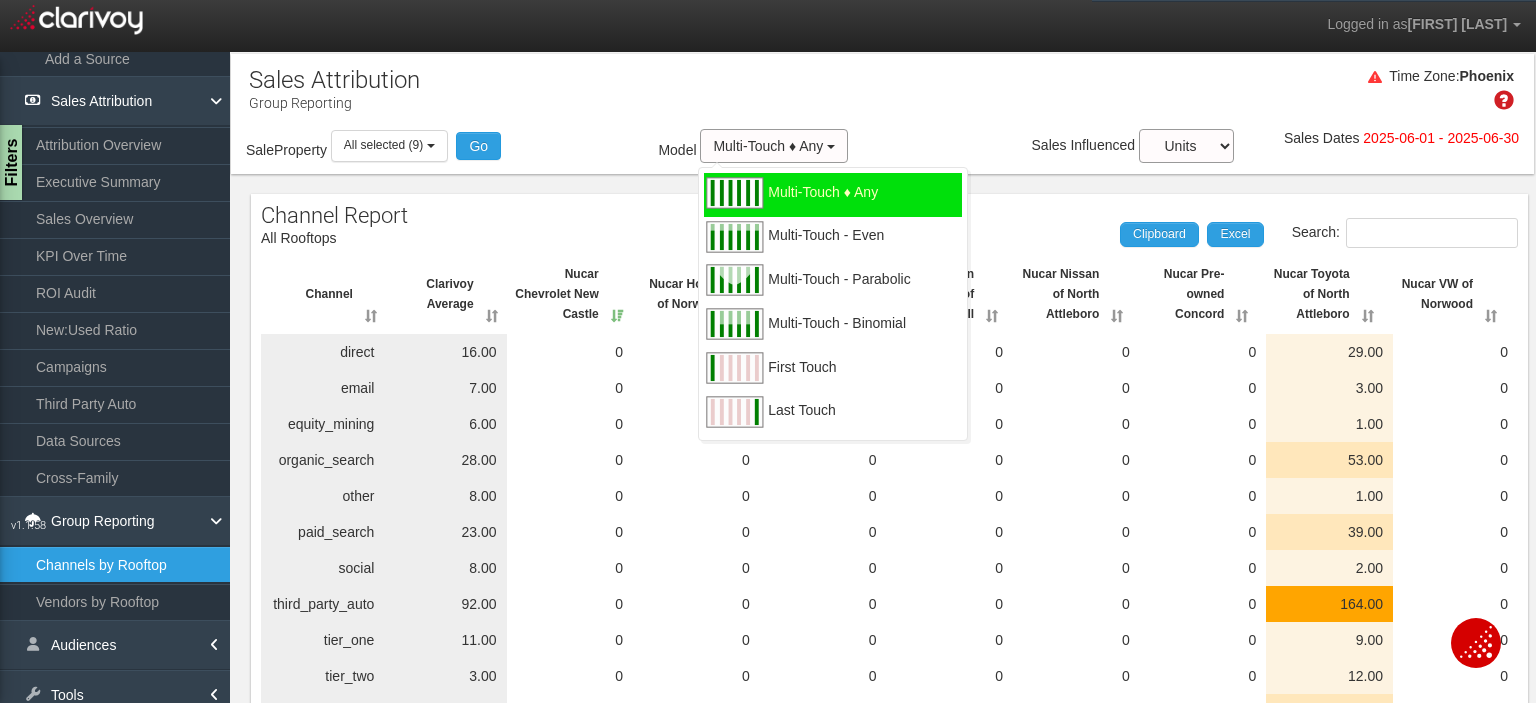 click on "Tools" at bounding box center [115, 695] 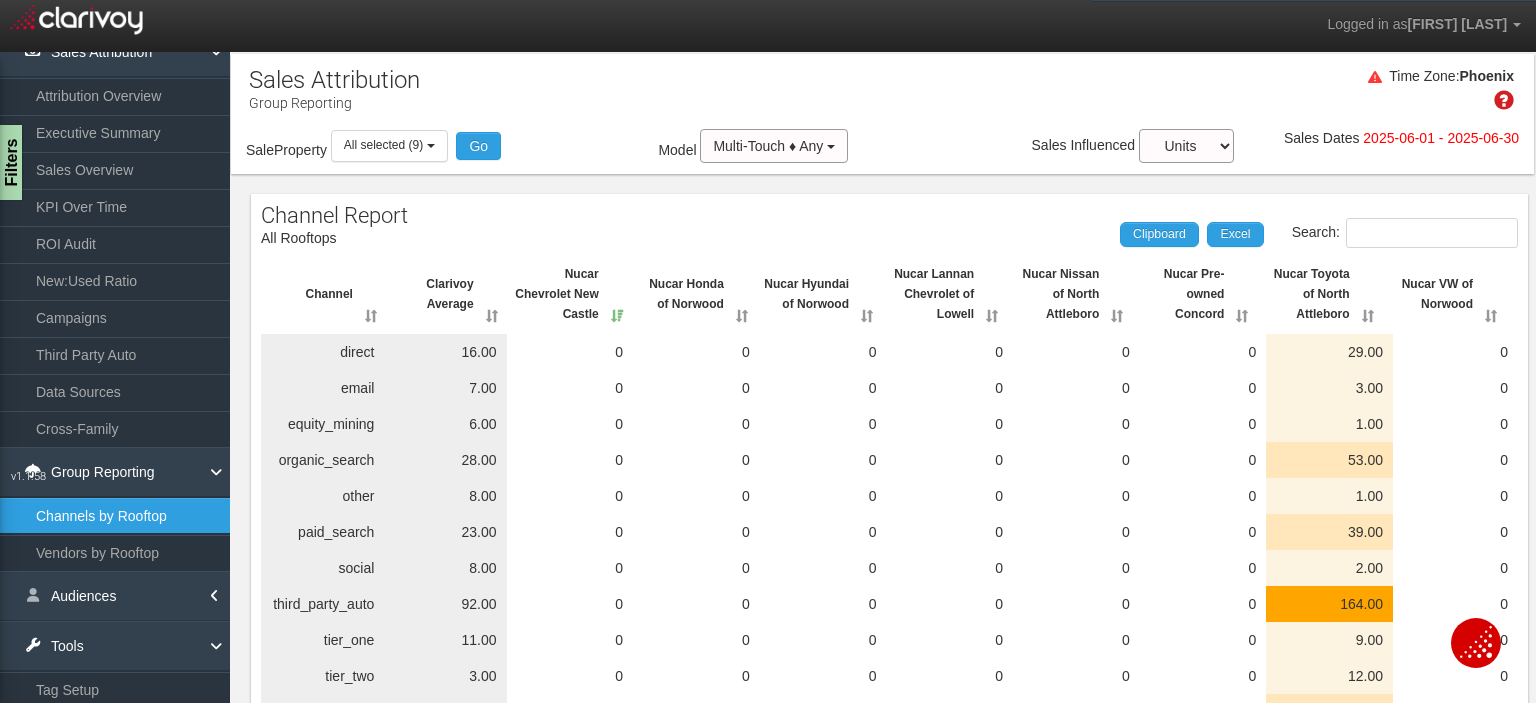 scroll, scrollTop: 241, scrollLeft: 0, axis: vertical 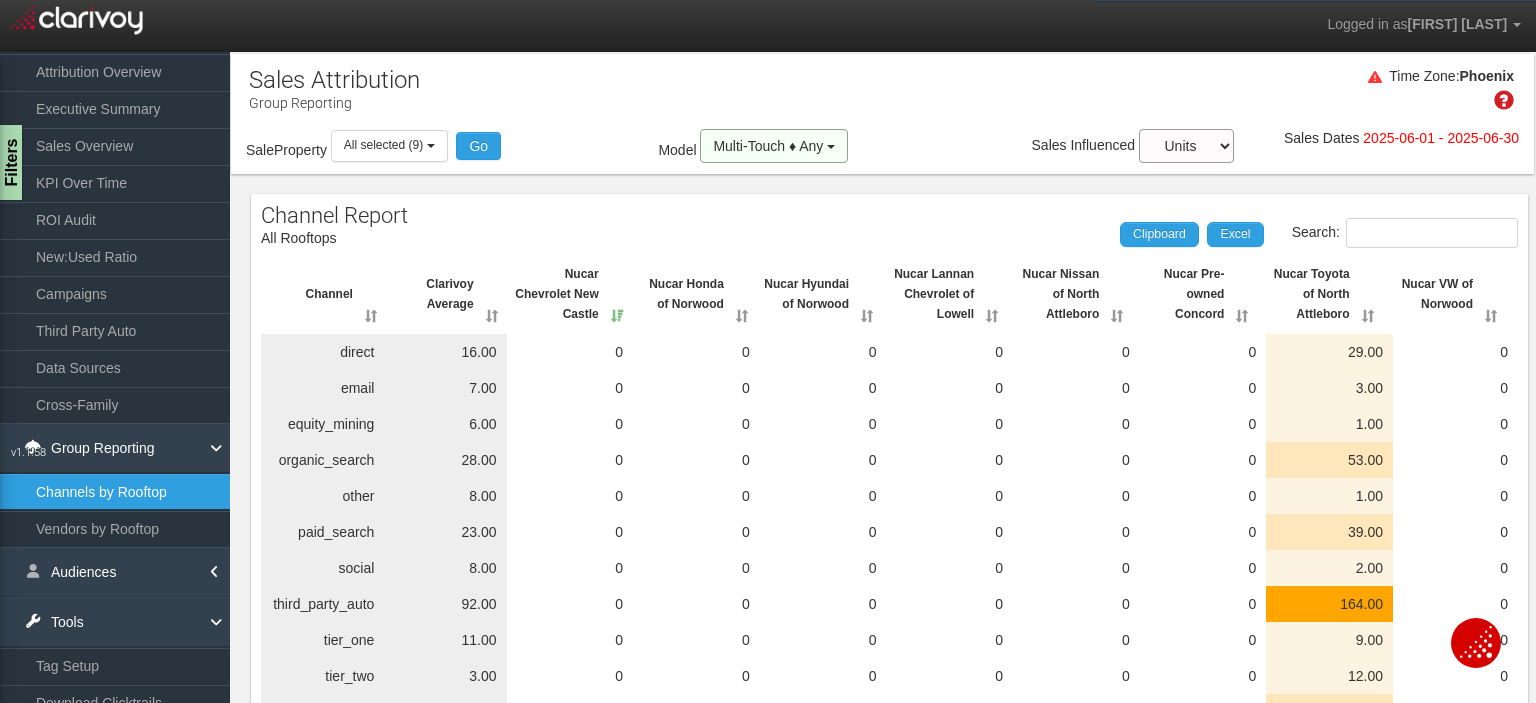click on "Multi-Touch ♦ Any" at bounding box center [768, 146] 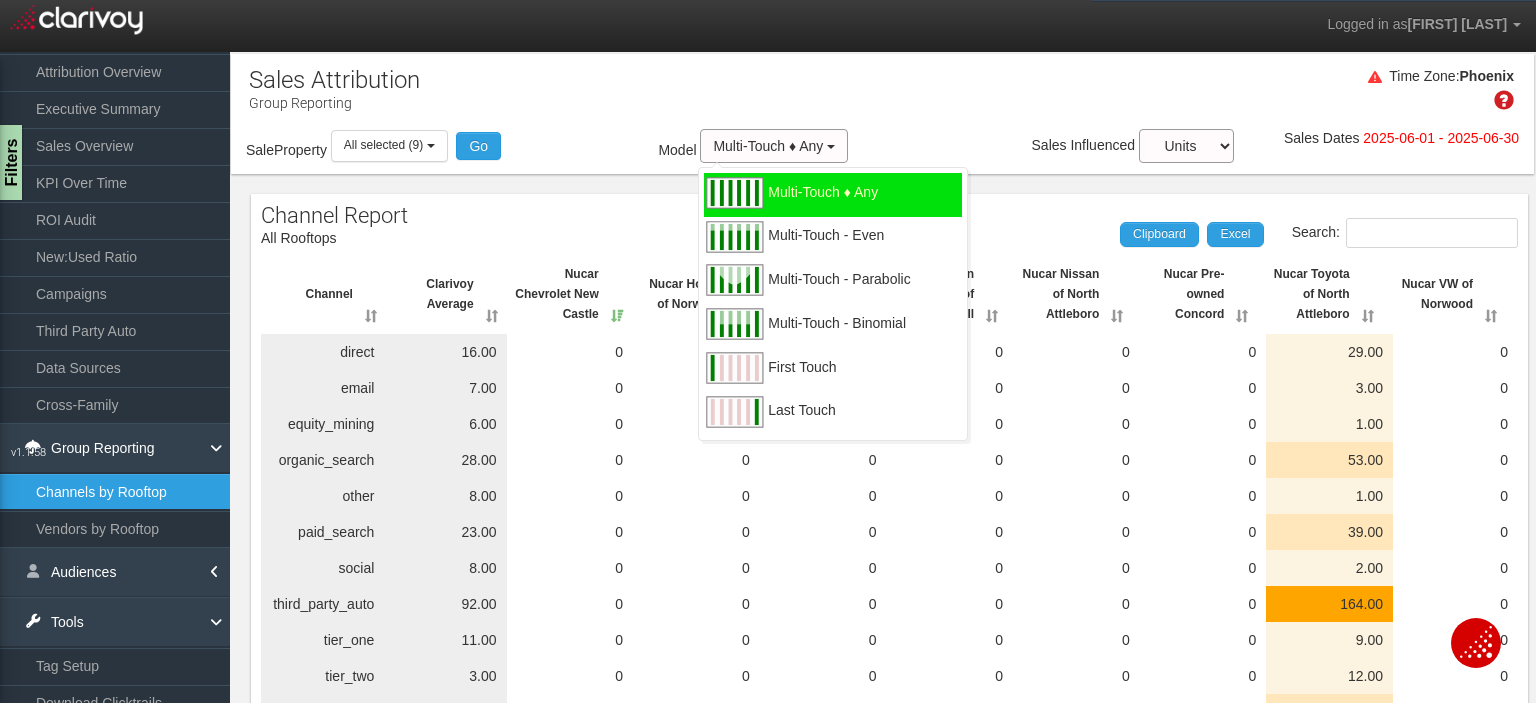 click on "Last Touch" at bounding box center [833, 414] 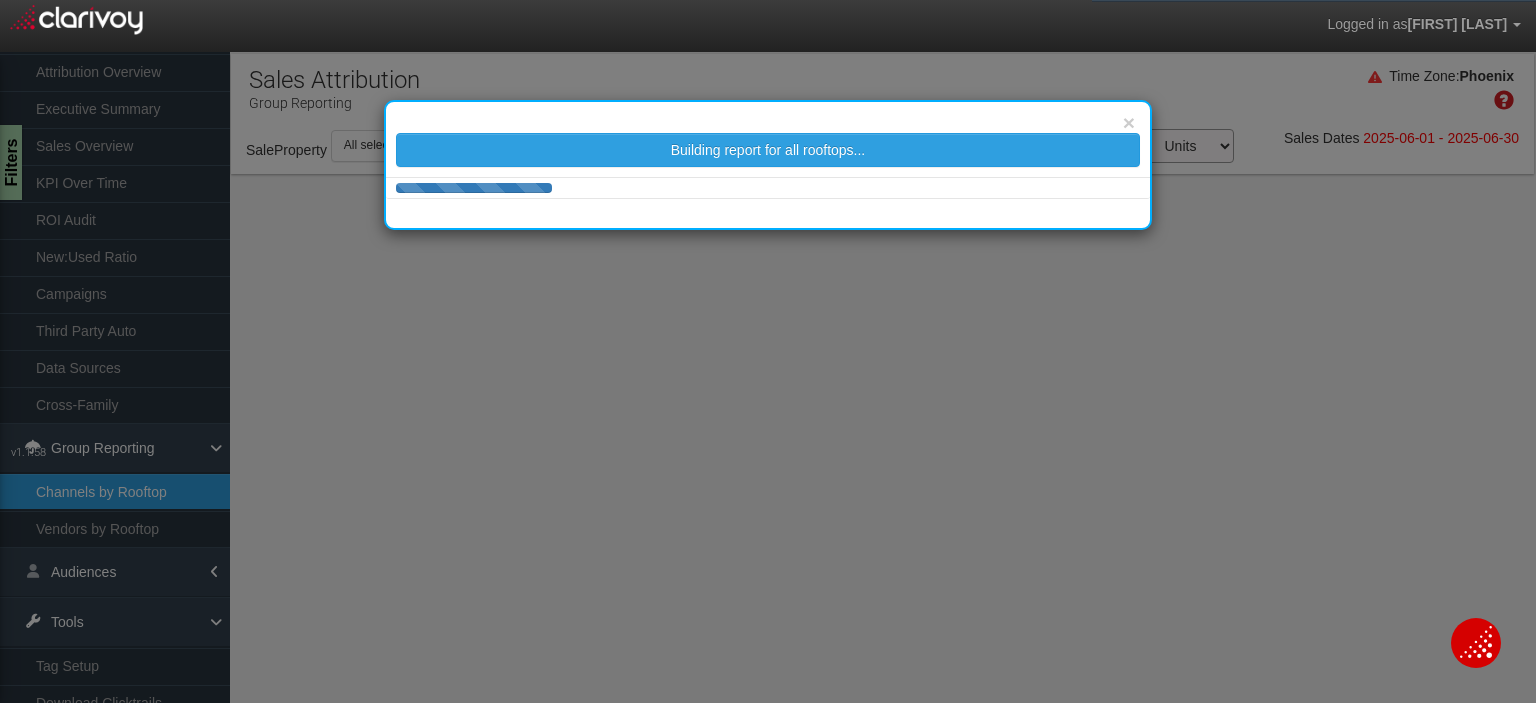 select on "25" 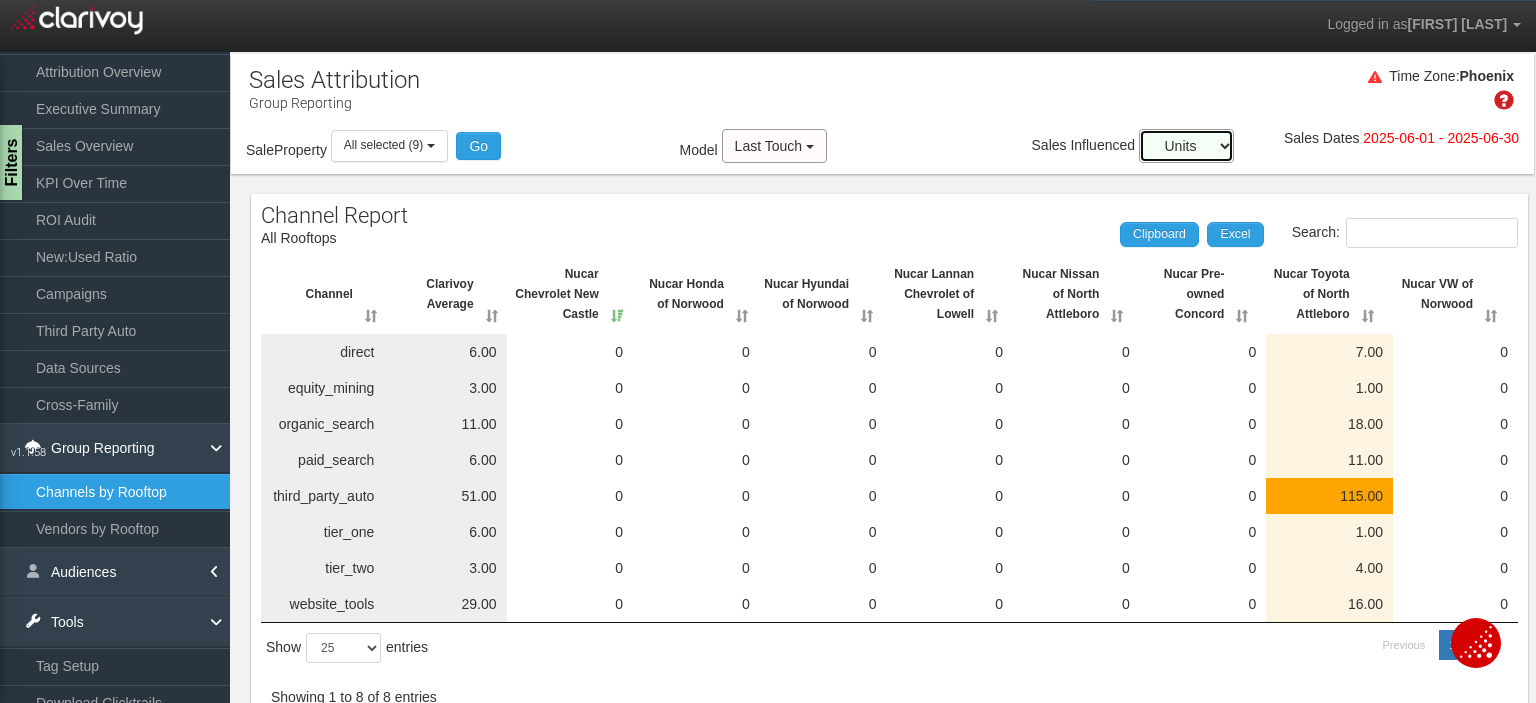 click on "Percent
Units" at bounding box center [1186, 146] 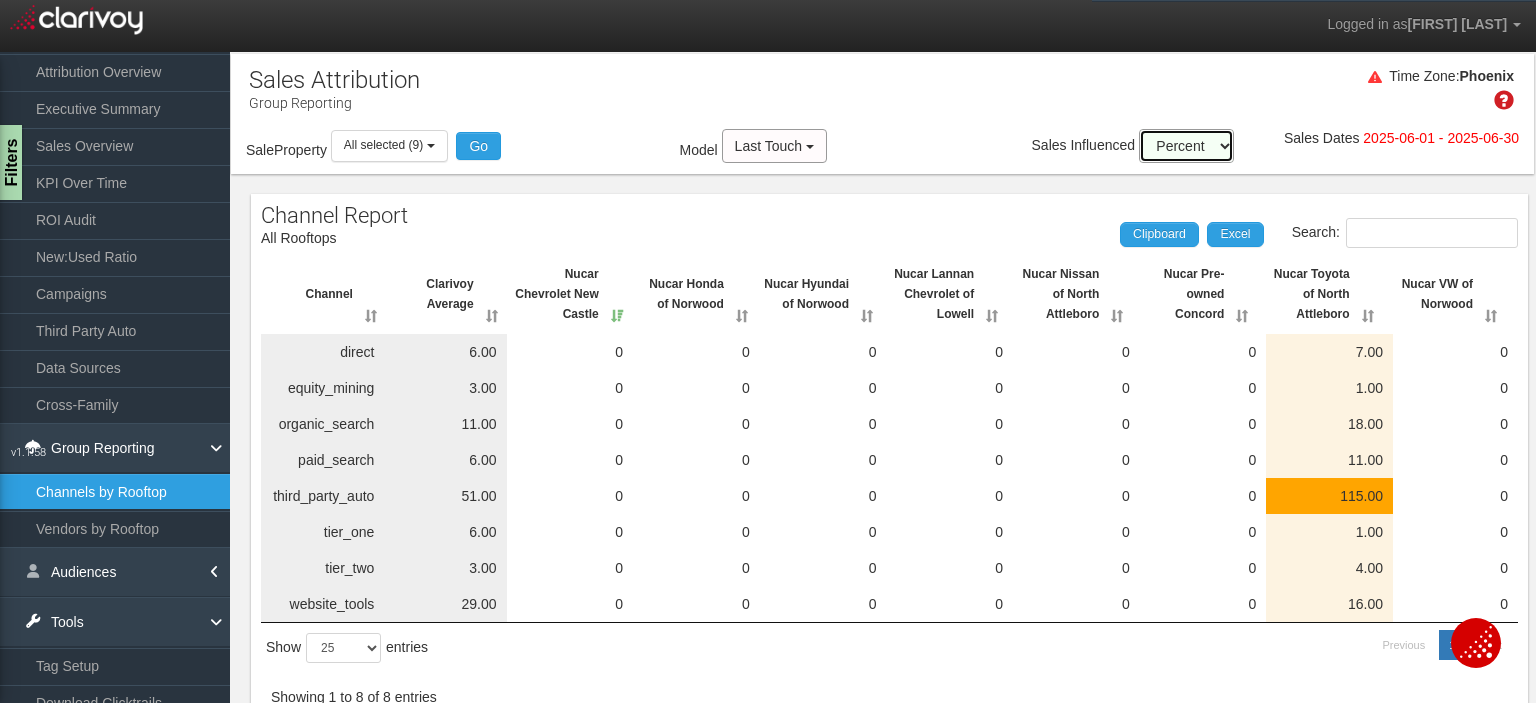 click on "Percent
Units" at bounding box center [1186, 146] 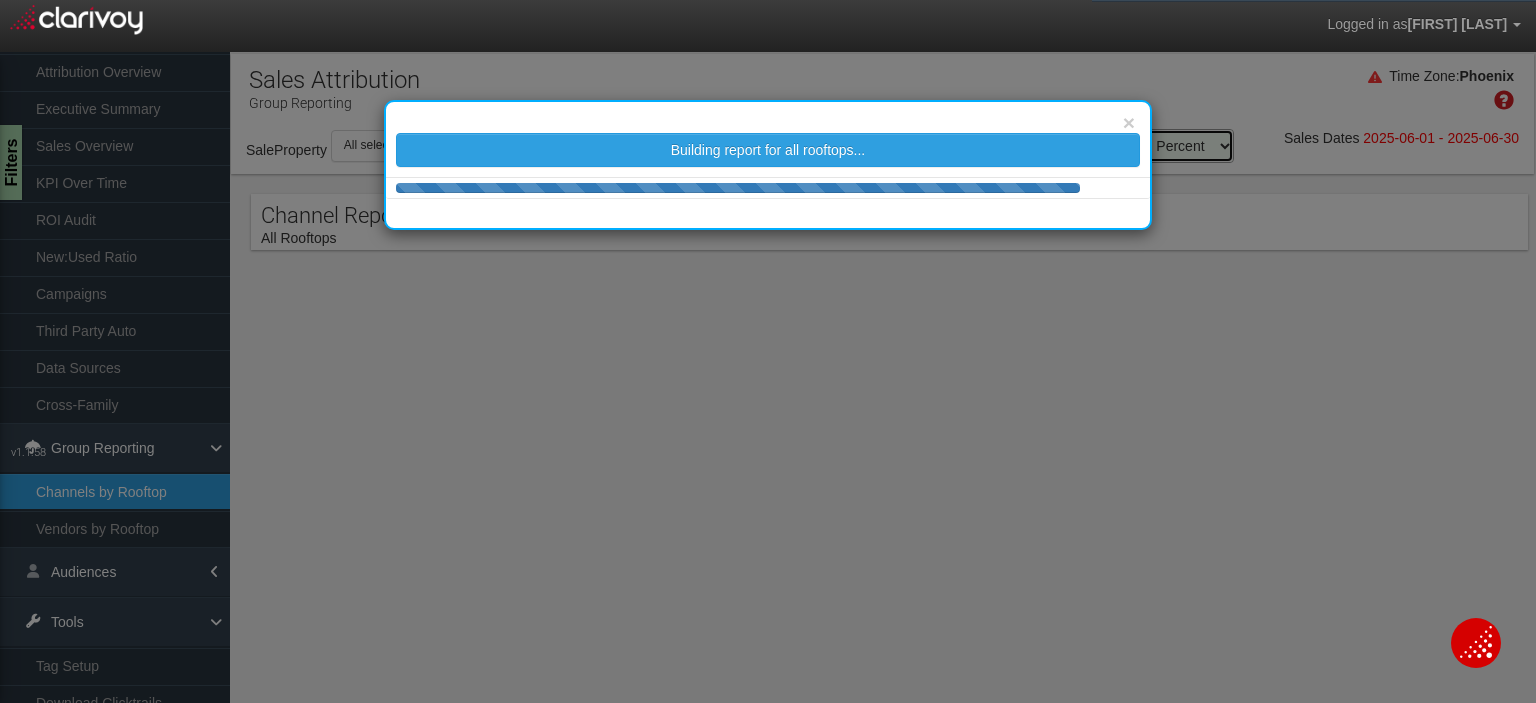 select on "25" 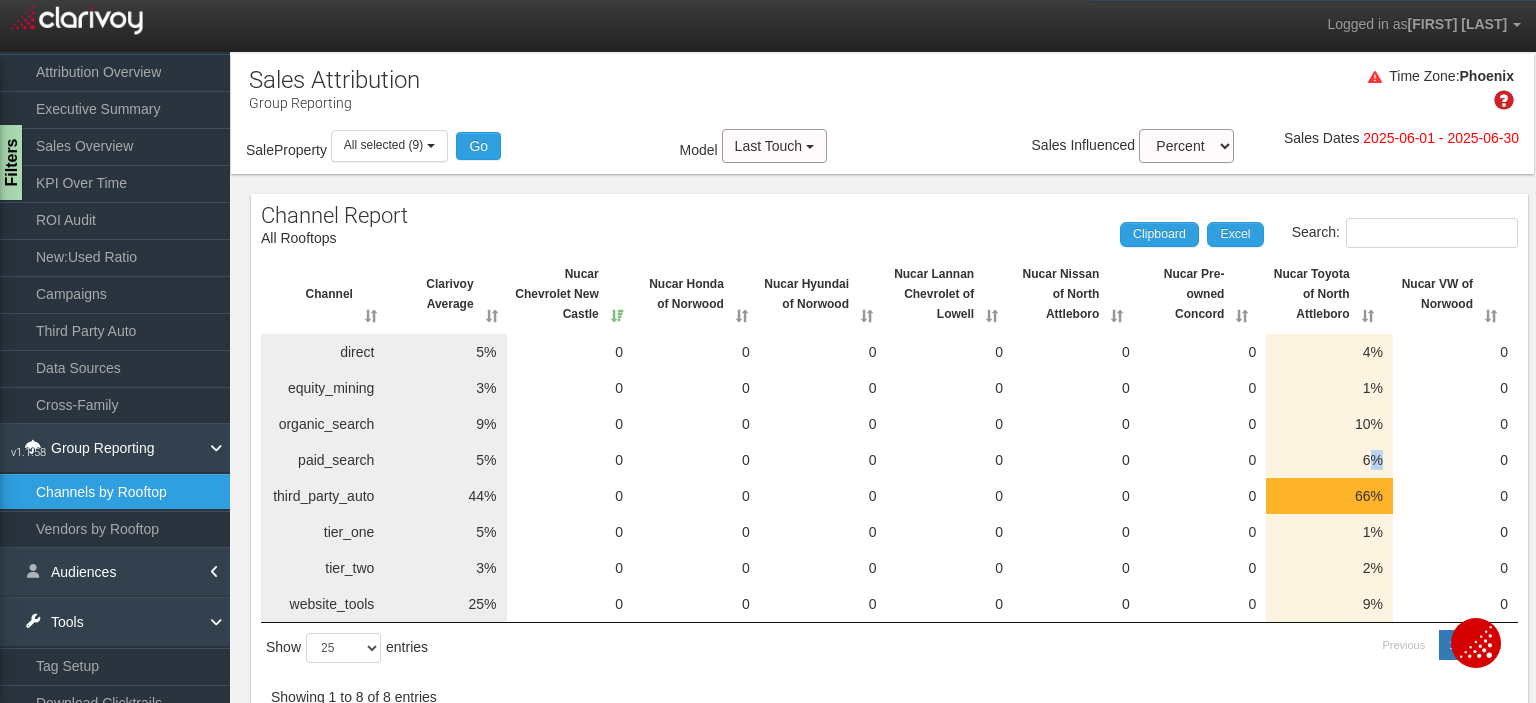 drag, startPoint x: 1353, startPoint y: 463, endPoint x: 1368, endPoint y: 459, distance: 15.524175 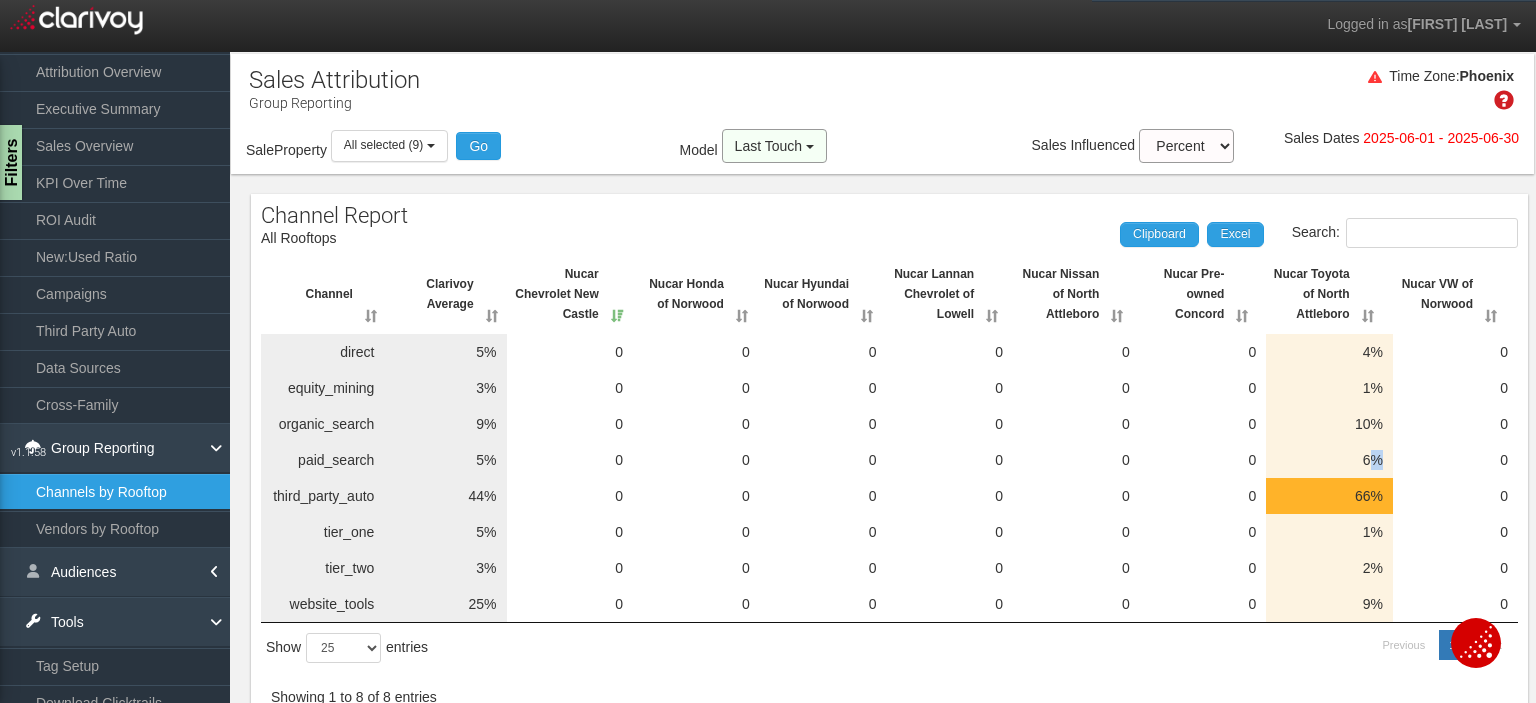 click on "Last Touch" at bounding box center (774, 146) 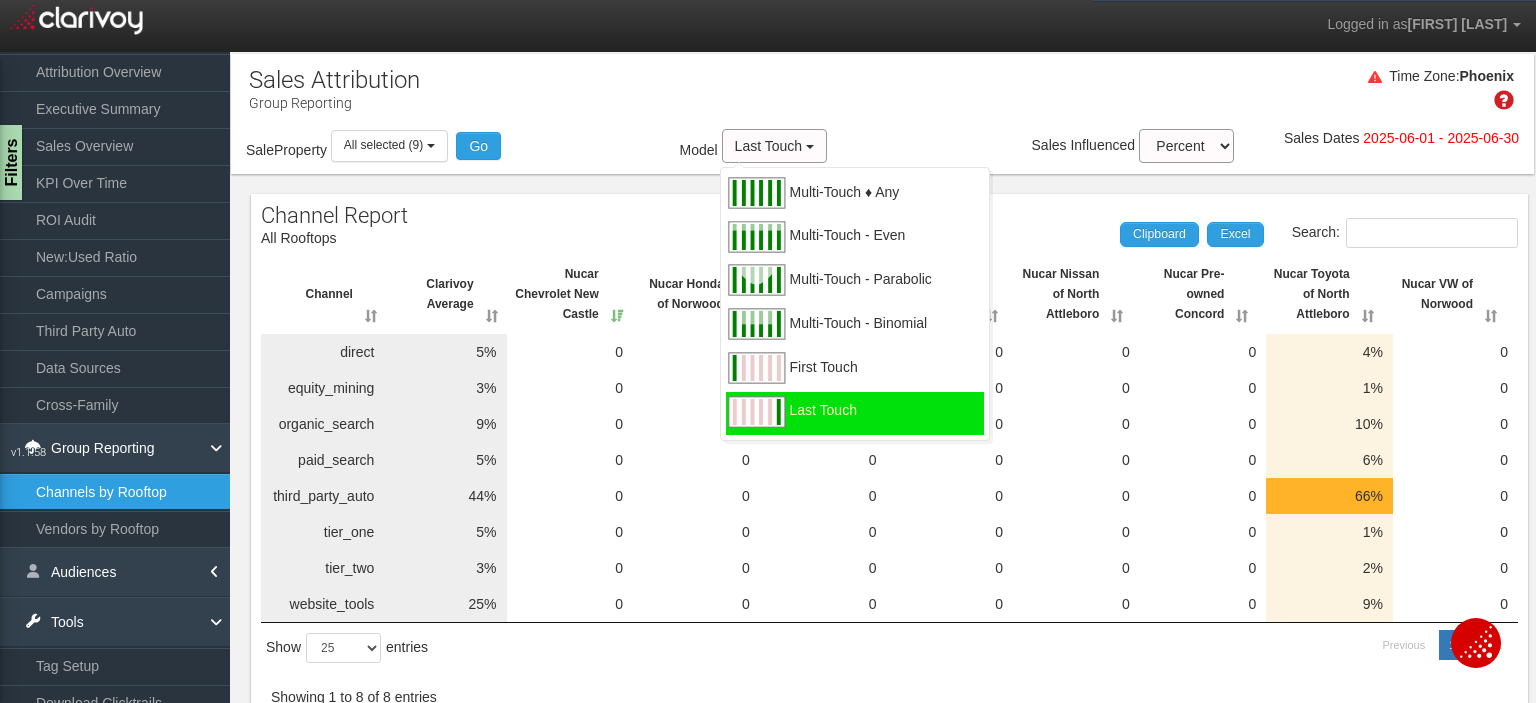 click on "First Touch" at bounding box center [855, 370] 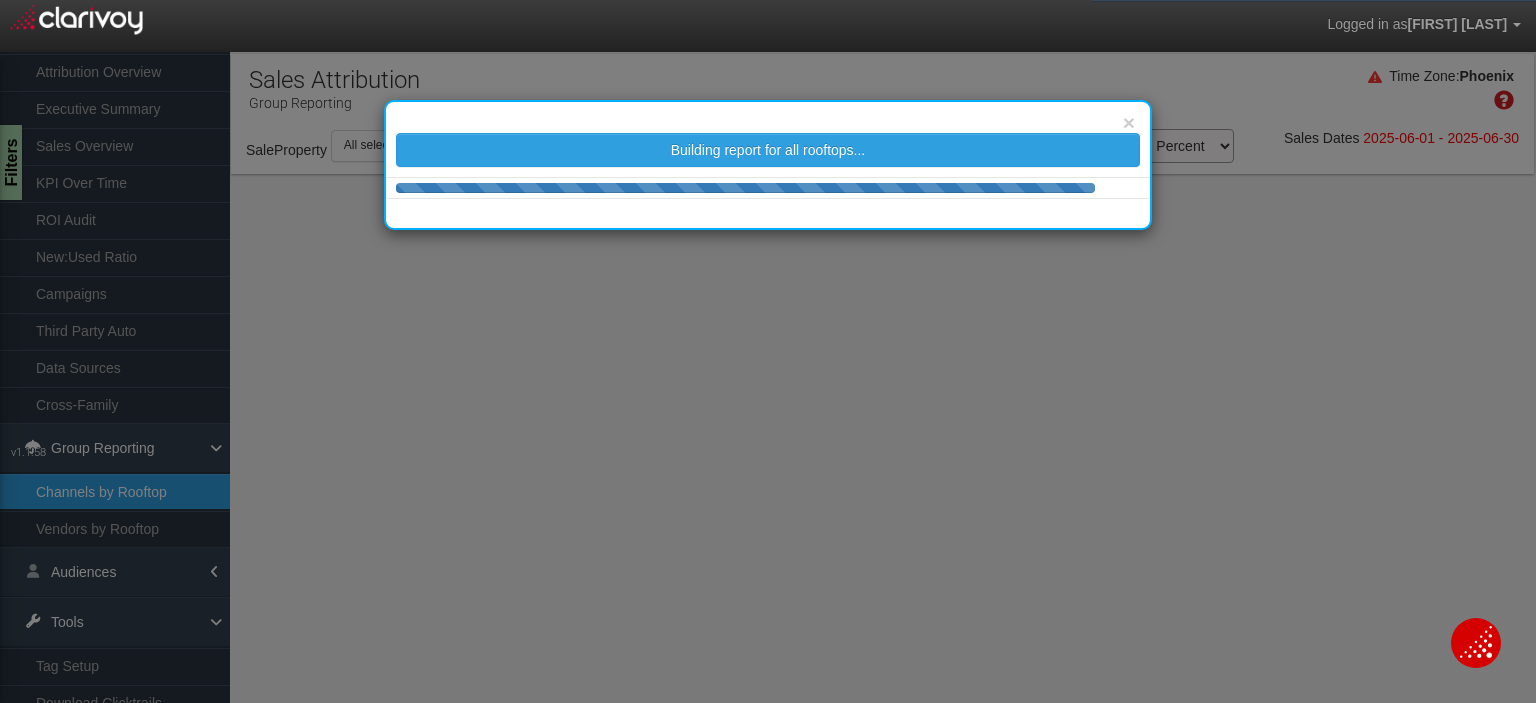 select on "25" 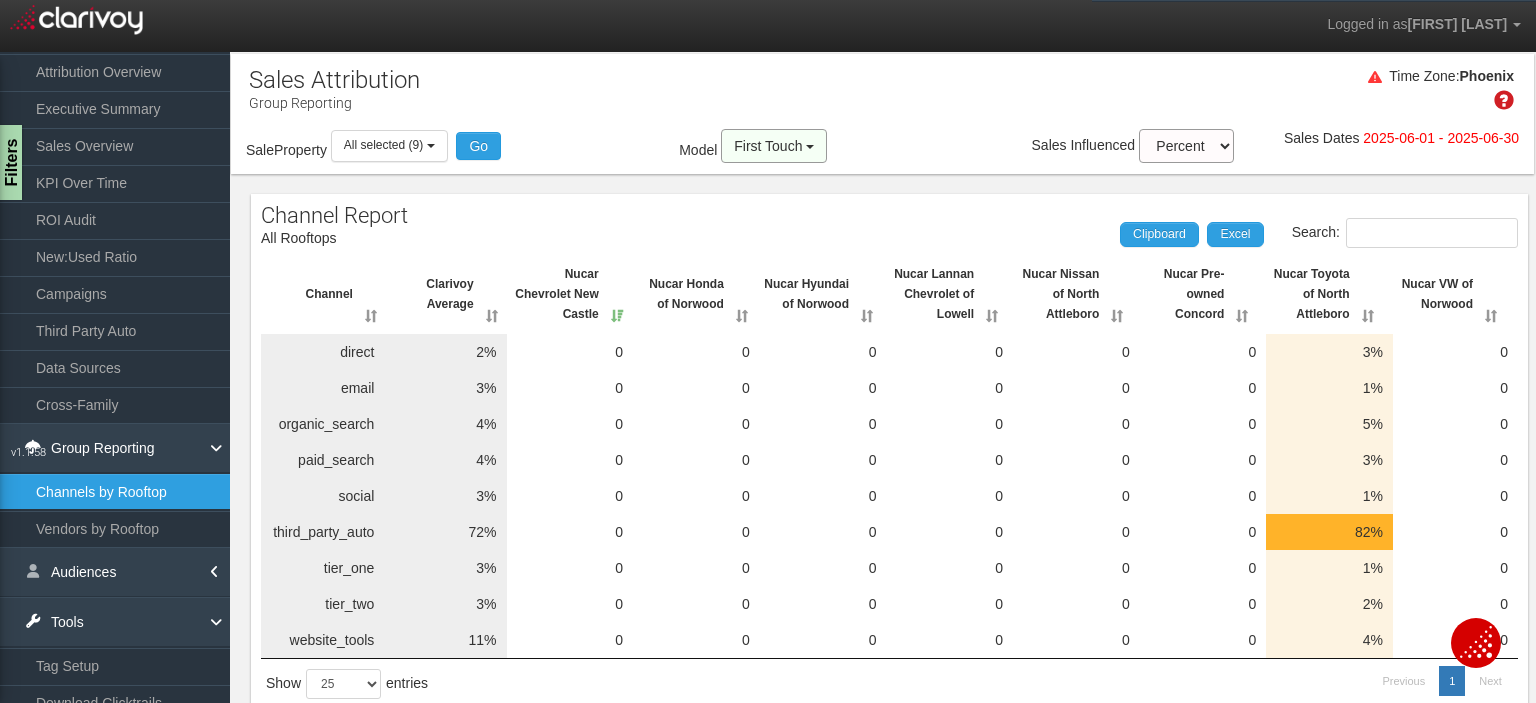 click on "First Touch" at bounding box center (774, 146) 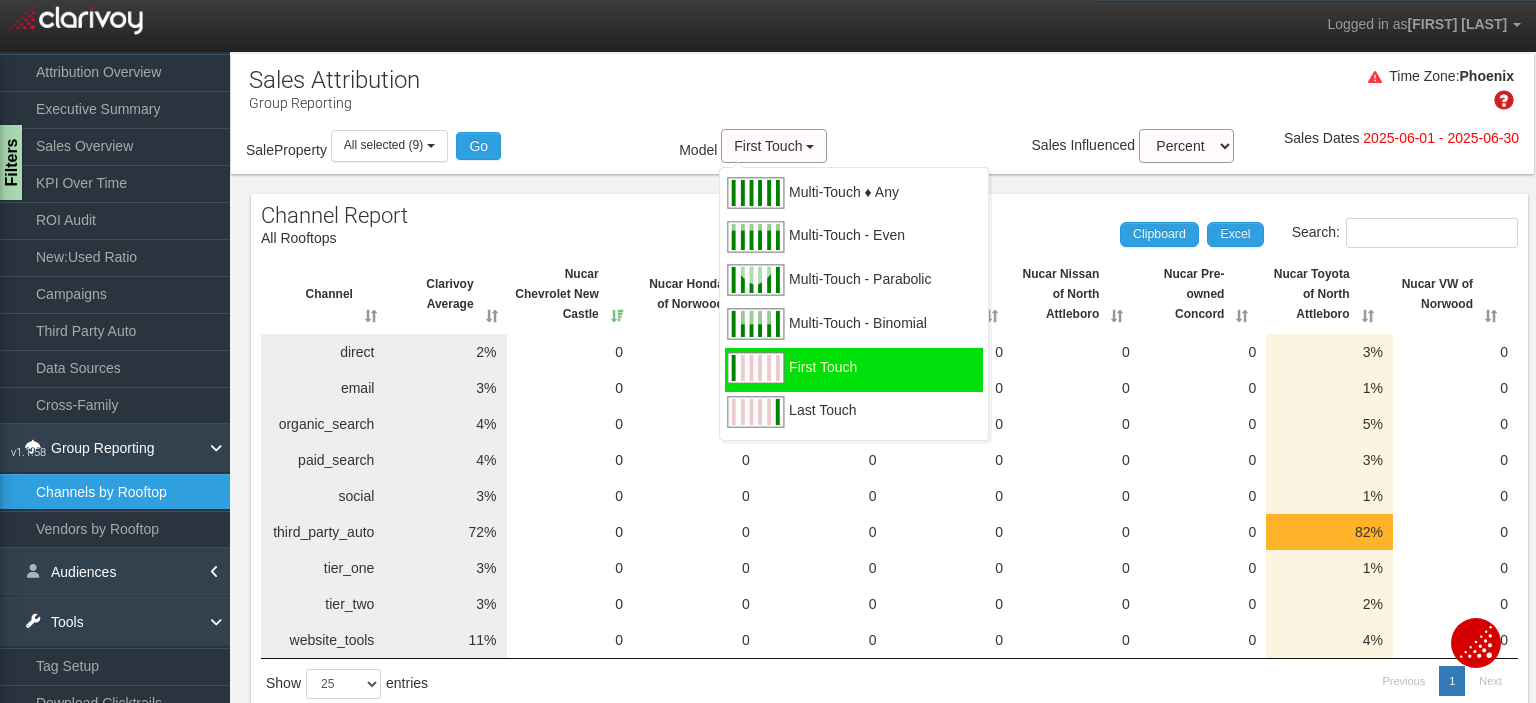 click on "Multi-Touch - Parabolic" at bounding box center [860, 291] 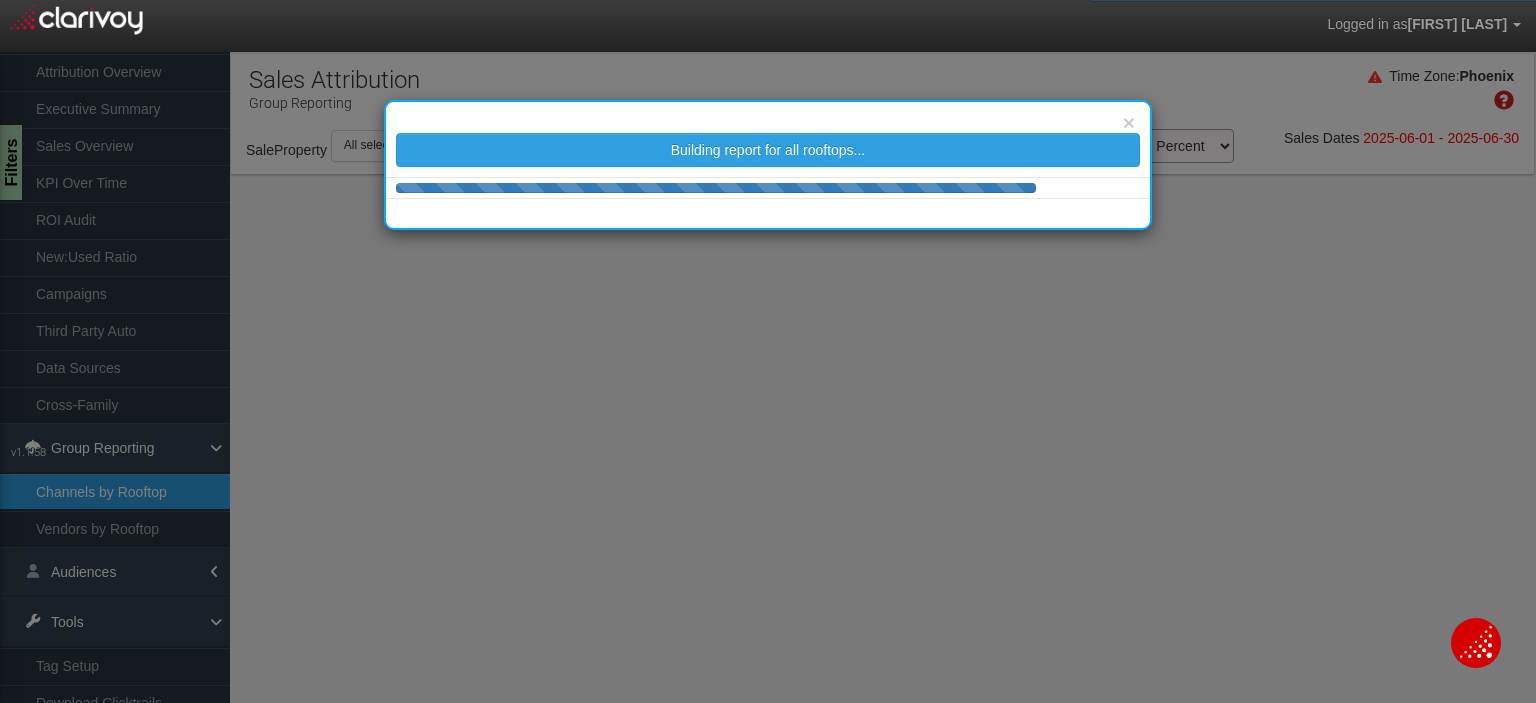 select on "25" 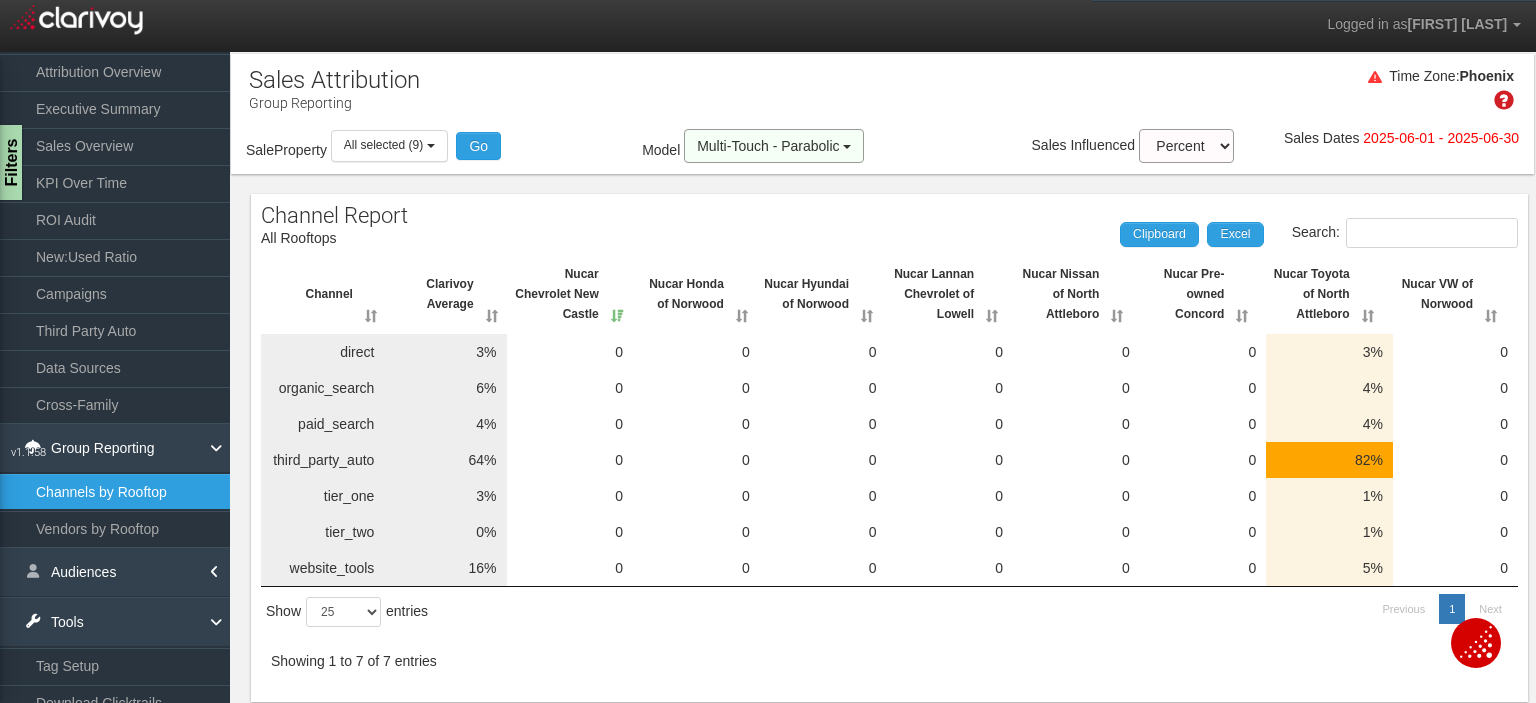 click on "Multi-Touch - Parabolic" at bounding box center (774, 146) 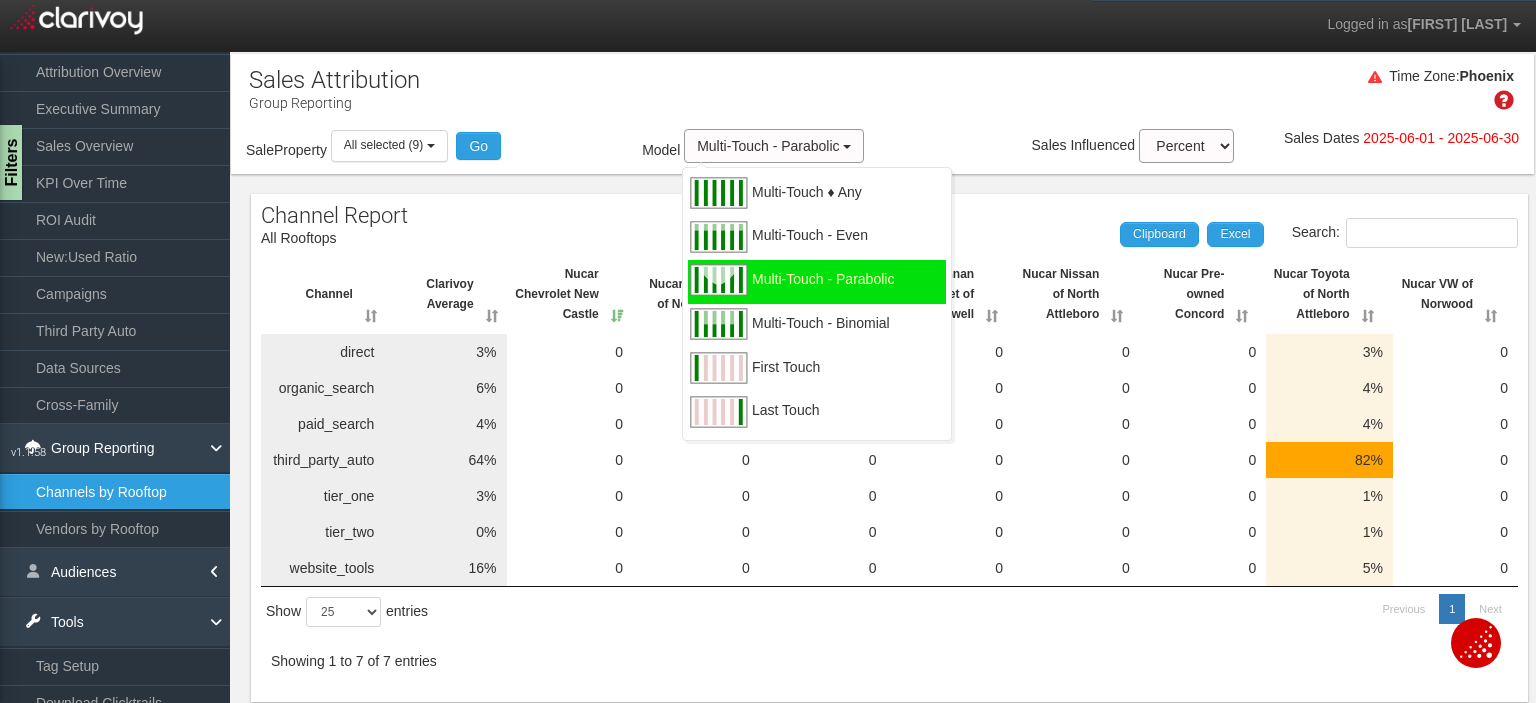 click on "Multi-Touch - Binomial" at bounding box center (817, 326) 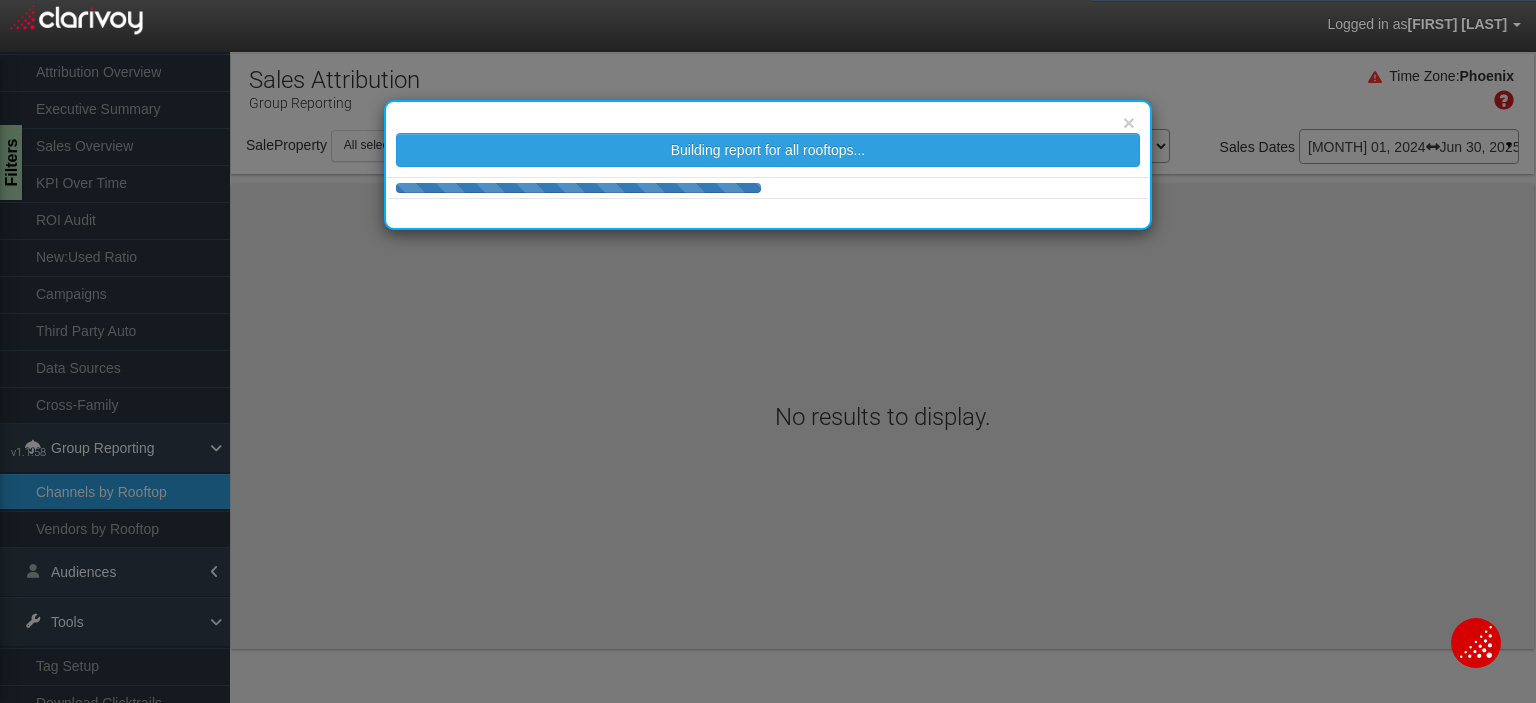 scroll, scrollTop: 0, scrollLeft: 0, axis: both 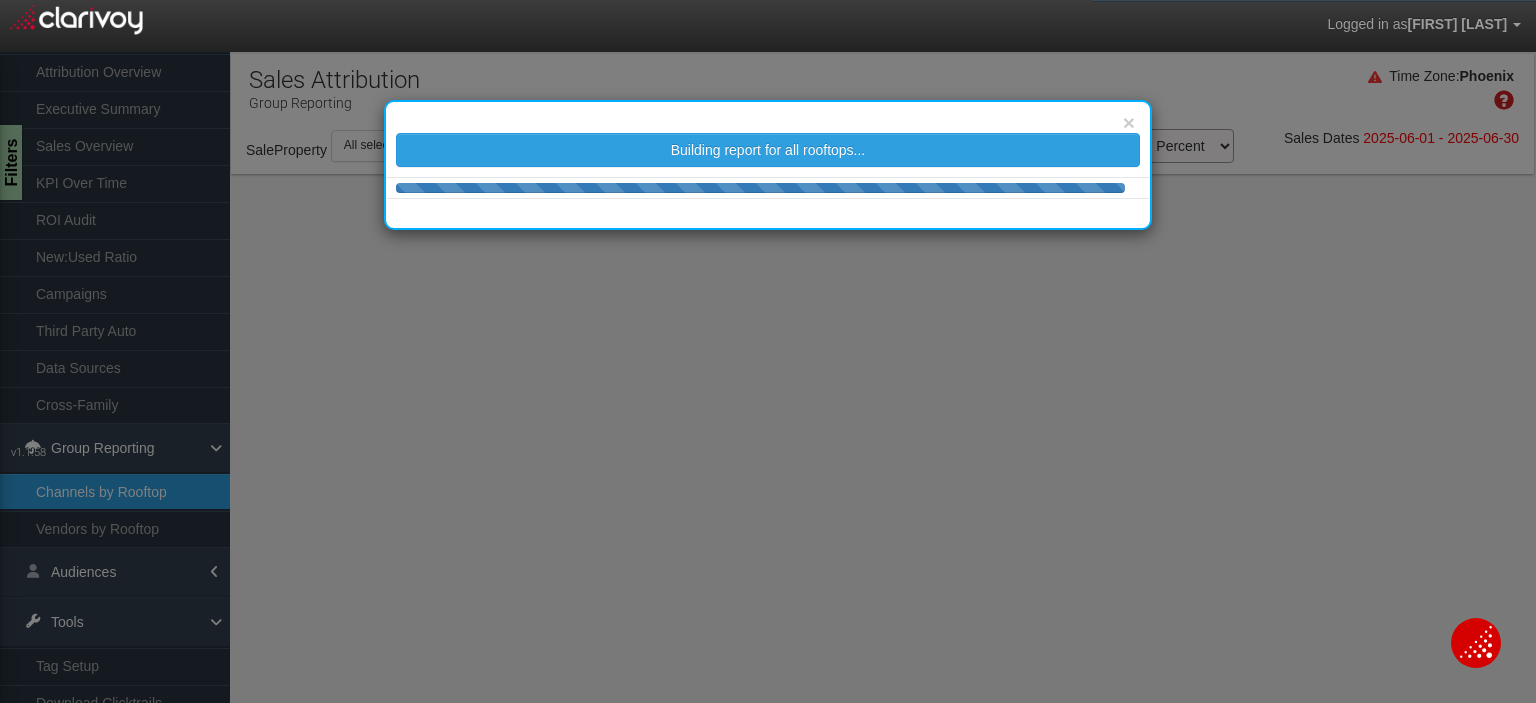 select on "25" 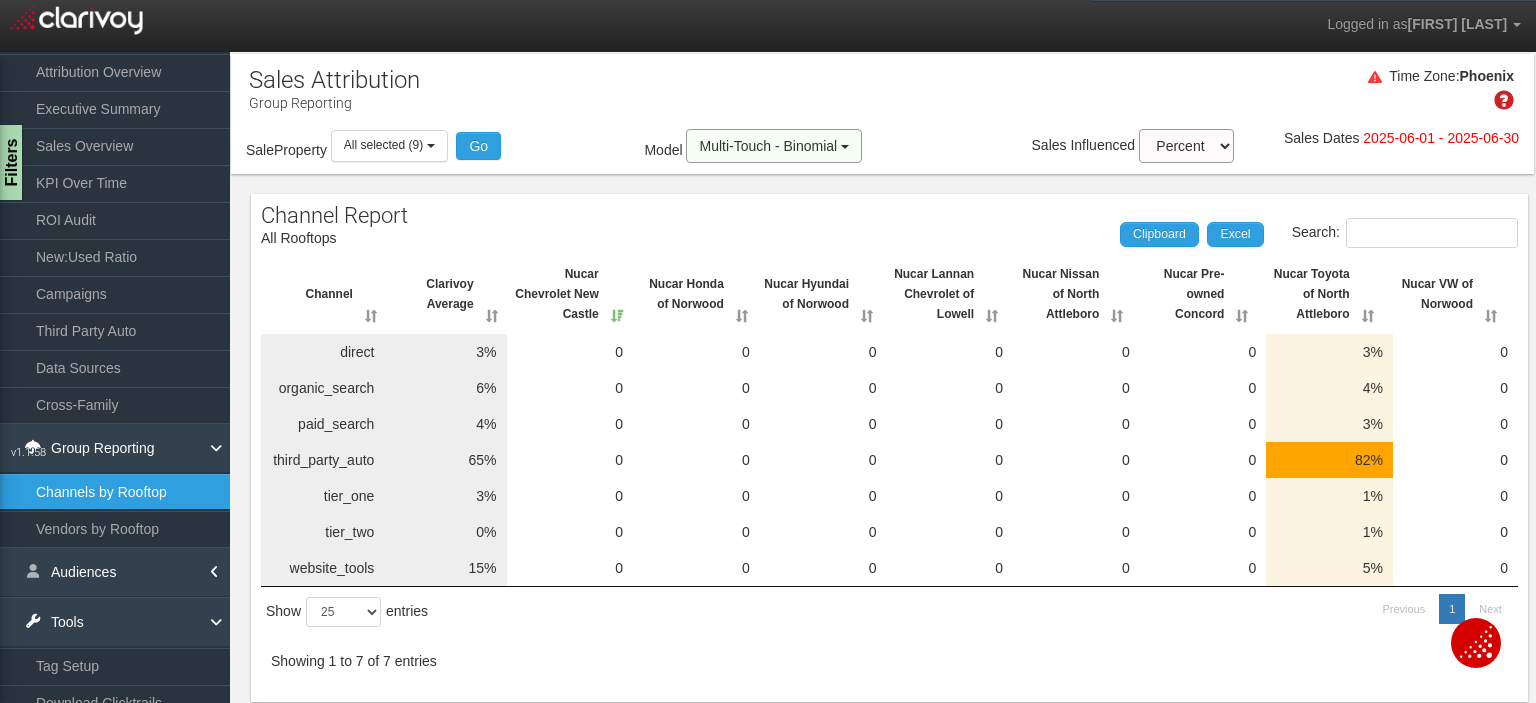 click on "Multi-Touch - Binomial" at bounding box center [768, 146] 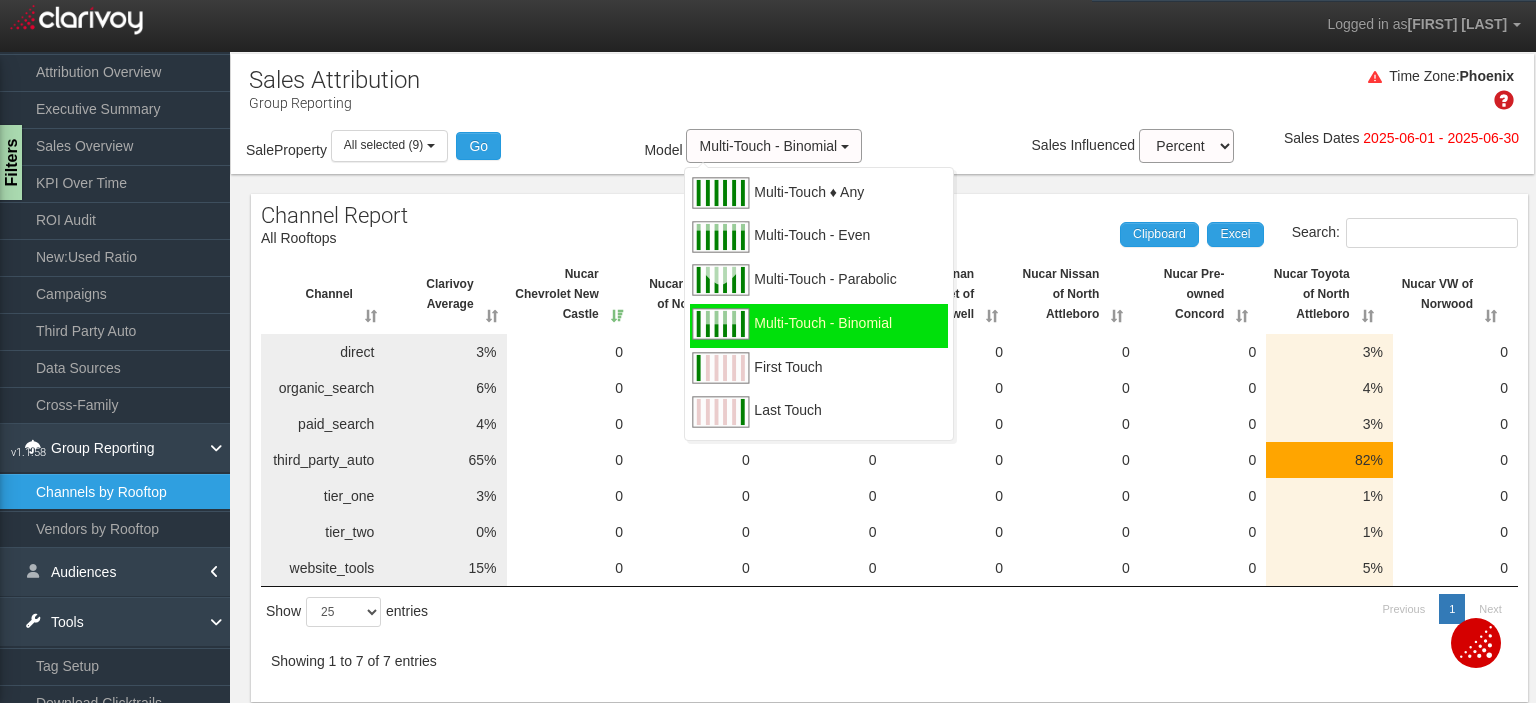 drag, startPoint x: 774, startPoint y: 287, endPoint x: 780, endPoint y: 265, distance: 22.803509 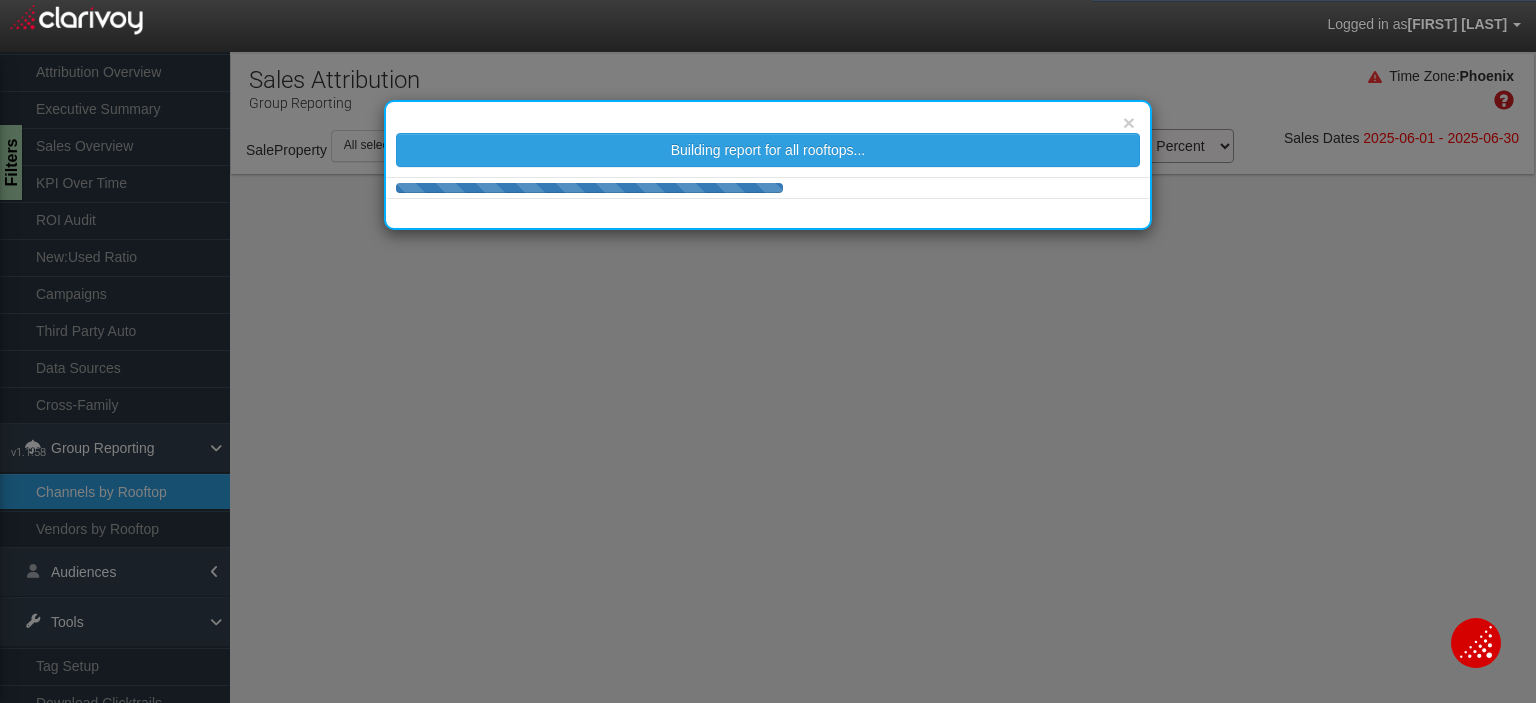 select on "25" 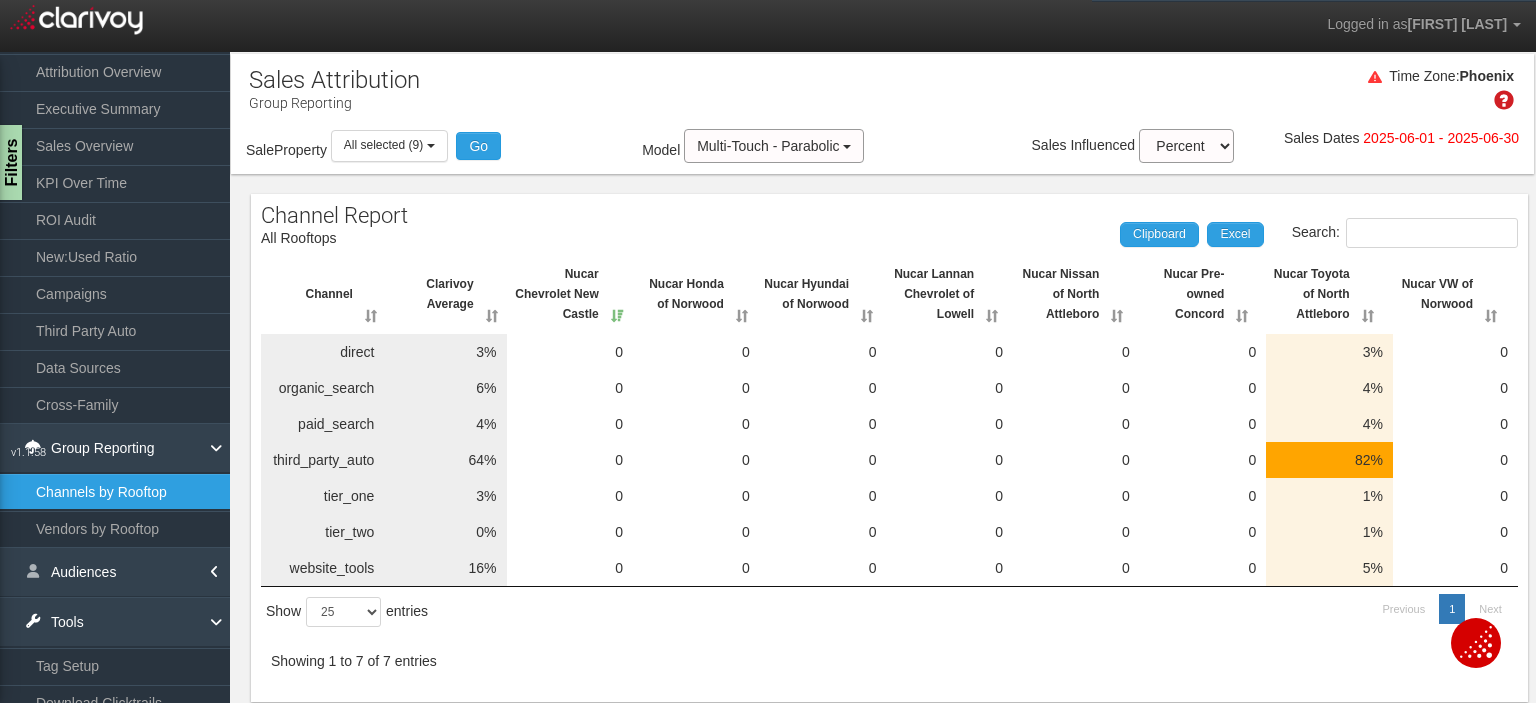 scroll, scrollTop: 0, scrollLeft: 0, axis: both 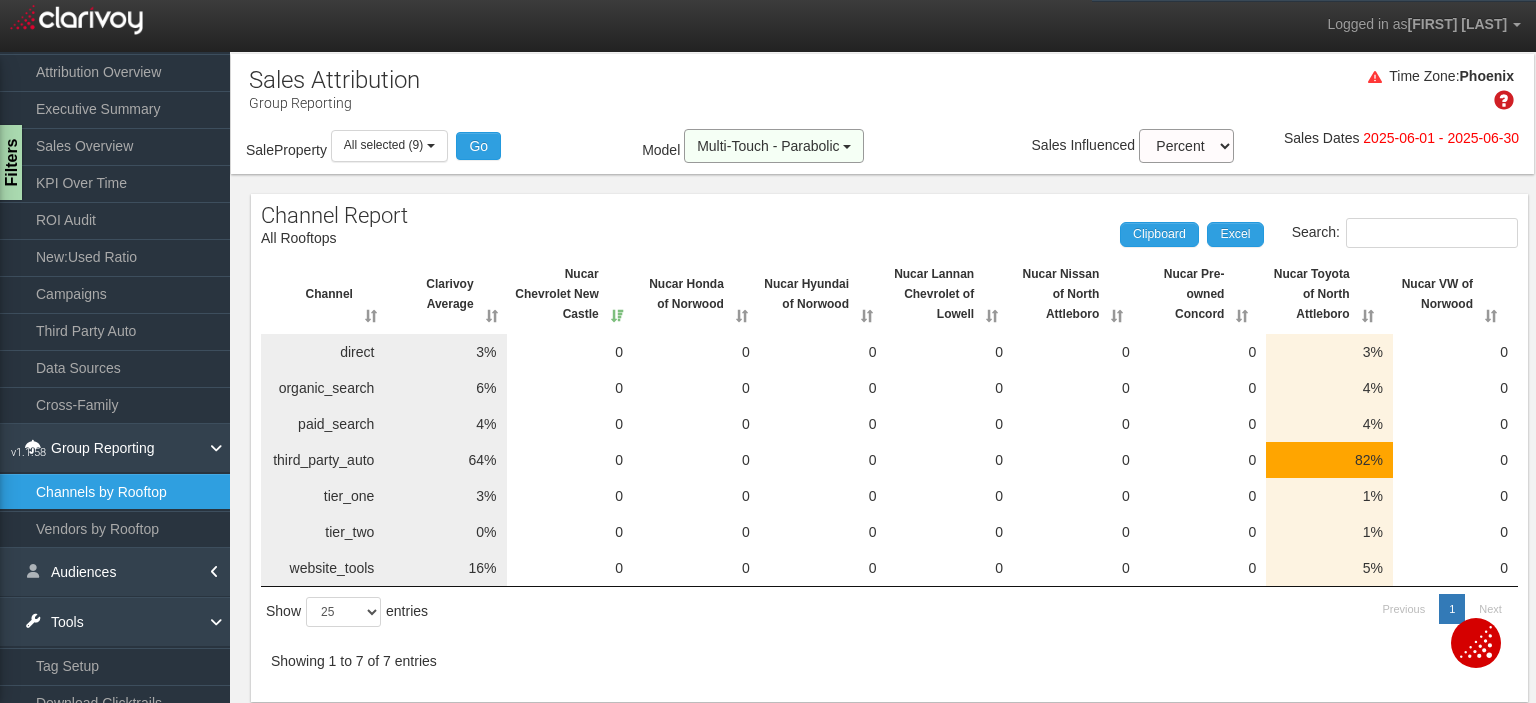 click on "Multi-Touch - Parabolic" at bounding box center (768, 146) 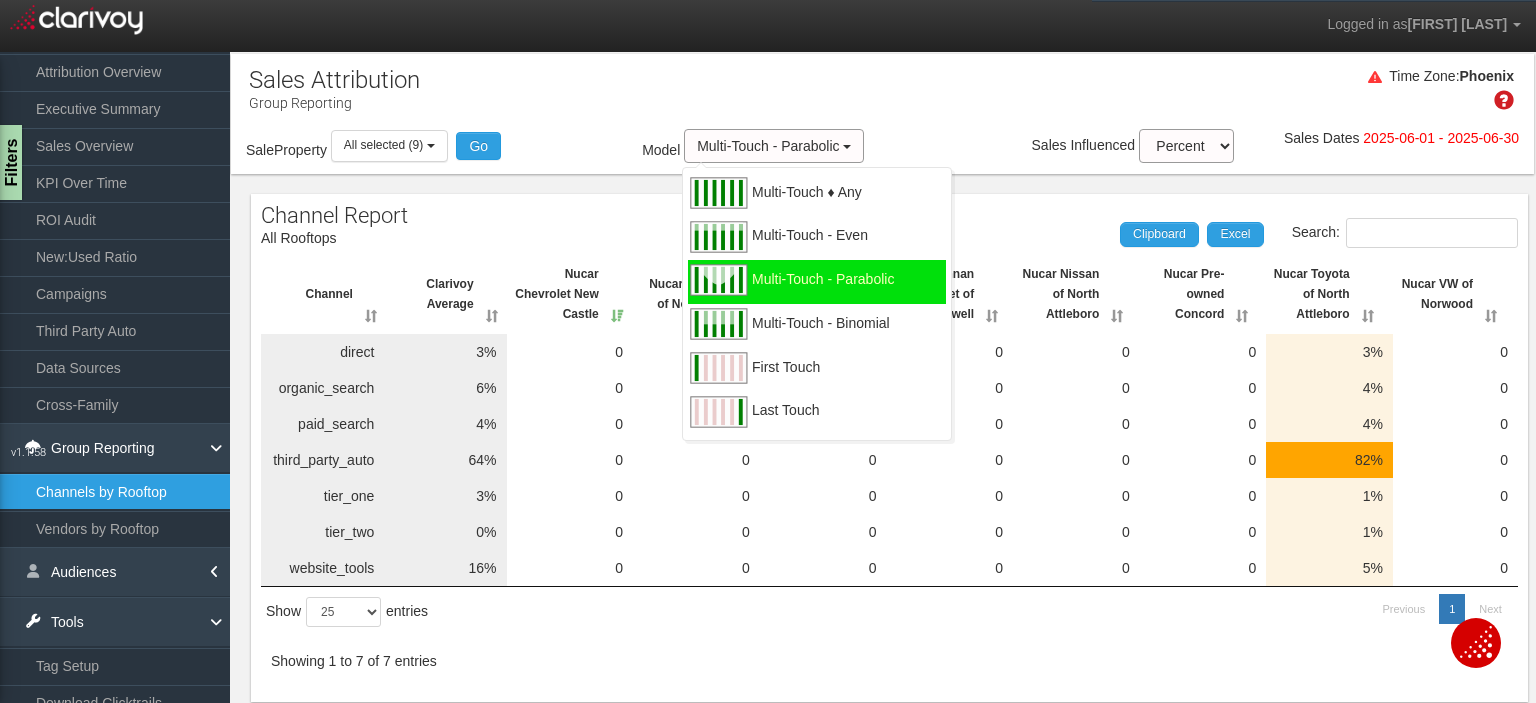 click on "Multi-Touch - Even" at bounding box center (810, 247) 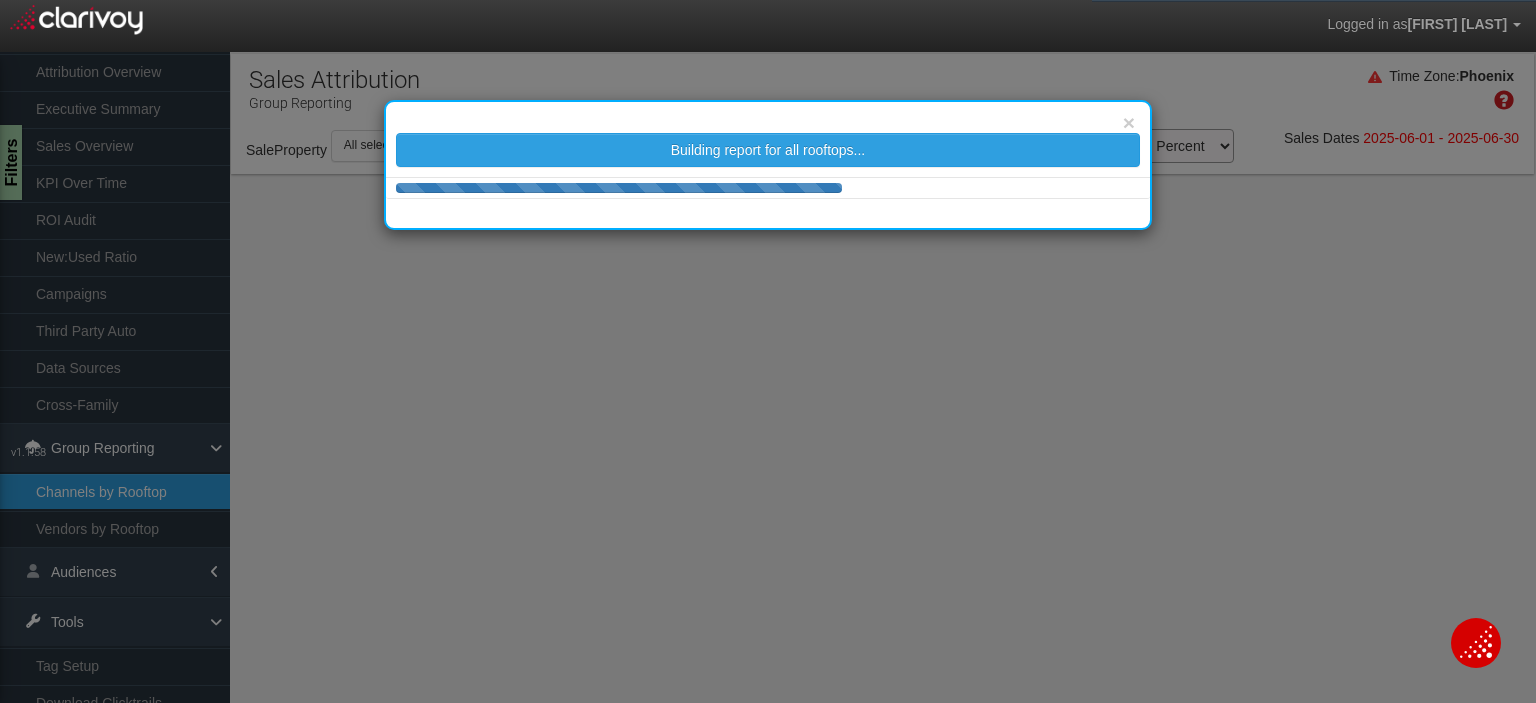 select on "25" 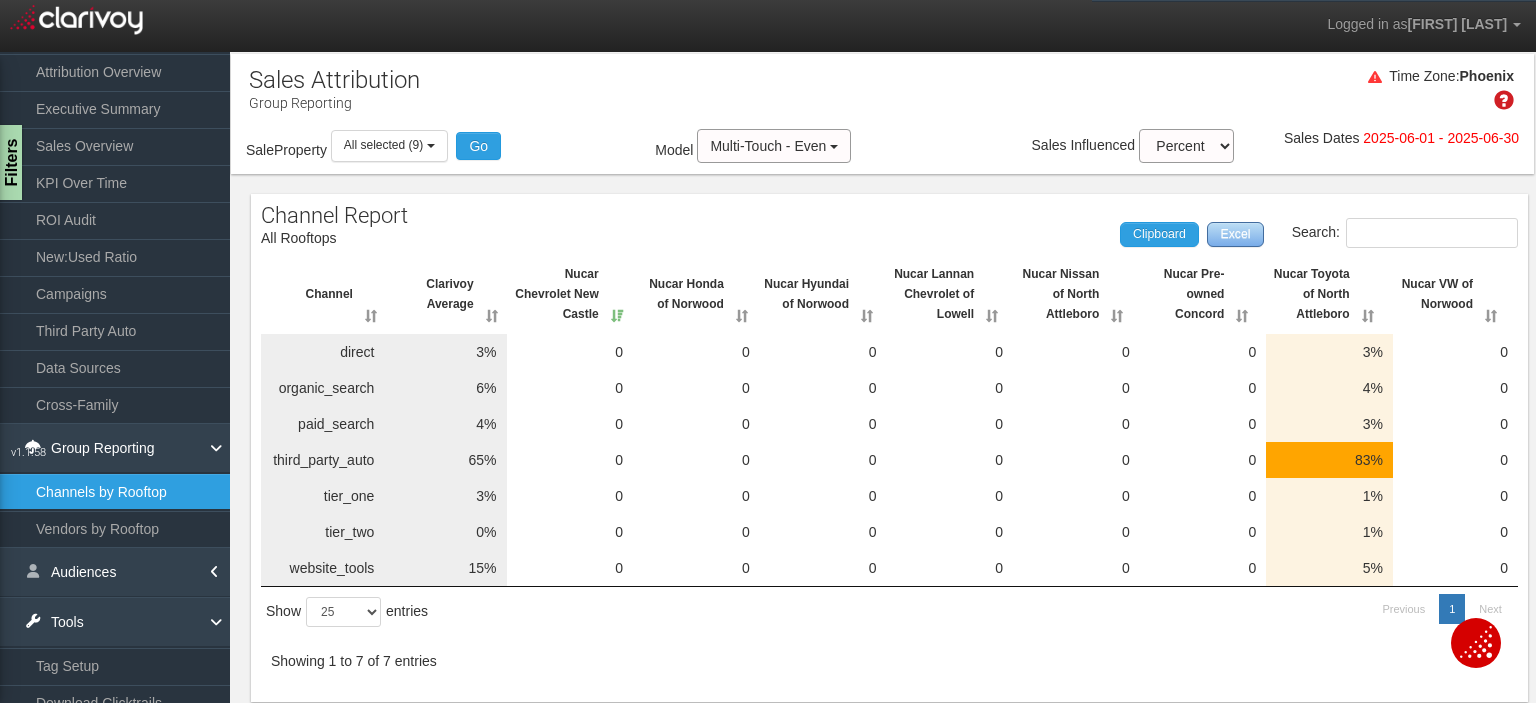 click on "Excel" at bounding box center (1235, 234) 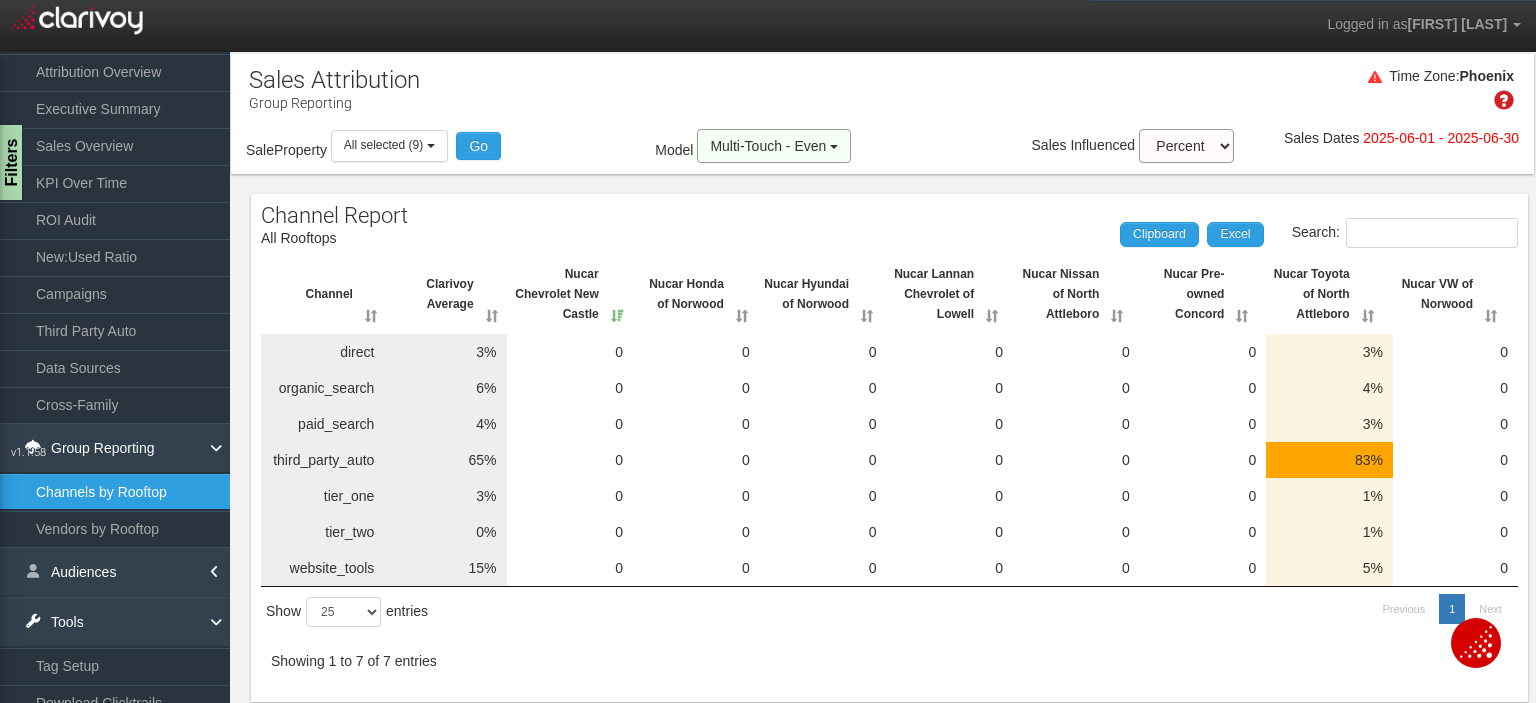click on "Multi-Touch - Even" at bounding box center [774, 146] 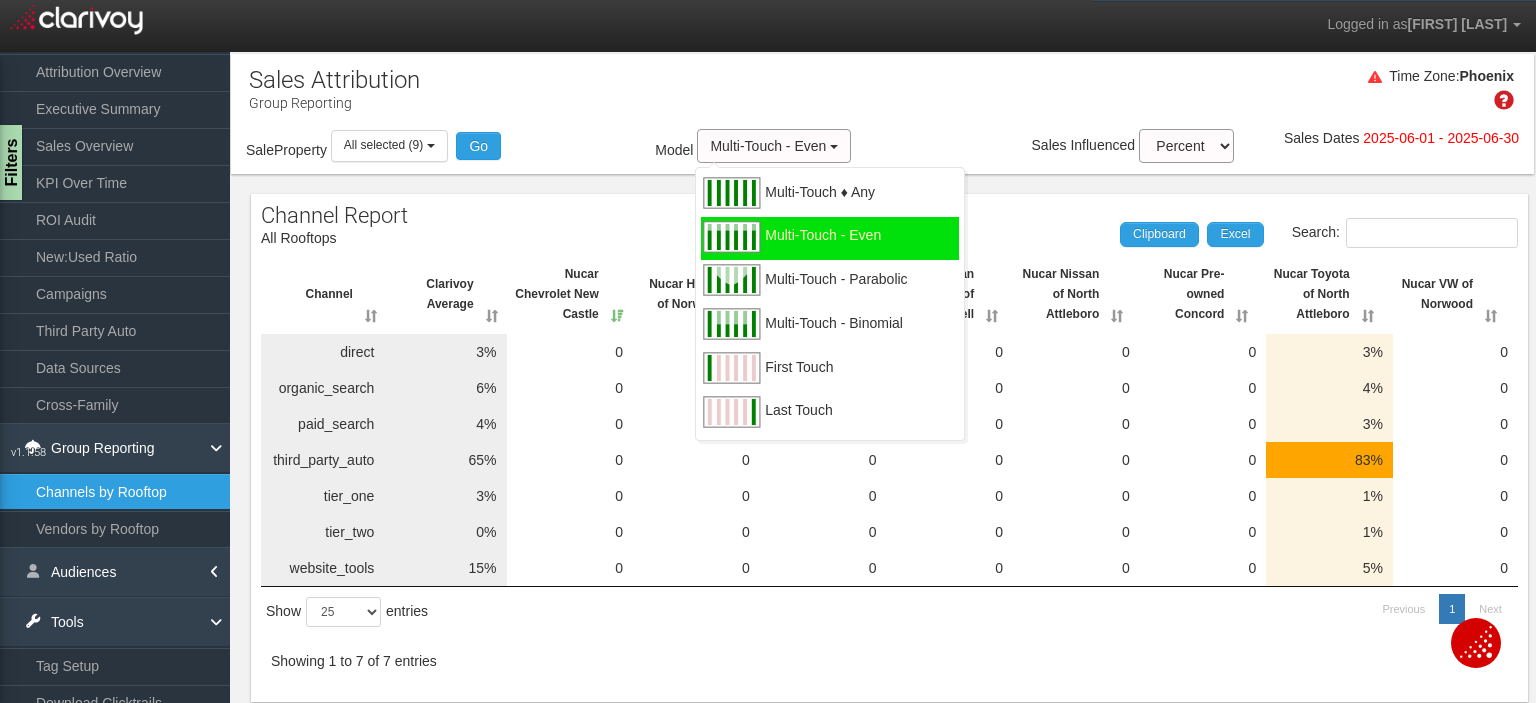 click on "First Touch" at bounding box center (799, 379) 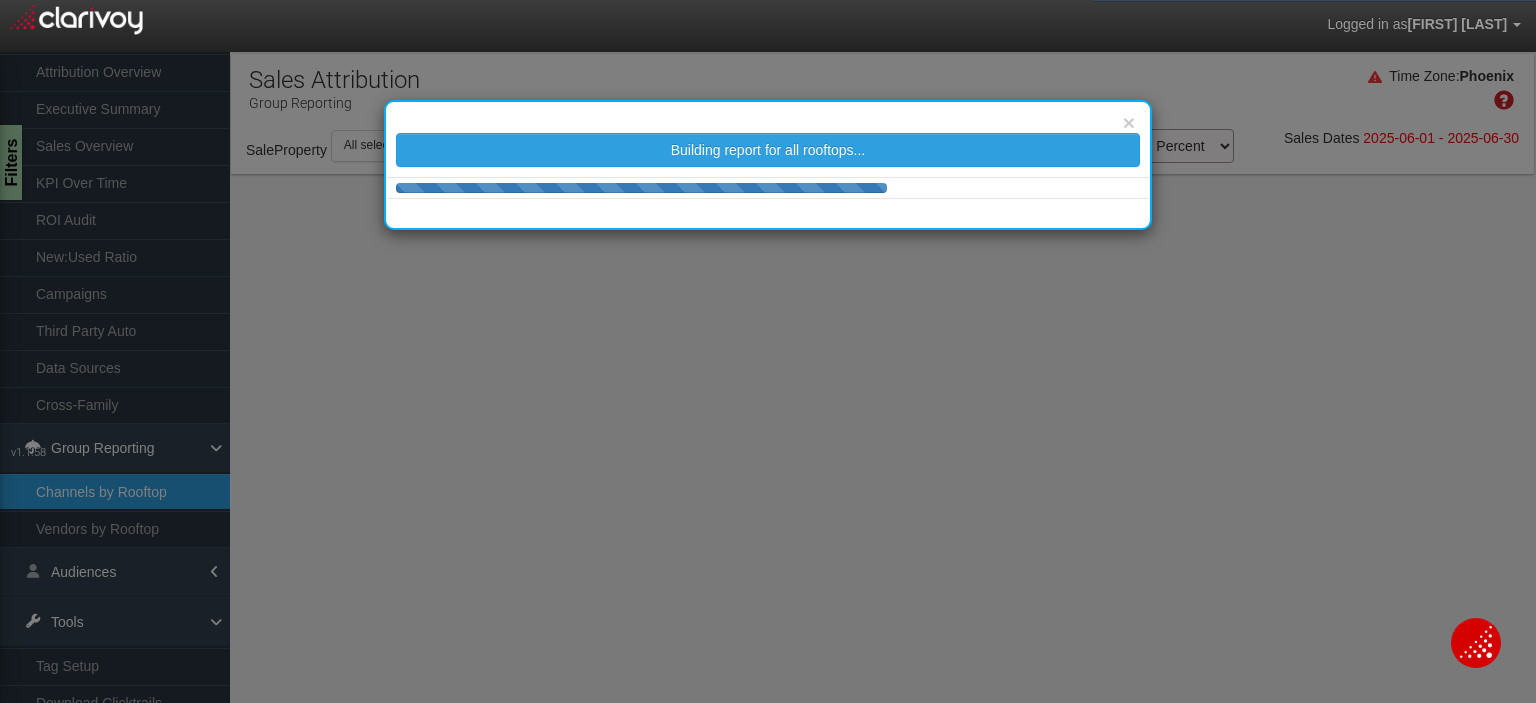 select on "25" 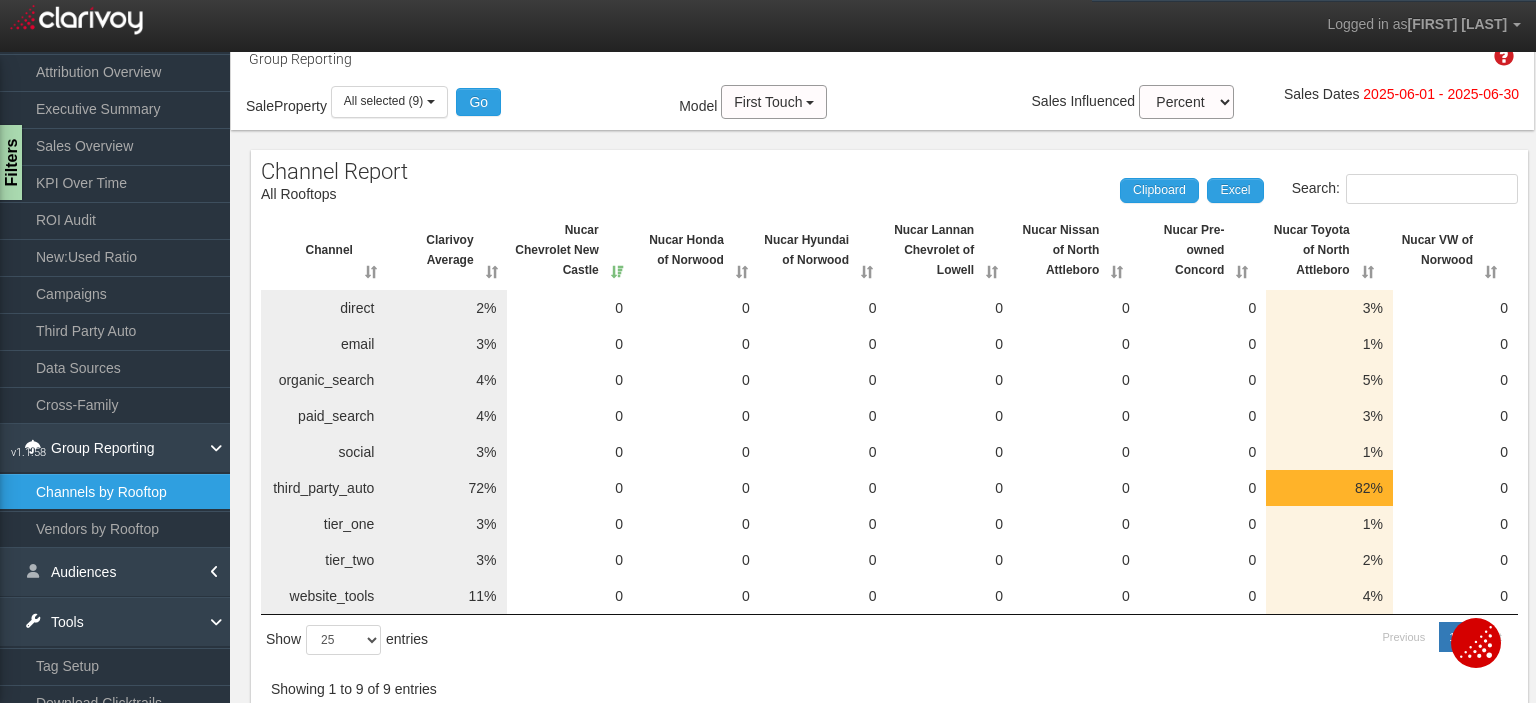 scroll, scrollTop: 60, scrollLeft: 0, axis: vertical 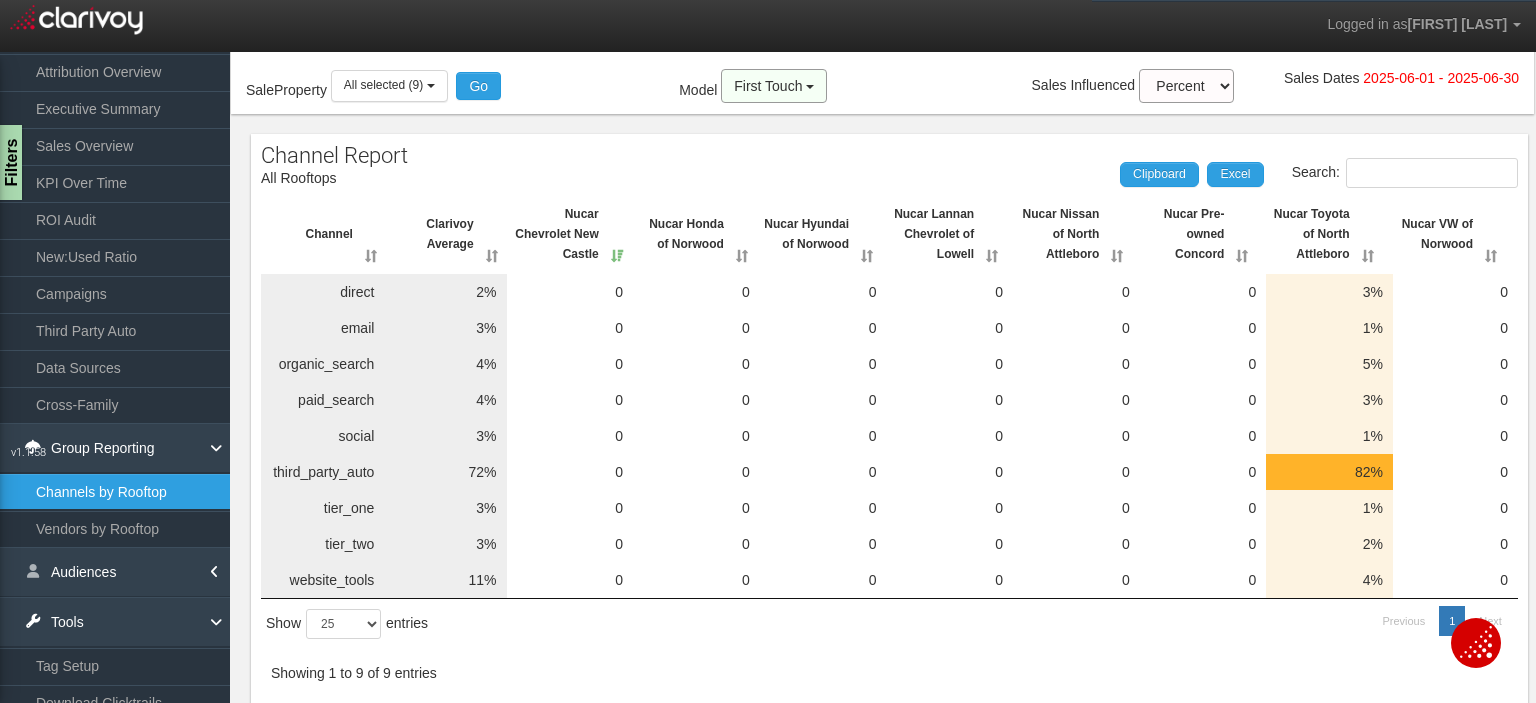 click on "First Touch" at bounding box center [768, 86] 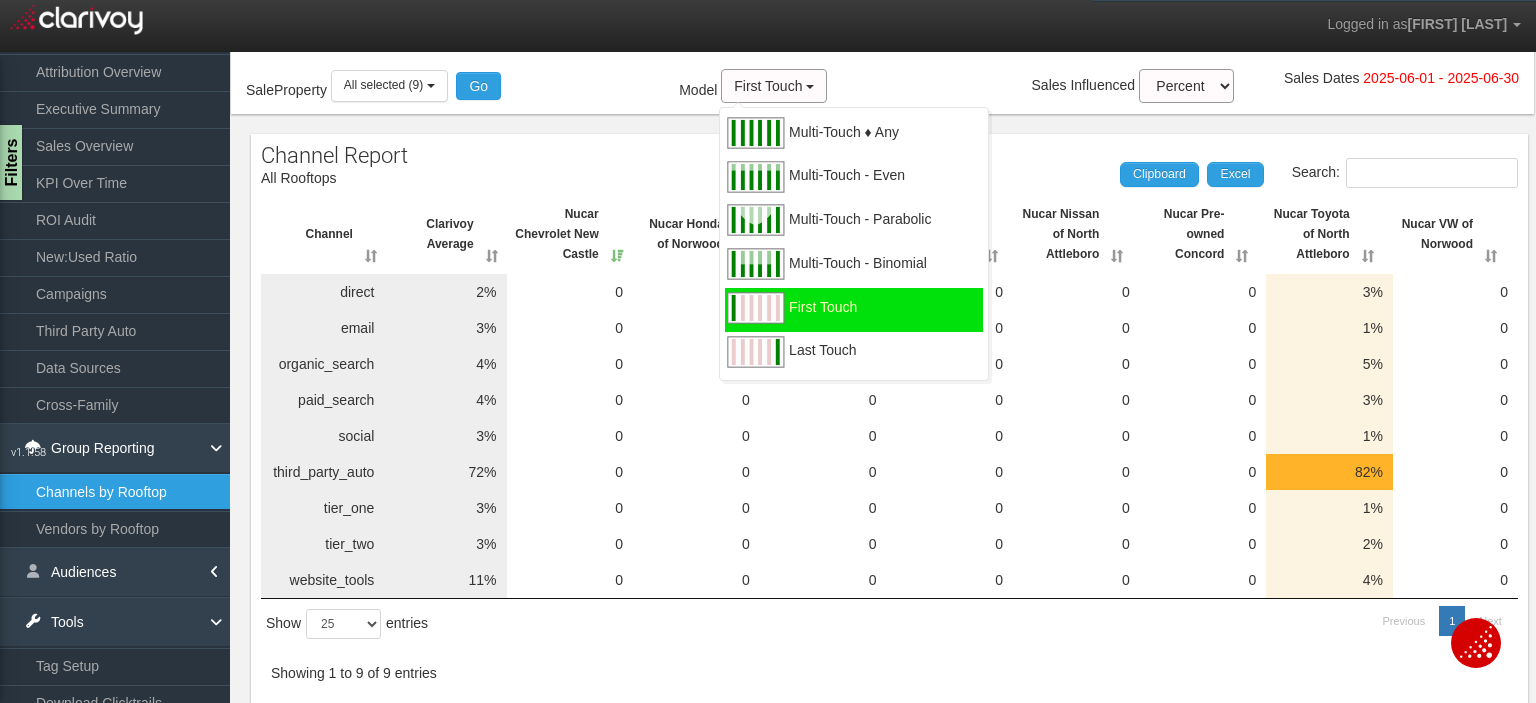 click on "Last Touch" at bounding box center (822, 362) 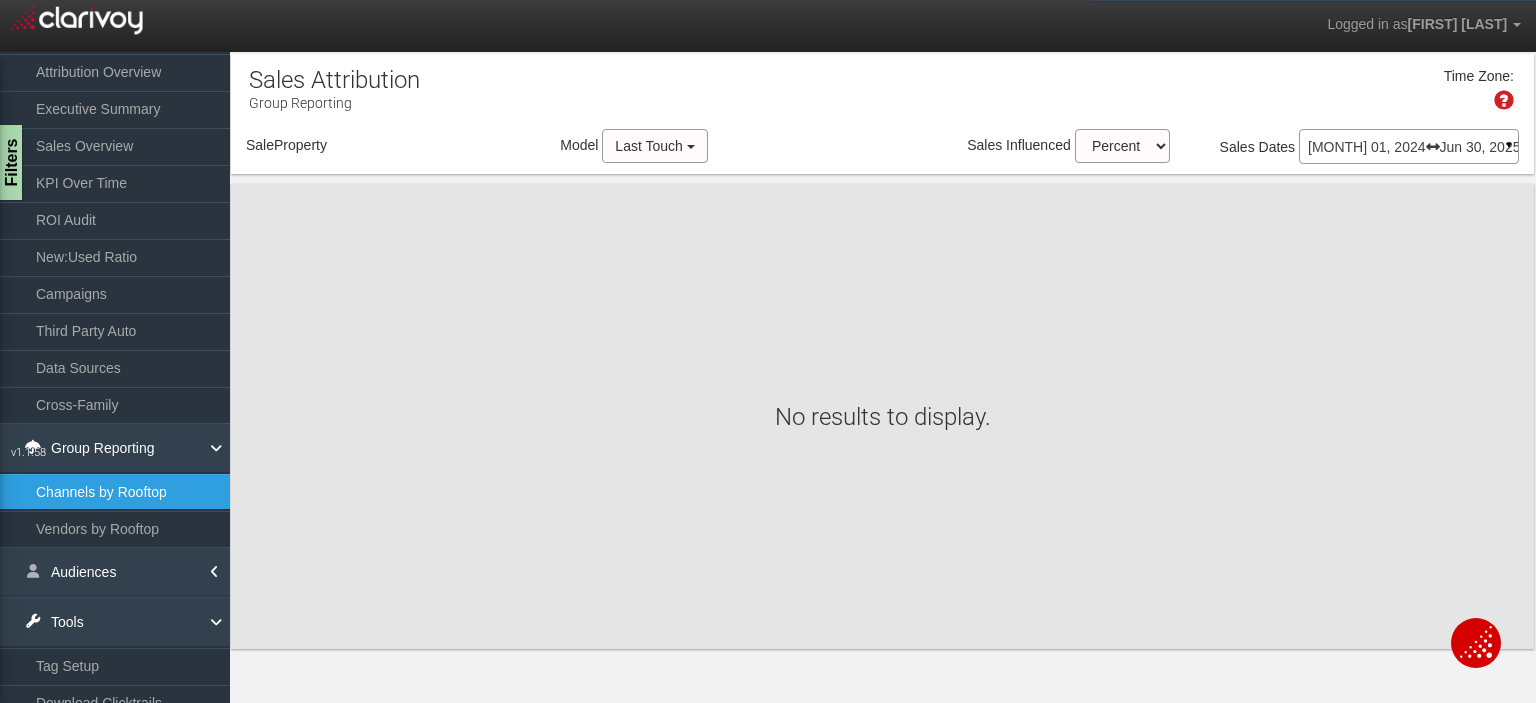 scroll, scrollTop: 0, scrollLeft: 0, axis: both 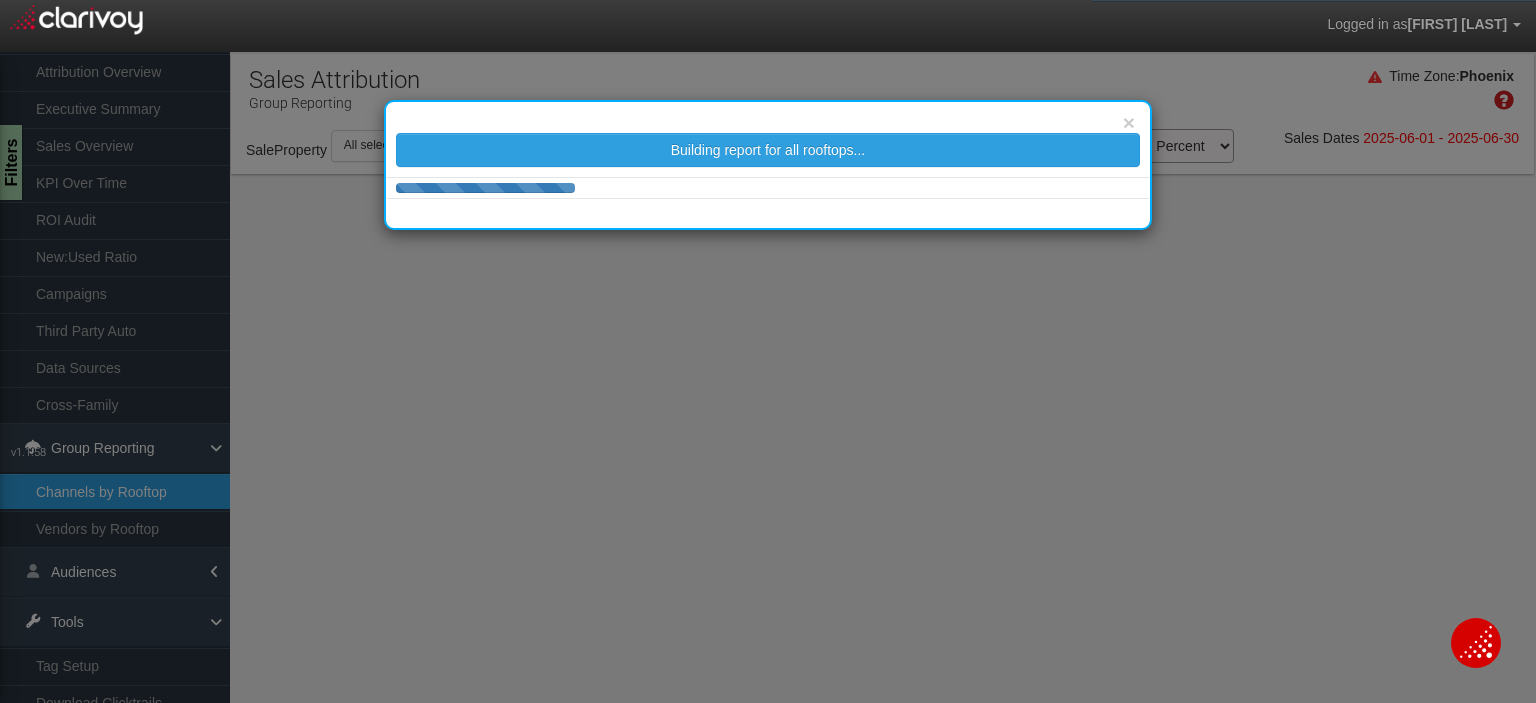 select on "25" 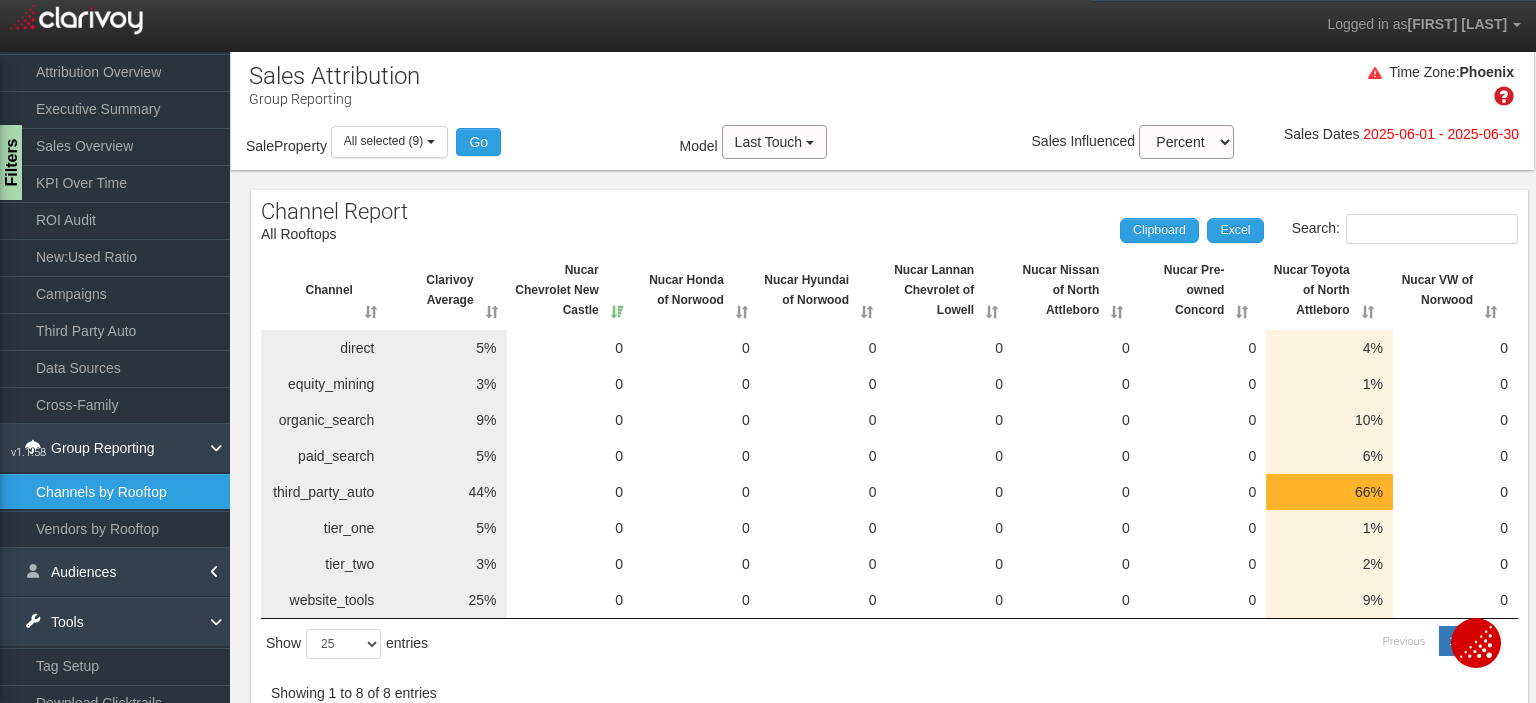 scroll, scrollTop: 0, scrollLeft: 0, axis: both 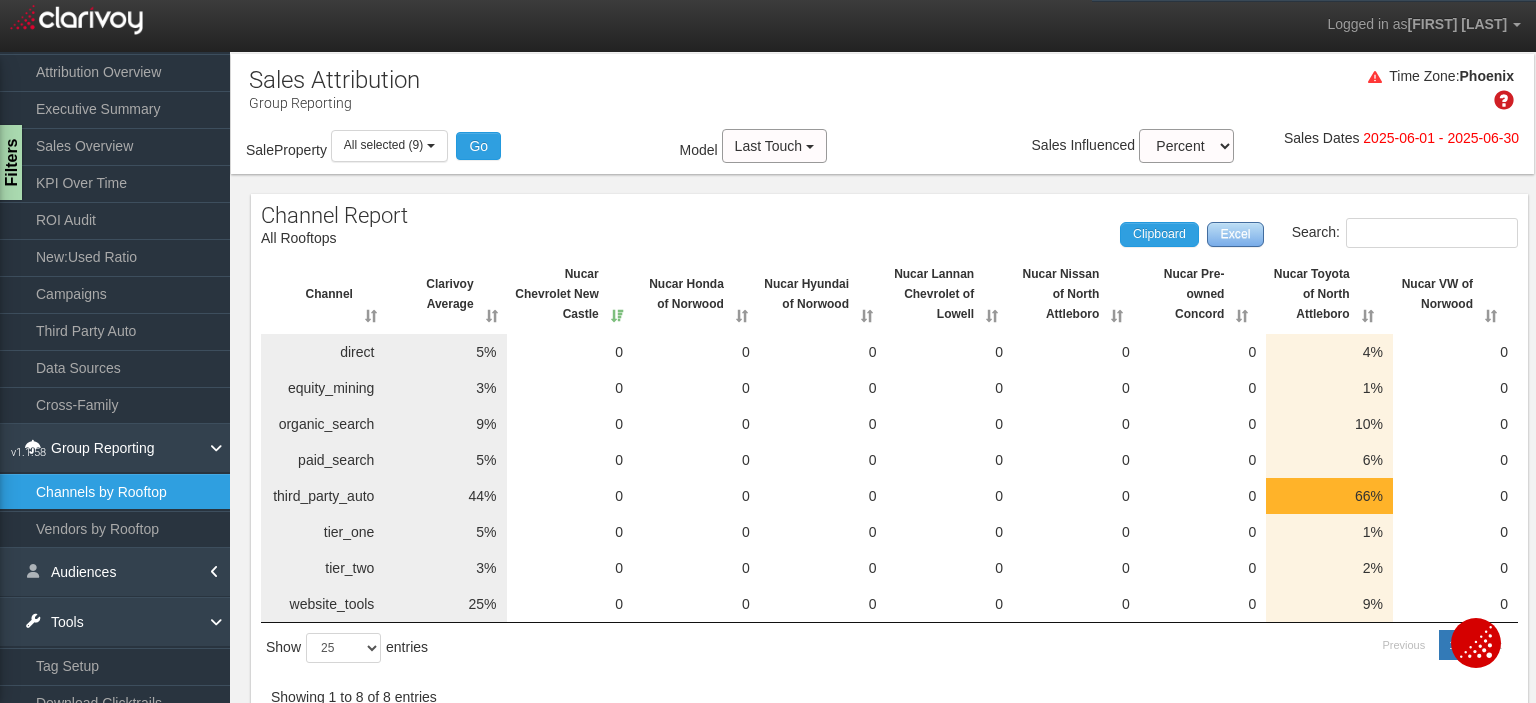 click on "Excel" at bounding box center [1235, 234] 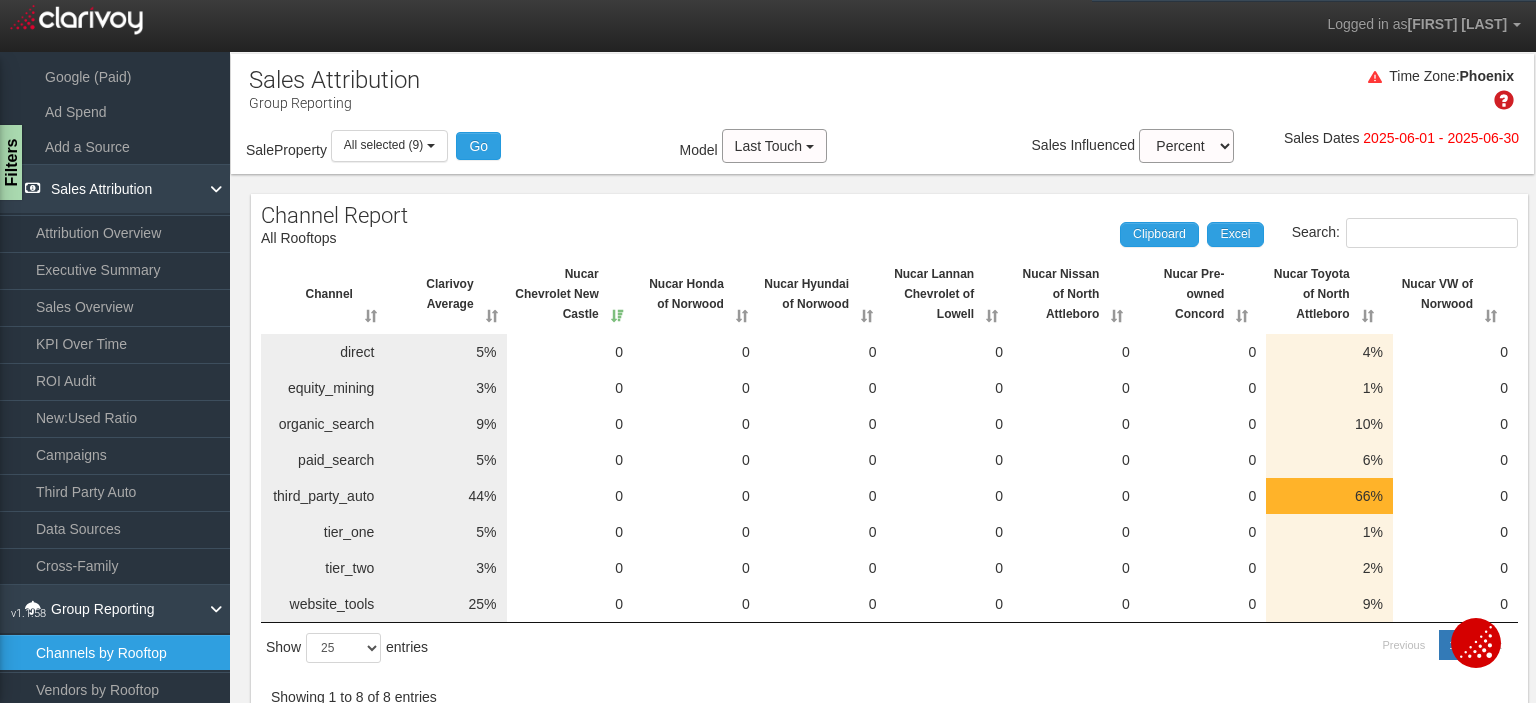 scroll, scrollTop: 0, scrollLeft: 0, axis: both 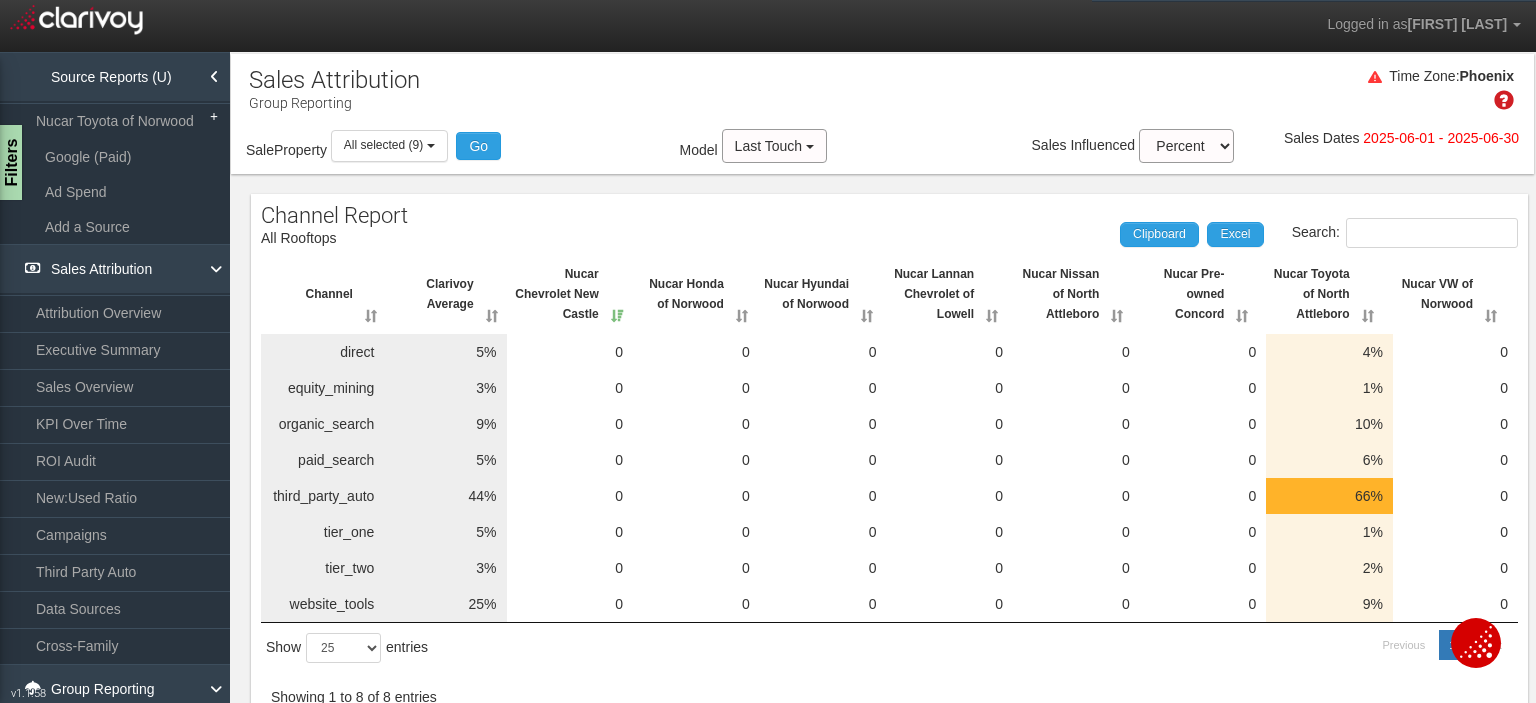 click on "Google (Paid)" at bounding box center (115, 157) 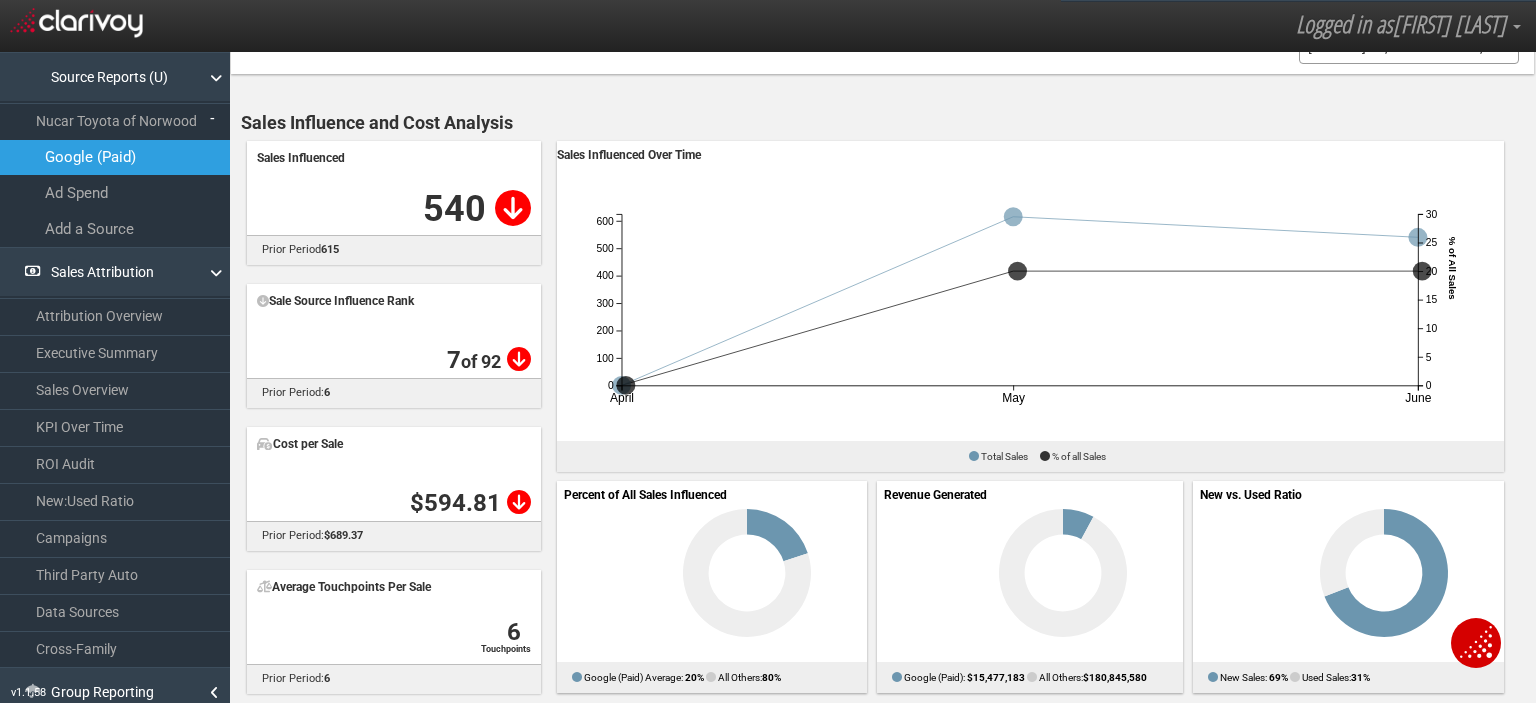 scroll, scrollTop: 0, scrollLeft: 0, axis: both 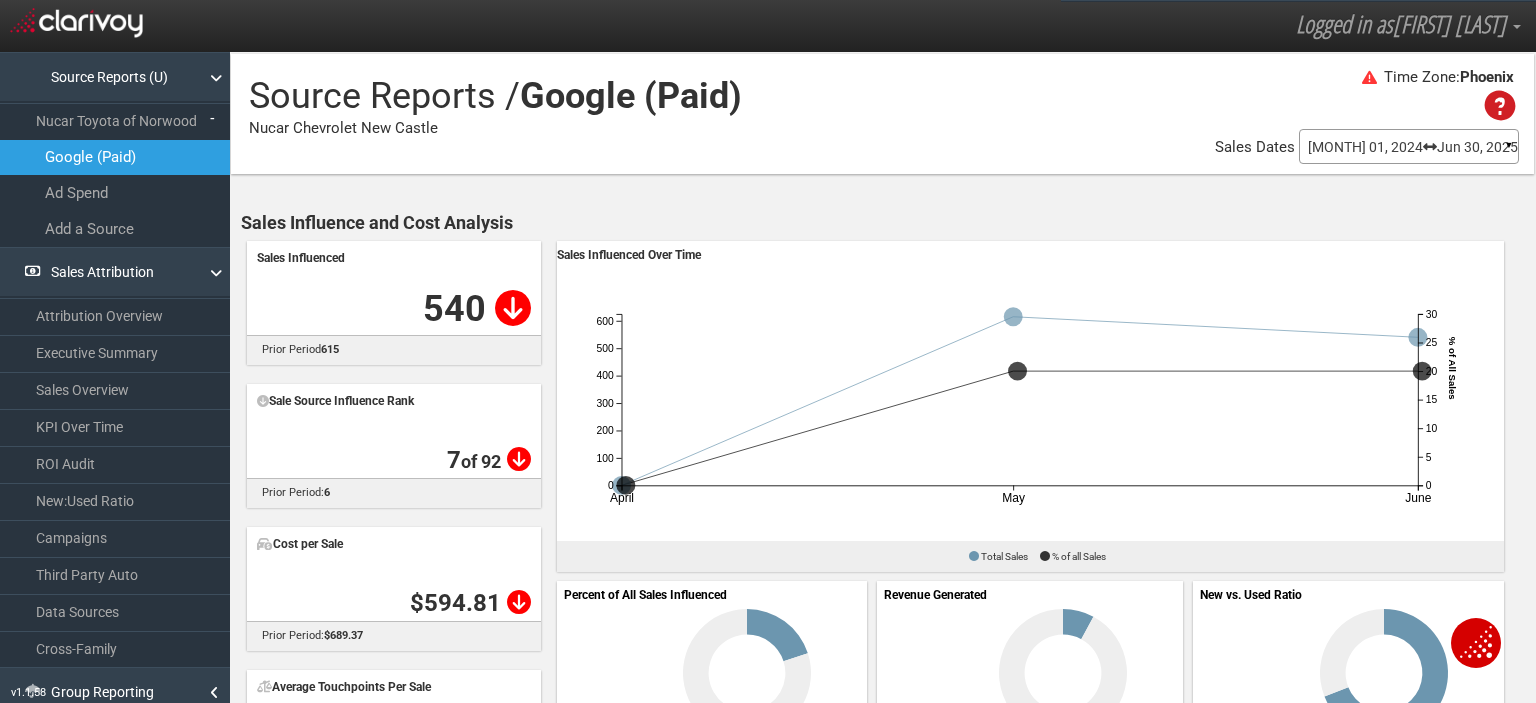 click on "Nucar Chevrolet New Castle" at bounding box center [495, 103] 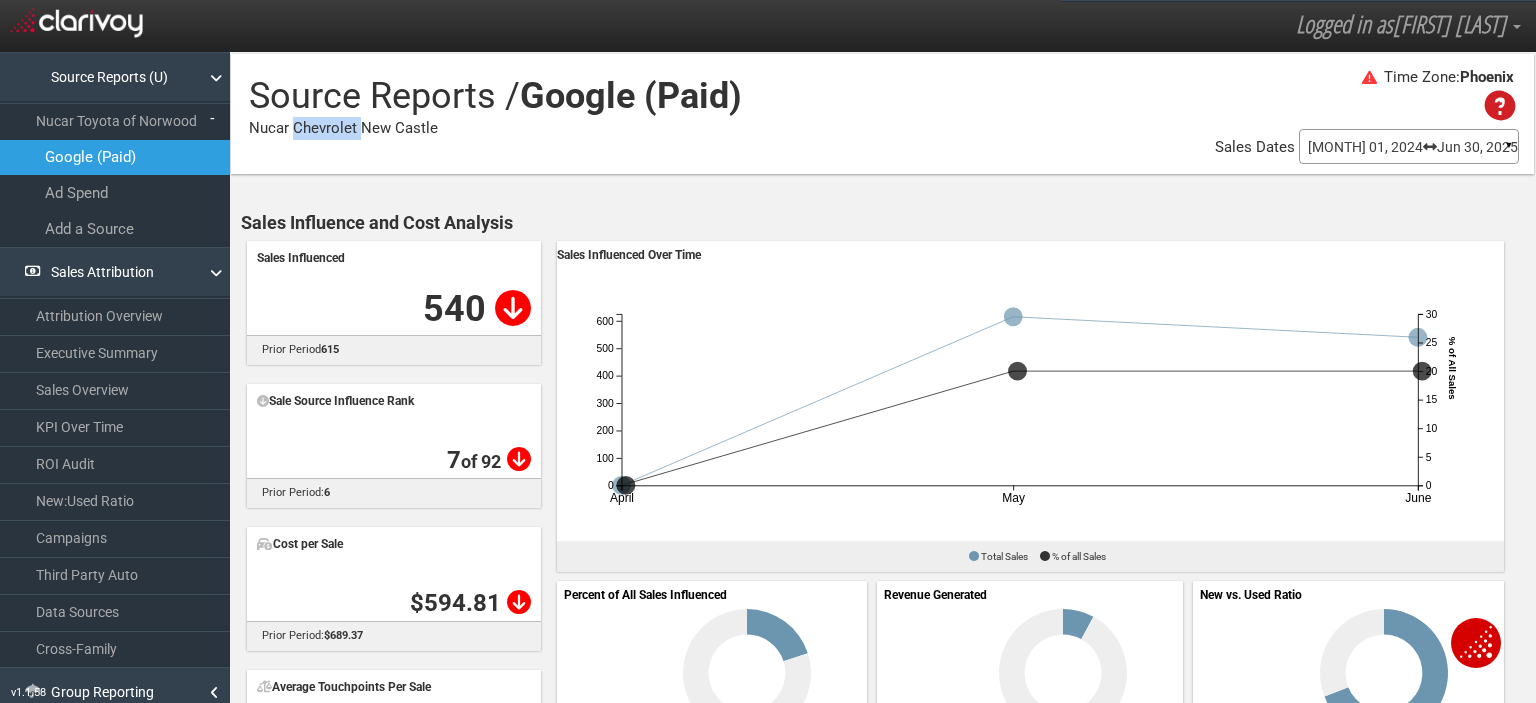 click on "Nucar Chevrolet New Castle" at bounding box center [495, 103] 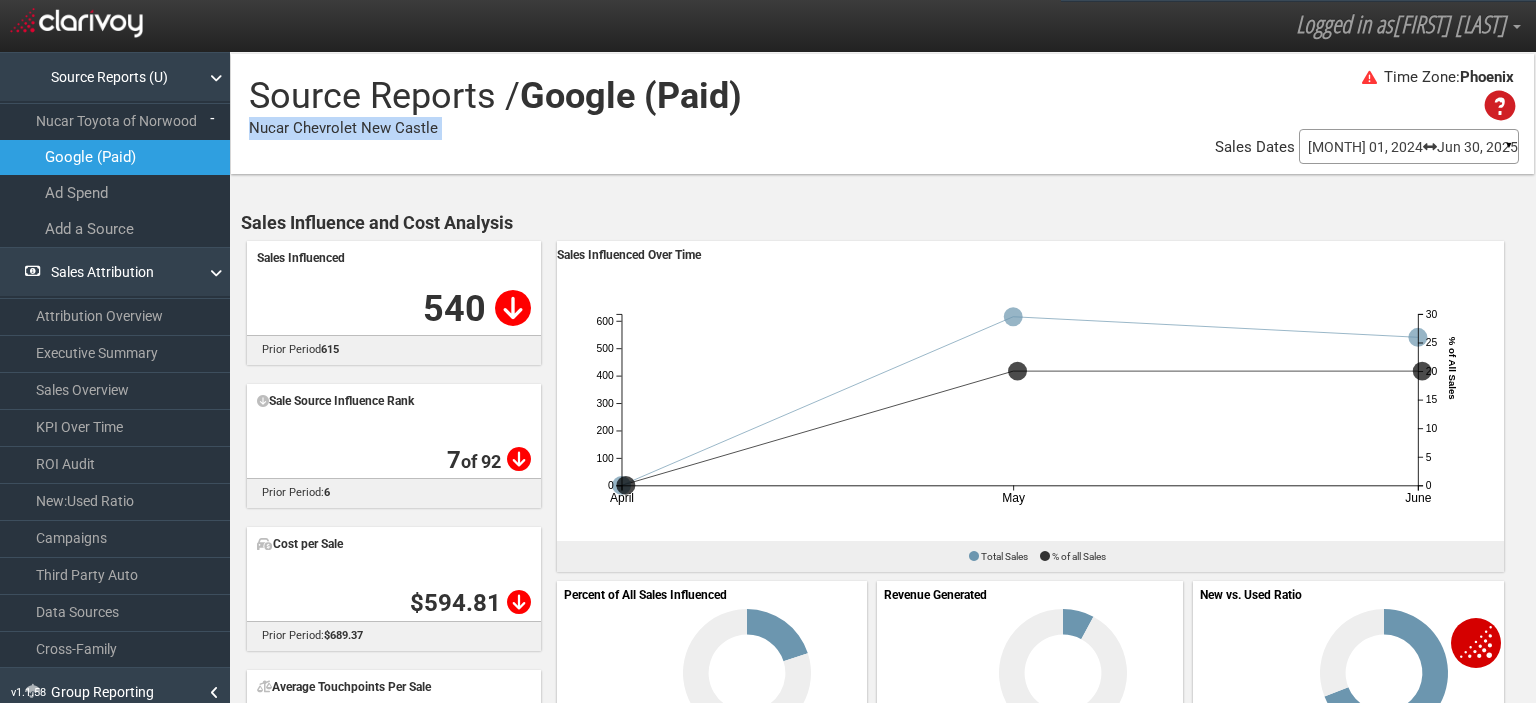 click on "Nucar Chevrolet New Castle" at bounding box center [495, 103] 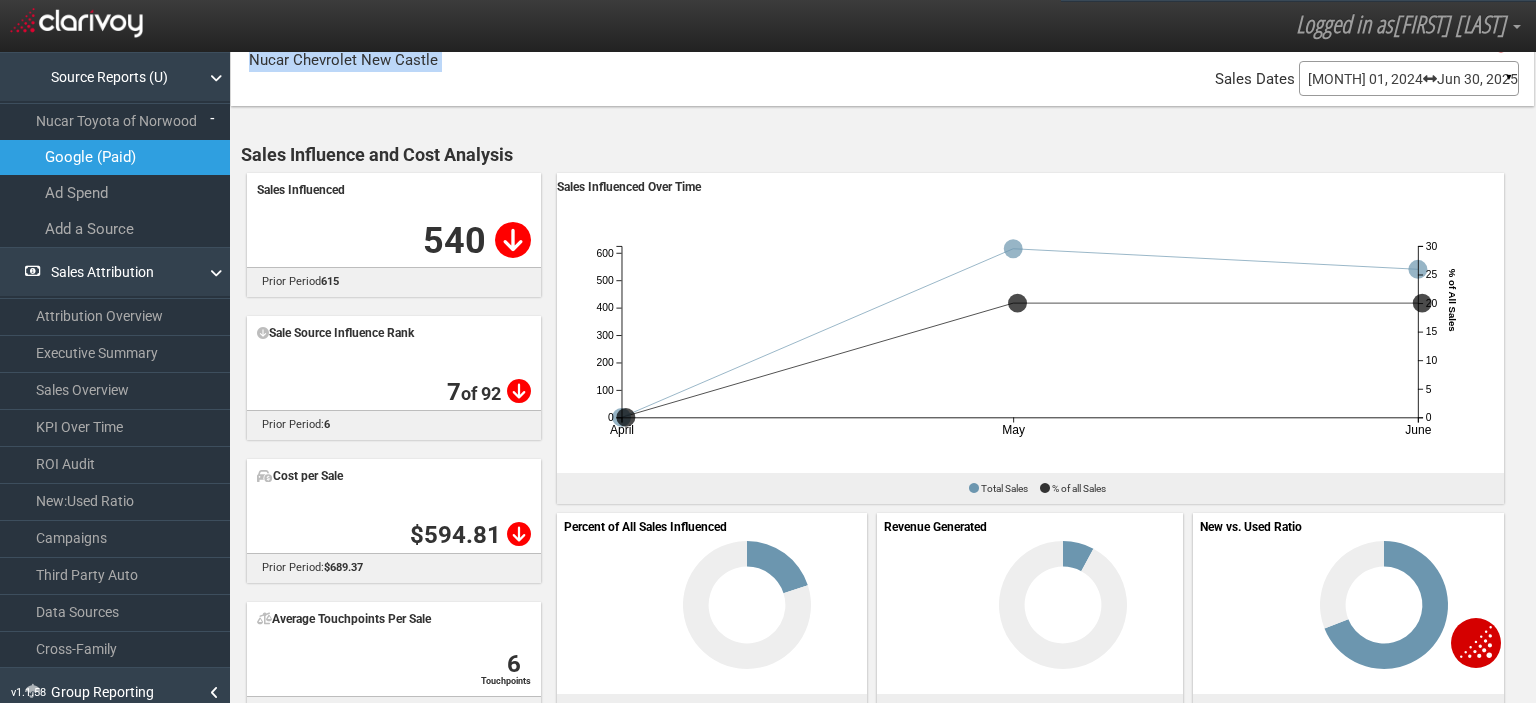 scroll, scrollTop: 0, scrollLeft: 0, axis: both 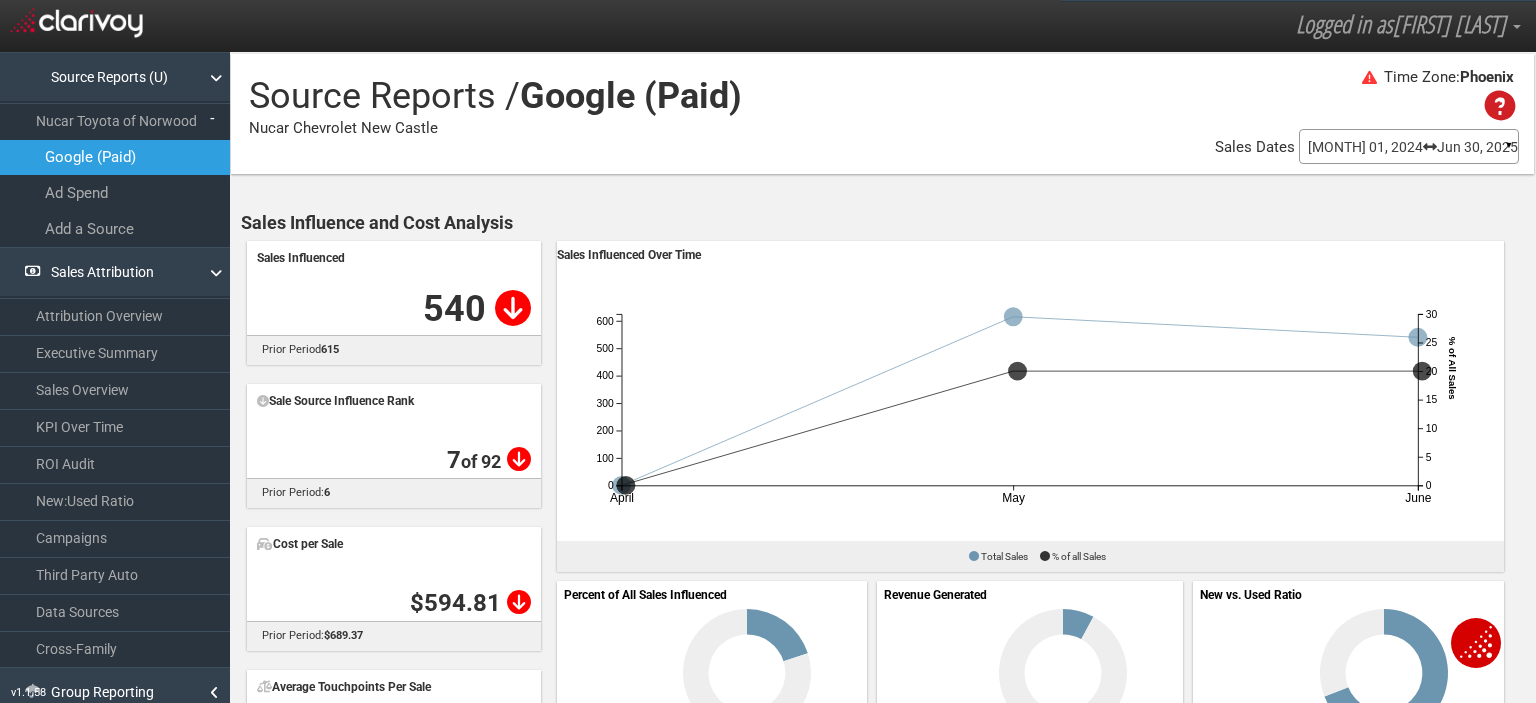 click on "Source Reports /" at bounding box center [384, 96] 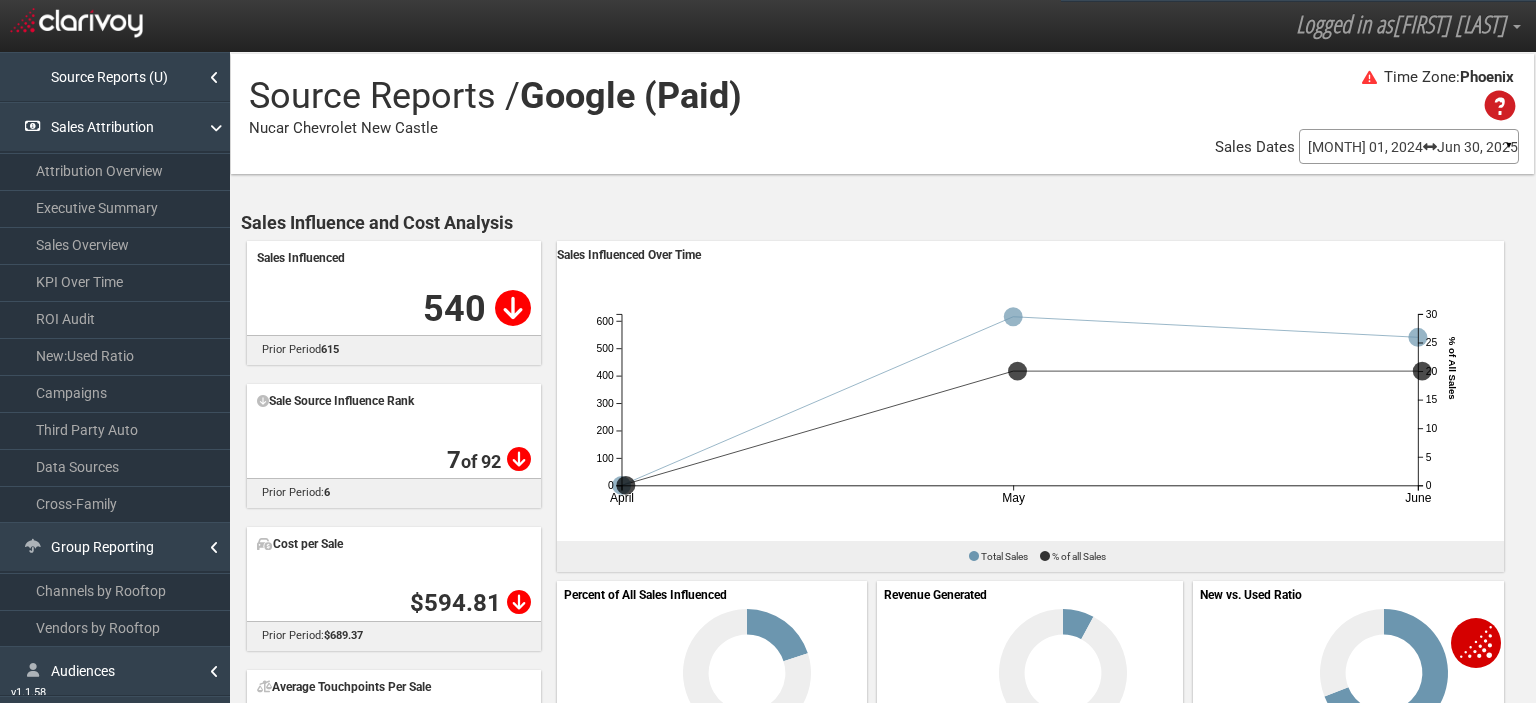 click on "Source Reports (U)" at bounding box center [115, 77] 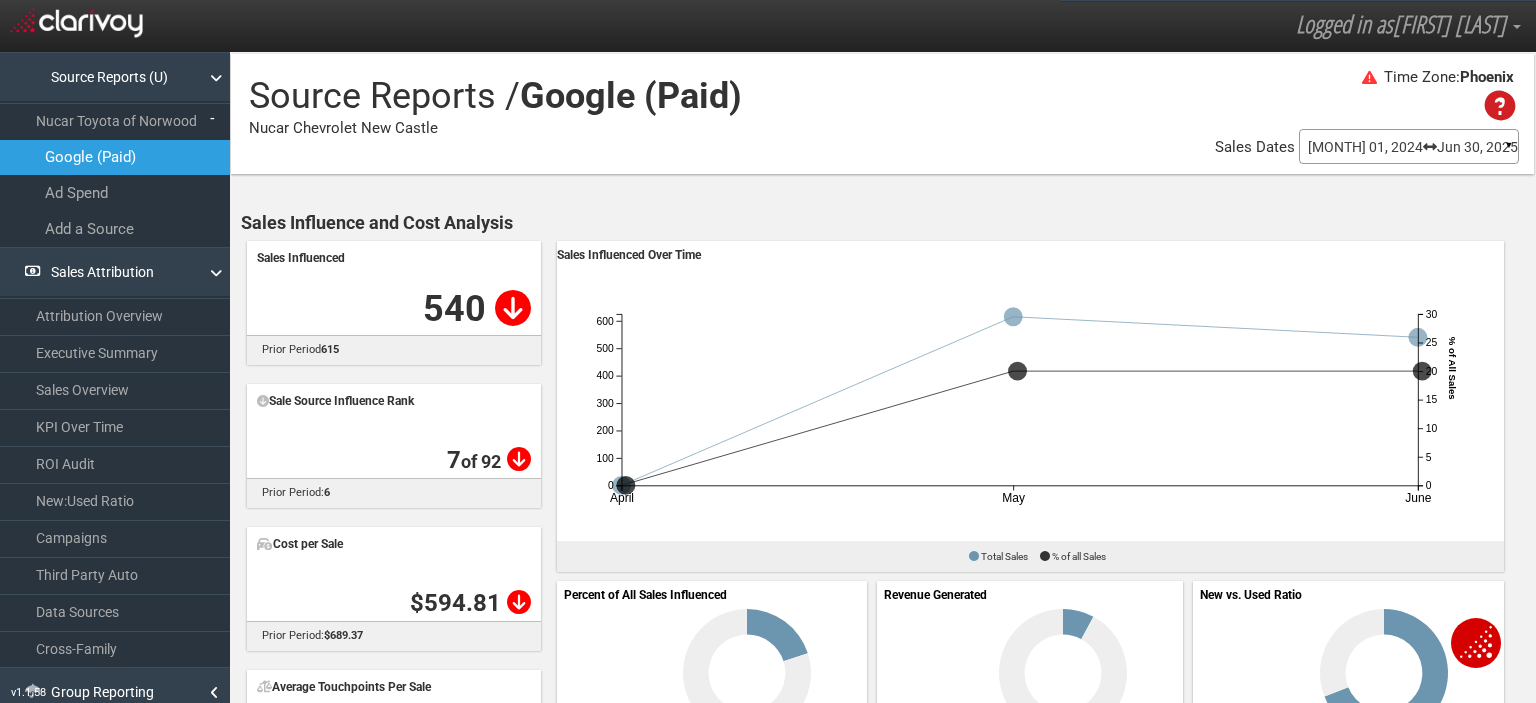 click on "Nucar Toyota of Norwood" at bounding box center (115, 121) 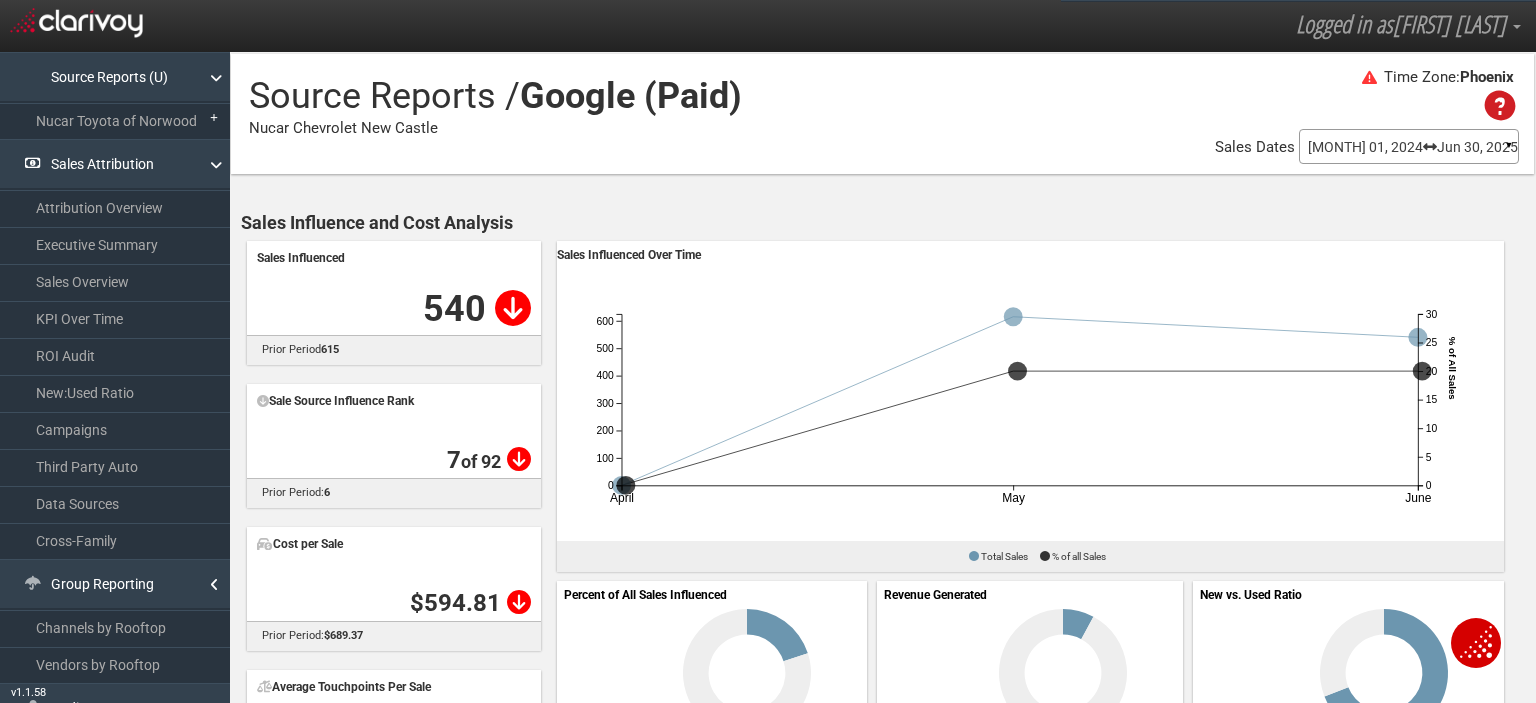 click on "Nucar Toyota of Norwood" at bounding box center [115, 121] 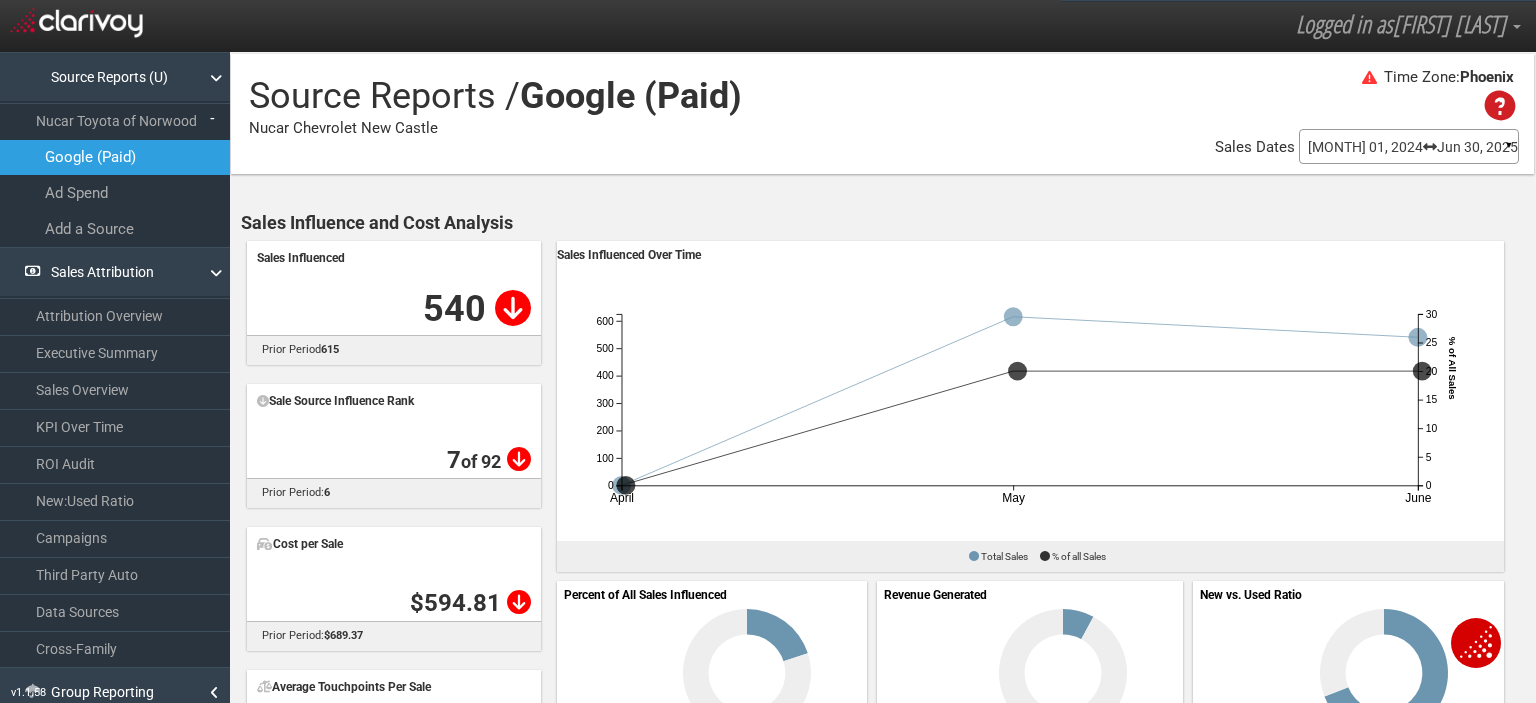click on "Nucar Chevrolet New Castle" at bounding box center [495, 103] 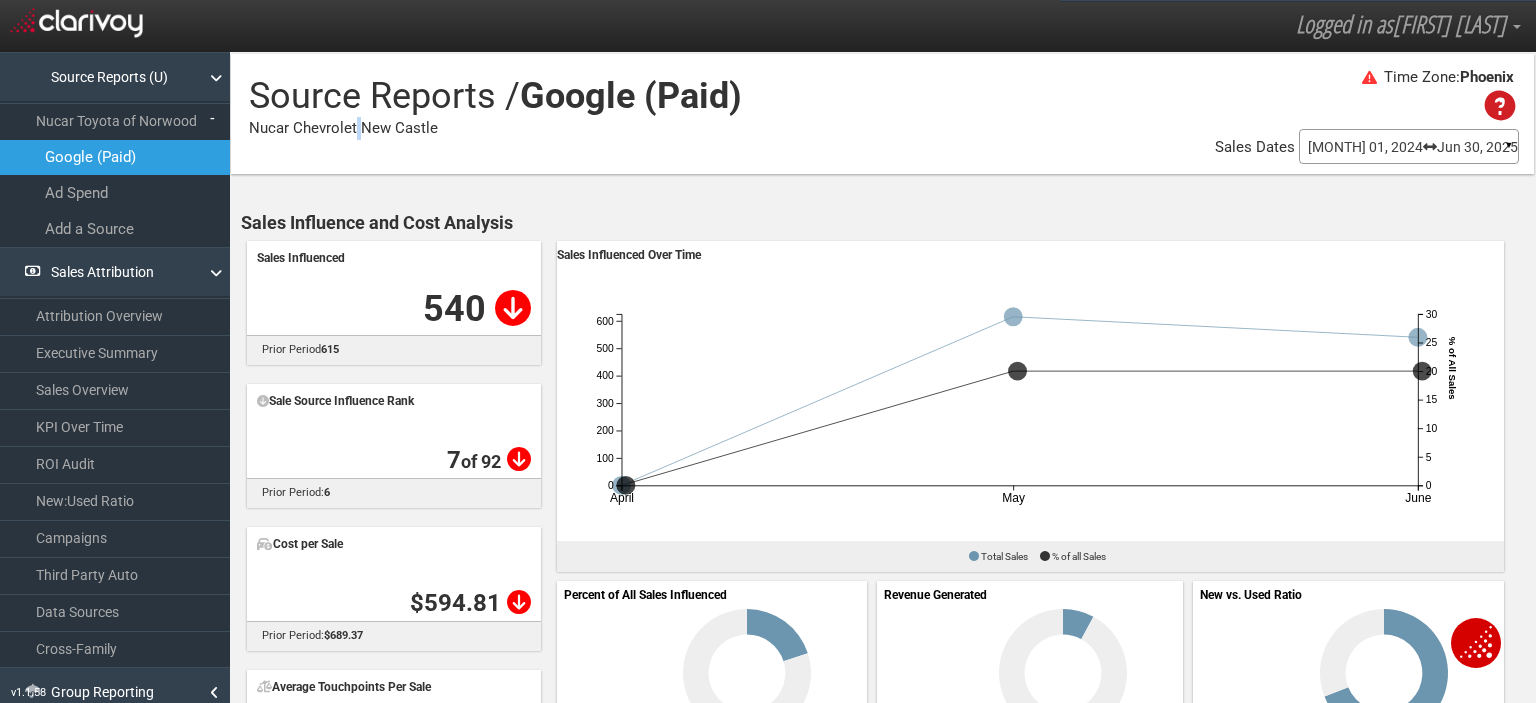 click on "Nucar Chevrolet New Castle" at bounding box center [495, 103] 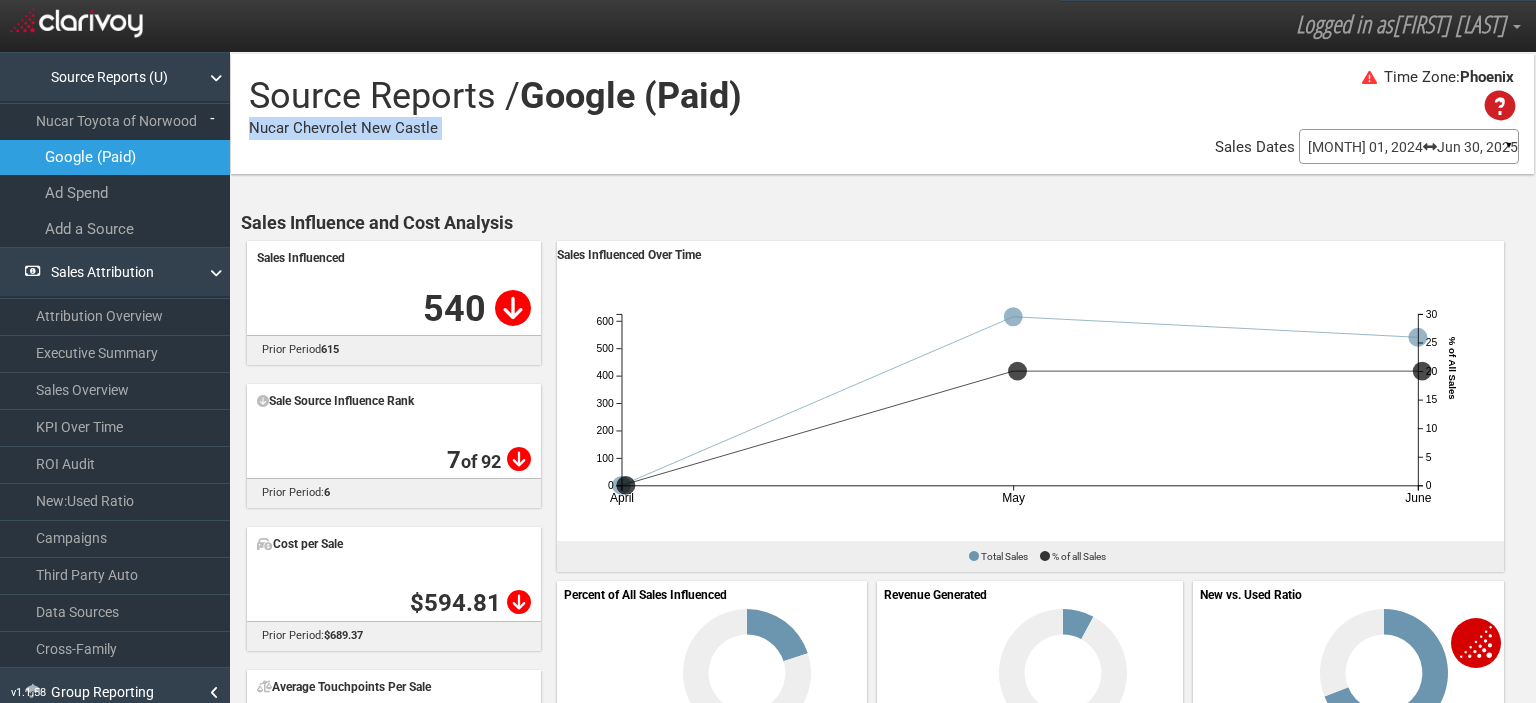click on "Nucar Chevrolet New Castle" at bounding box center (495, 103) 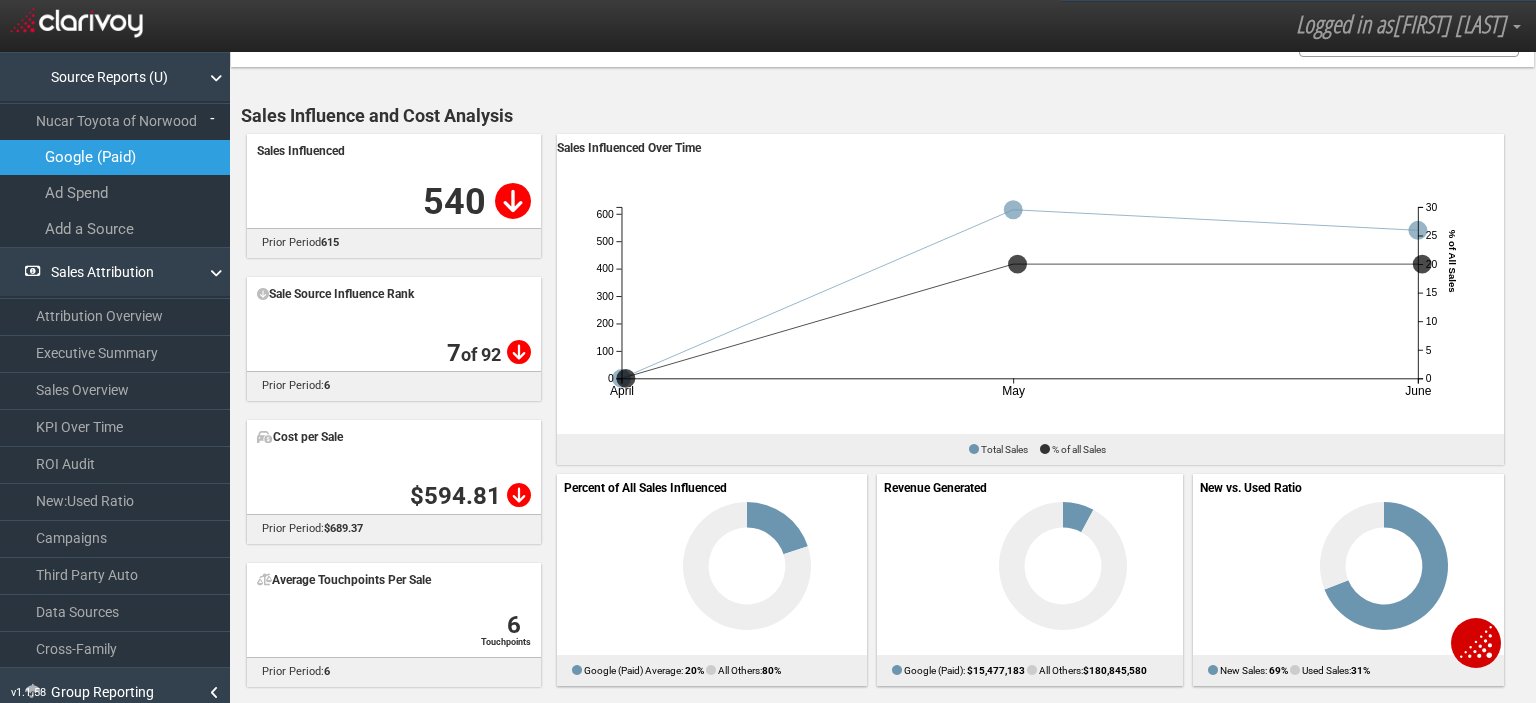 scroll, scrollTop: 0, scrollLeft: 0, axis: both 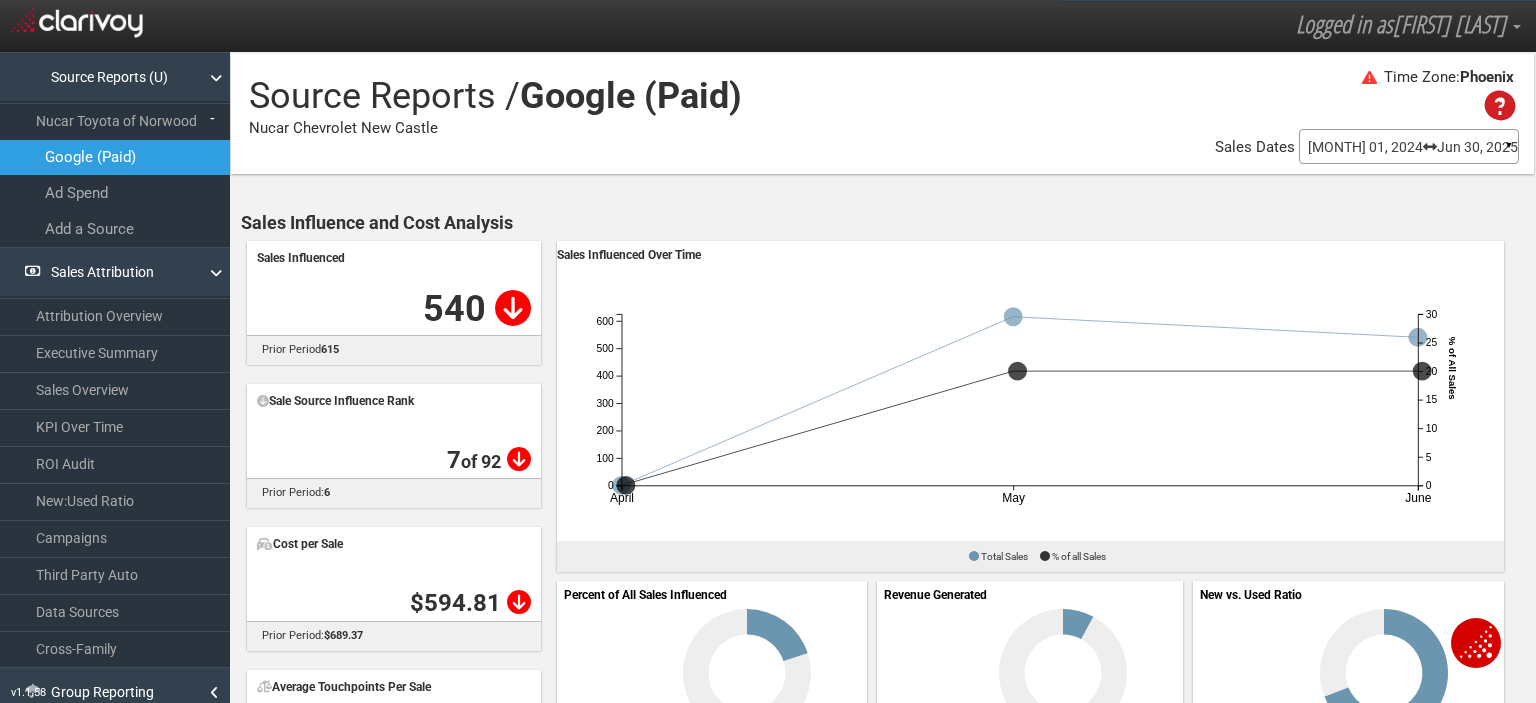 click on "Nucar Toyota of Norwood" at bounding box center (115, 121) 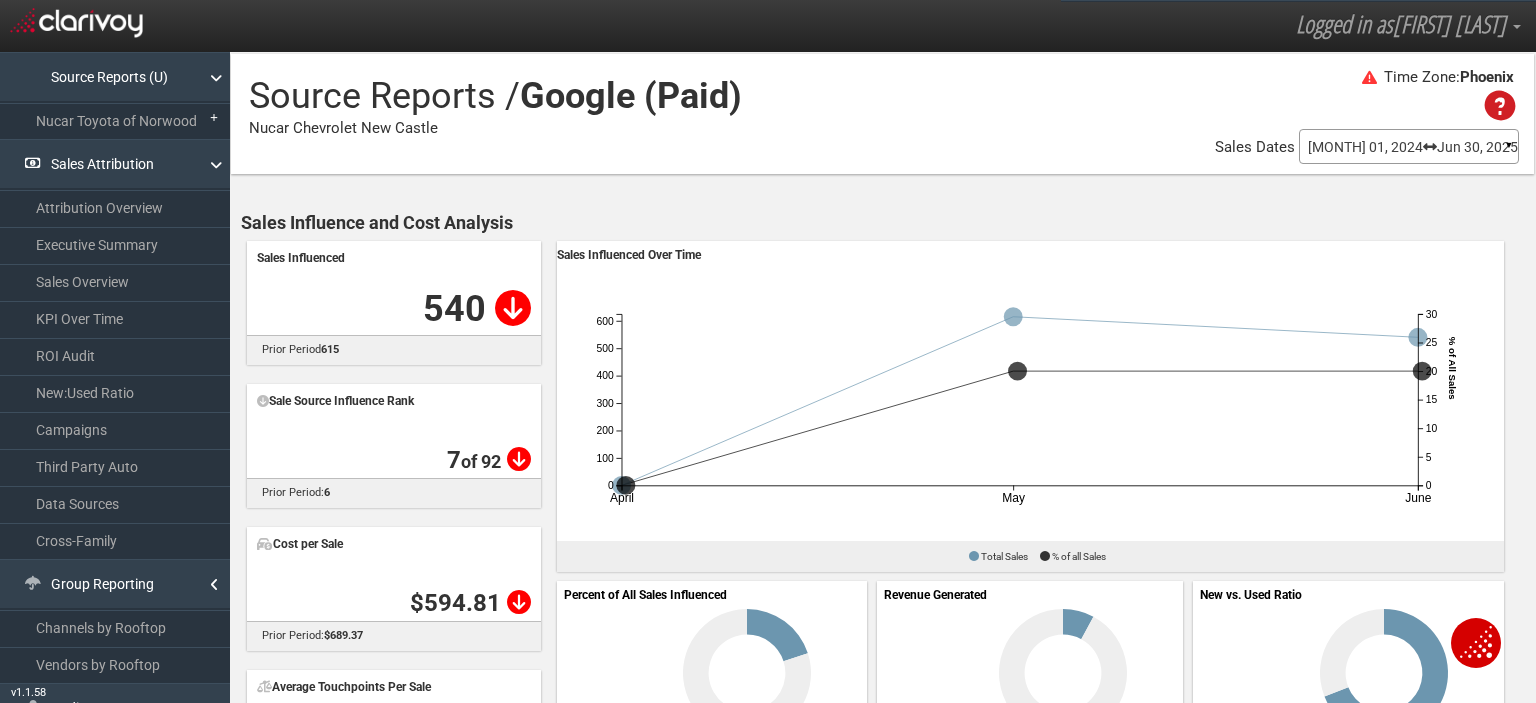 click on "Source Reports (U)" at bounding box center (115, 77) 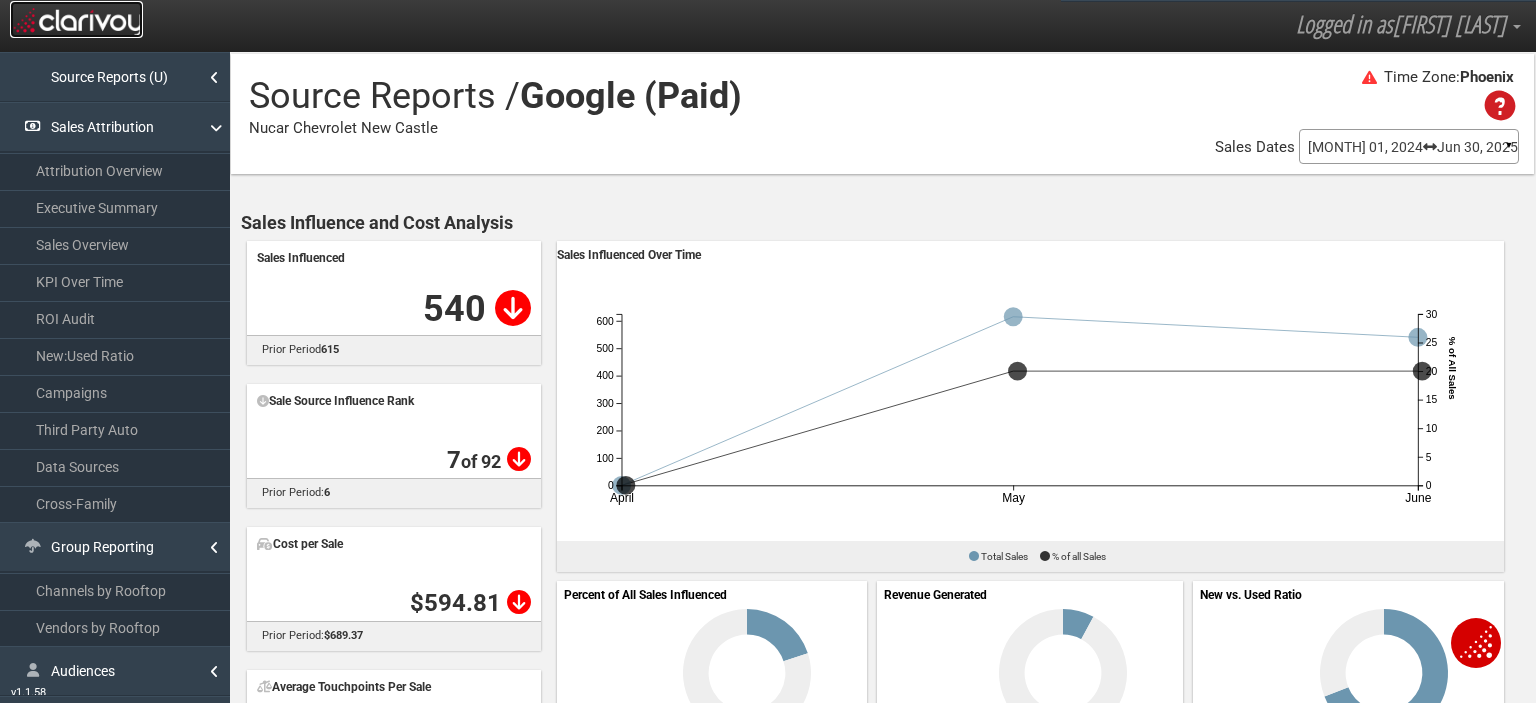 click at bounding box center [76, 20] 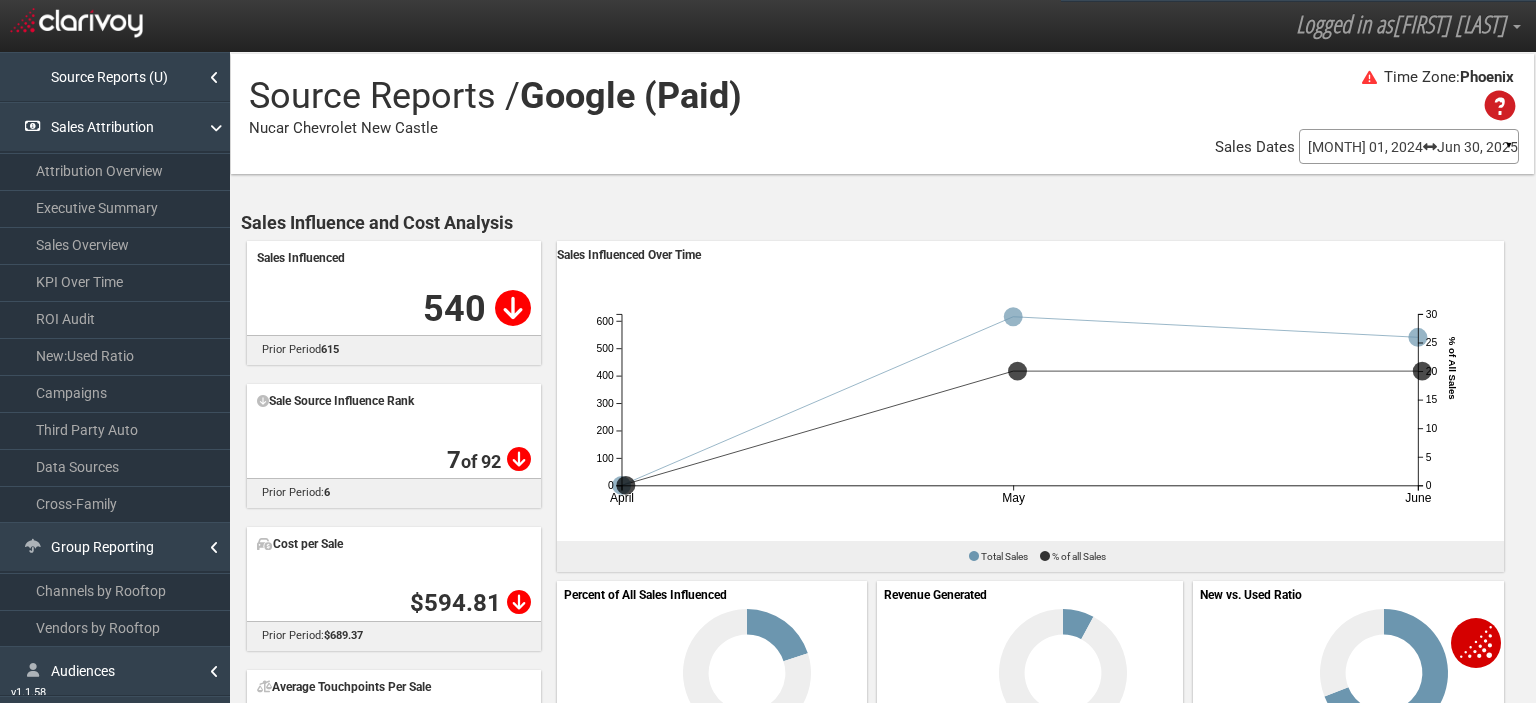 click on "Nucar Chevrolet New Castle" at bounding box center (495, 103) 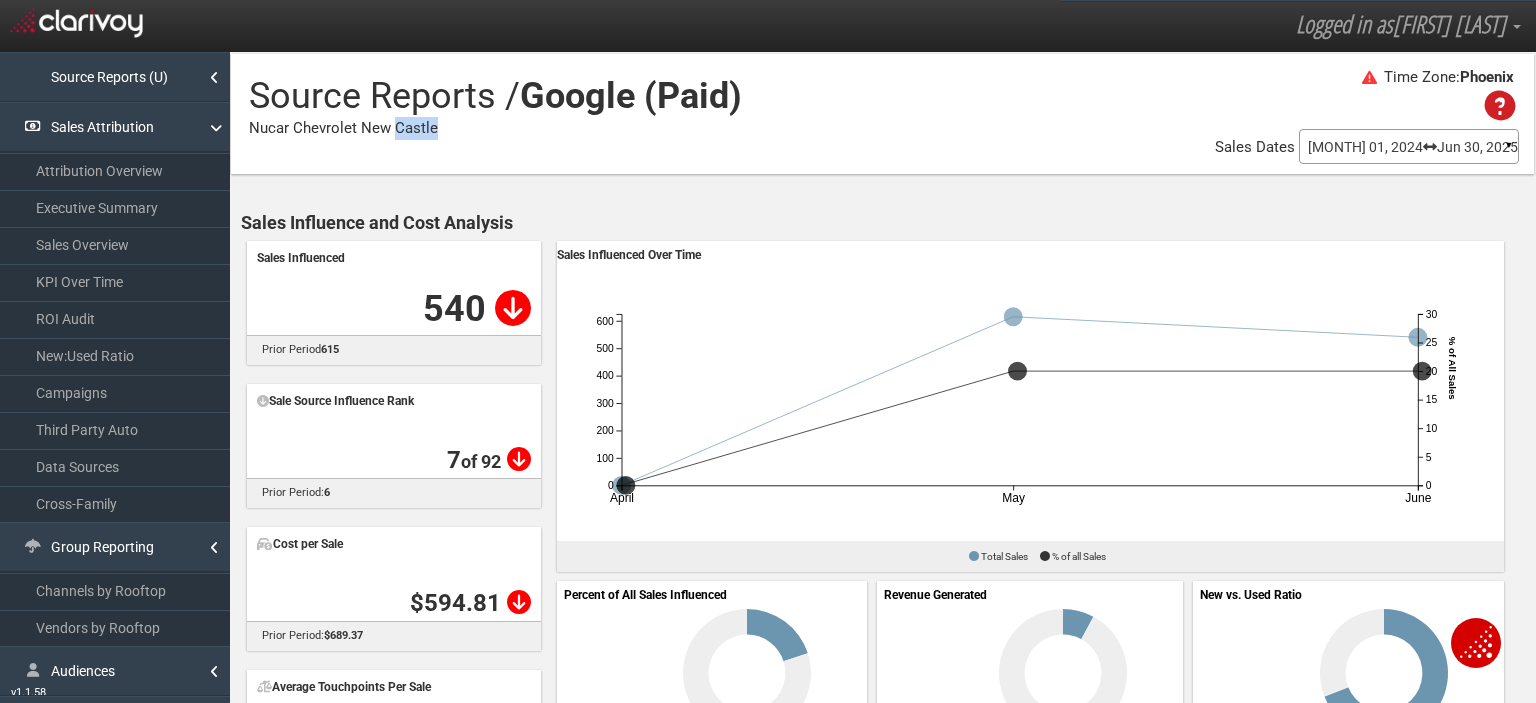 click on "Nucar Chevrolet New Castle" at bounding box center (495, 103) 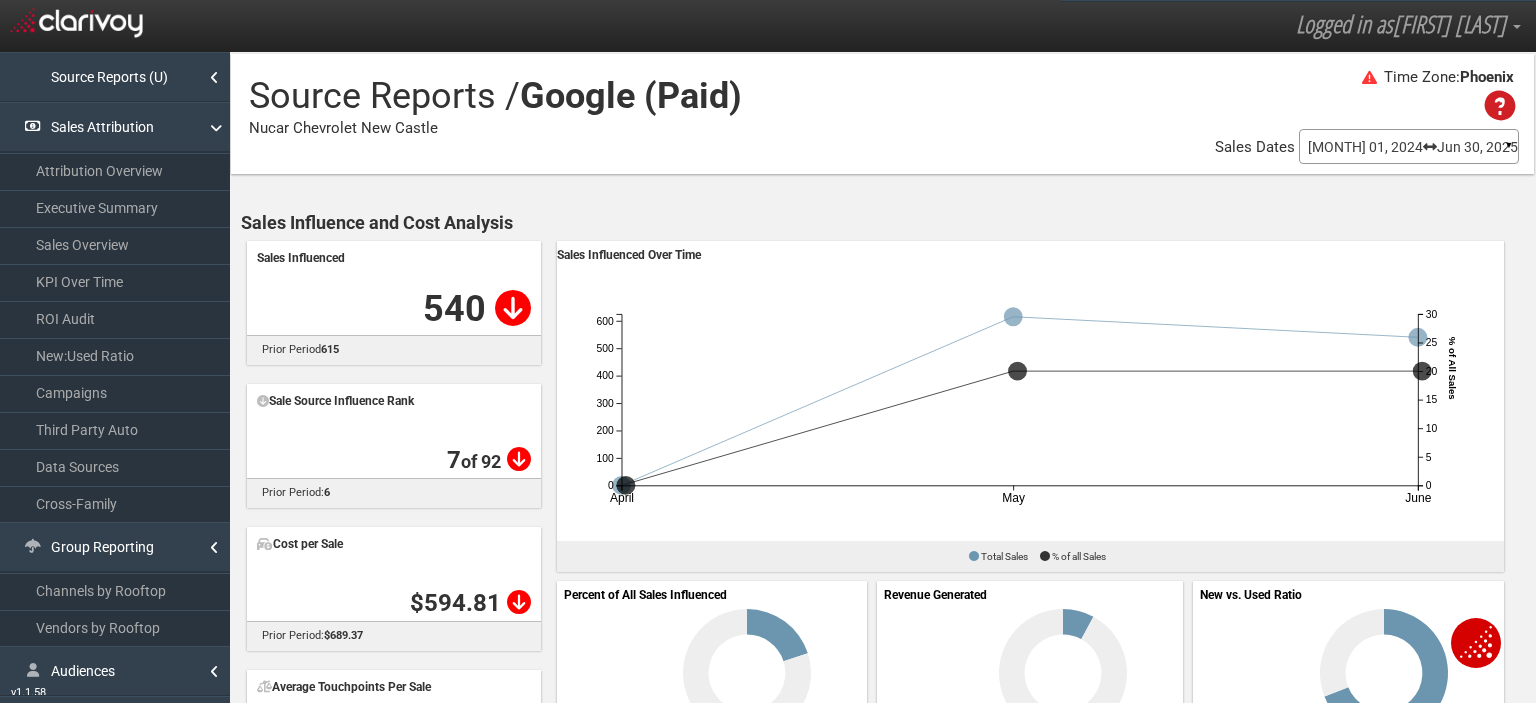 click on "Channels by Rooftop" at bounding box center [115, 591] 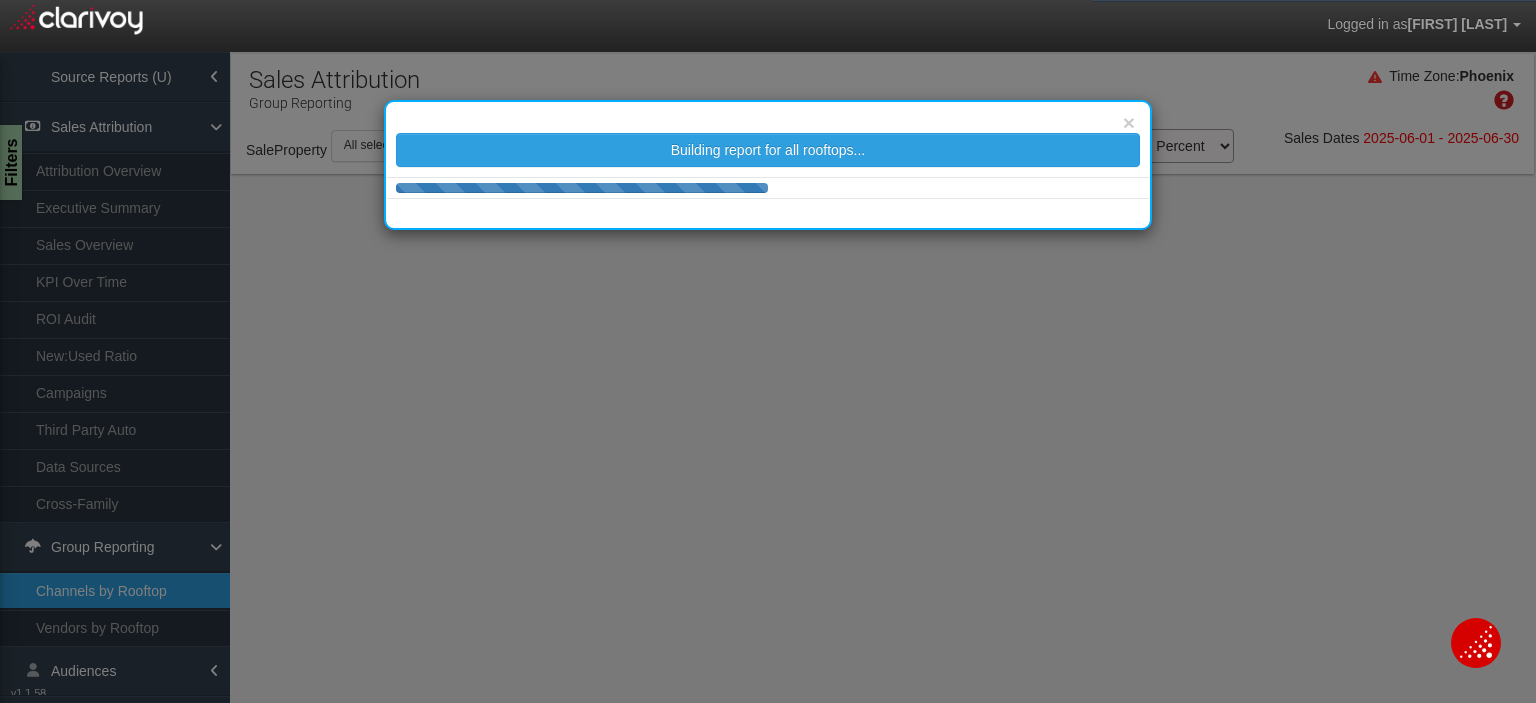 select on "25" 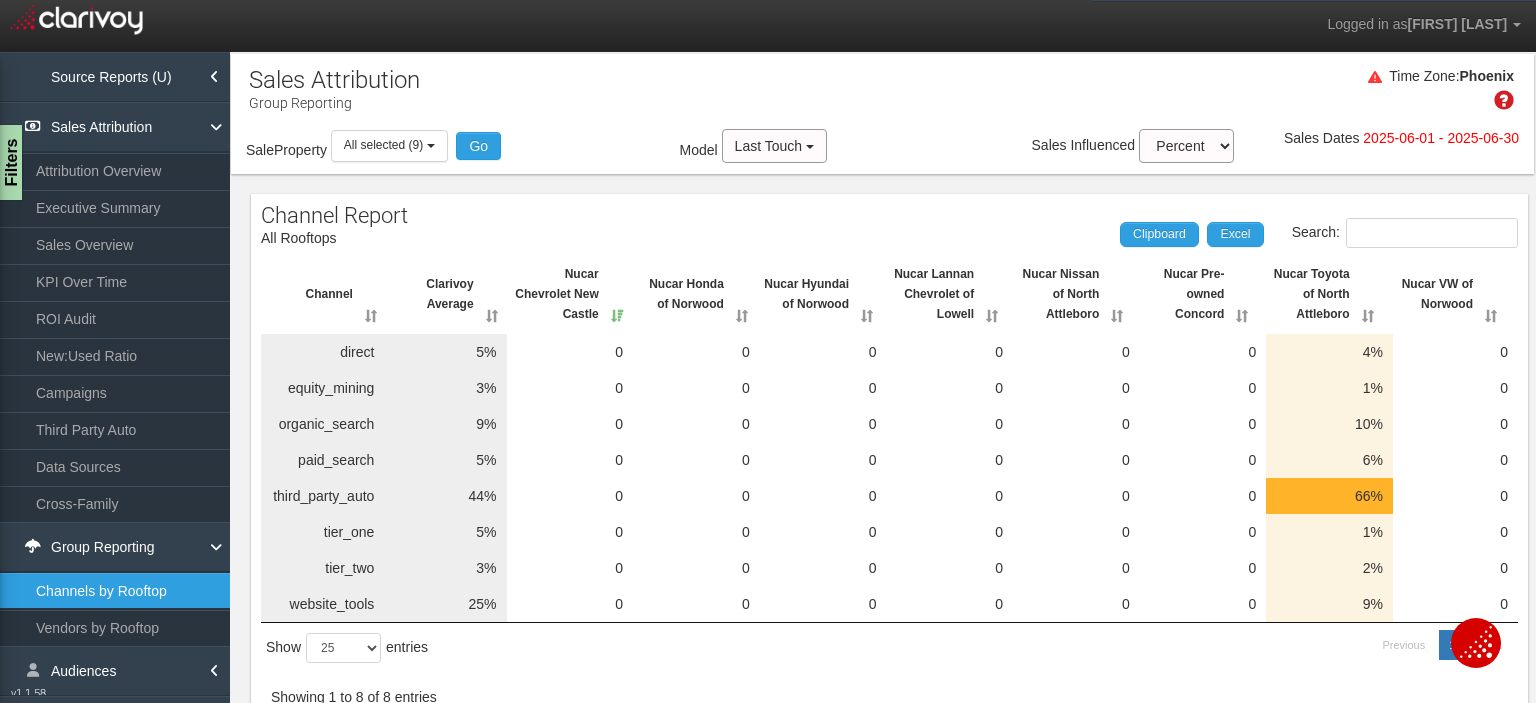 click on "All selected (9)" at bounding box center [383, 145] 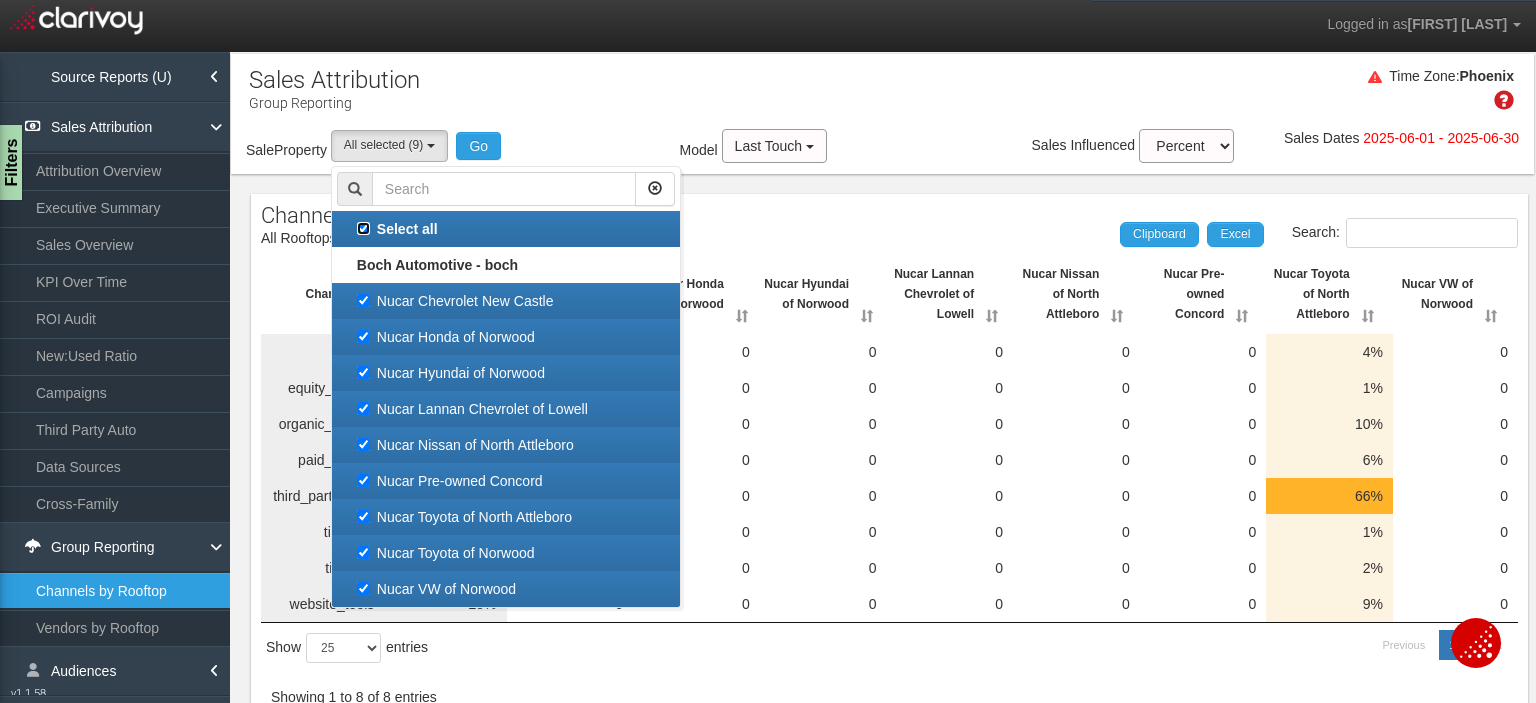 click on "Select all" at bounding box center (363, 228) 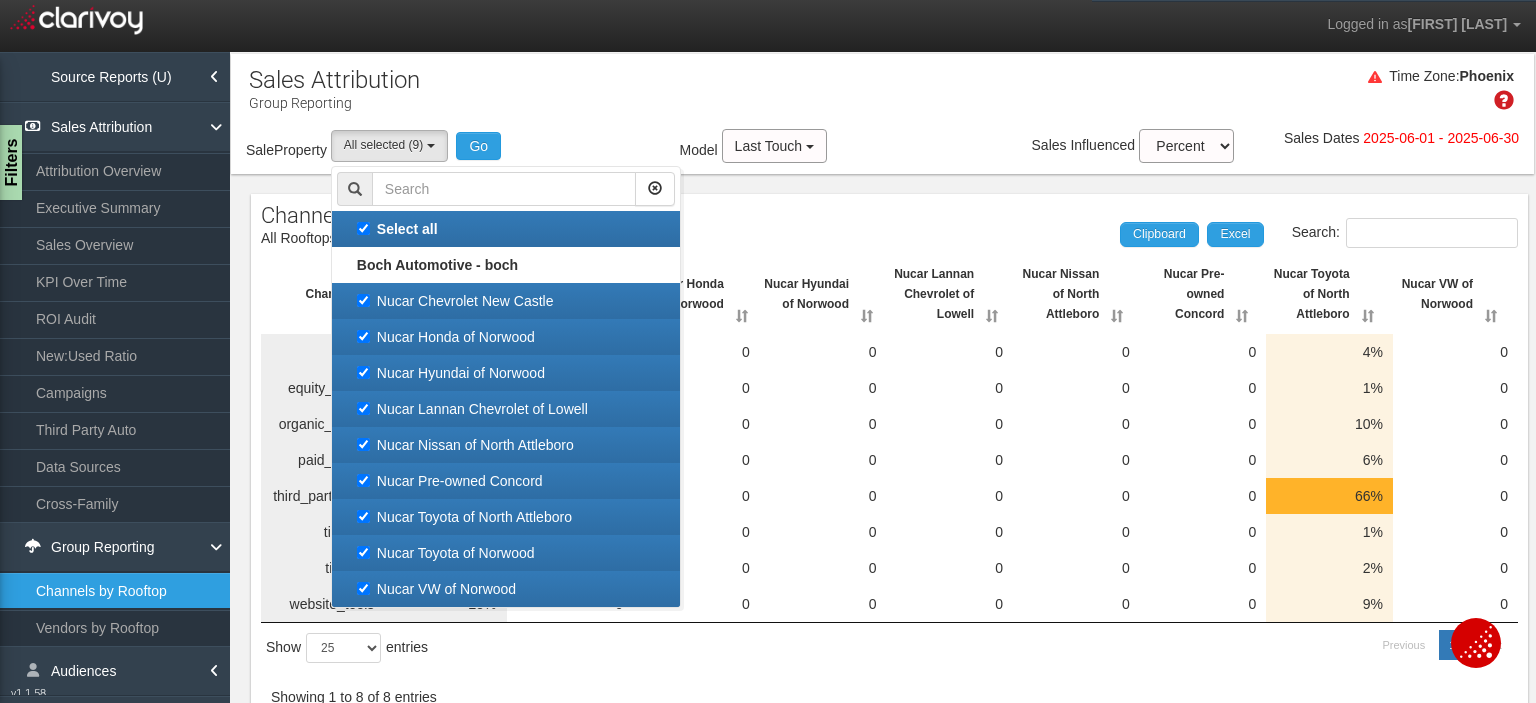 checkbox on "false" 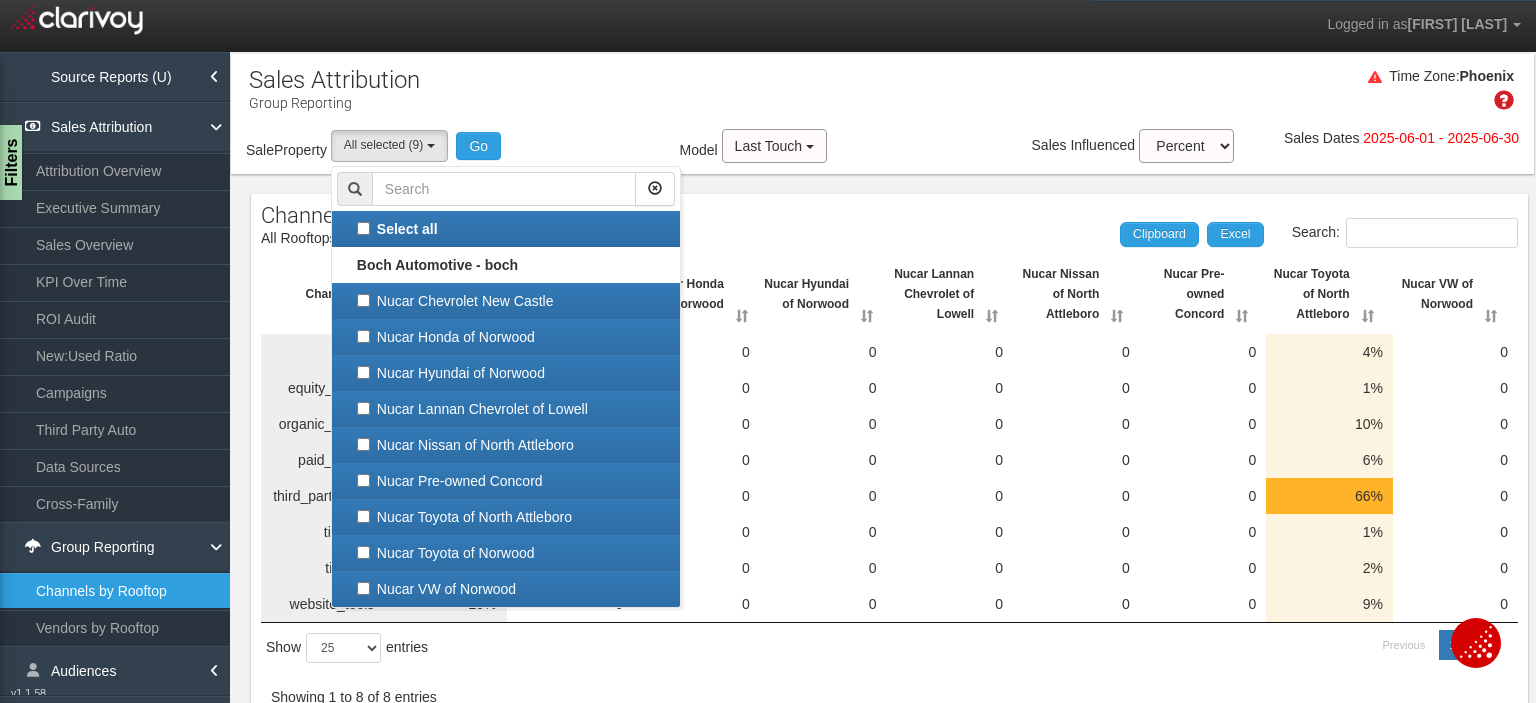 select 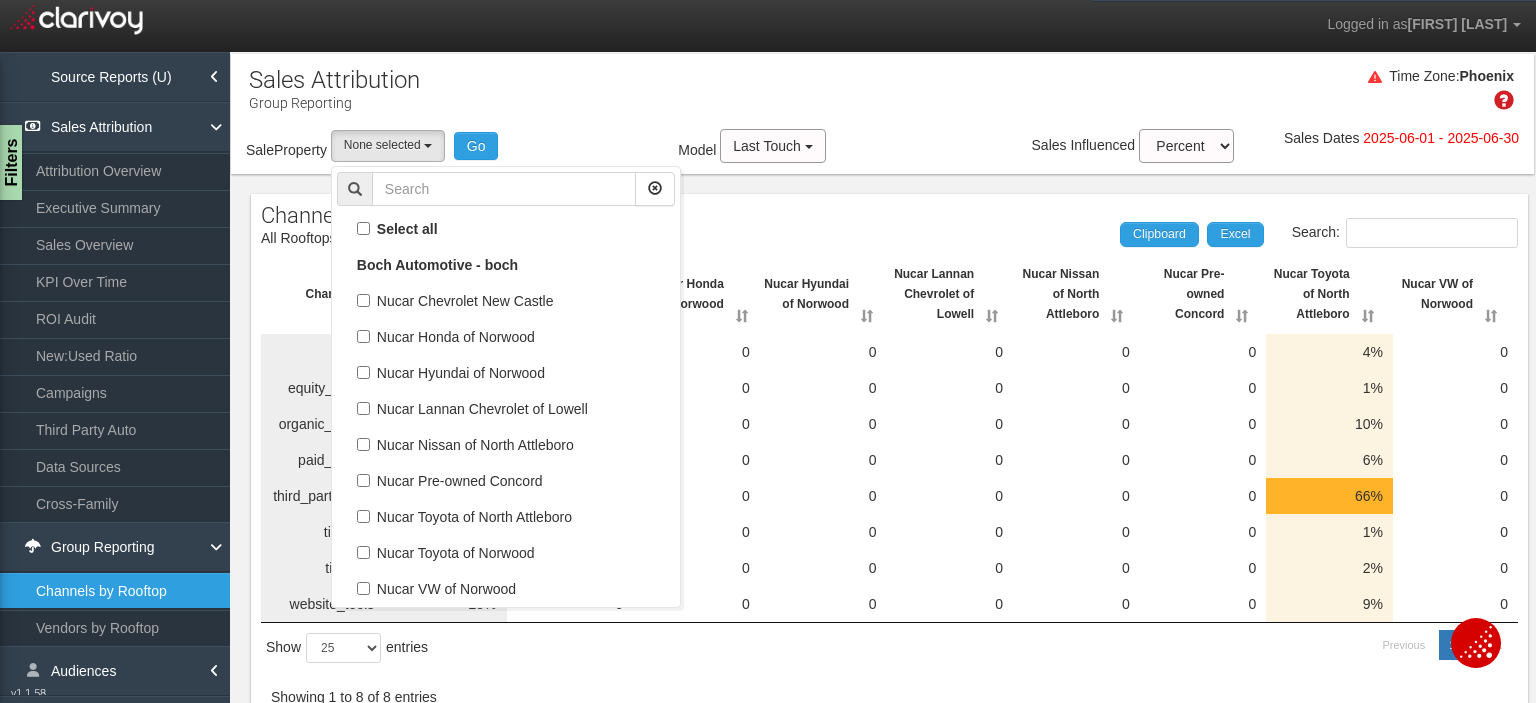 scroll, scrollTop: 17, scrollLeft: 0, axis: vertical 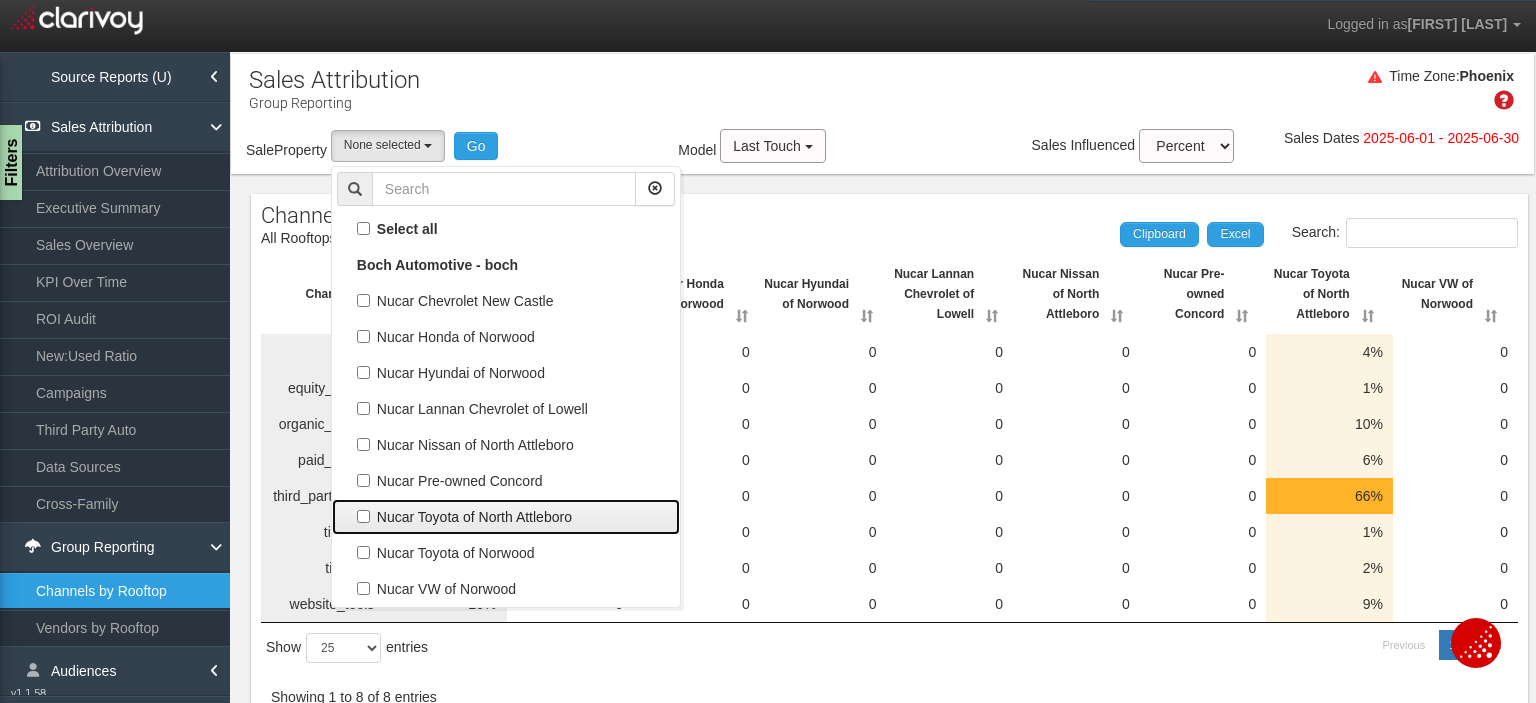 click on "Nucar Toyota of North Attleboro" at bounding box center (506, 517) 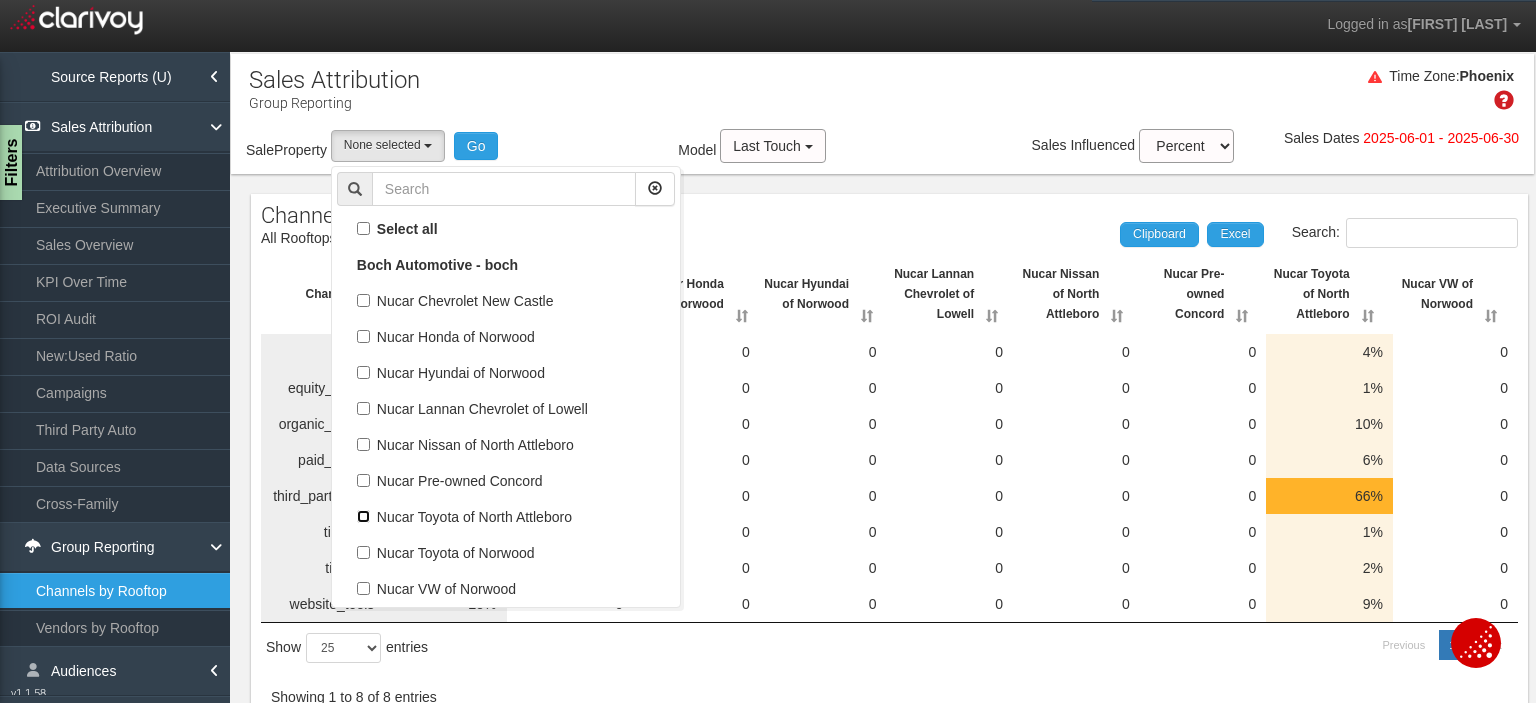 click on "Nucar Toyota of North Attleboro" at bounding box center [363, 516] 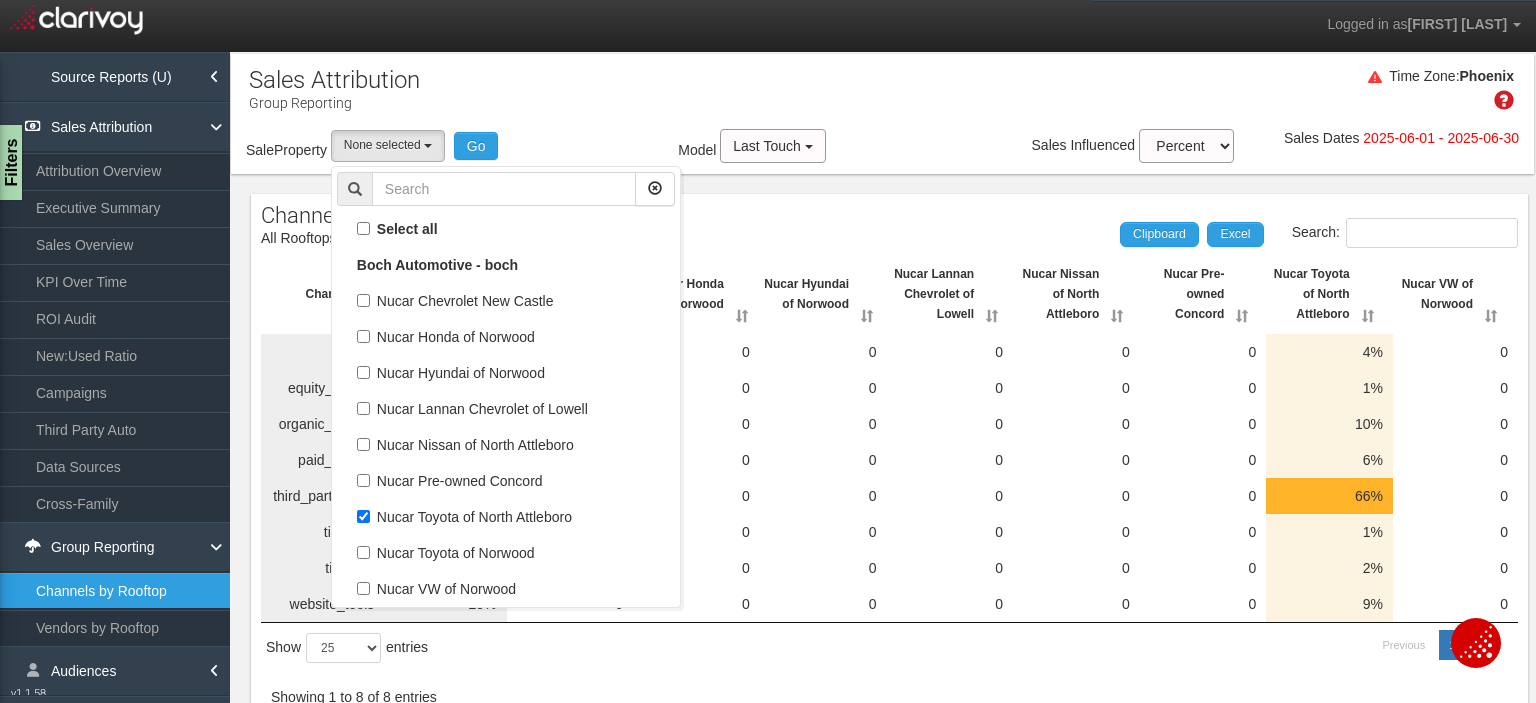 select on "object:900" 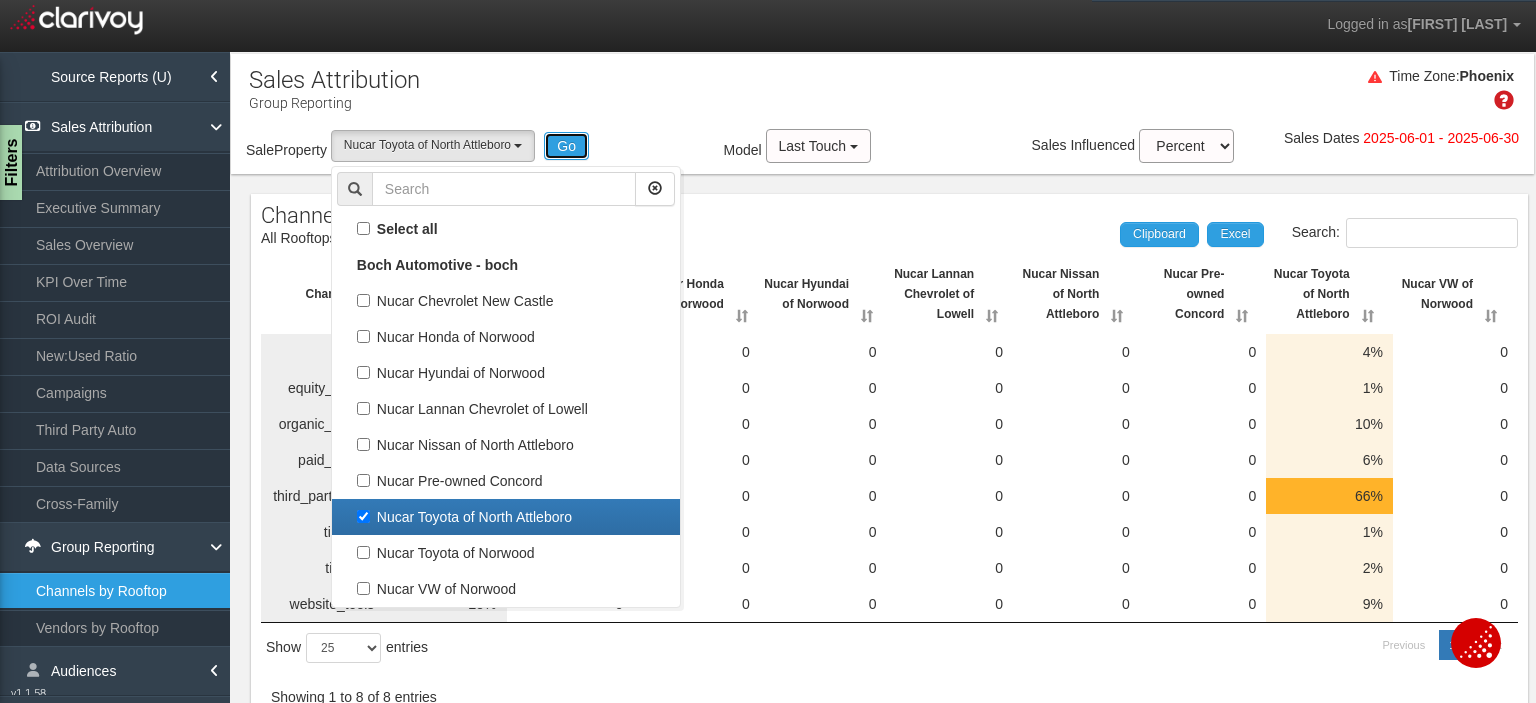 click on "Go" at bounding box center (566, 146) 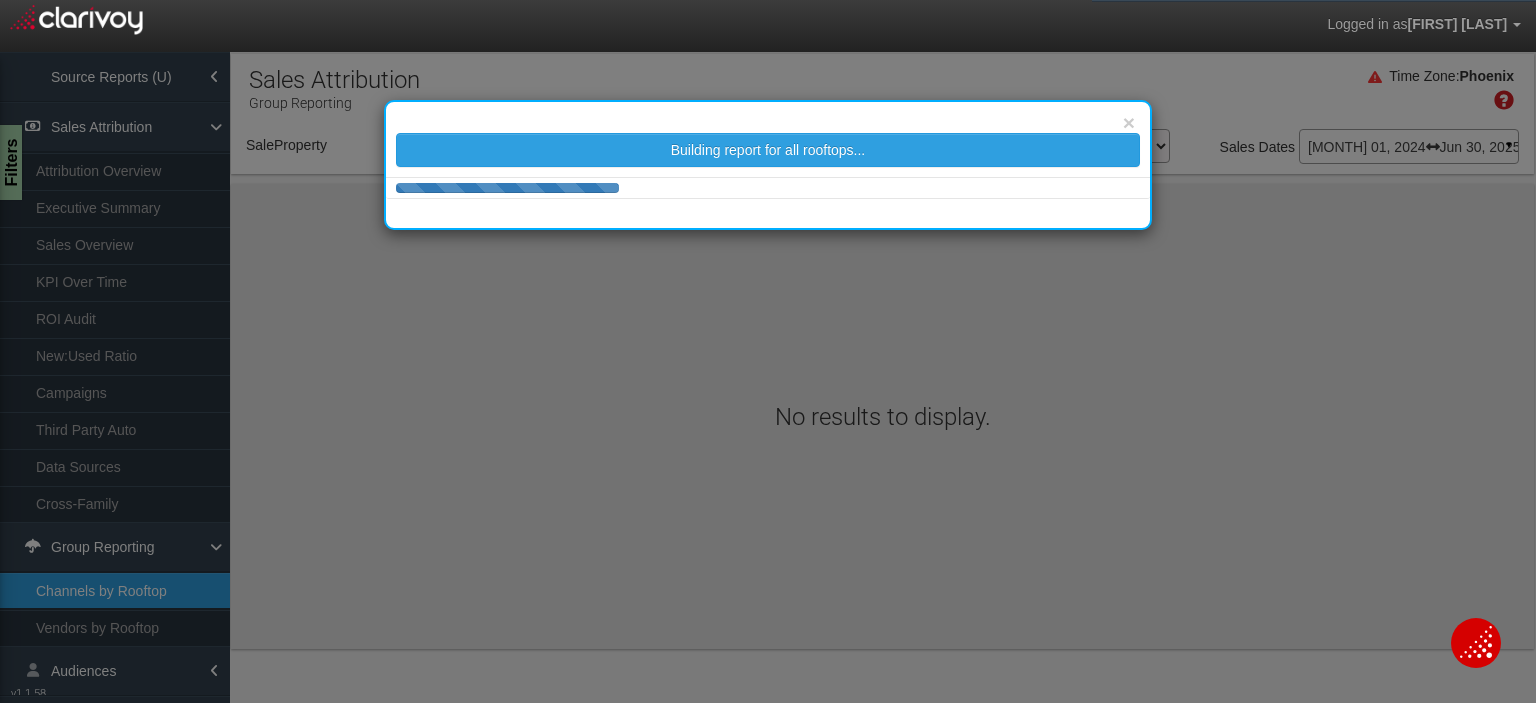 select on "object:961" 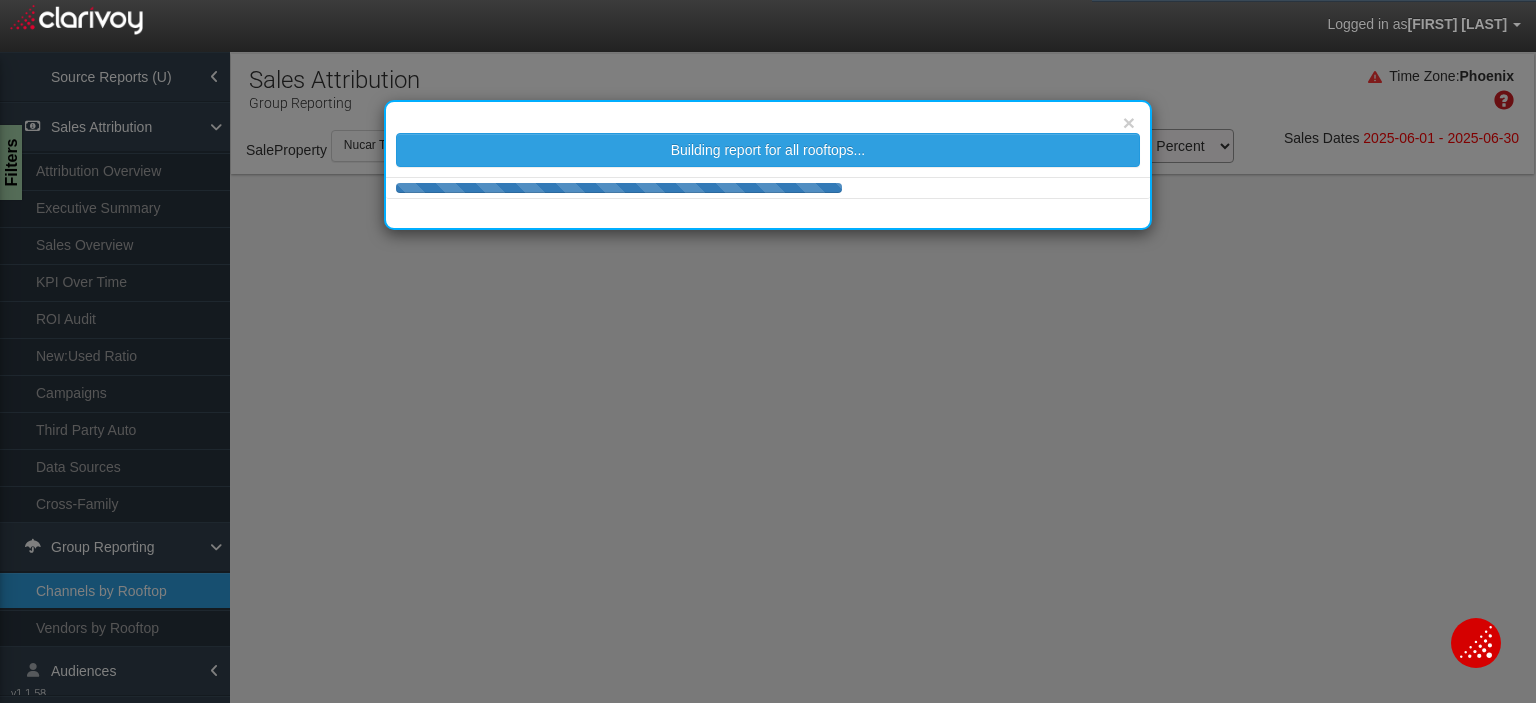 select on "25" 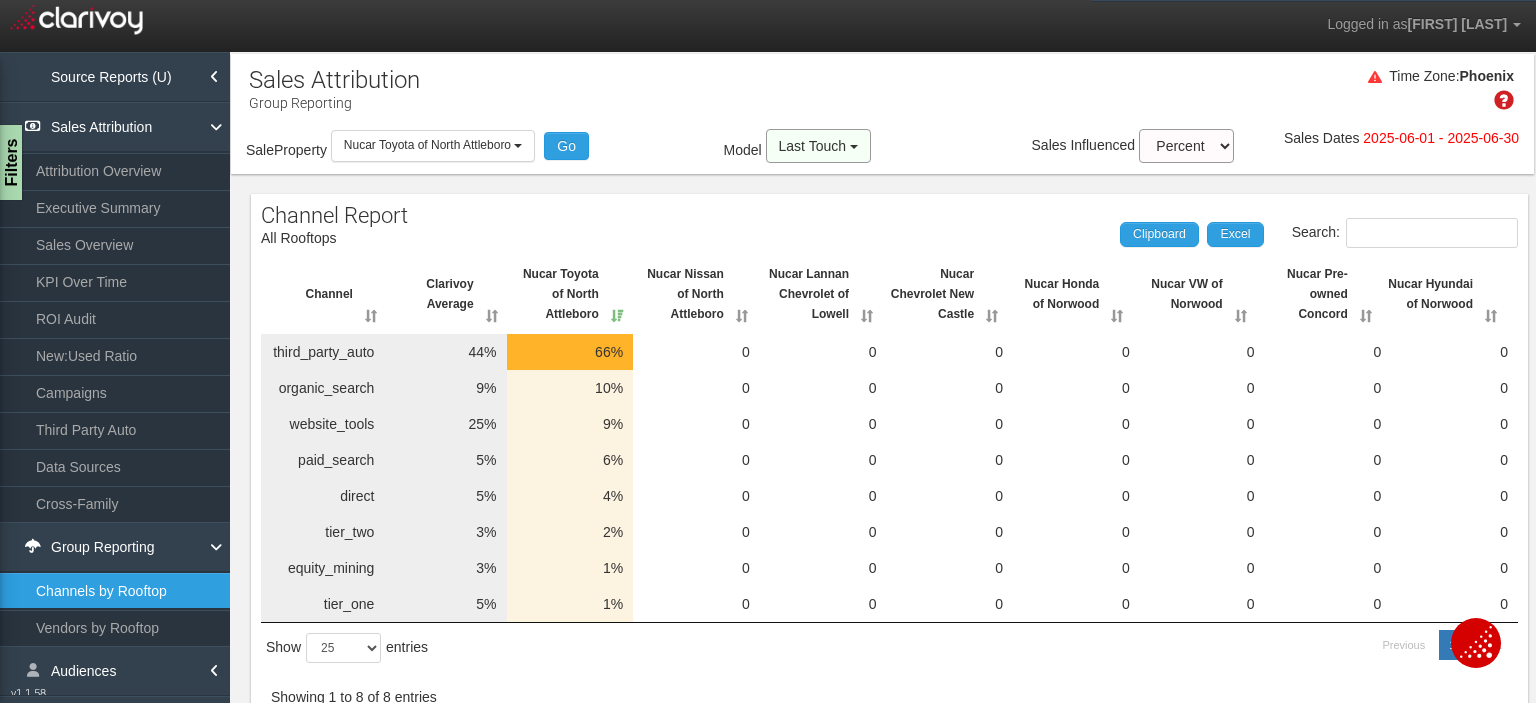 click on "Last Touch" at bounding box center [812, 146] 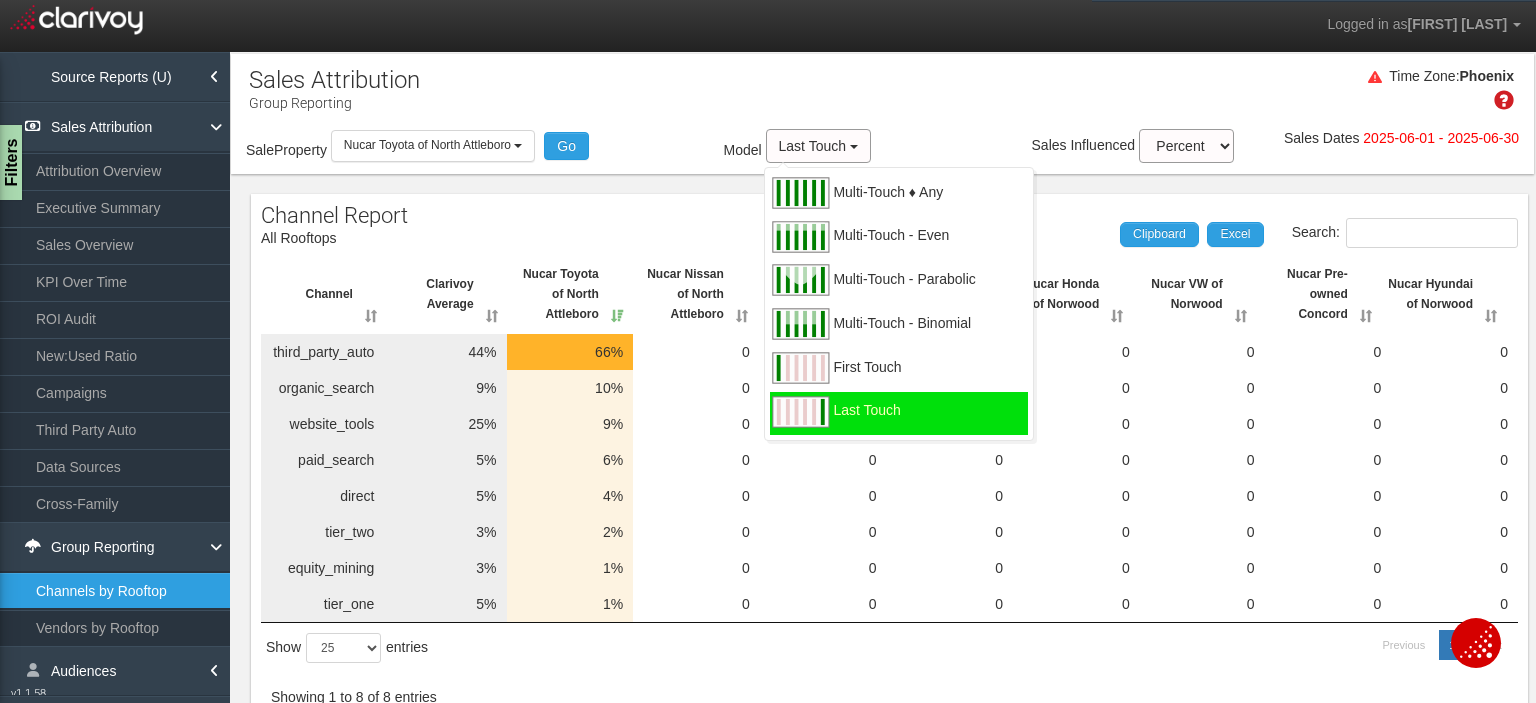 click on "Multi-Touch ♦ Any" at bounding box center (888, 204) 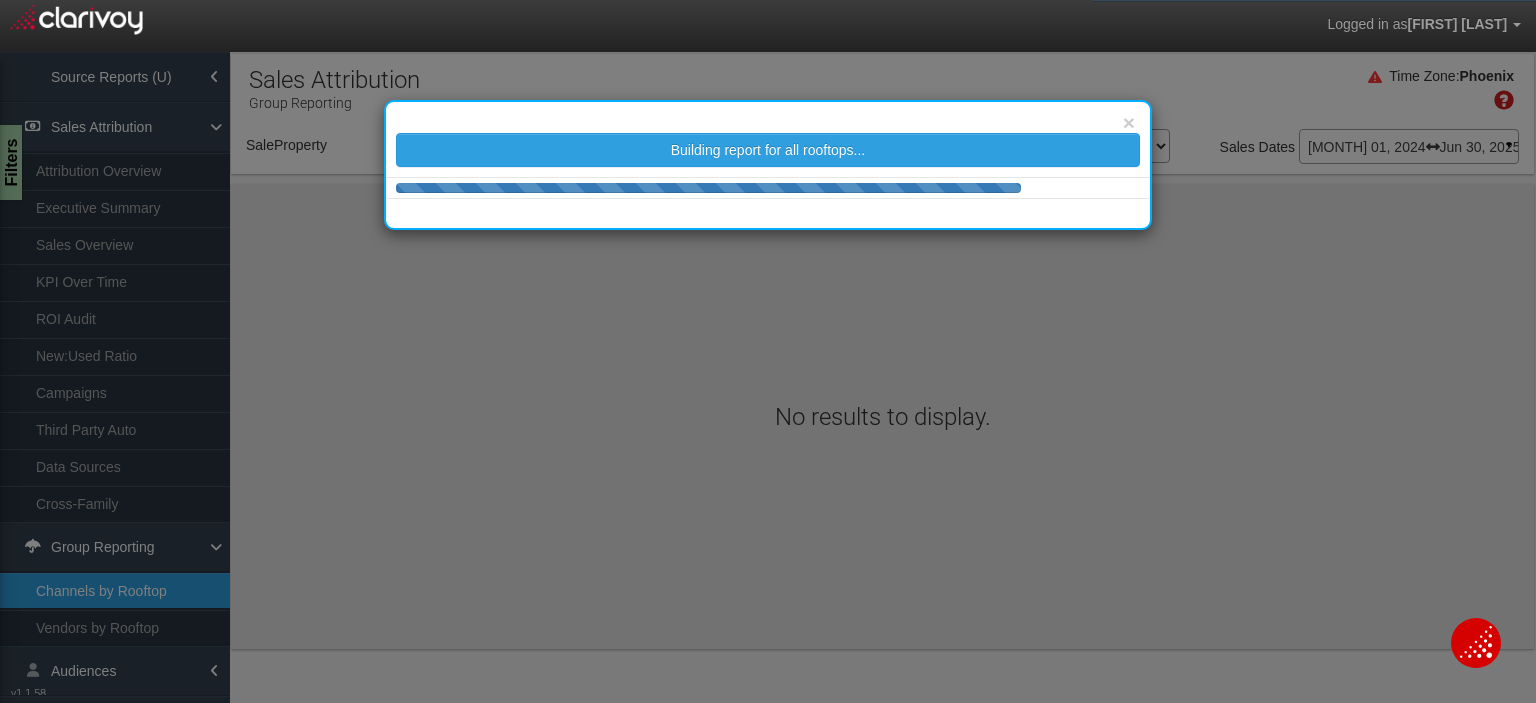 select on "object:1004" 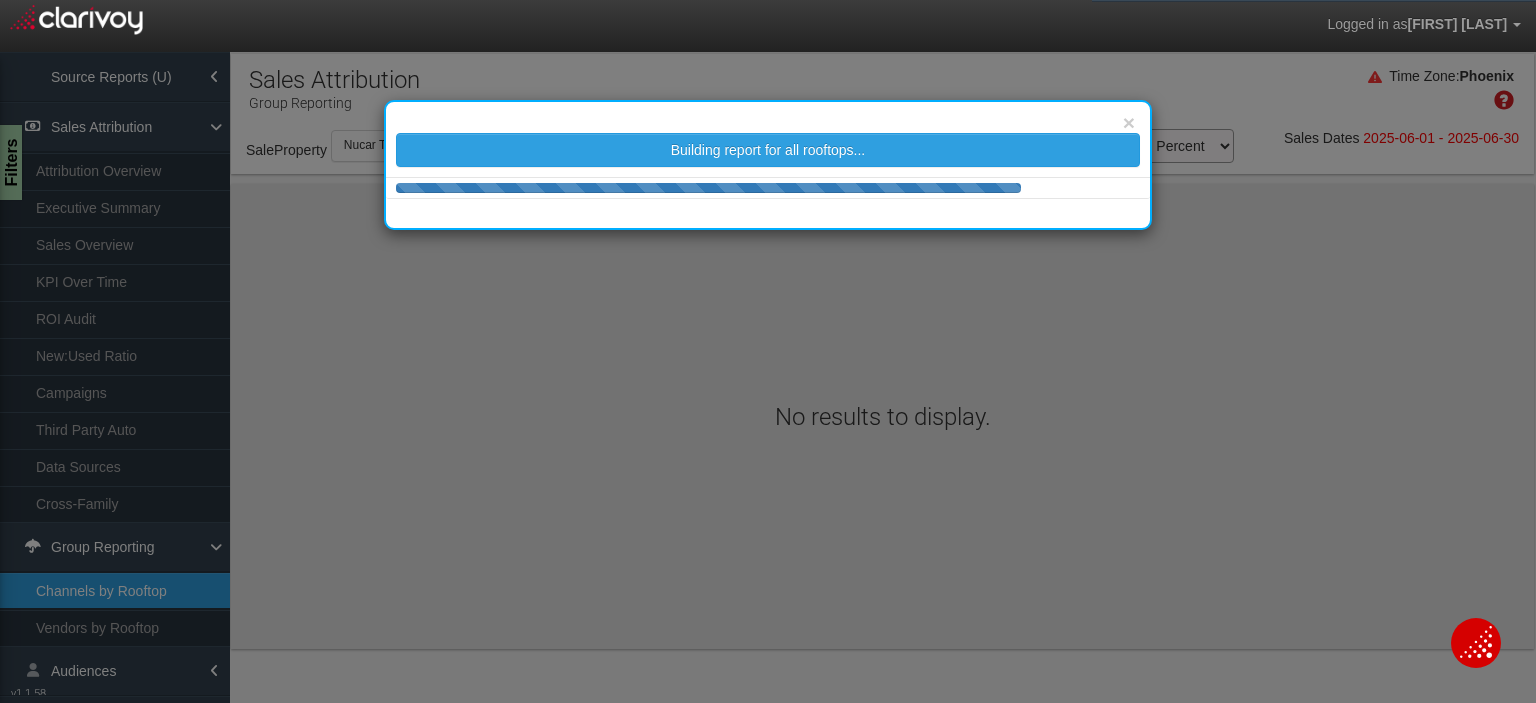 scroll, scrollTop: 0, scrollLeft: 0, axis: both 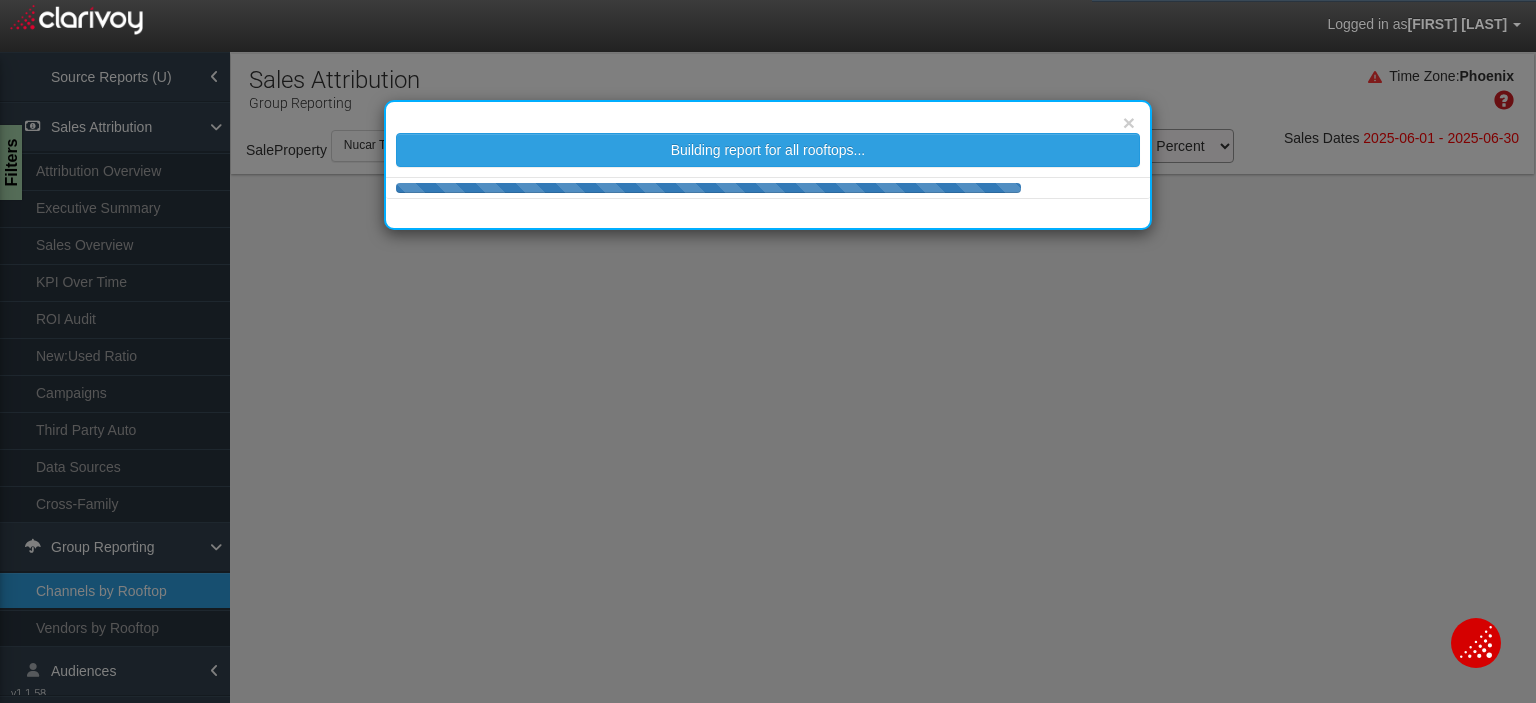 select on "25" 